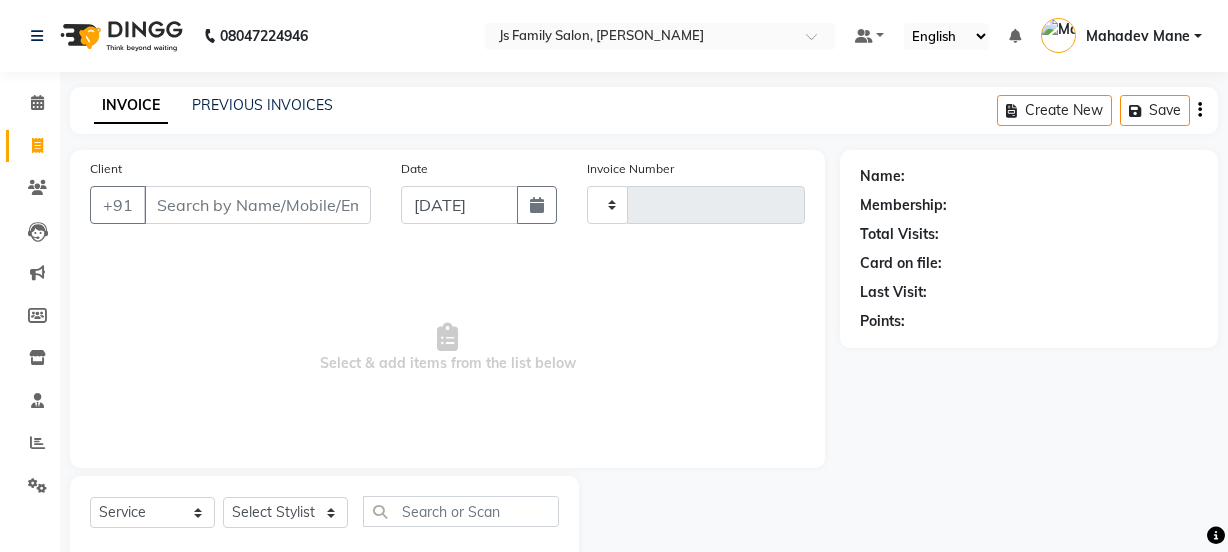 select on "service" 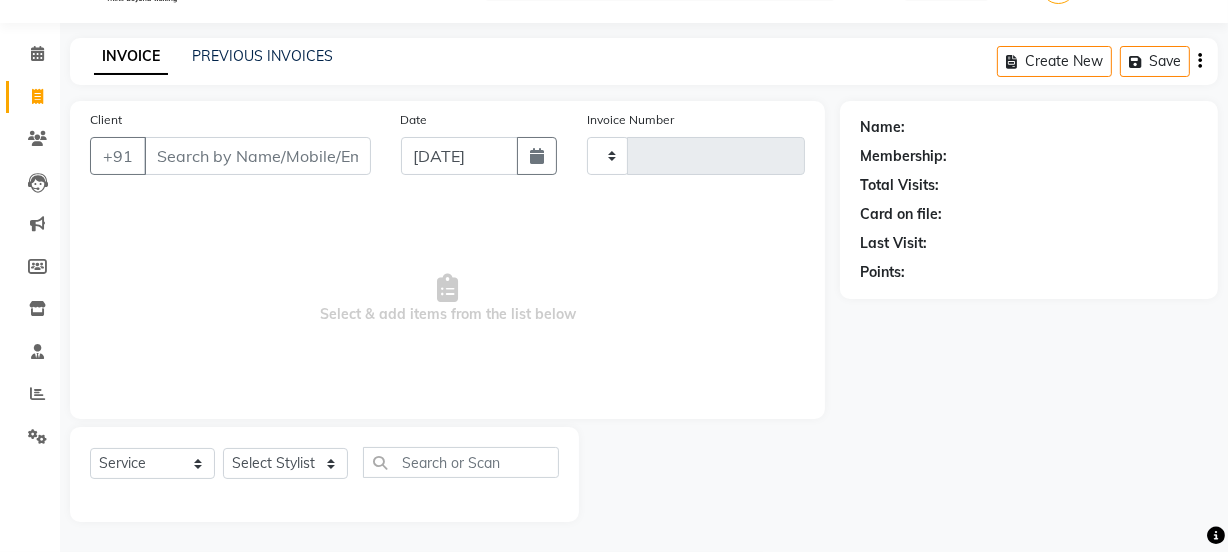 scroll, scrollTop: 0, scrollLeft: 0, axis: both 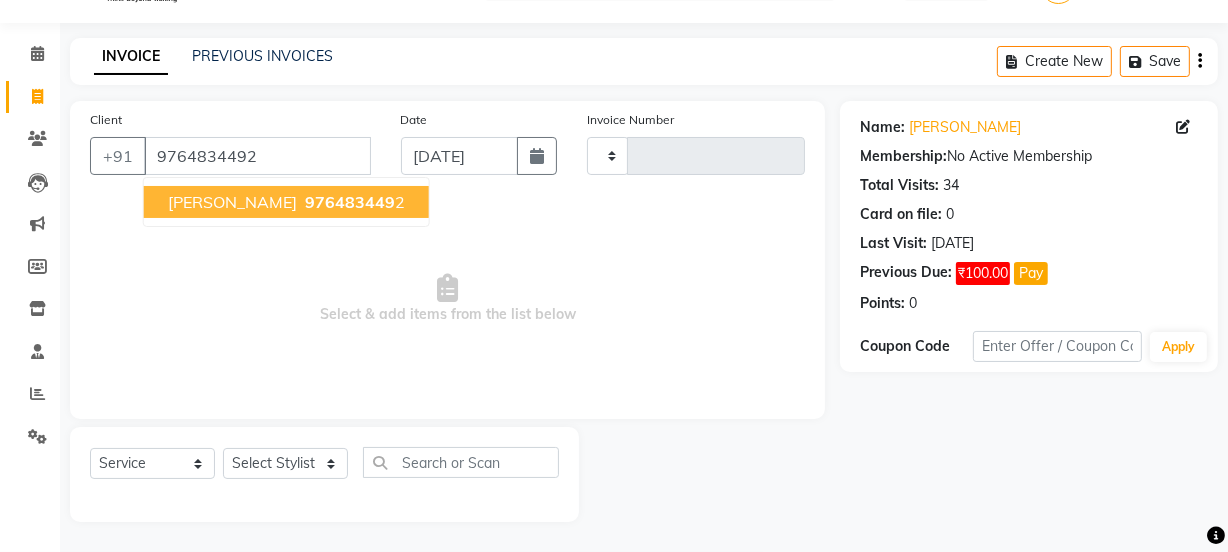click on "Karan Kotawle" at bounding box center (232, 202) 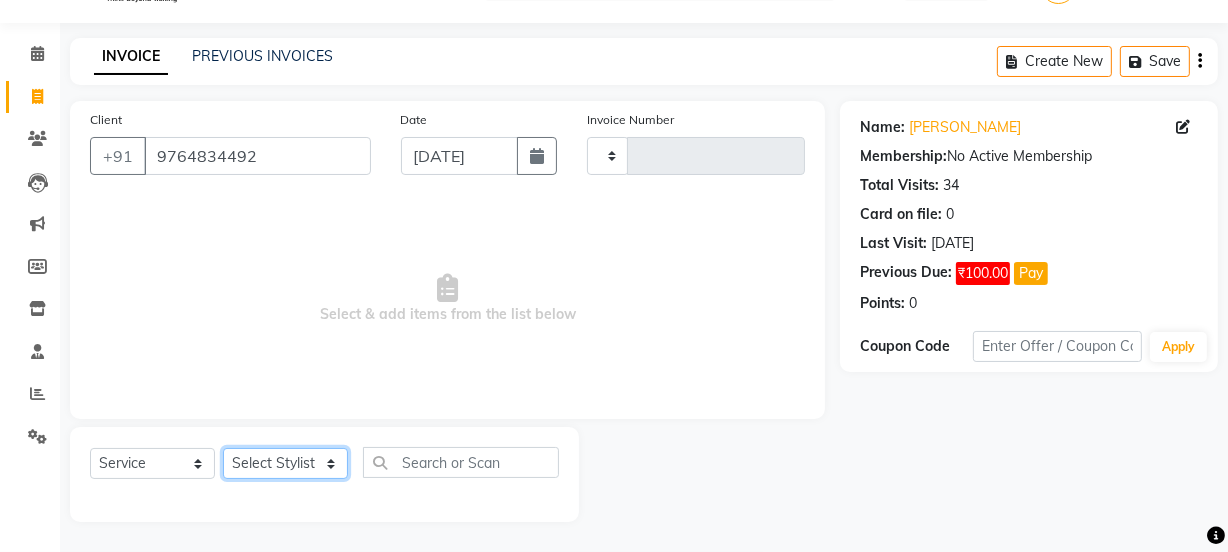 click on "Select Stylist" 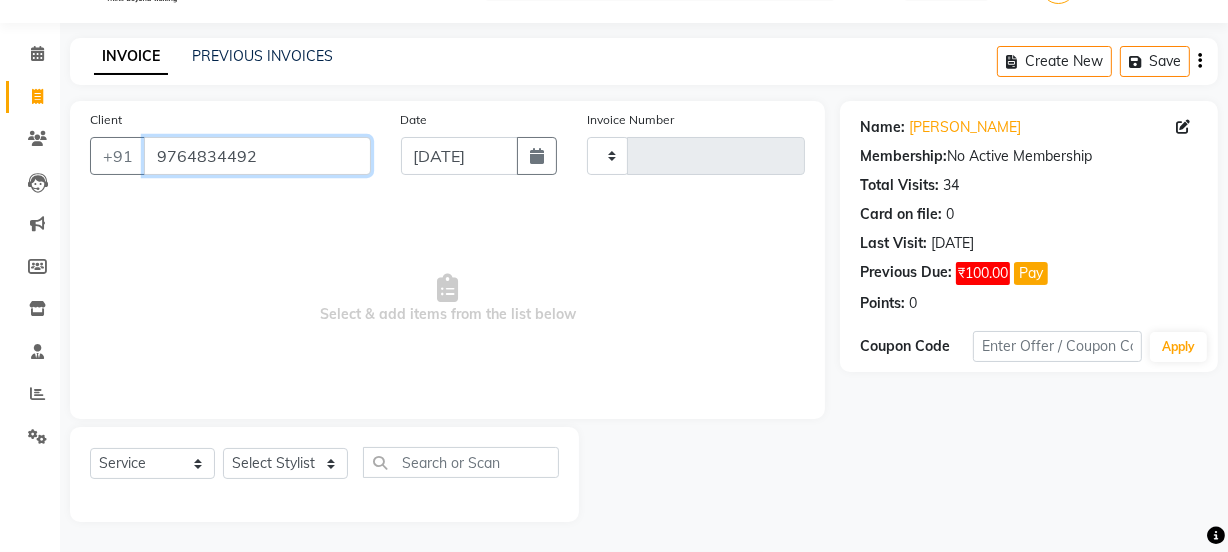 click on "9764834492" at bounding box center (257, 156) 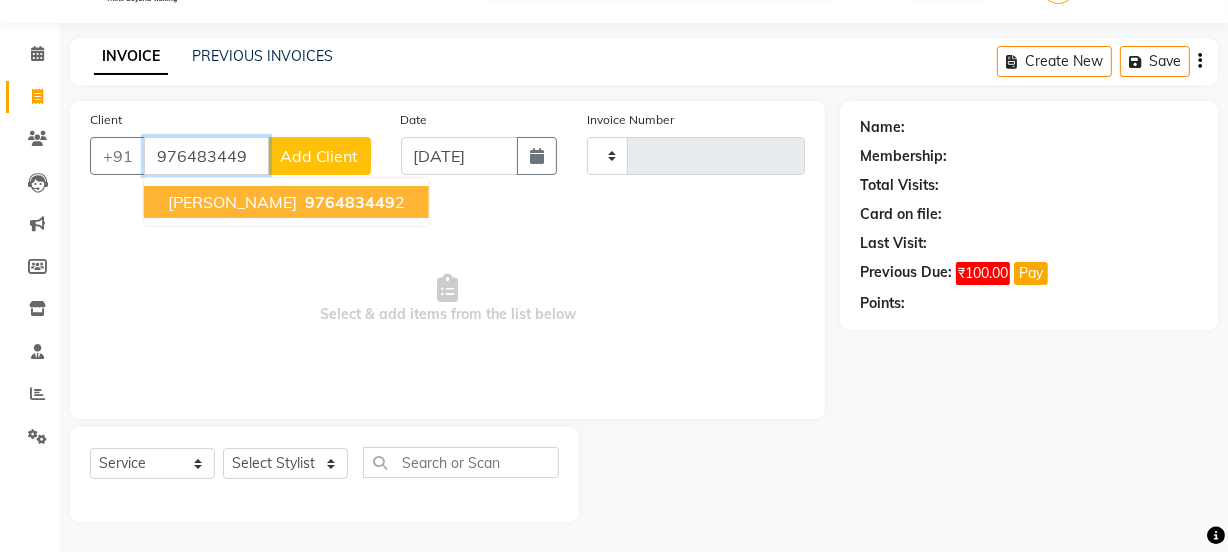 click on "976483449" at bounding box center (350, 202) 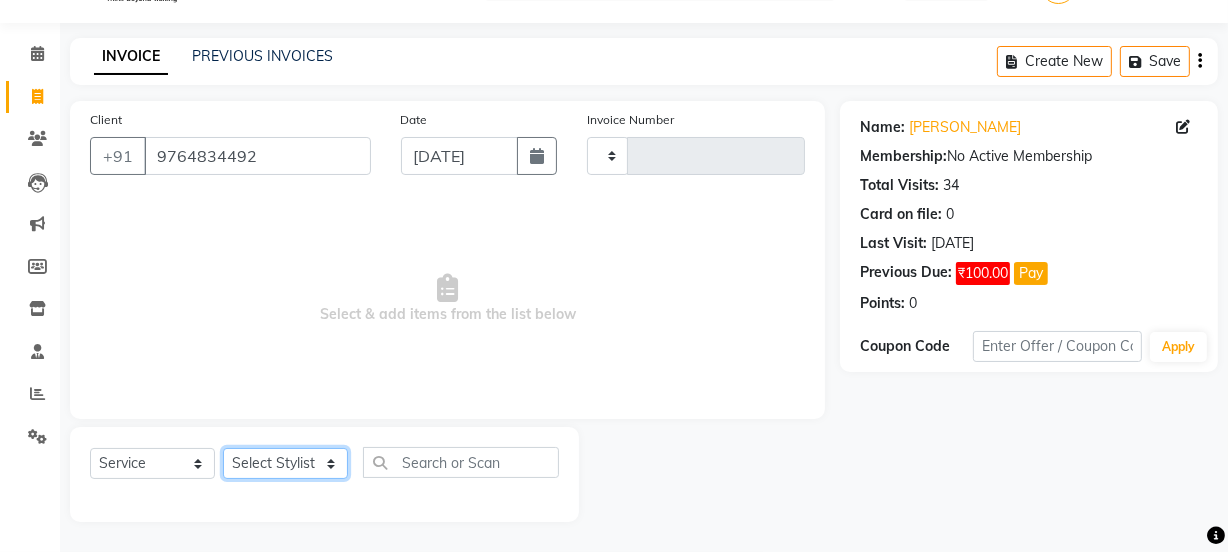 click on "Select Stylist" 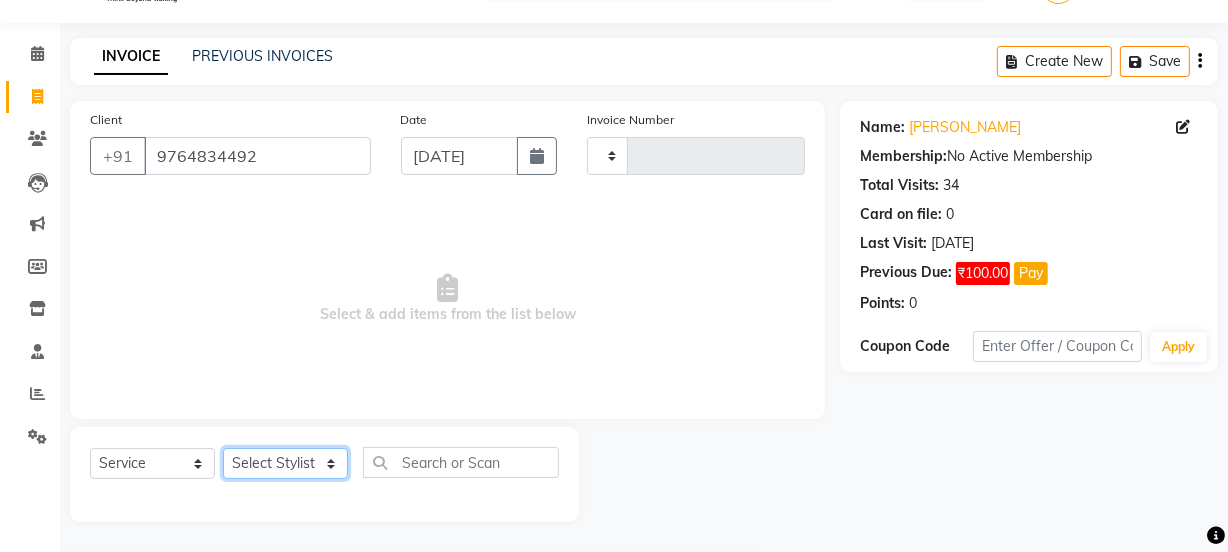 click on "Select Stylist" 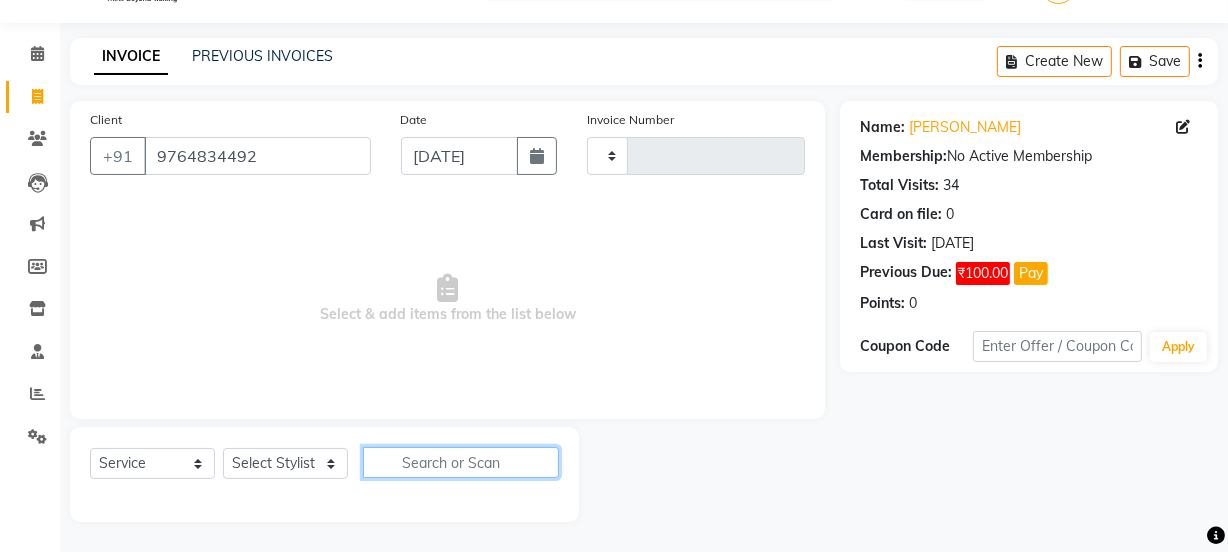 click 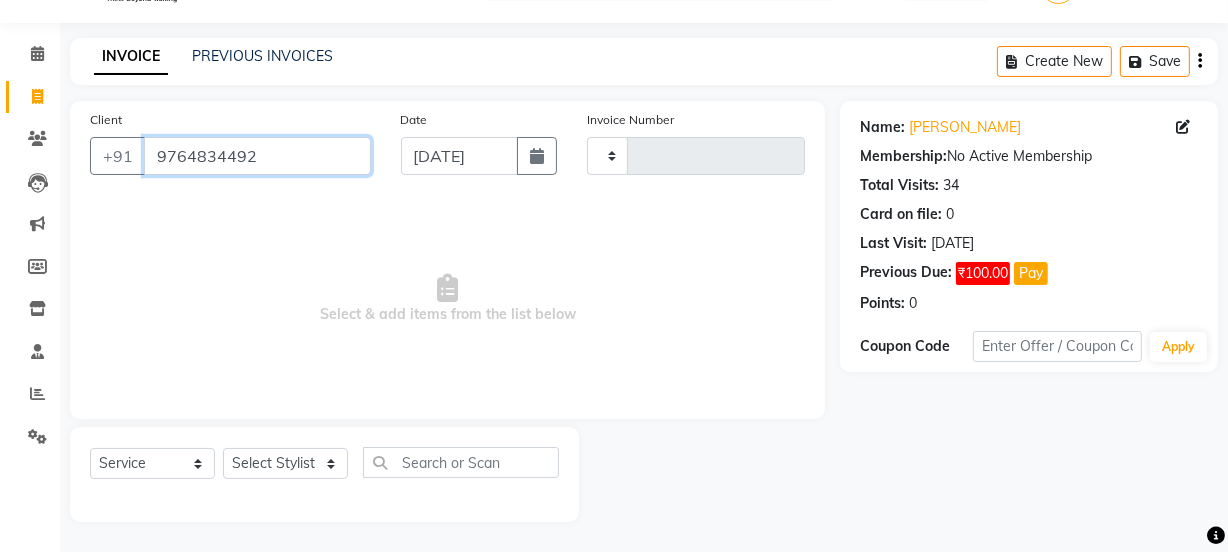 click on "9764834492" at bounding box center (257, 156) 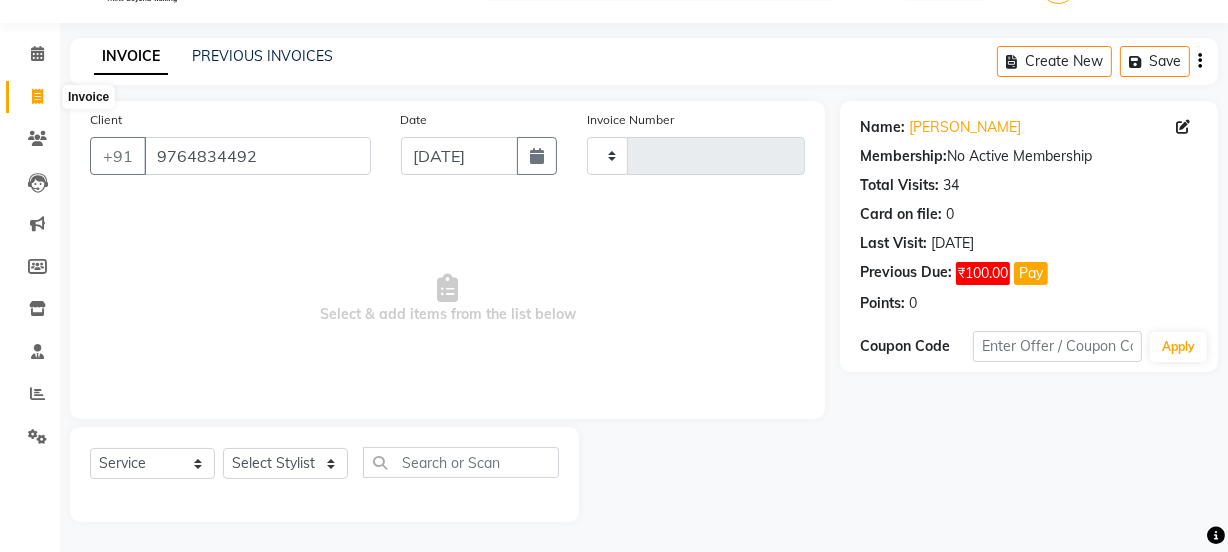 click 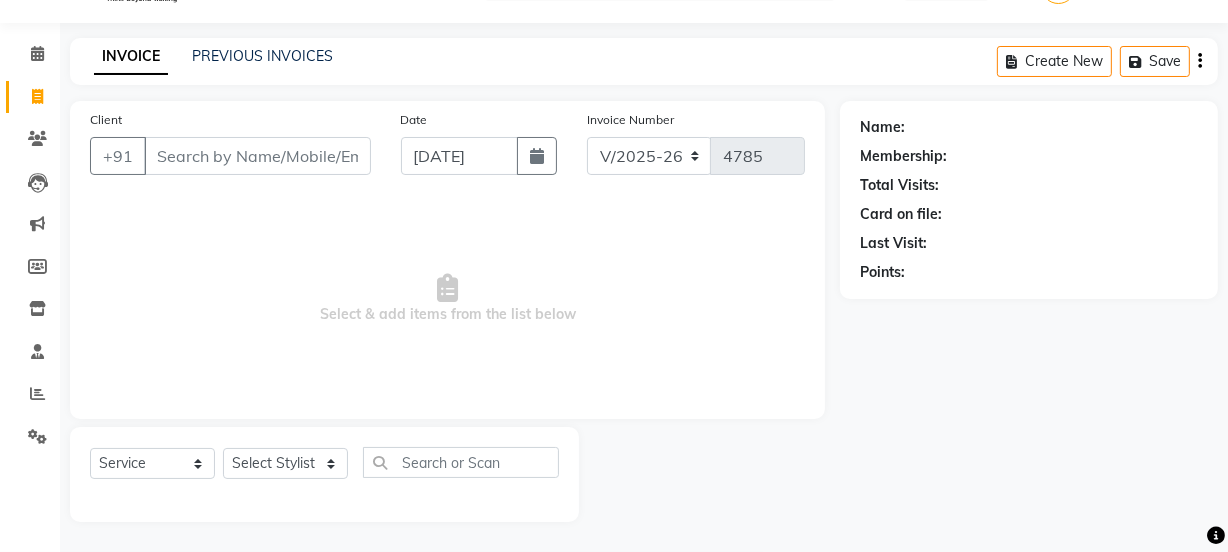 click on "Client" at bounding box center (257, 156) 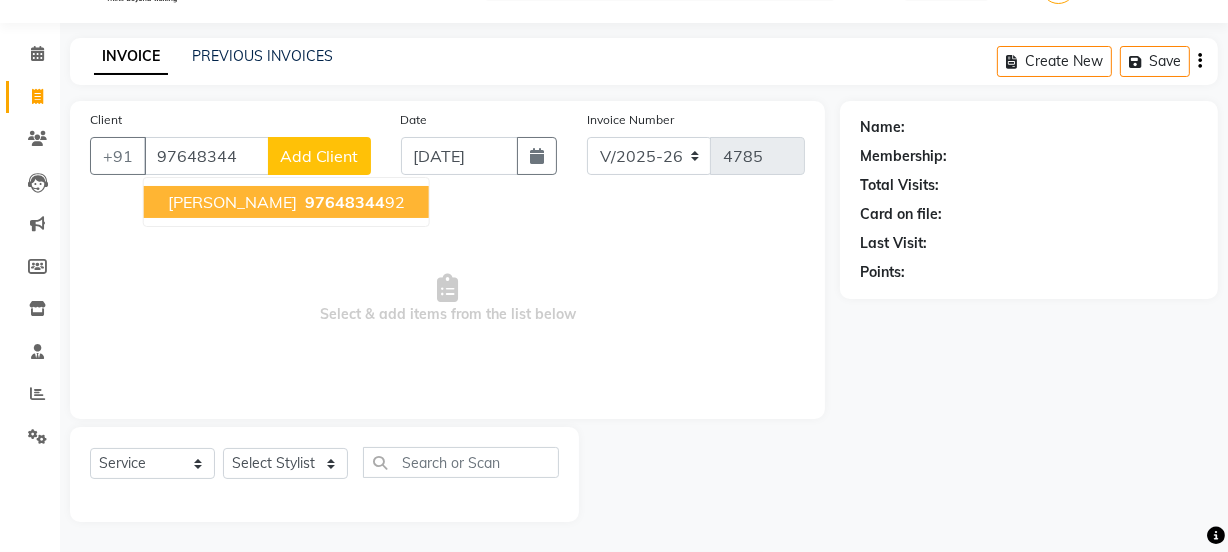 click on "Karan Kotawle" at bounding box center [232, 202] 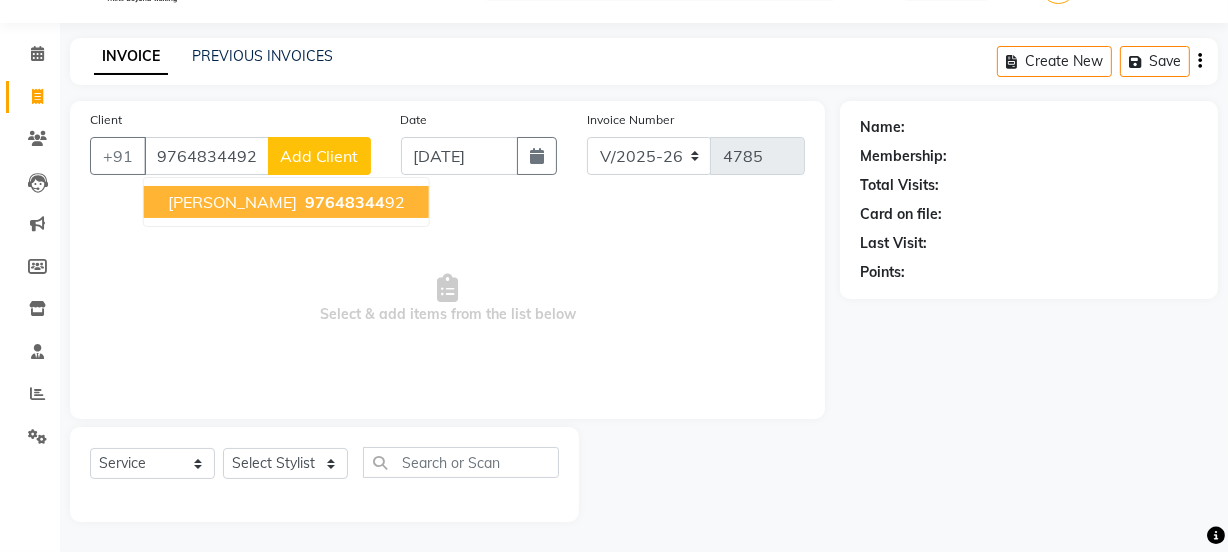 type on "9764834492" 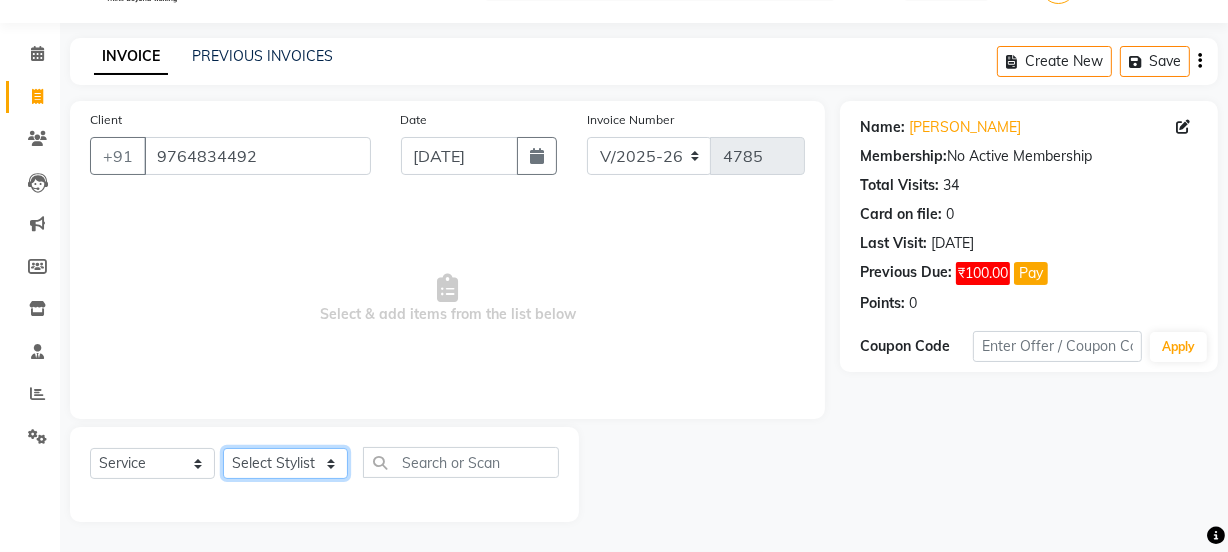 click on "Select Stylist Chetan    Dipak Vaidyakar kokan  n Mahadev Mane Mosin ansari  Nayan Patil Pradip  Prem Mane Rajan Roma Rajput Sai Shirin shaikh Shop Shubham Anarase Sneha suport staff Sonali  Sudip  Sujata thapa Sunil Umesh" 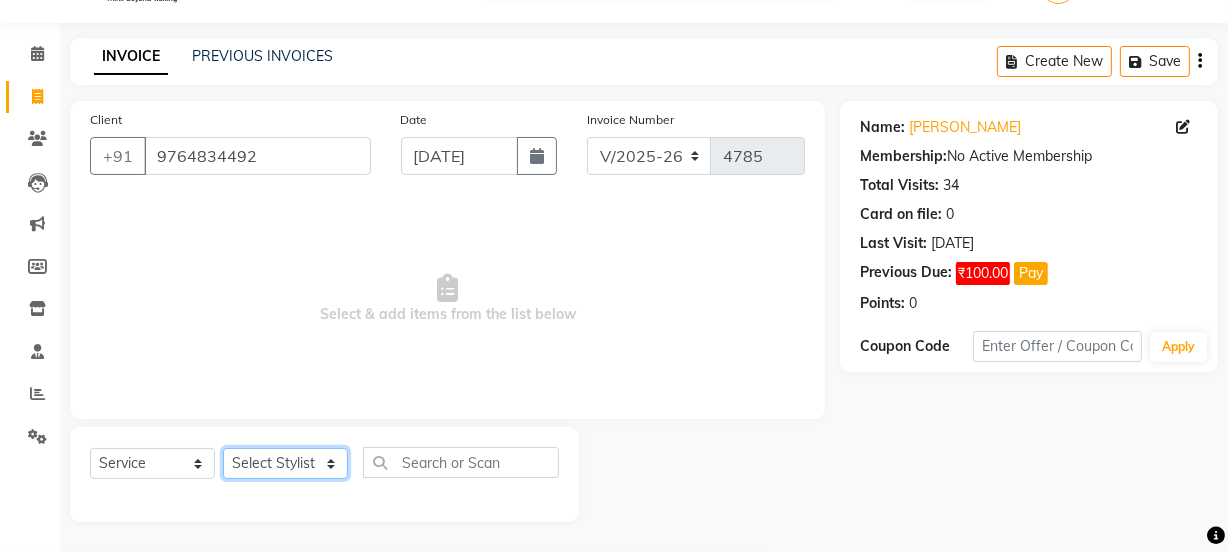 select on "33251" 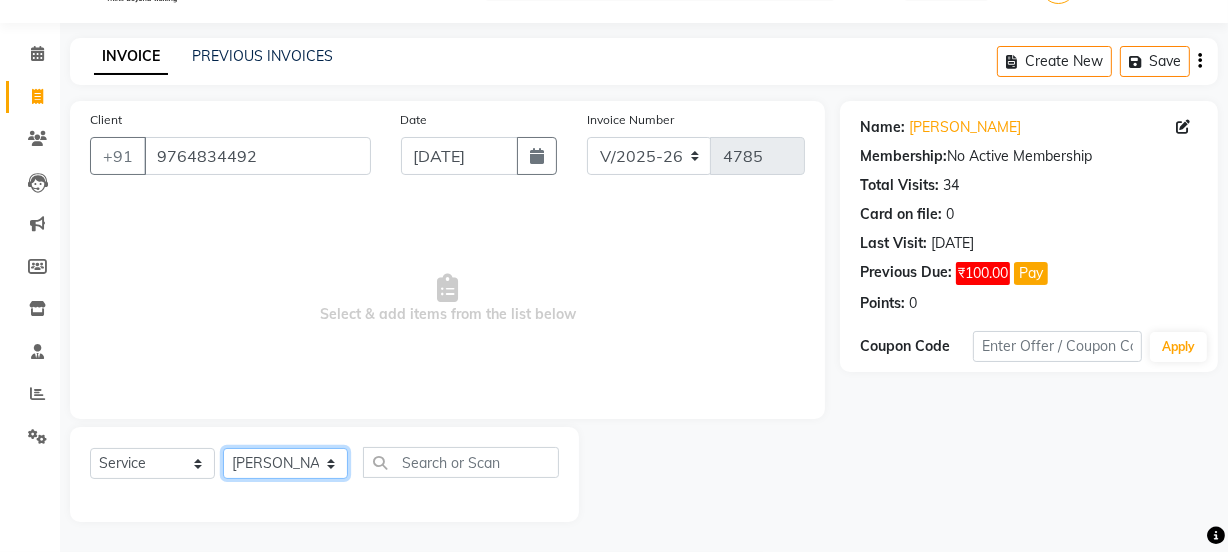 click on "Select Stylist Chetan    Dipak Vaidyakar kokan  n Mahadev Mane Mosin ansari  Nayan Patil Pradip  Prem Mane Rajan Roma Rajput Sai Shirin shaikh Shop Shubham Anarase Sneha suport staff Sonali  Sudip  Sujata thapa Sunil Umesh" 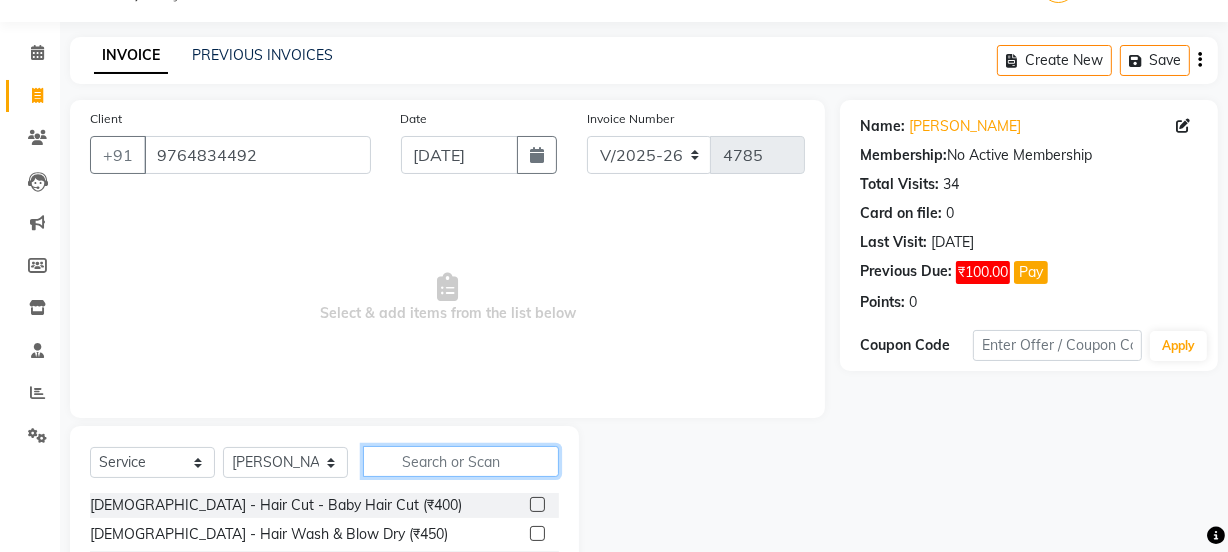 click 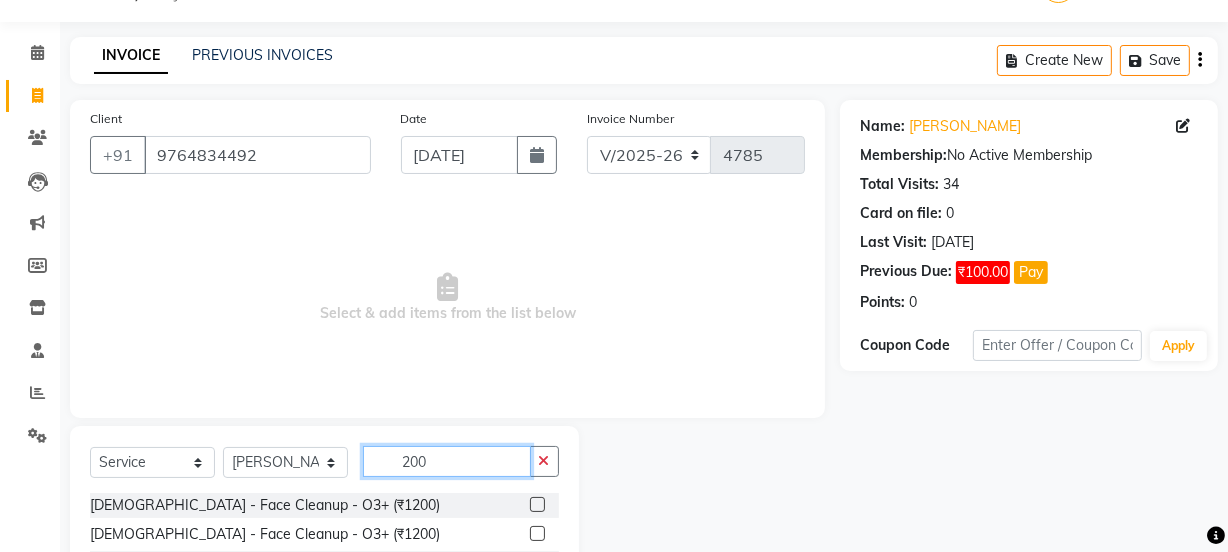 scroll, scrollTop: 250, scrollLeft: 0, axis: vertical 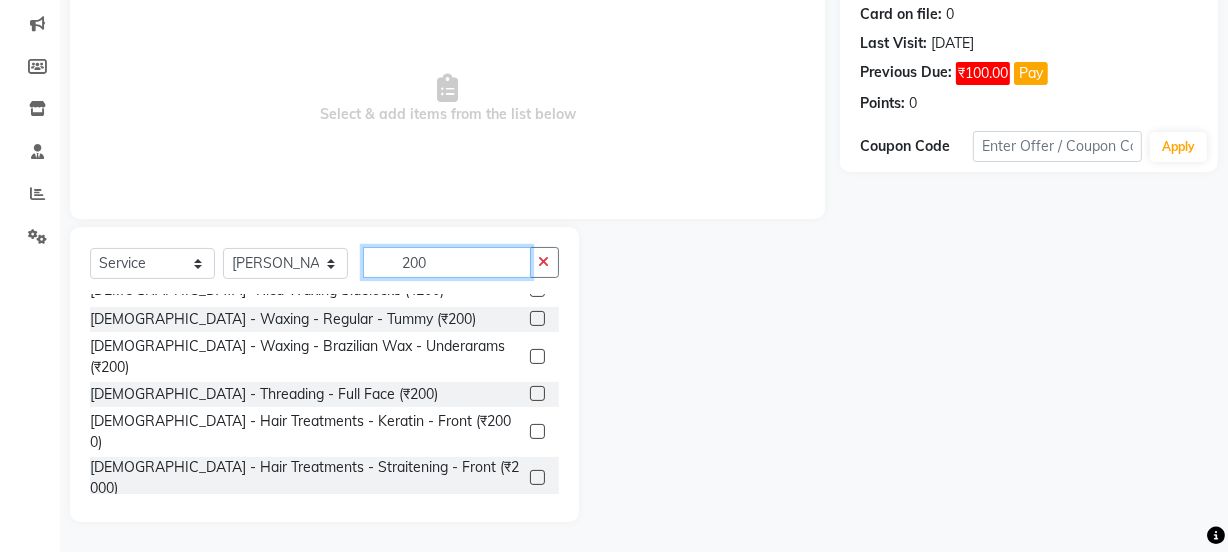 type on "200" 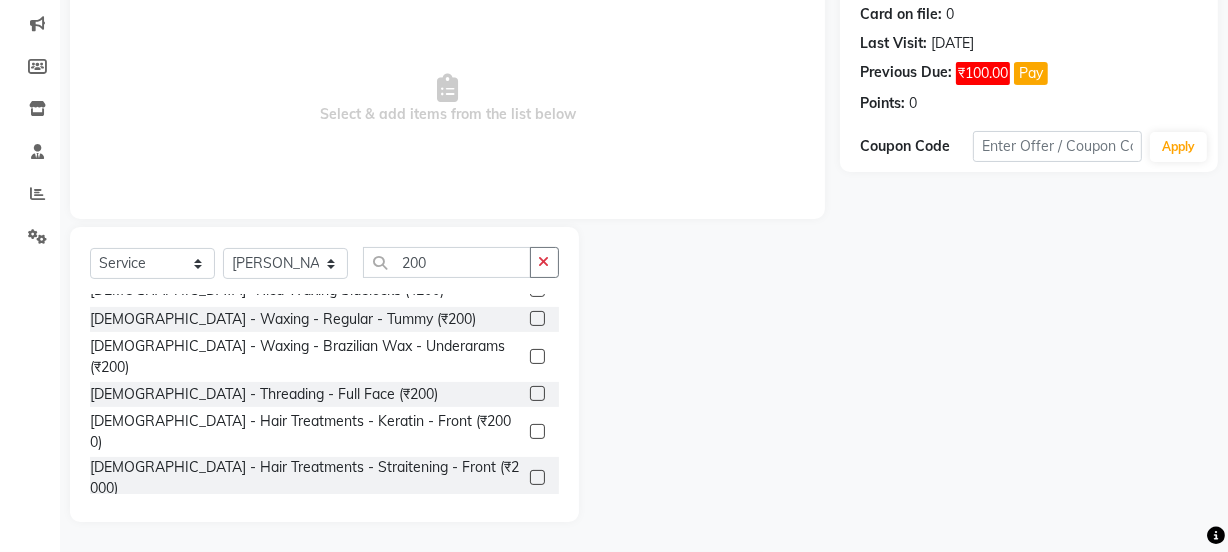 click 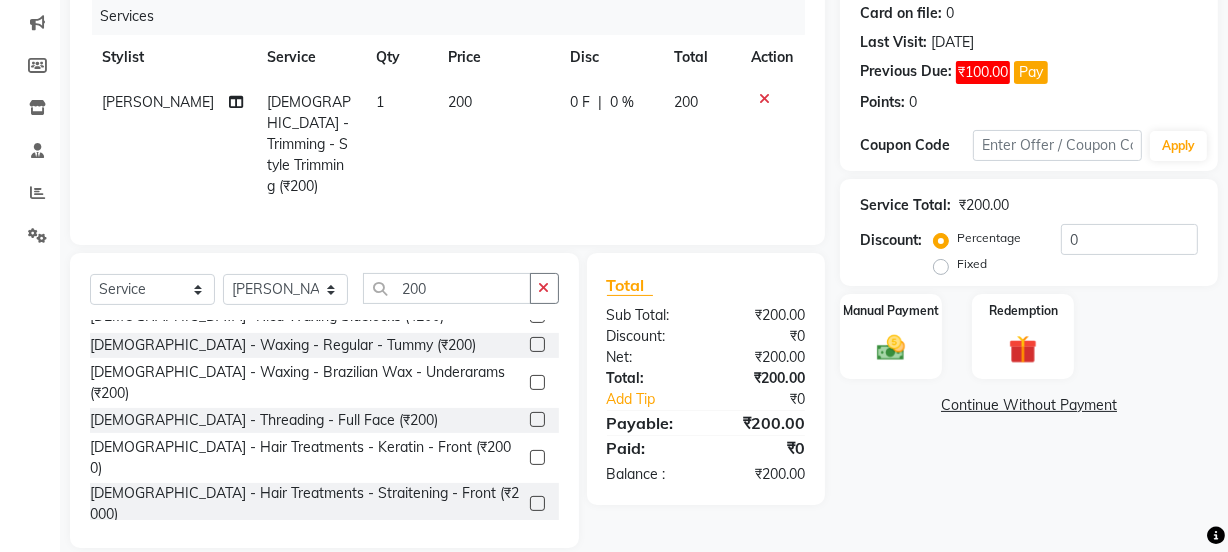 checkbox on "false" 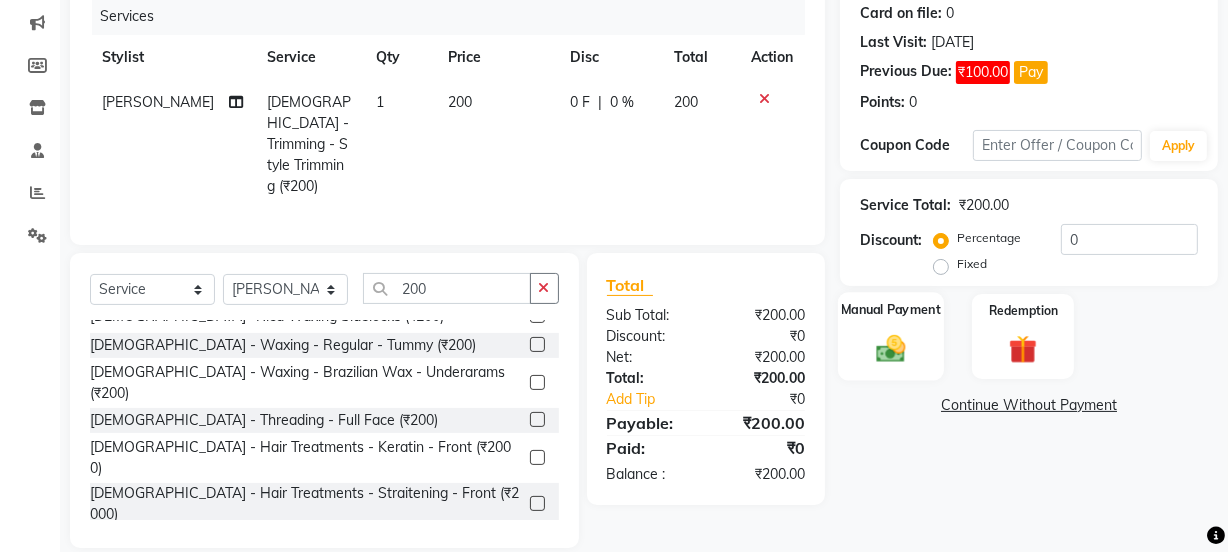 click 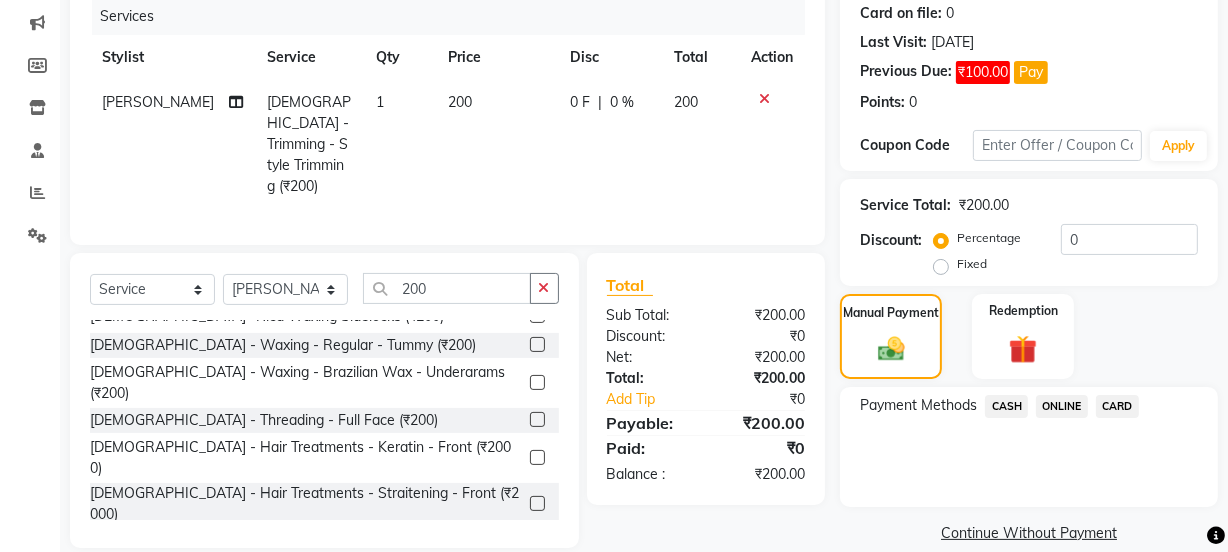 click on "ONLINE" 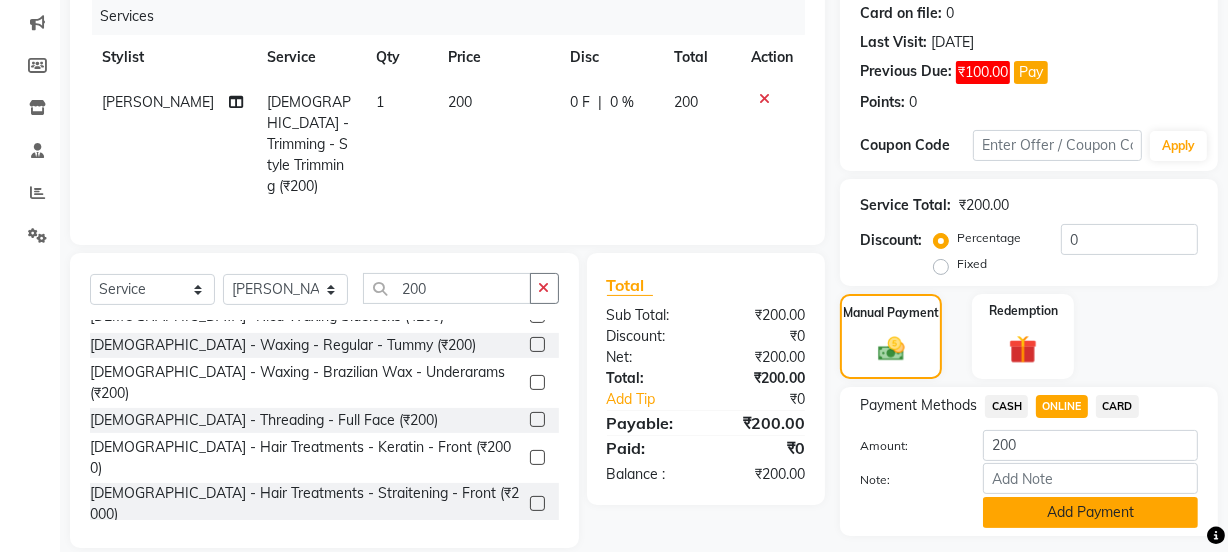 click on "Add Payment" 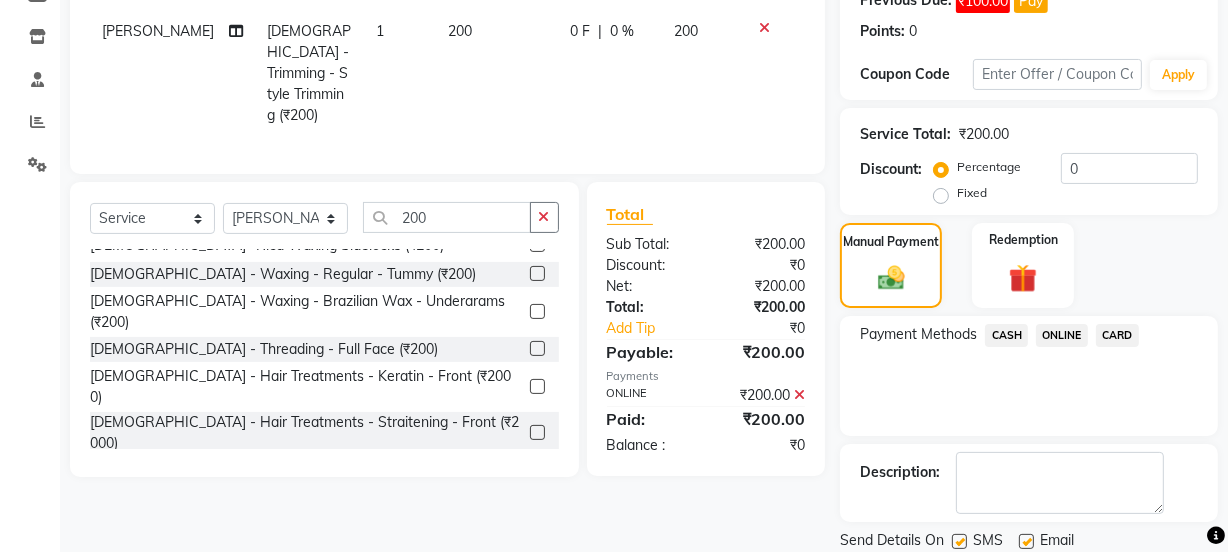 scroll, scrollTop: 388, scrollLeft: 0, axis: vertical 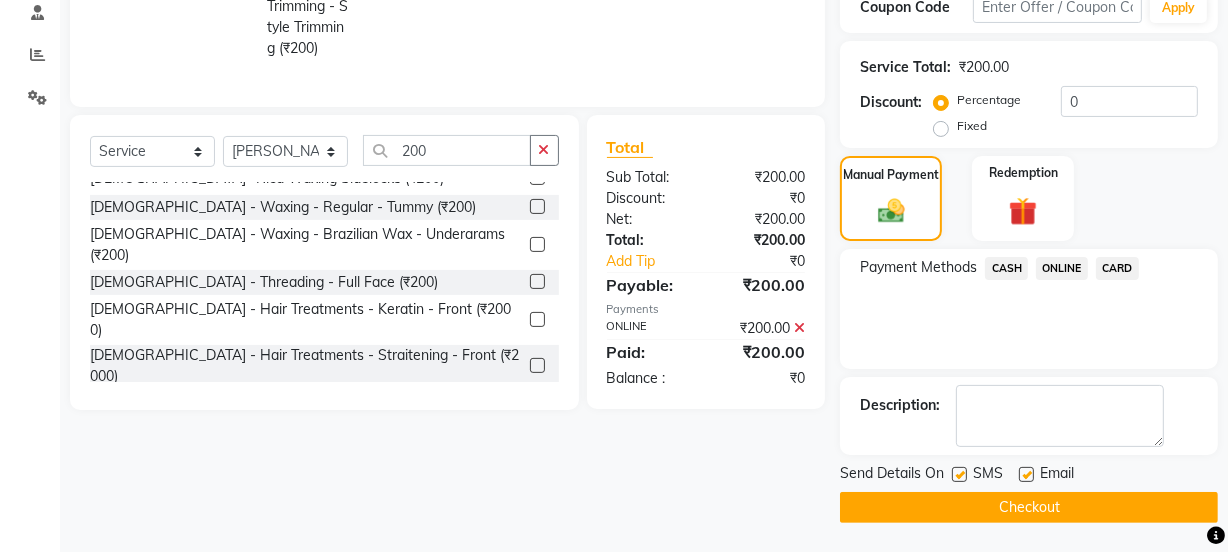 click on "Checkout" 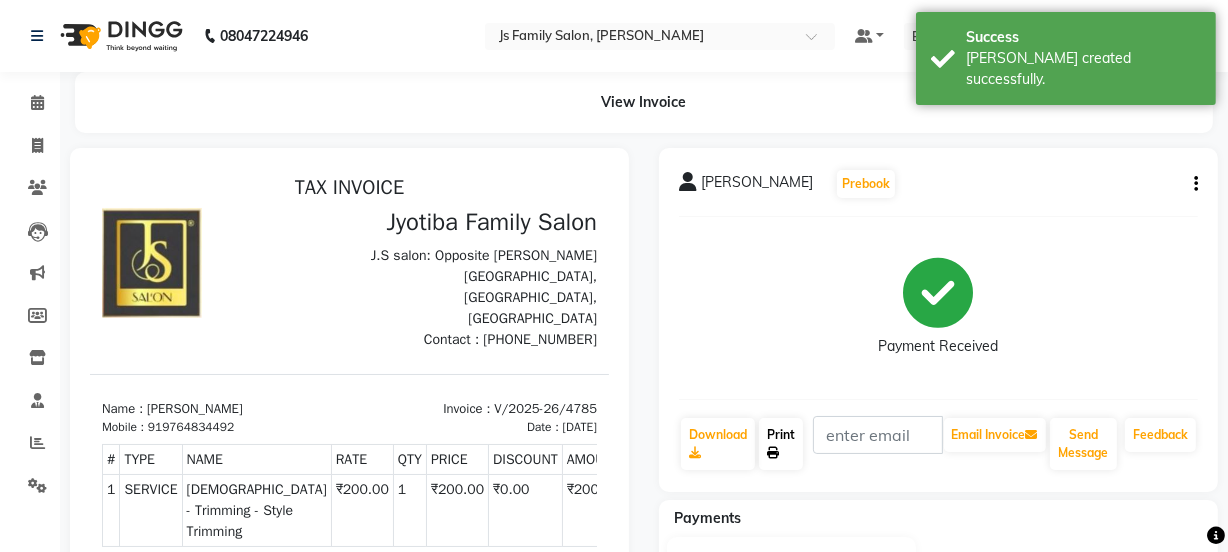 scroll, scrollTop: 0, scrollLeft: 0, axis: both 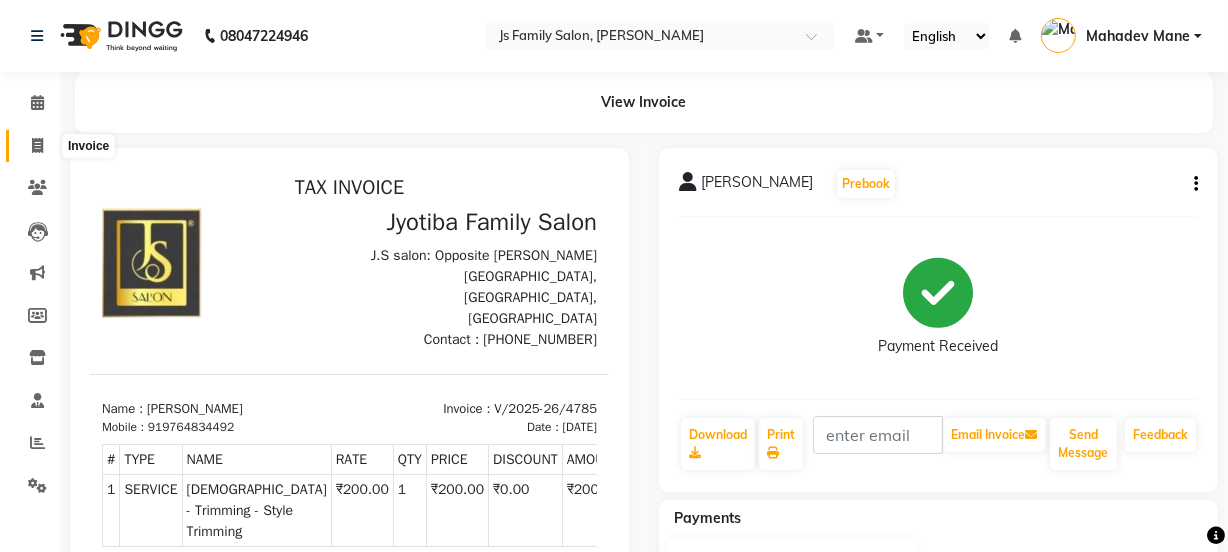 click 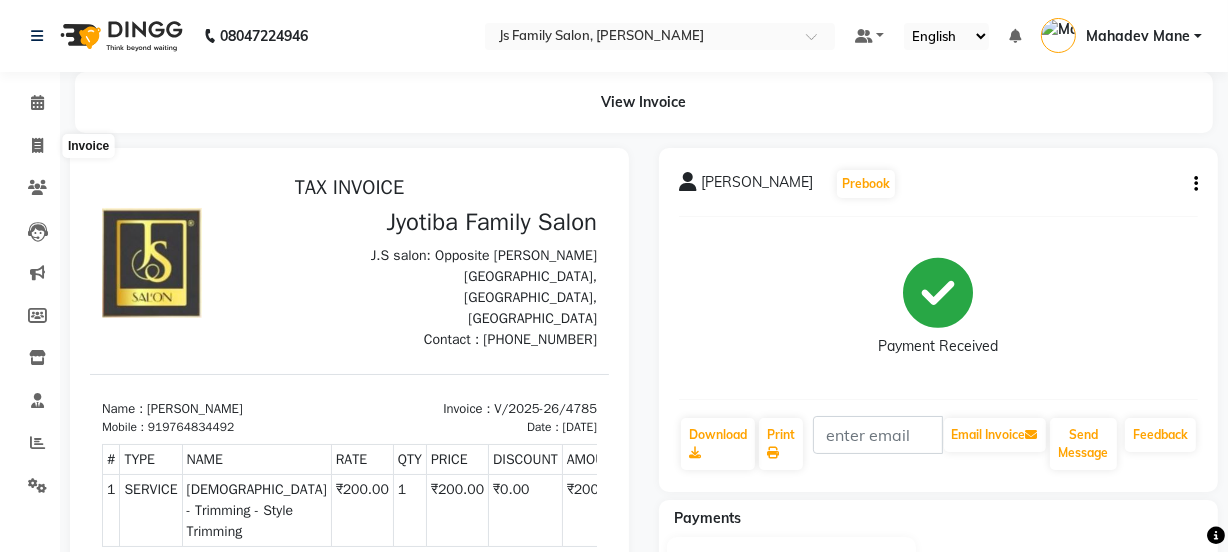 select on "service" 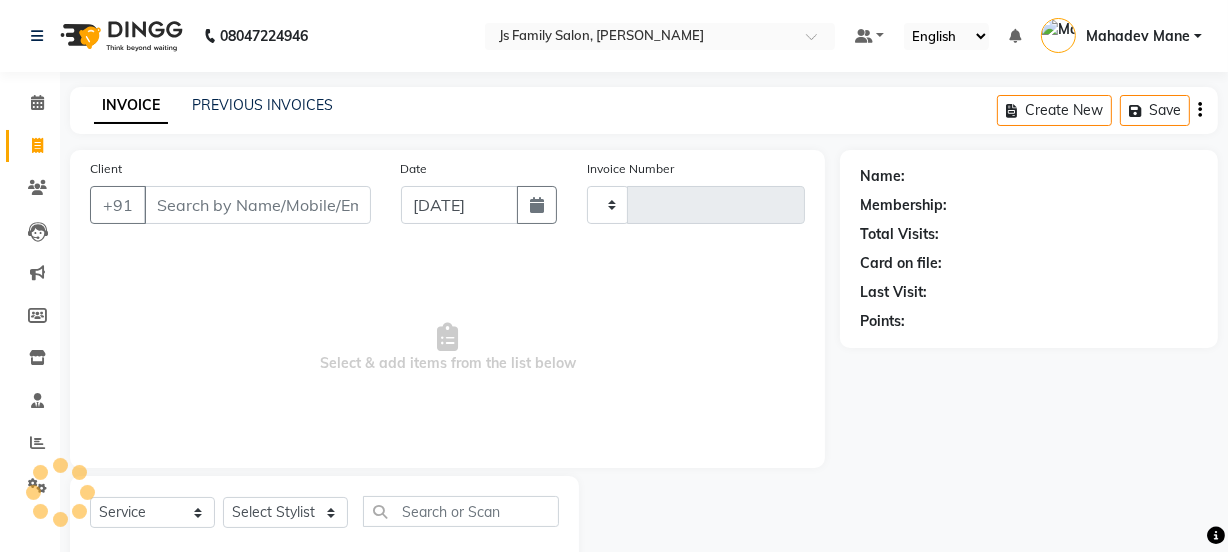 scroll, scrollTop: 50, scrollLeft: 0, axis: vertical 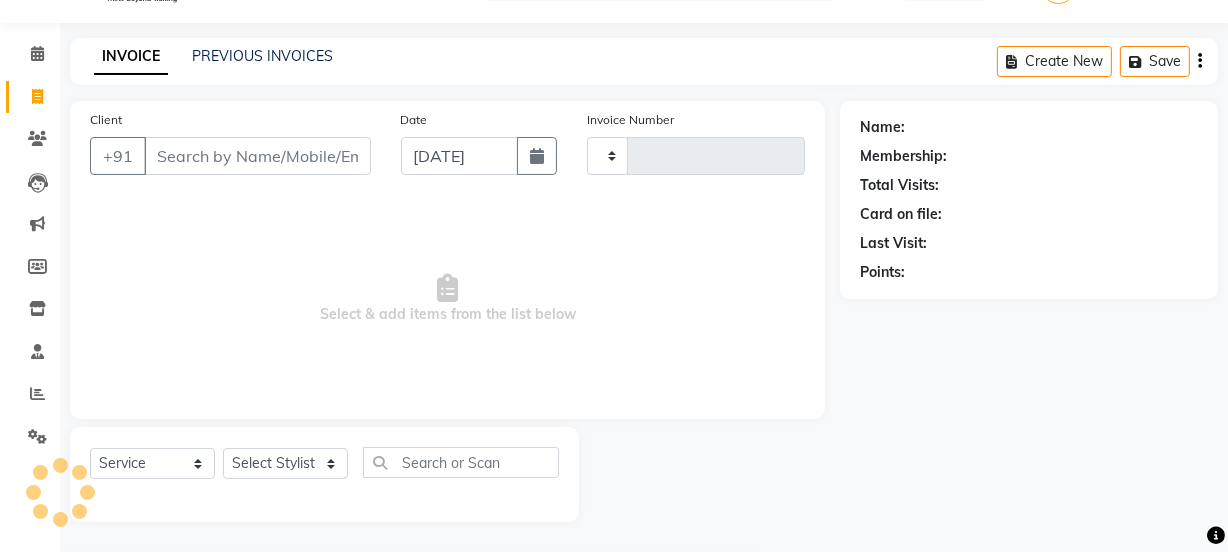 click on "Client" at bounding box center [257, 156] 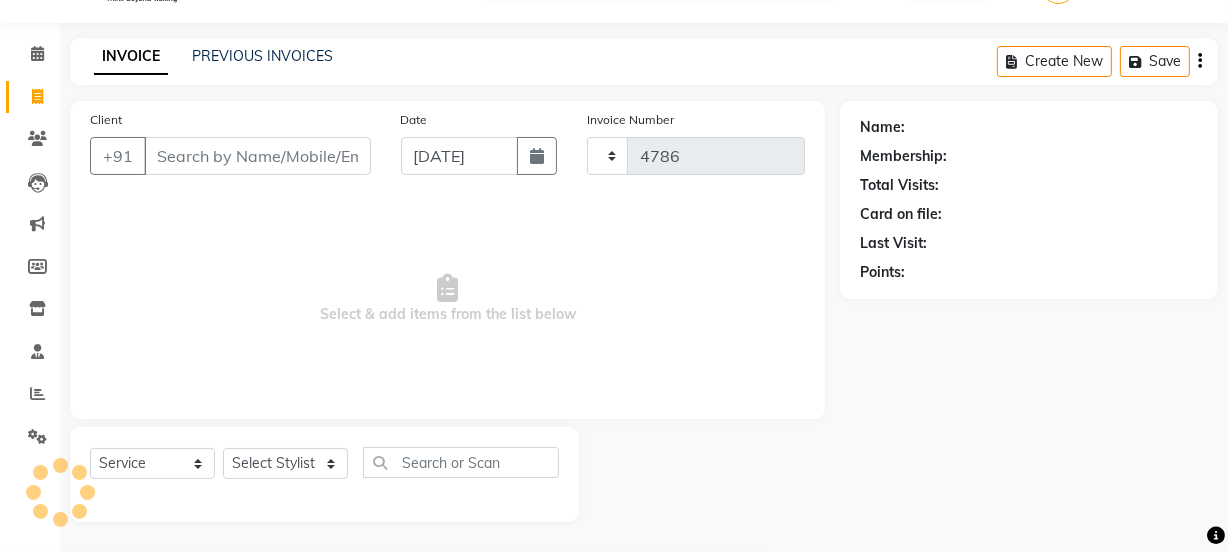 select on "3729" 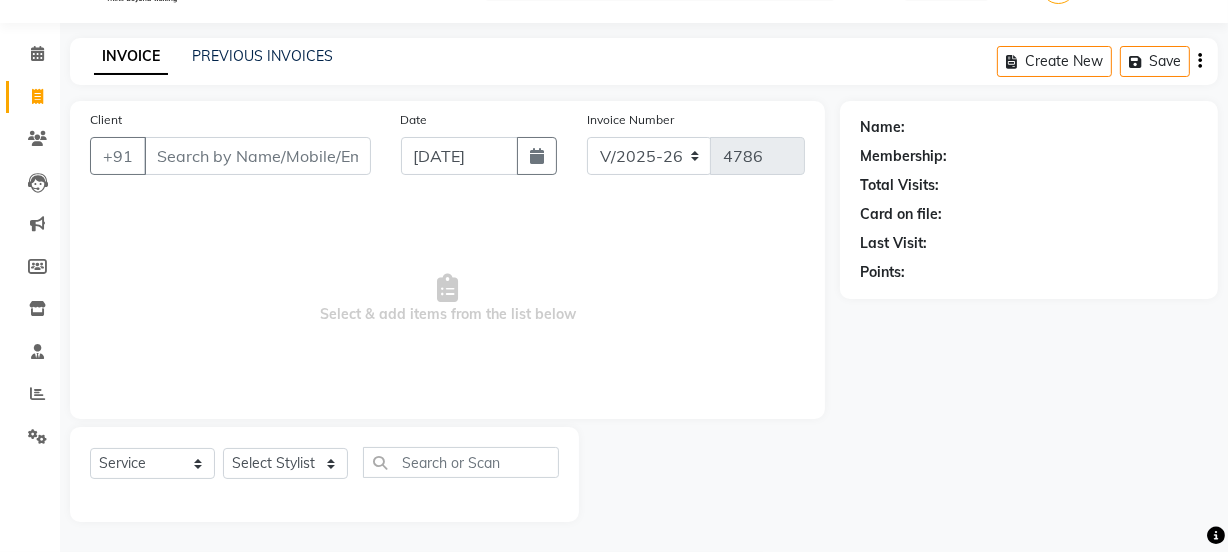 click on "Client" at bounding box center (257, 156) 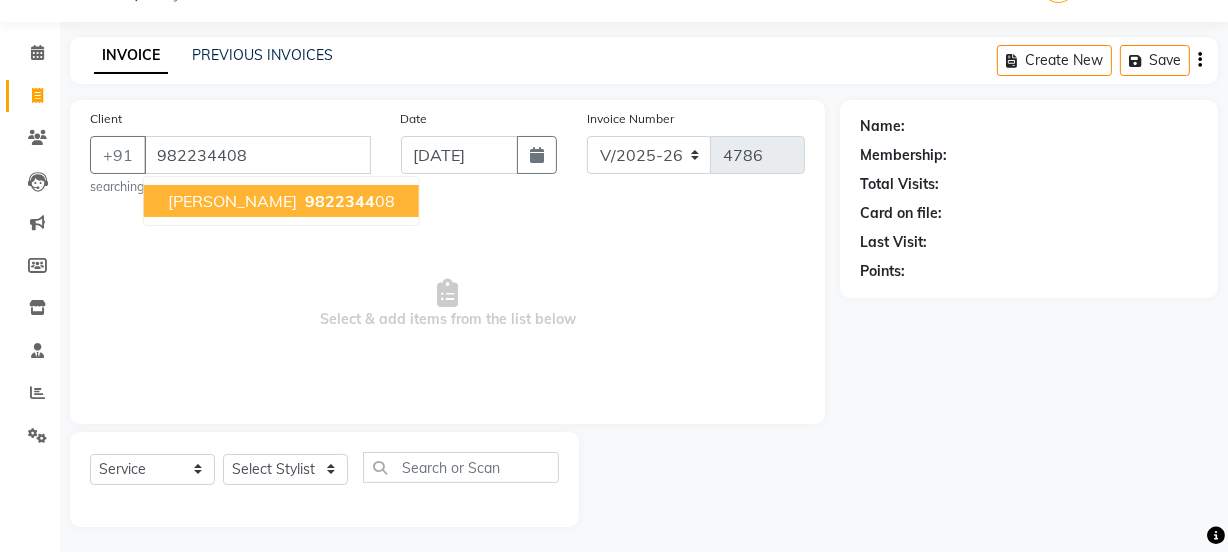type on "982234408" 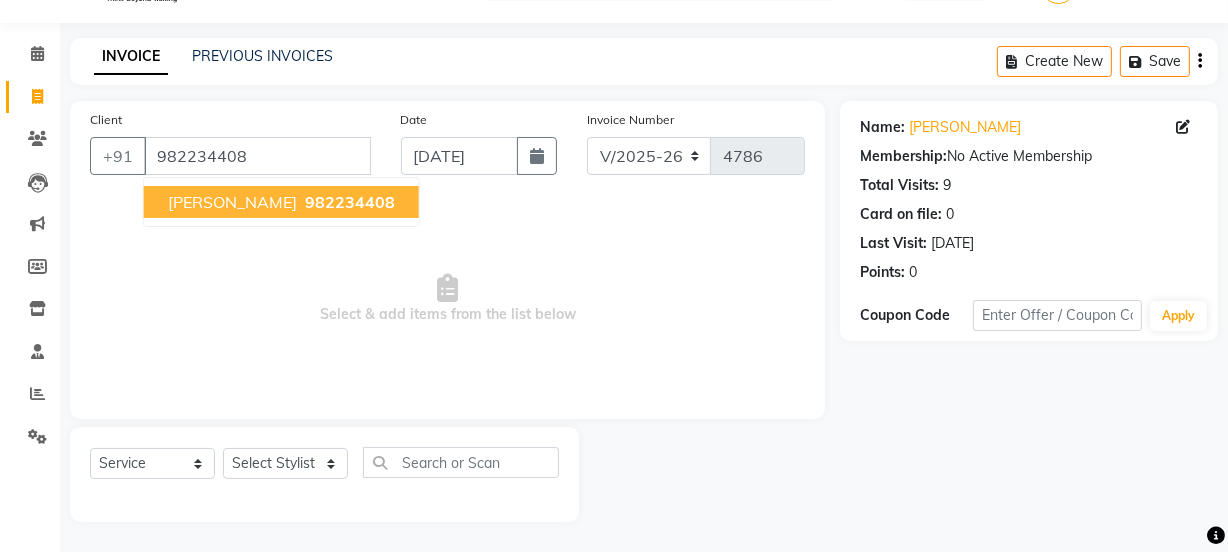 click on "Pandurang Kalokhe" at bounding box center (232, 202) 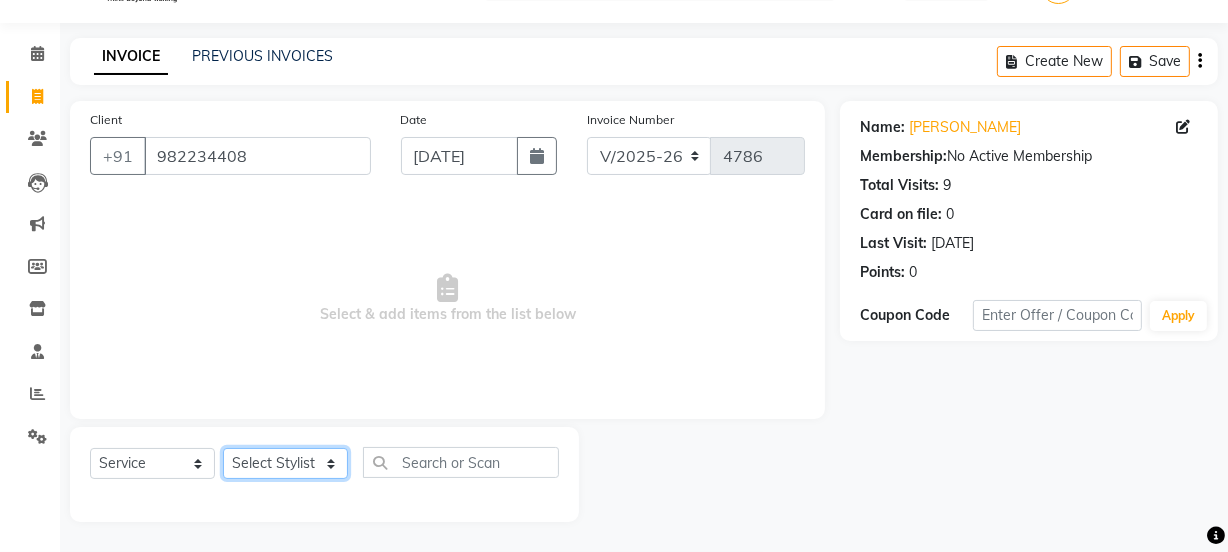 click on "Select Stylist Chetan    Dipak Vaidyakar kokan  n Mahadev Mane Mosin ansari  Nayan Patil Pradip  Prem Mane Rajan Roma Rajput Sai Shirin shaikh Shop Shubham Anarase Sneha suport staff Sonali  Sudip  Sujata thapa Sunil Umesh" 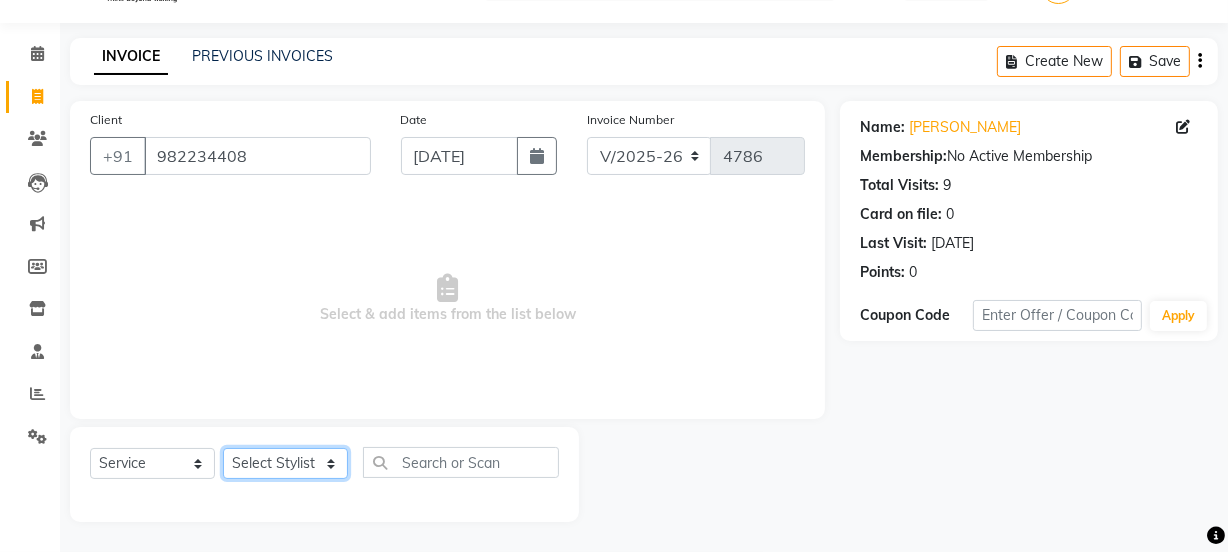 select on "17712" 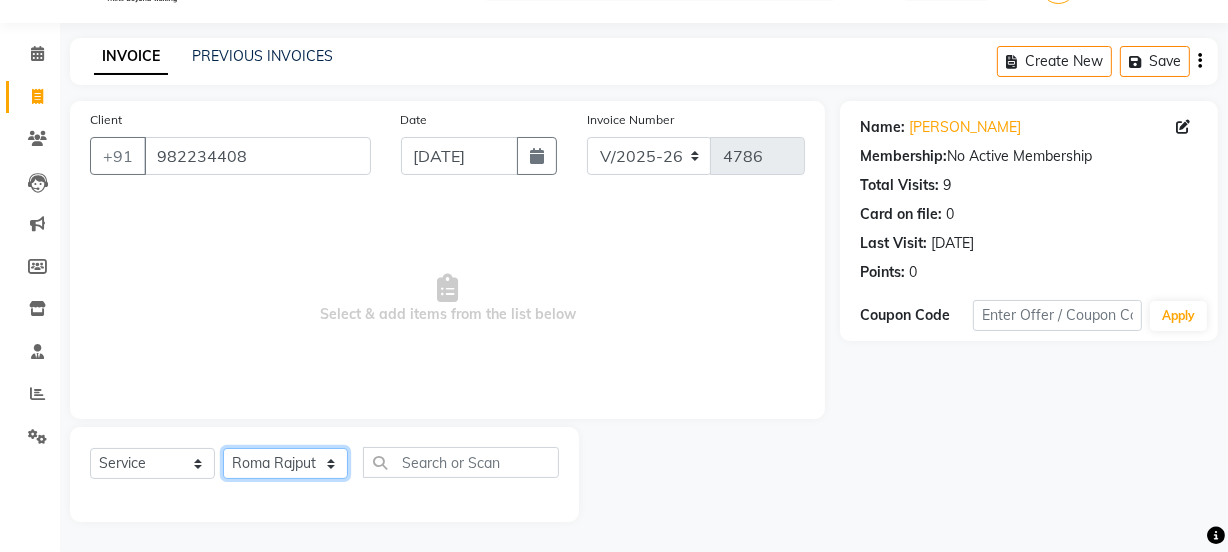 click on "Select Stylist Chetan    Dipak Vaidyakar kokan  n Mahadev Mane Mosin ansari  Nayan Patil Pradip  Prem Mane Rajan Roma Rajput Sai Shirin shaikh Shop Shubham Anarase Sneha suport staff Sonali  Sudip  Sujata thapa Sunil Umesh" 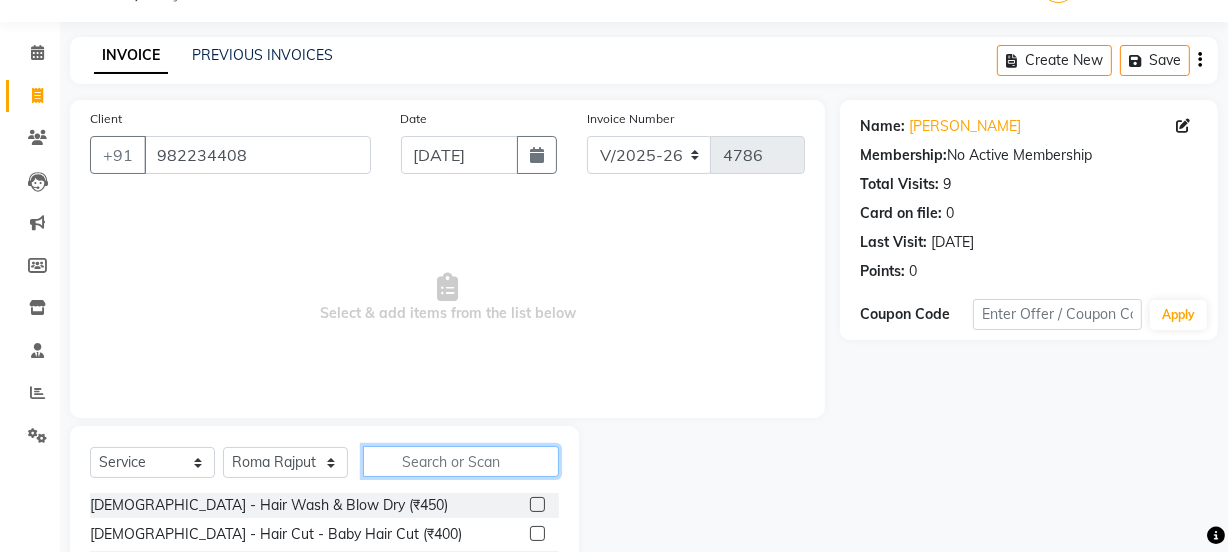 click 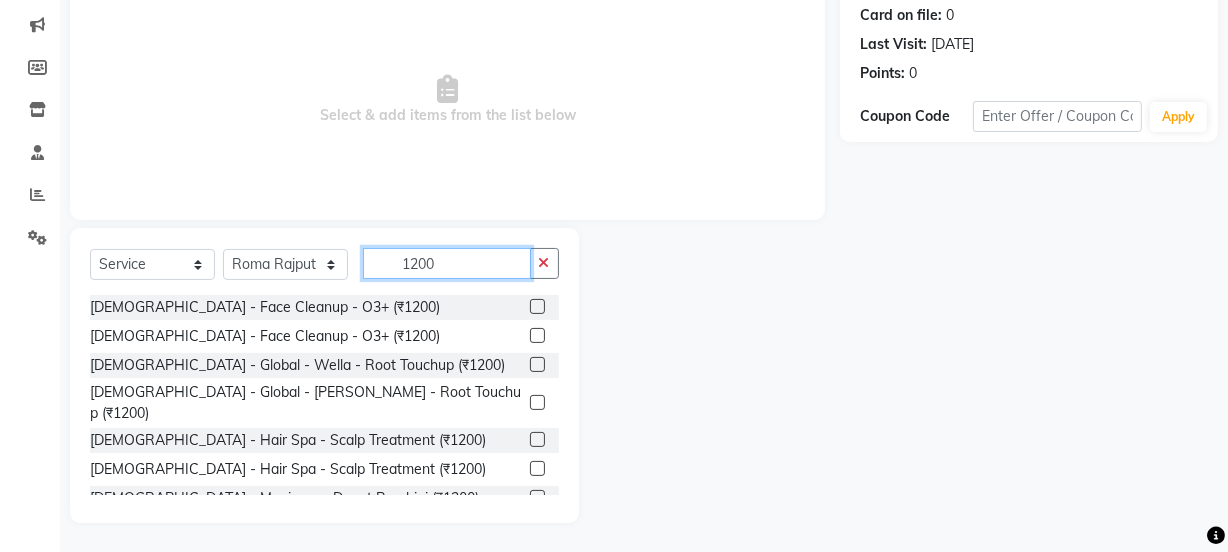 scroll, scrollTop: 250, scrollLeft: 0, axis: vertical 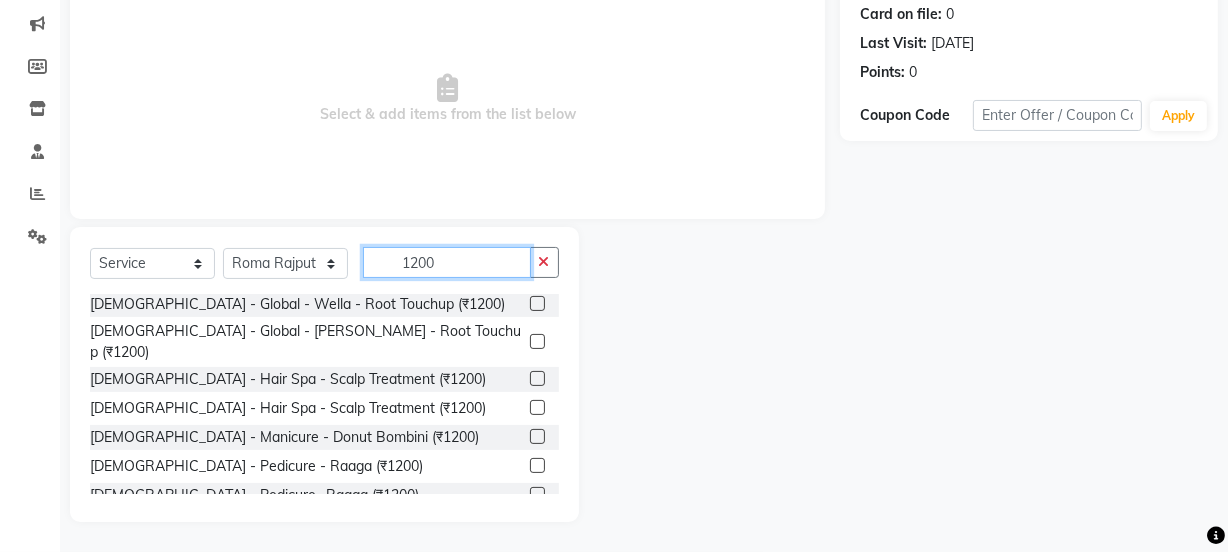 type on "1200" 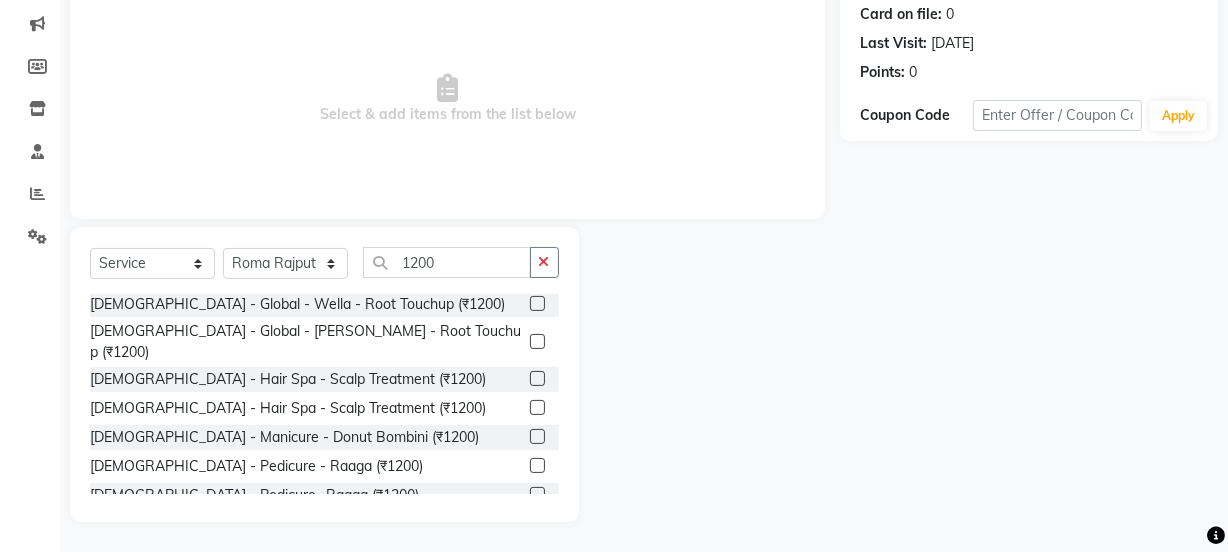 click 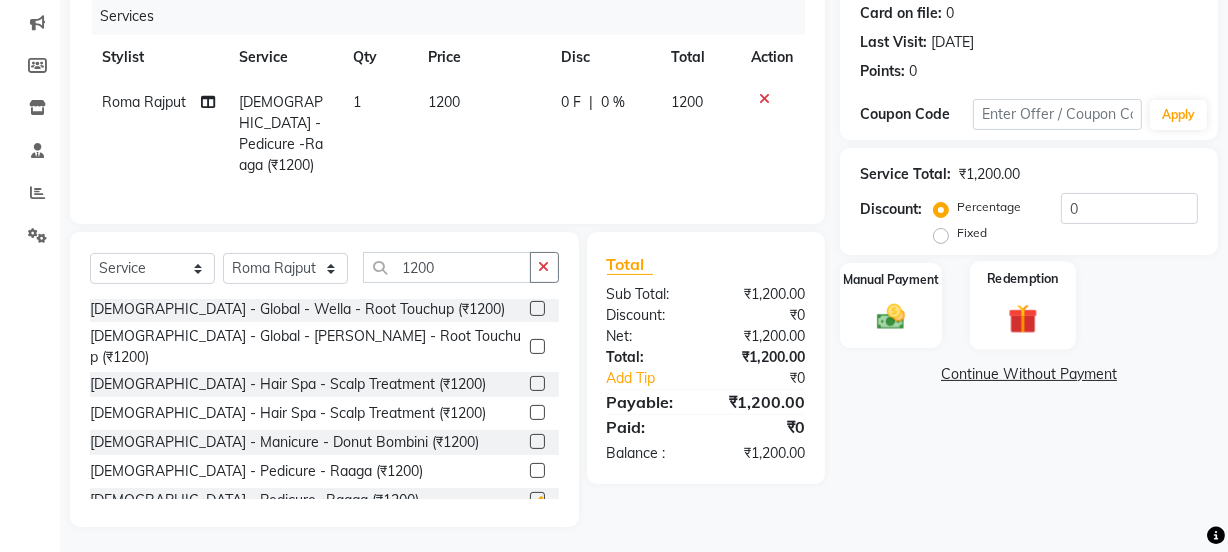 checkbox on "false" 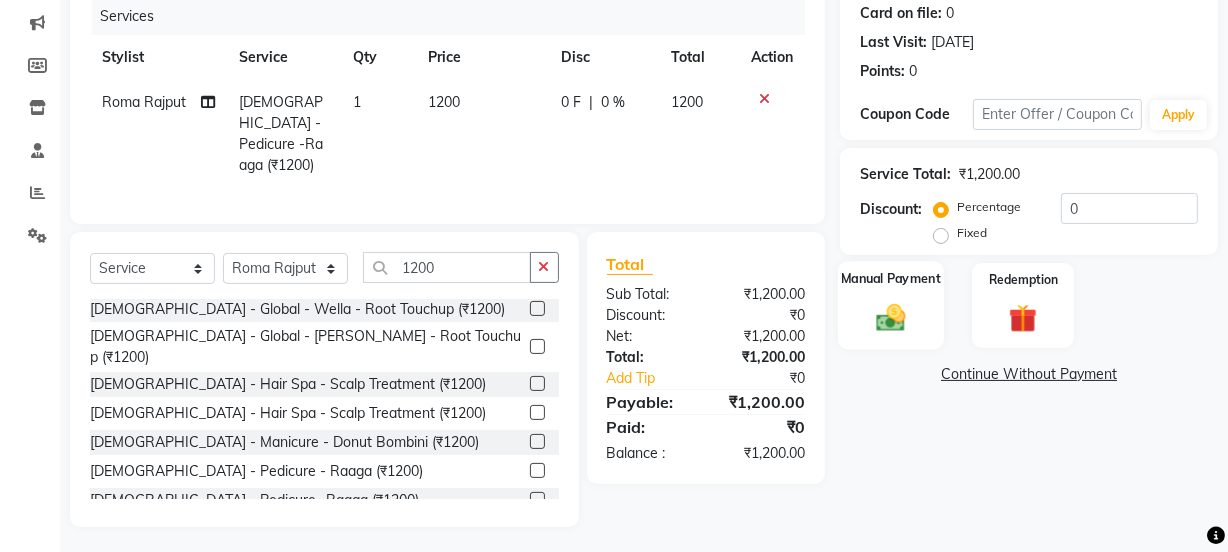 click 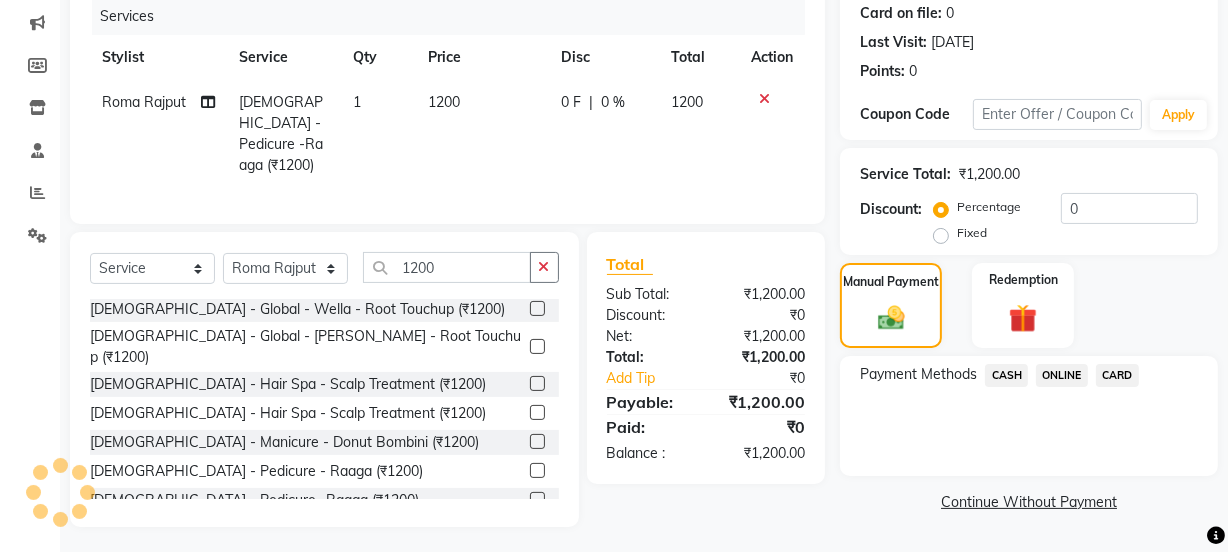 click on "ONLINE" 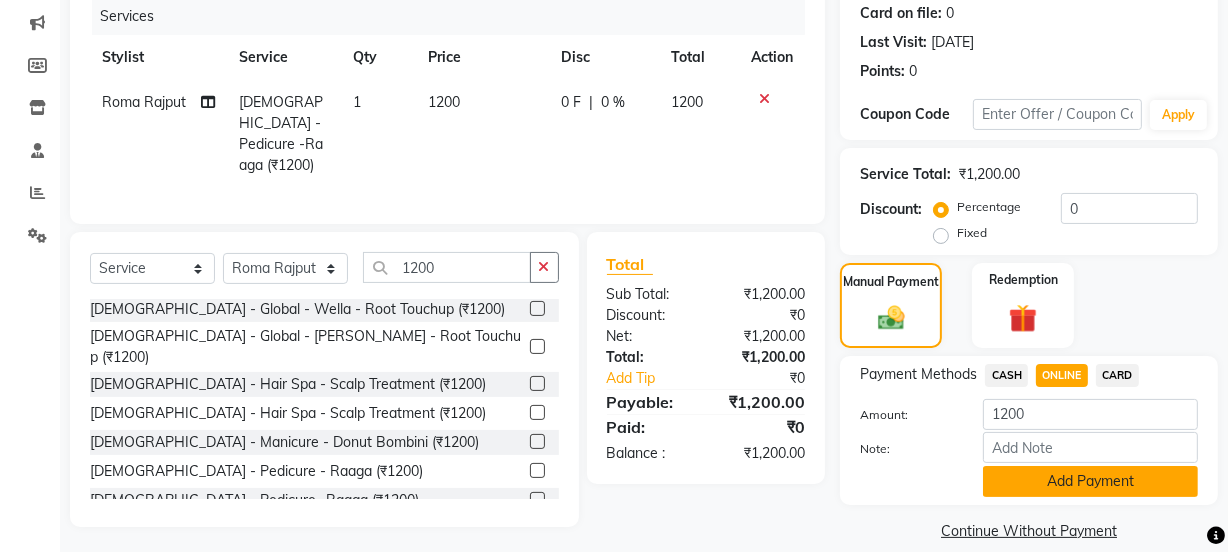 click on "Add Payment" 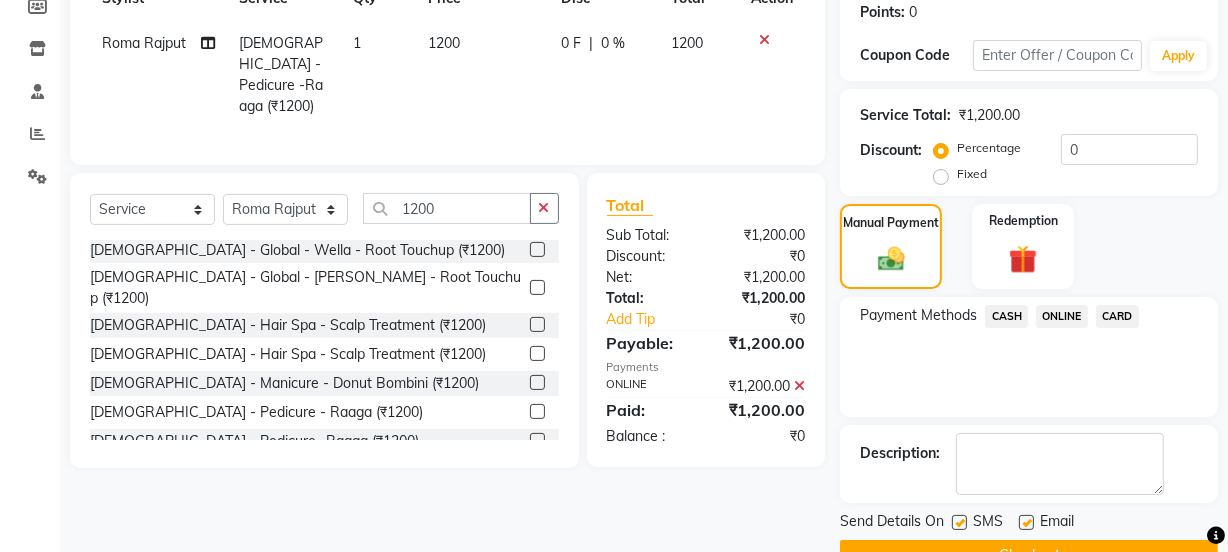 scroll, scrollTop: 357, scrollLeft: 0, axis: vertical 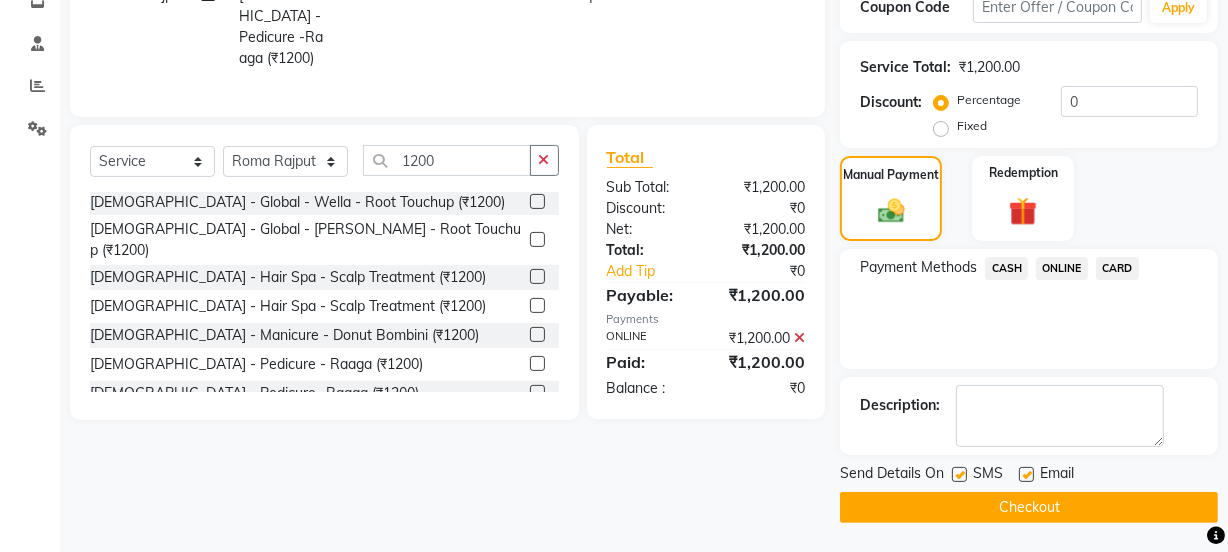 click on "Checkout" 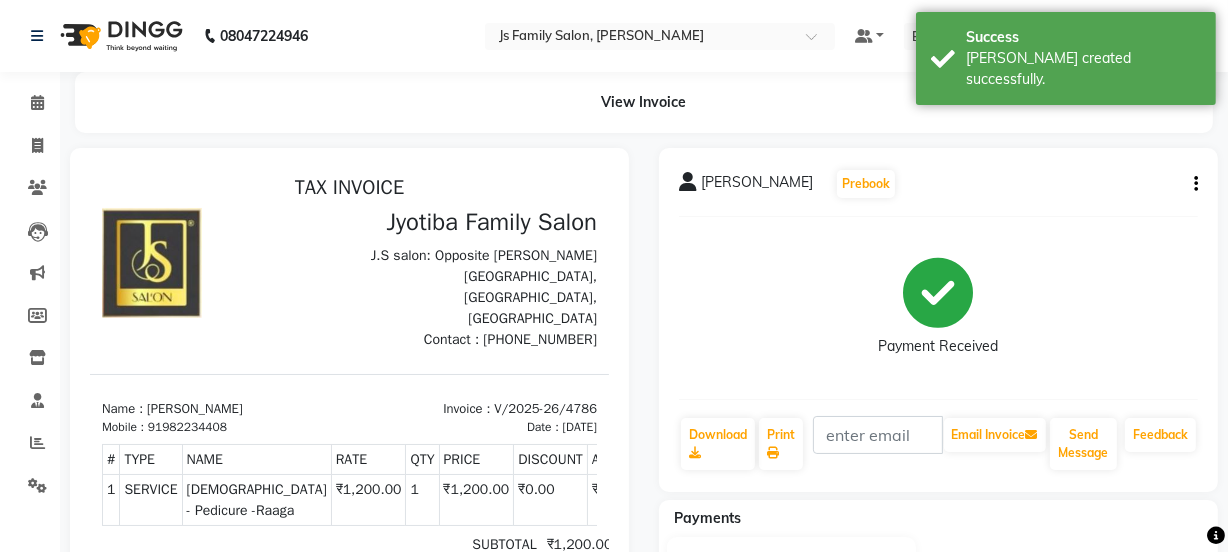 scroll, scrollTop: 0, scrollLeft: 0, axis: both 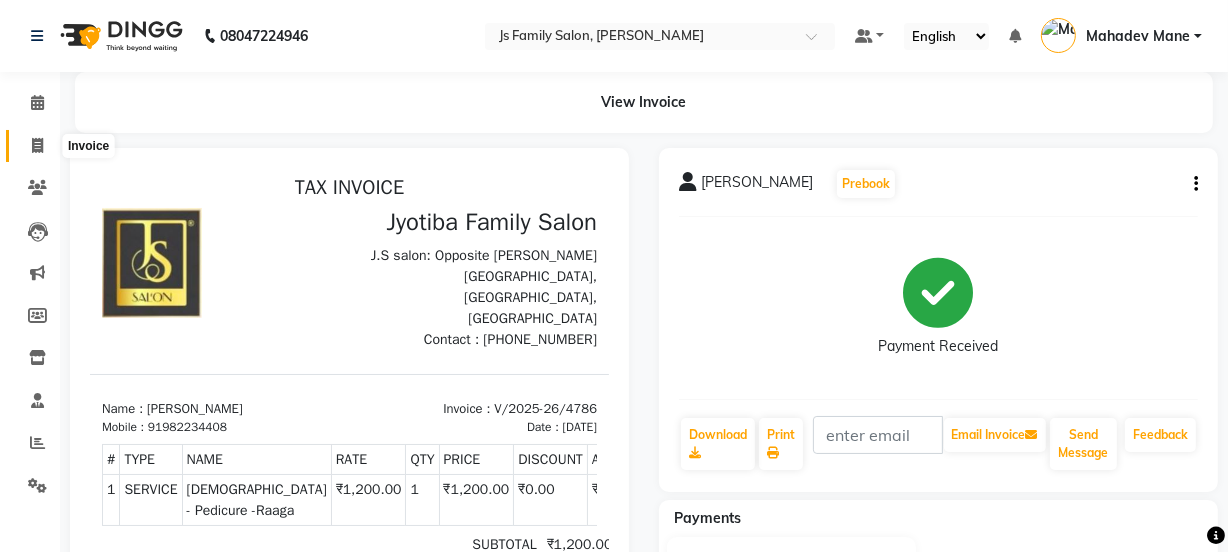 click 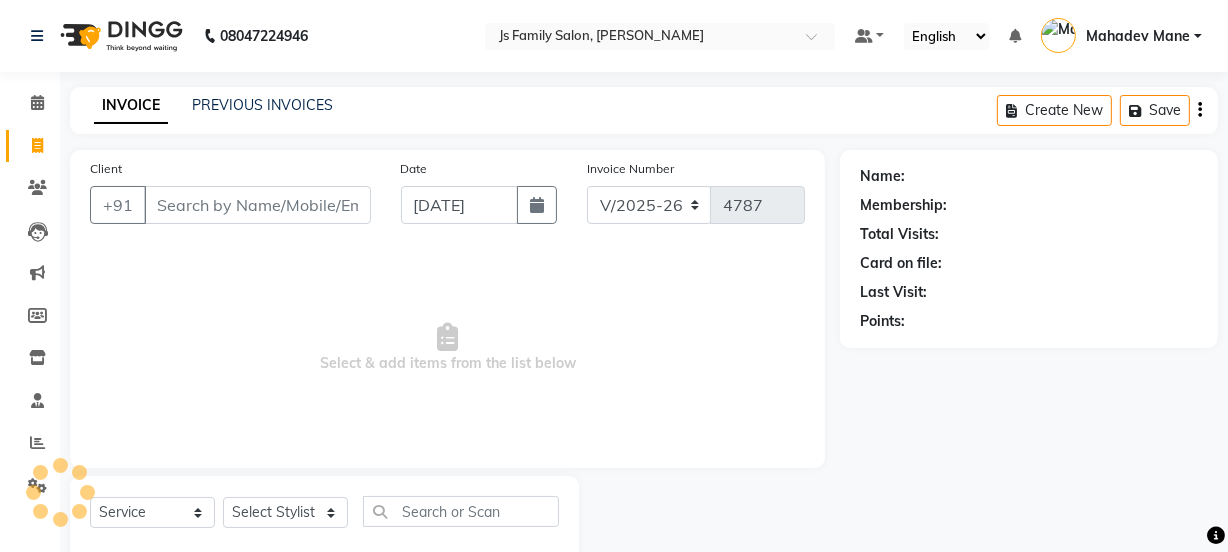 scroll, scrollTop: 50, scrollLeft: 0, axis: vertical 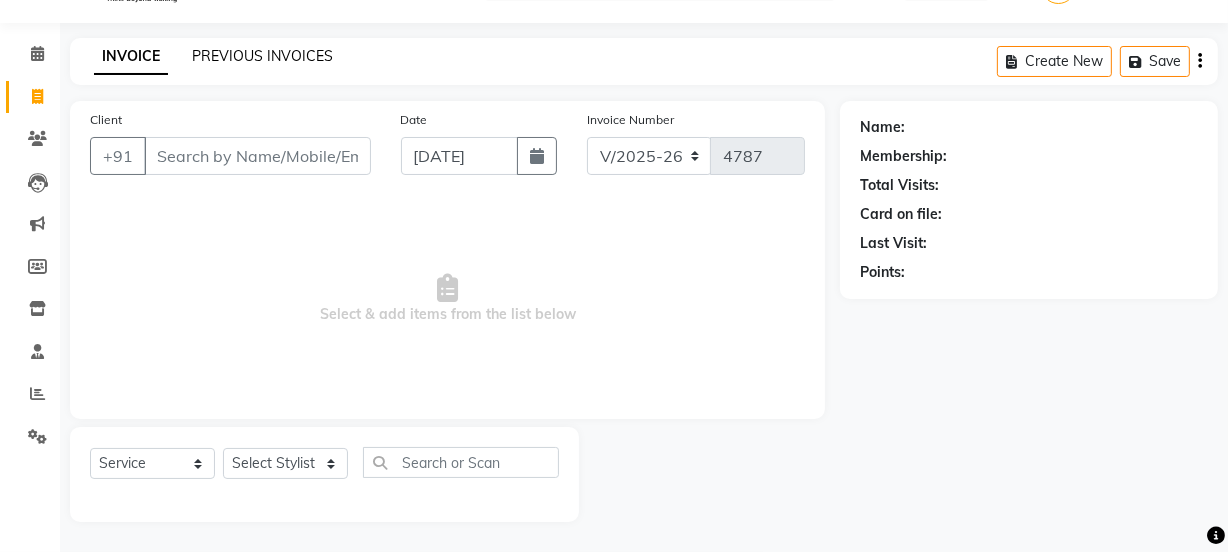 click on "PREVIOUS INVOICES" 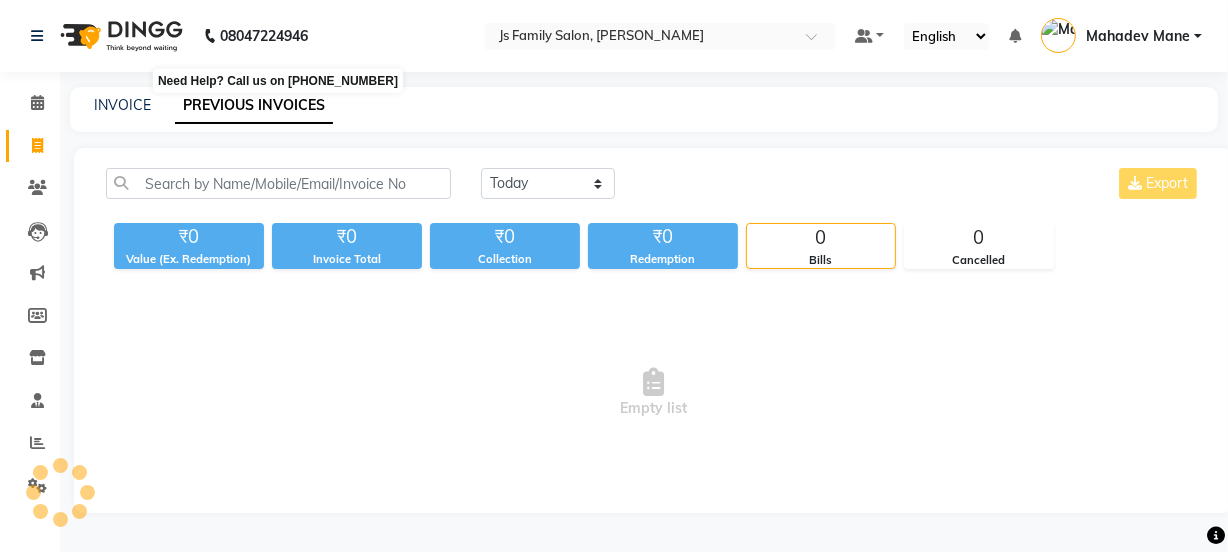 scroll, scrollTop: 0, scrollLeft: 0, axis: both 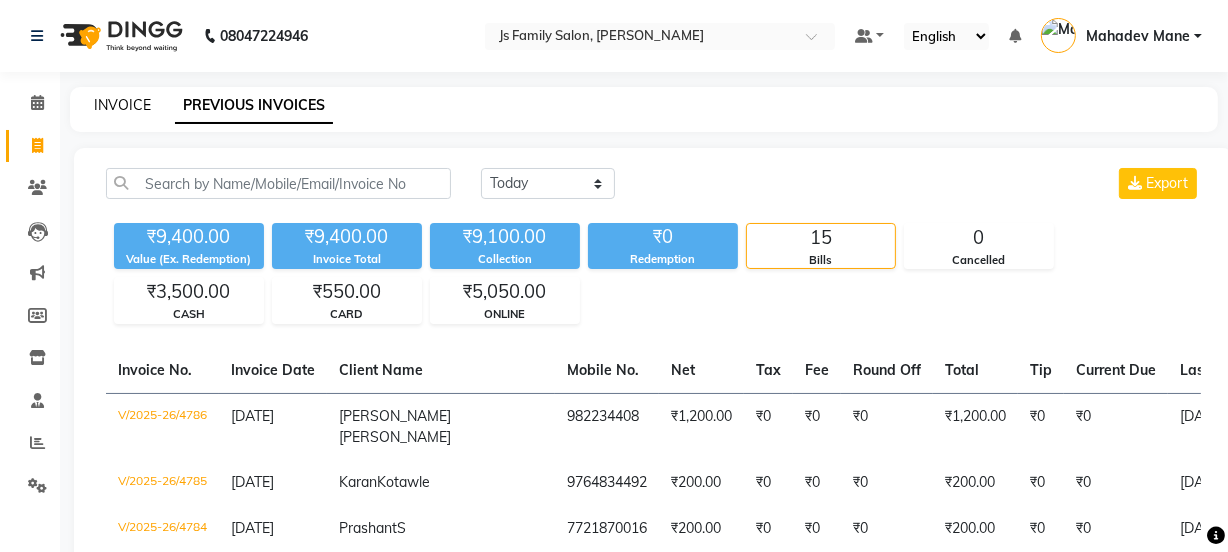 click on "INVOICE" 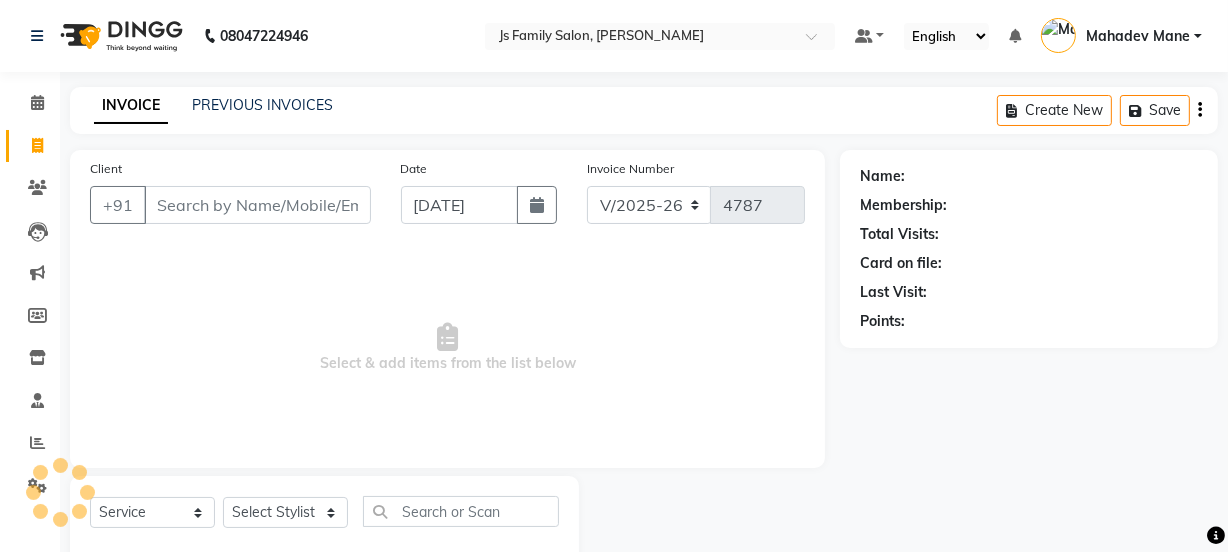 scroll, scrollTop: 50, scrollLeft: 0, axis: vertical 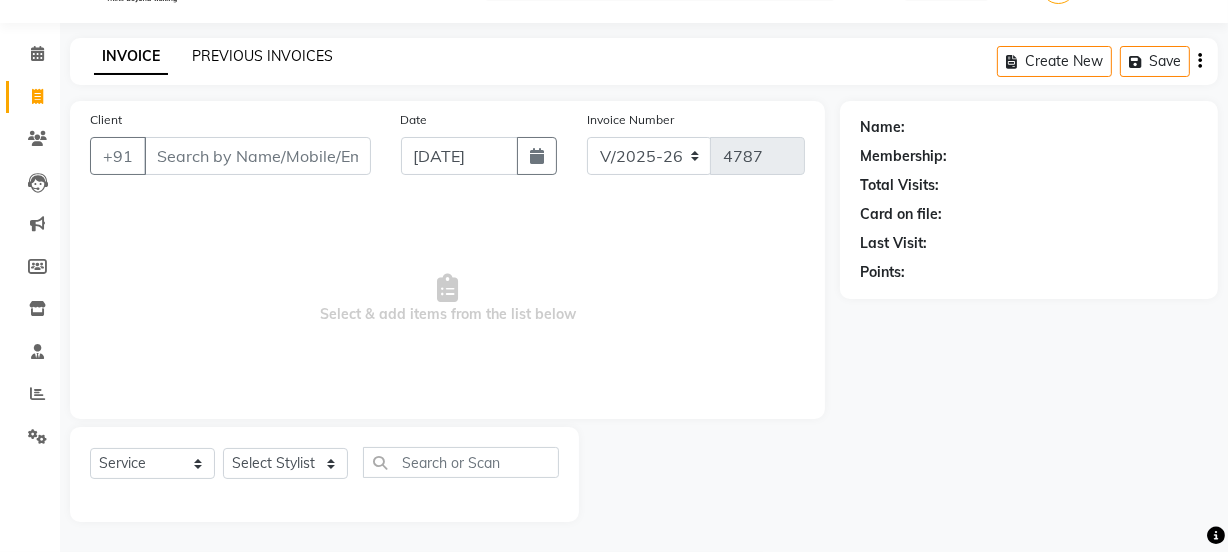 click on "PREVIOUS INVOICES" 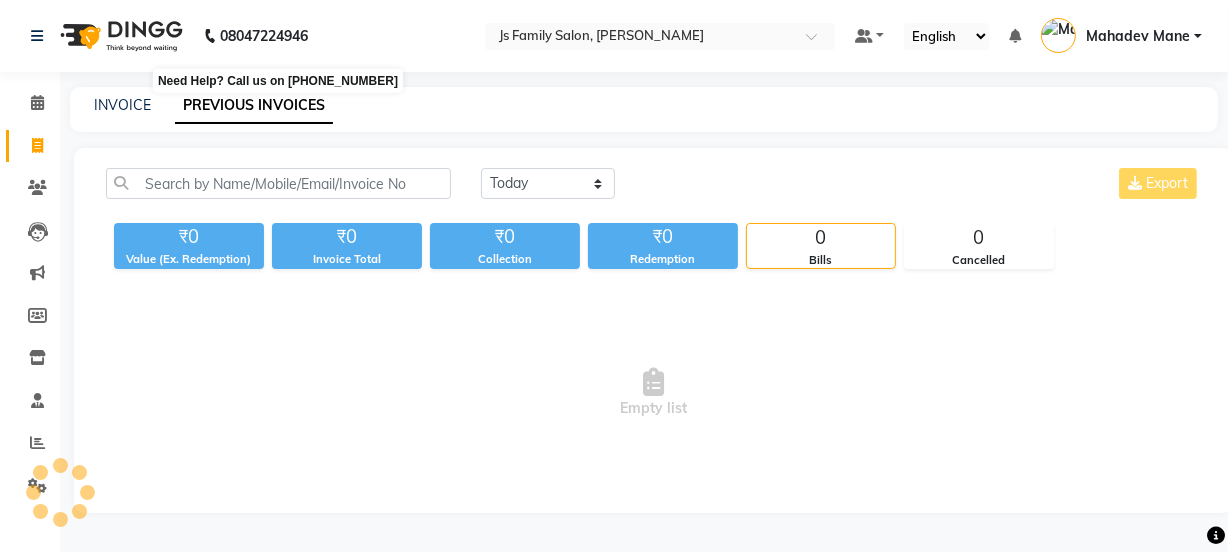scroll, scrollTop: 0, scrollLeft: 0, axis: both 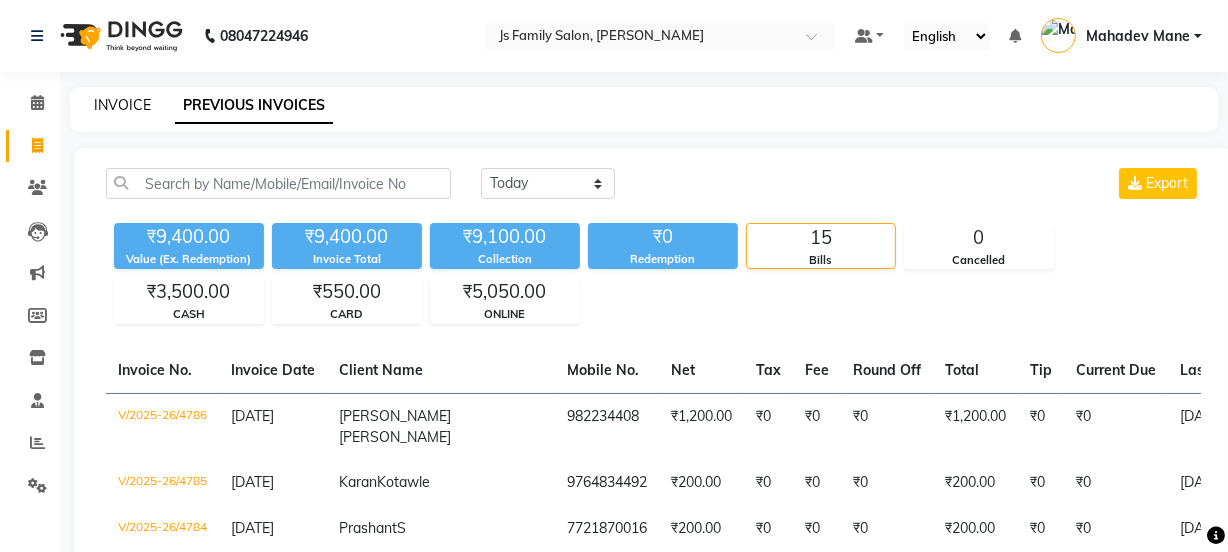 click on "INVOICE" 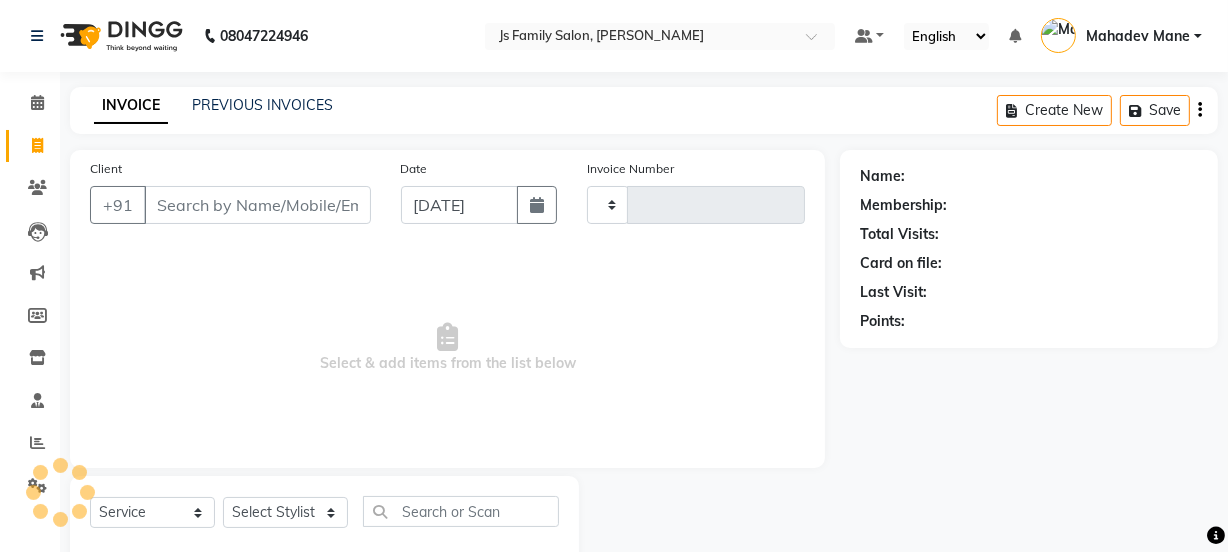 type on "4787" 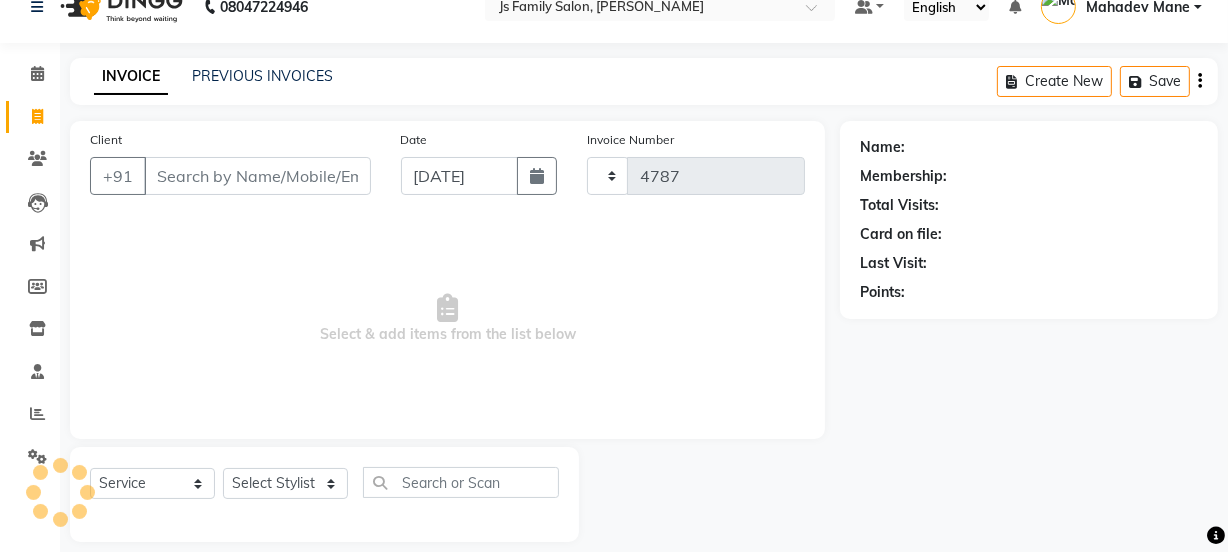 select on "3729" 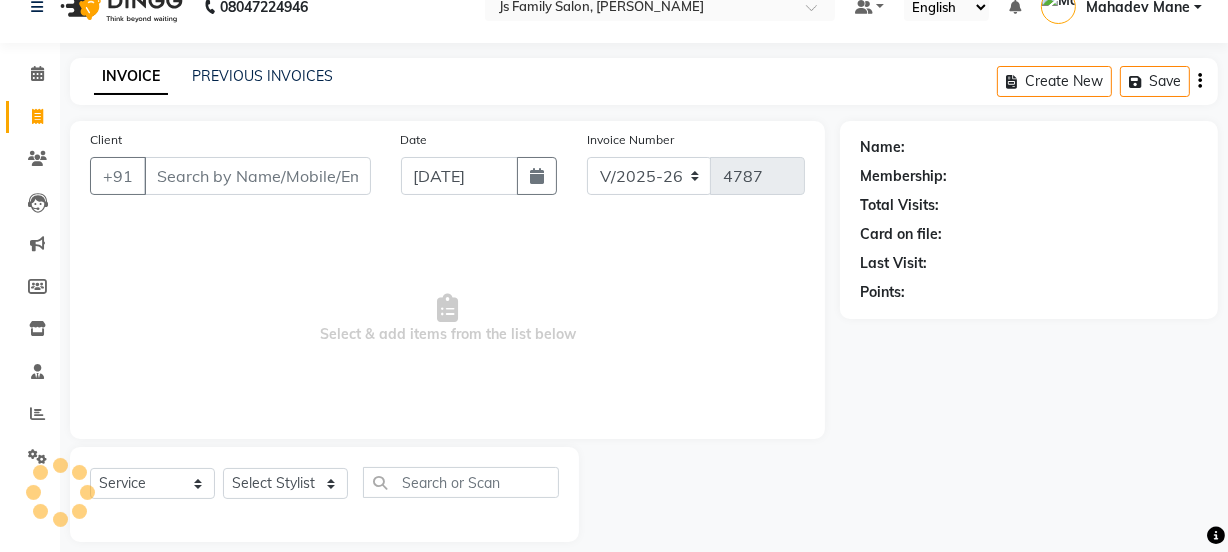 scroll, scrollTop: 50, scrollLeft: 0, axis: vertical 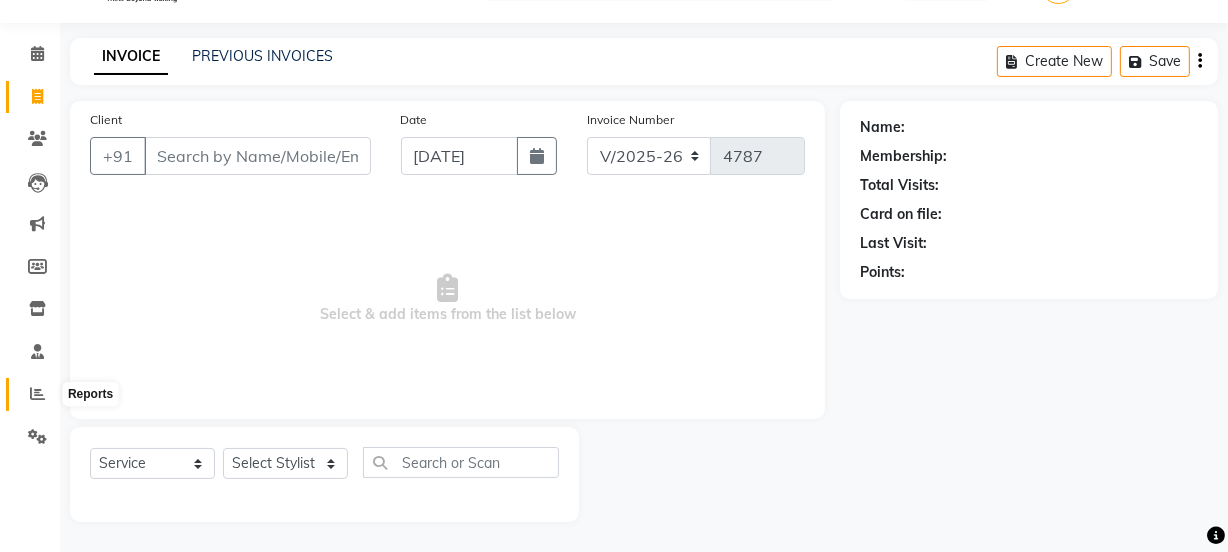 click 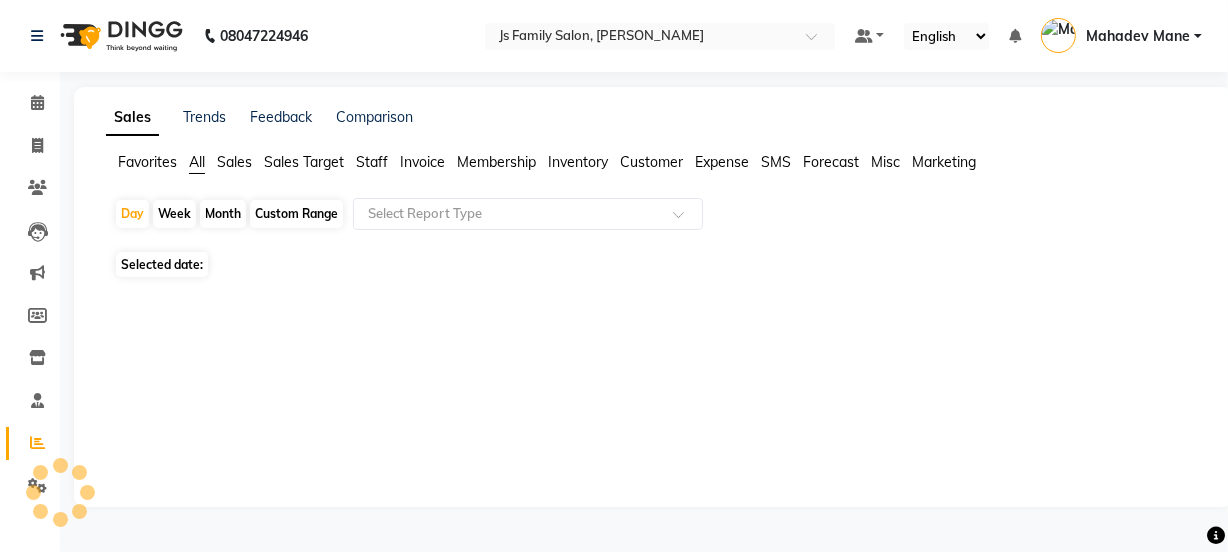 scroll, scrollTop: 0, scrollLeft: 0, axis: both 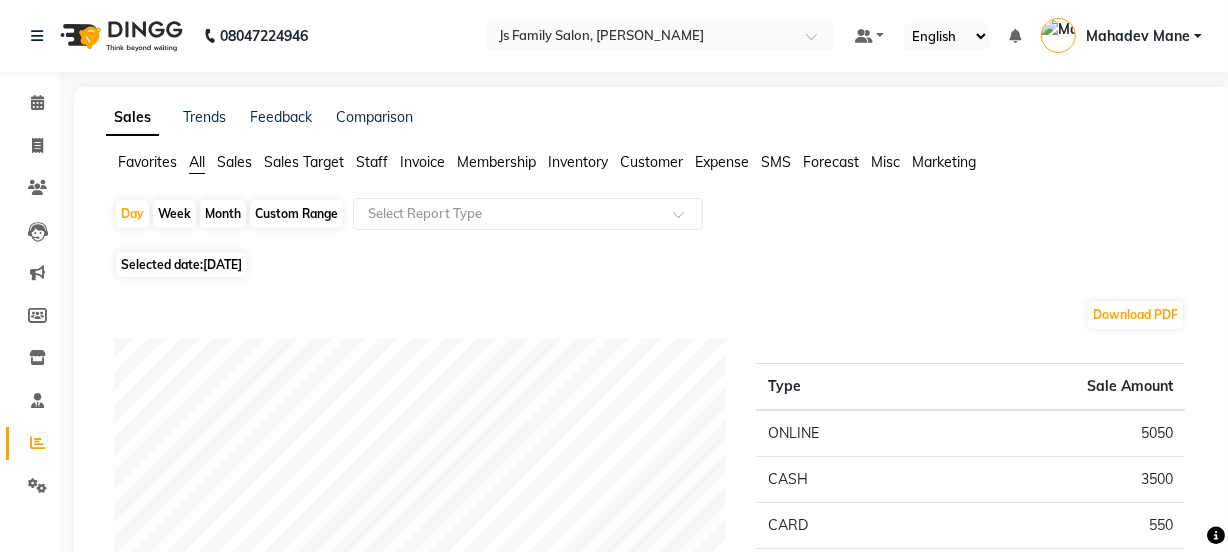 click on "Month" 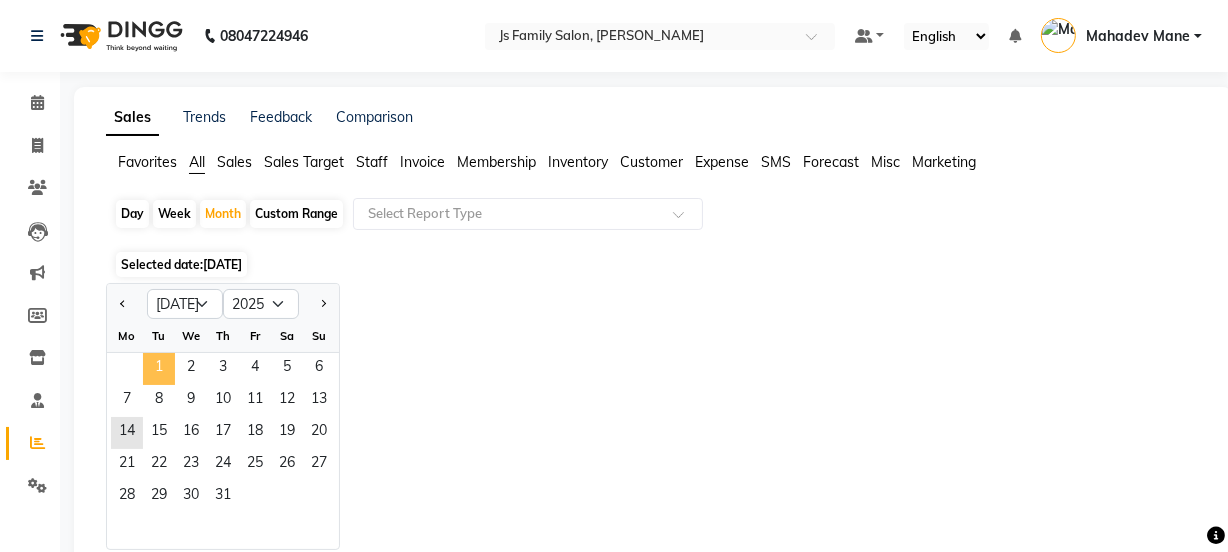 click on "1" 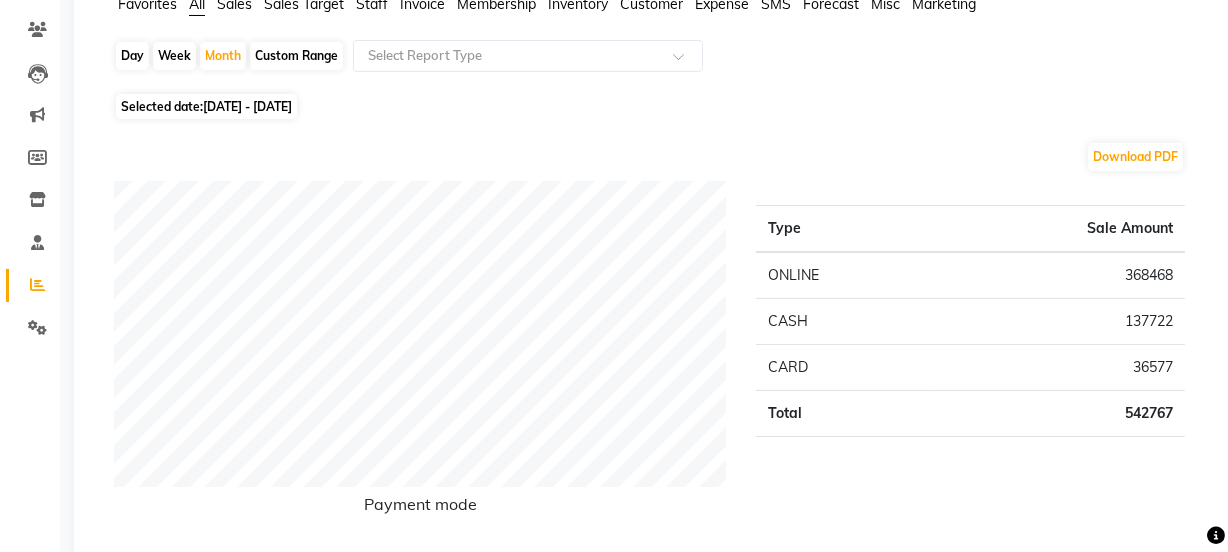 scroll, scrollTop: 0, scrollLeft: 0, axis: both 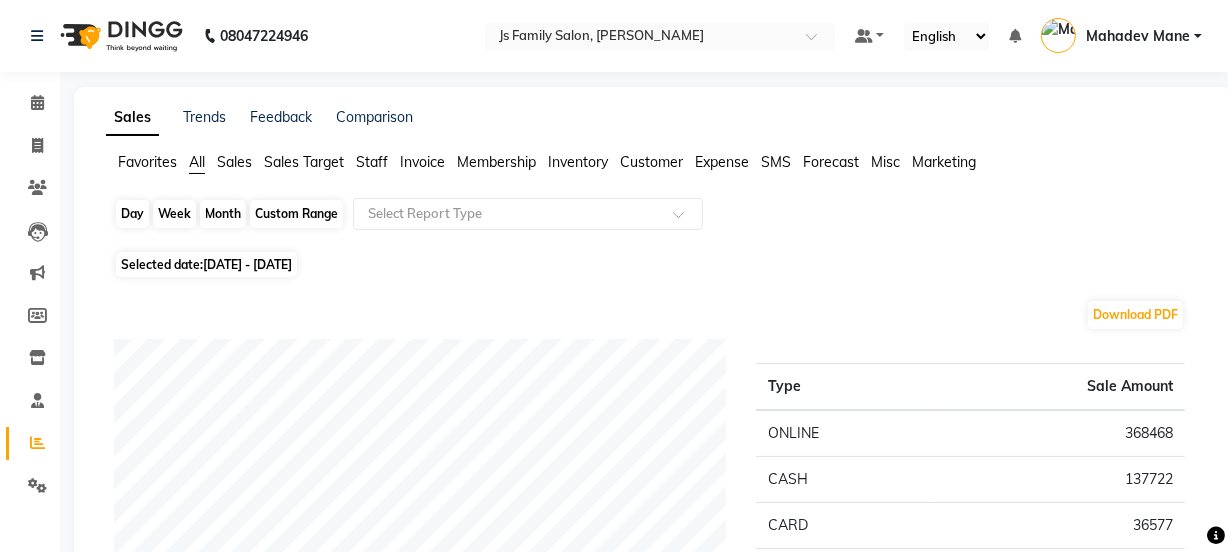 click on "Month" 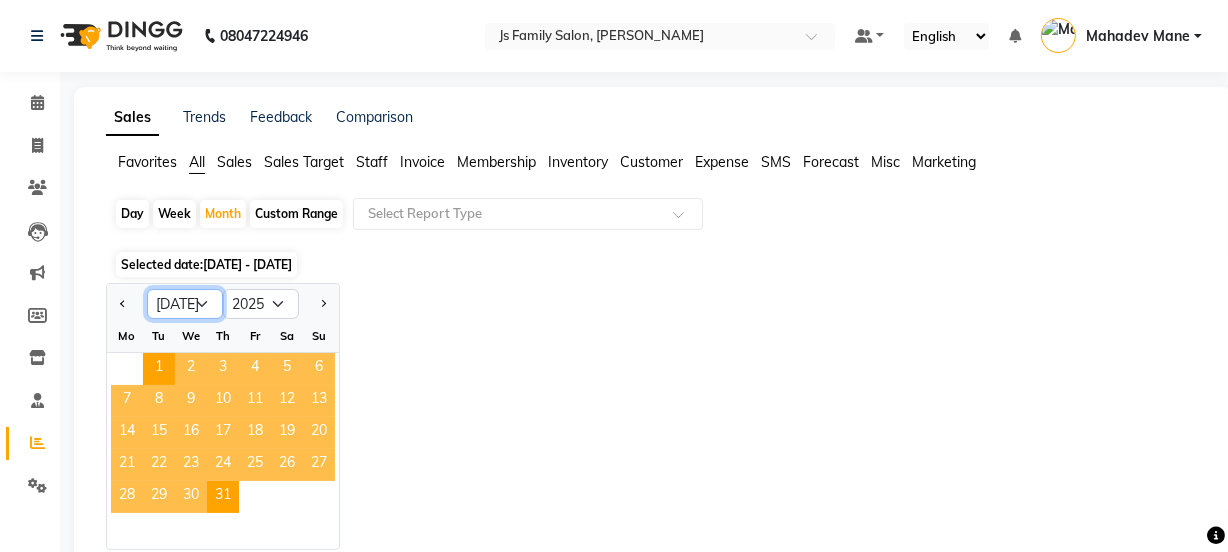 click on "Jan Feb Mar Apr May Jun Jul Aug Sep Oct Nov Dec" 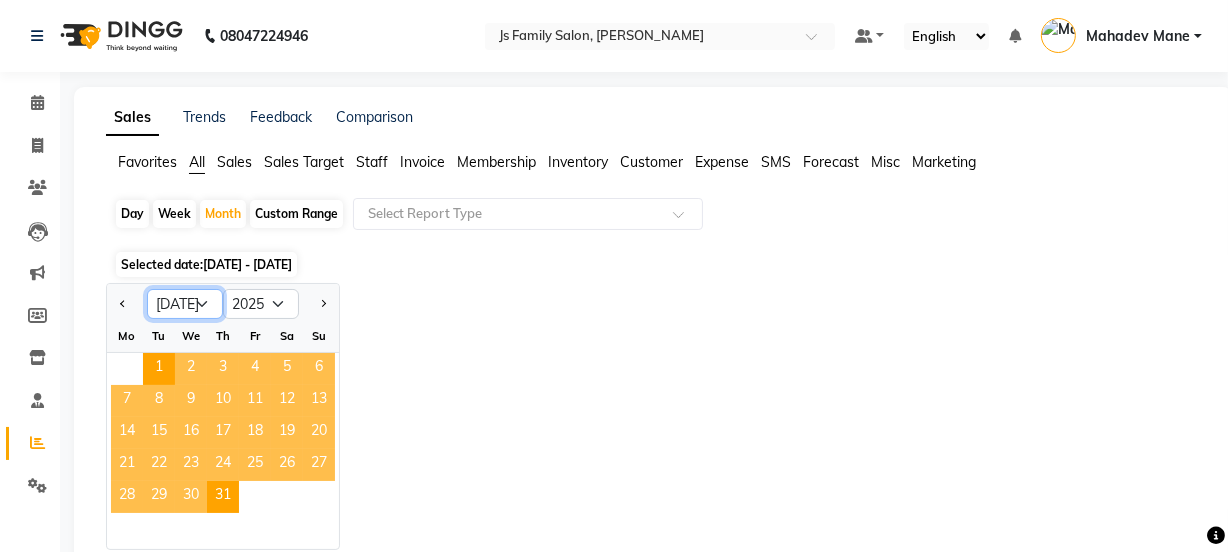 select on "6" 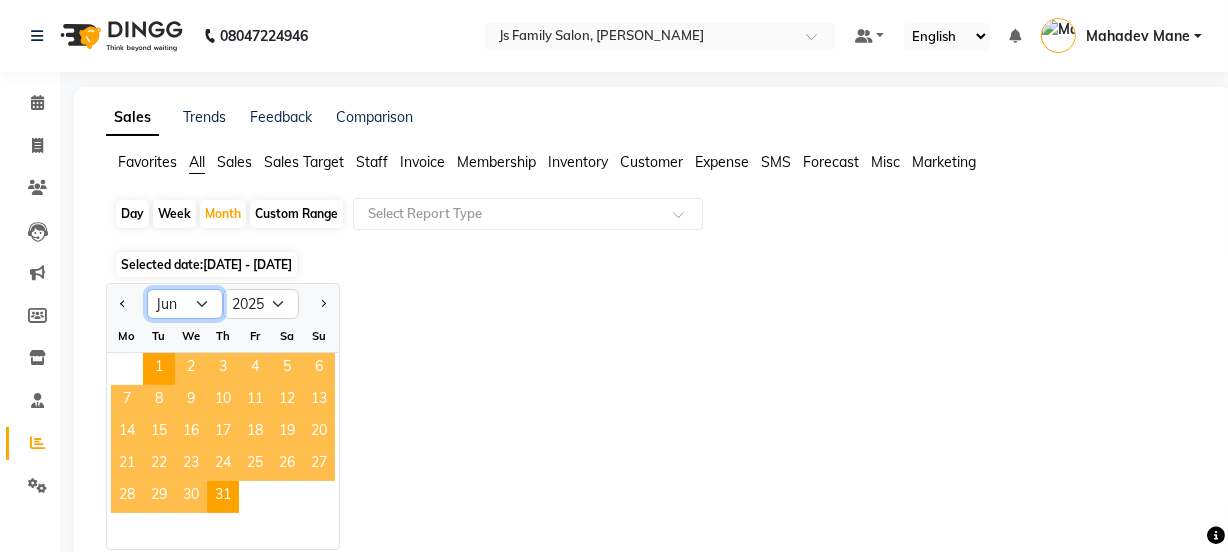 click on "Jan Feb Mar Apr May Jun Jul Aug Sep Oct Nov Dec" 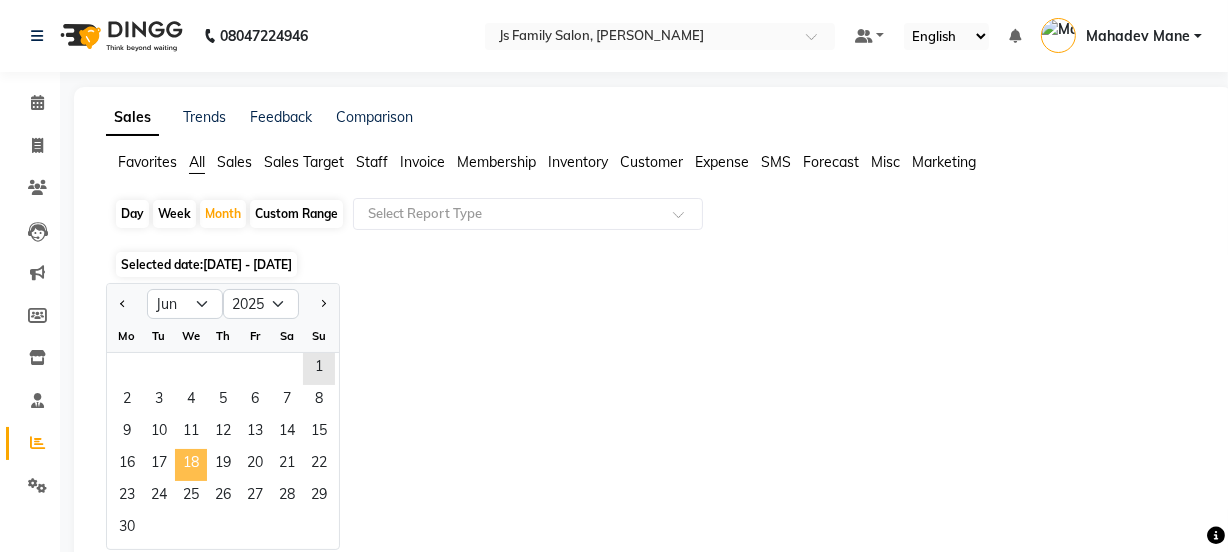 click on "18" 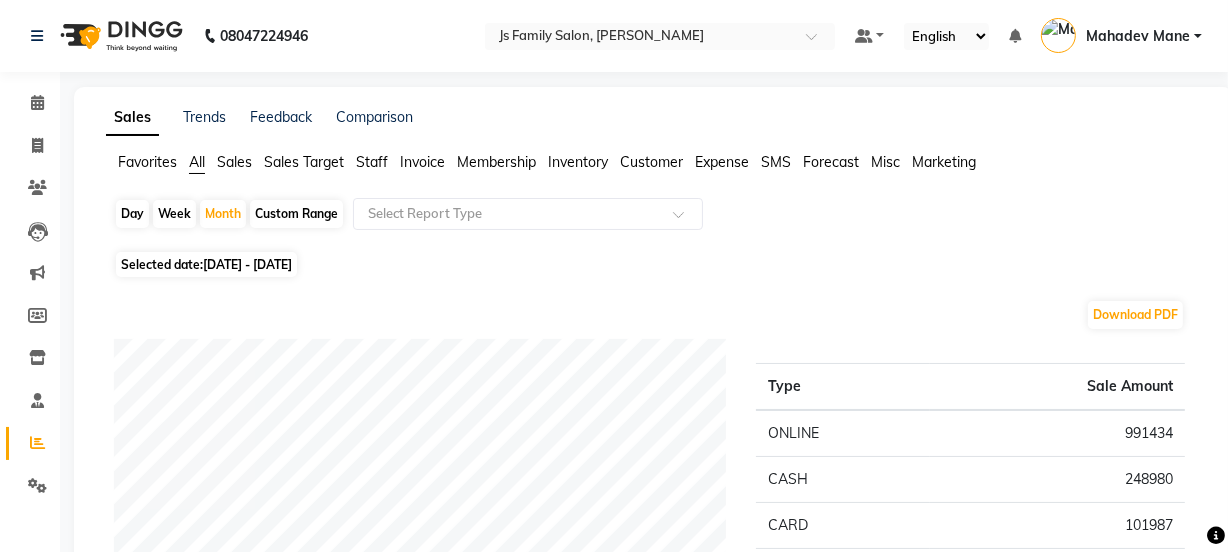 click on "01-06-2025 - 30-06-2025" 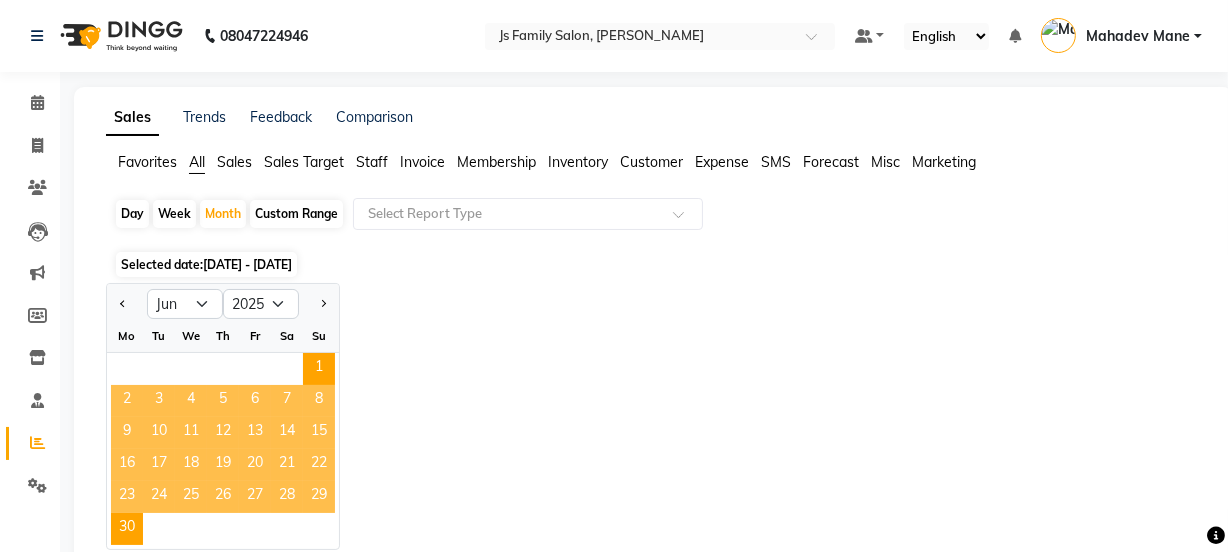 click on "01-06-2025 - 30-06-2025" 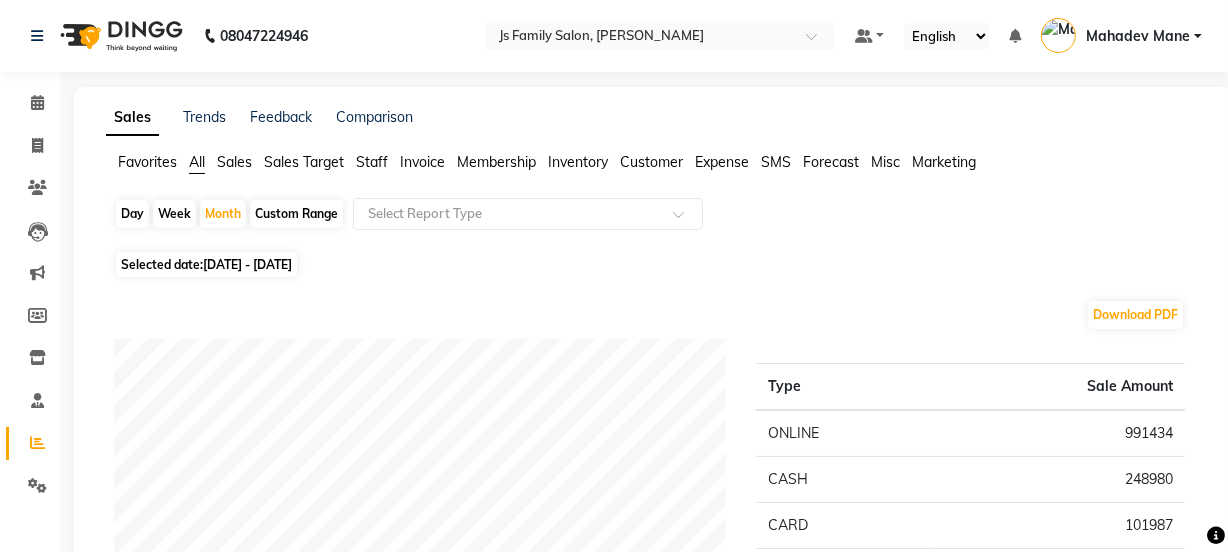 click on "01-06-2025 - 30-06-2025" 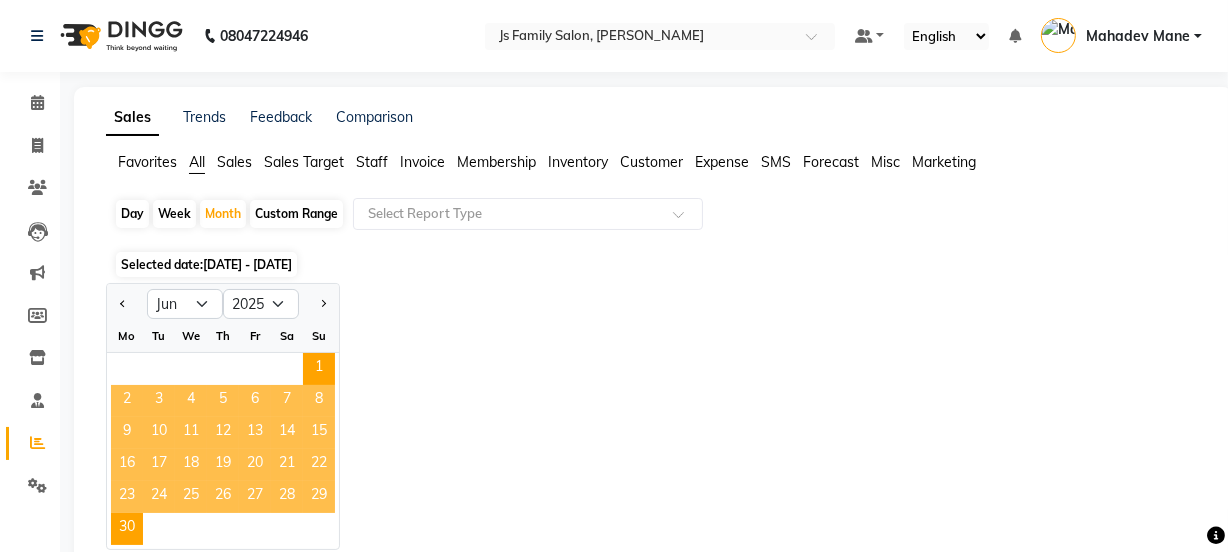 click on "18" 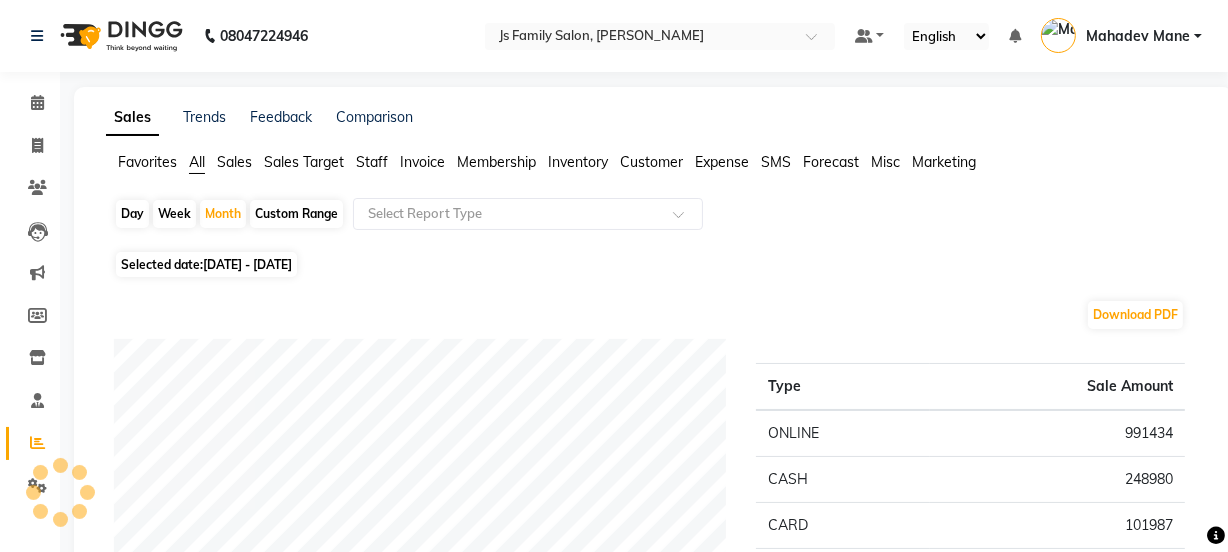 click on "Custom Range" 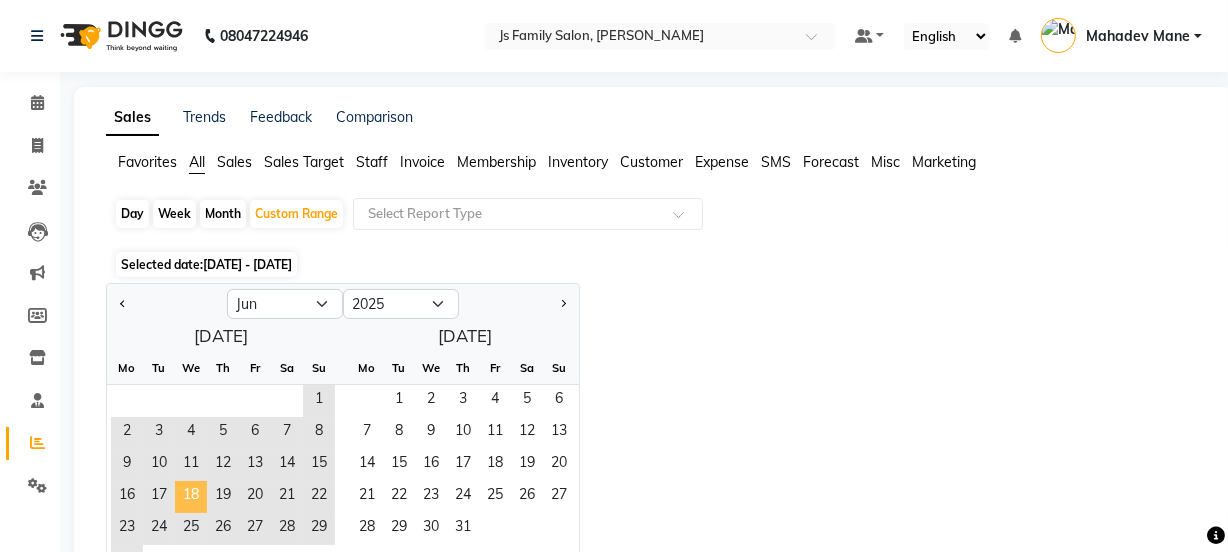 click on "18" 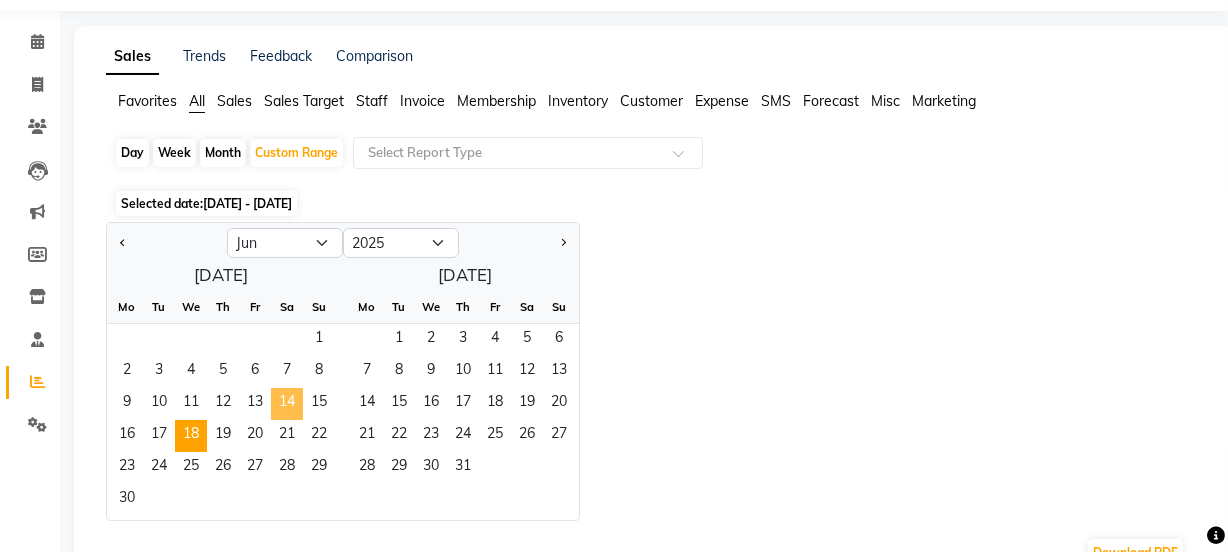 scroll, scrollTop: 181, scrollLeft: 0, axis: vertical 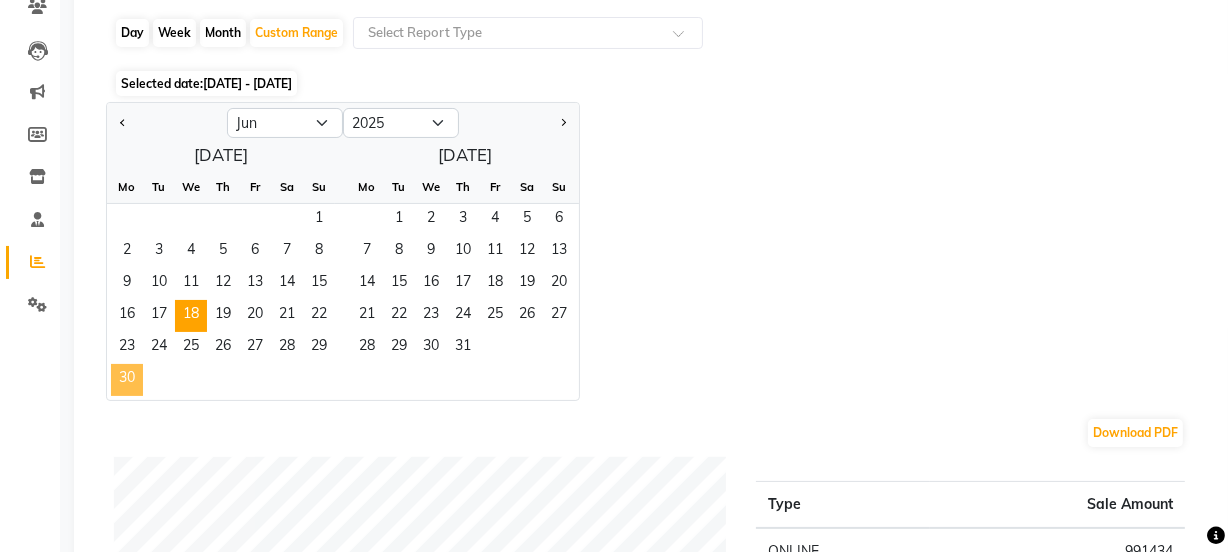 click on "30" 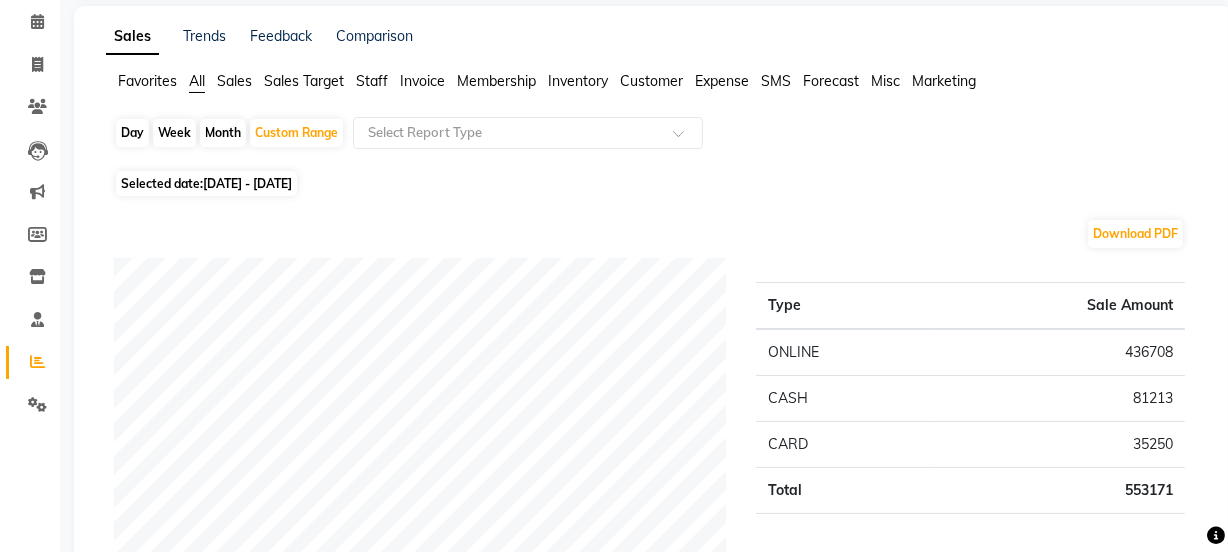 scroll, scrollTop: 0, scrollLeft: 0, axis: both 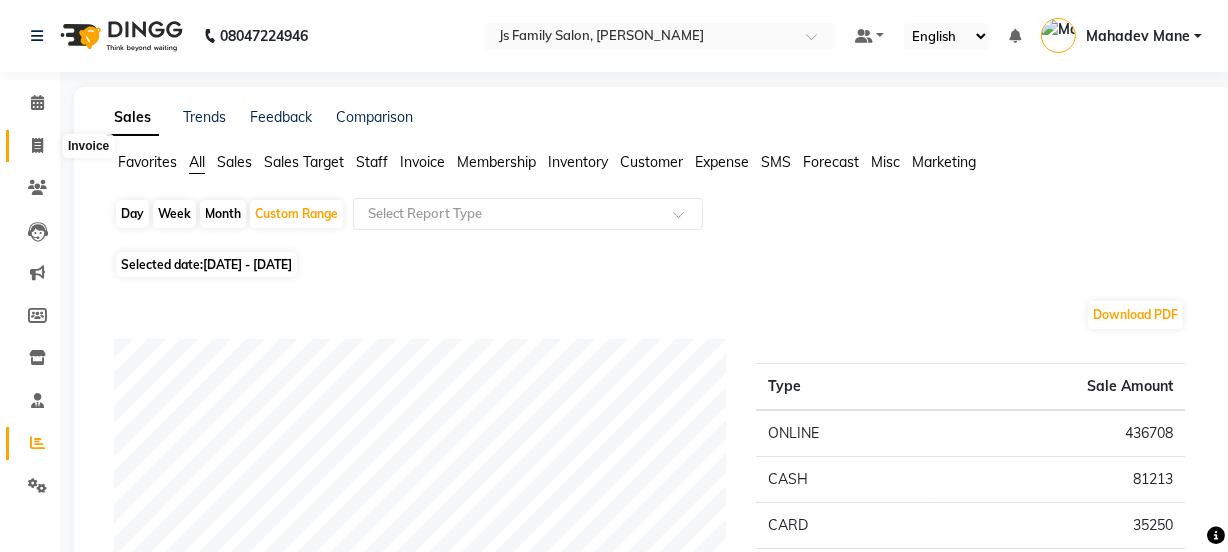 click 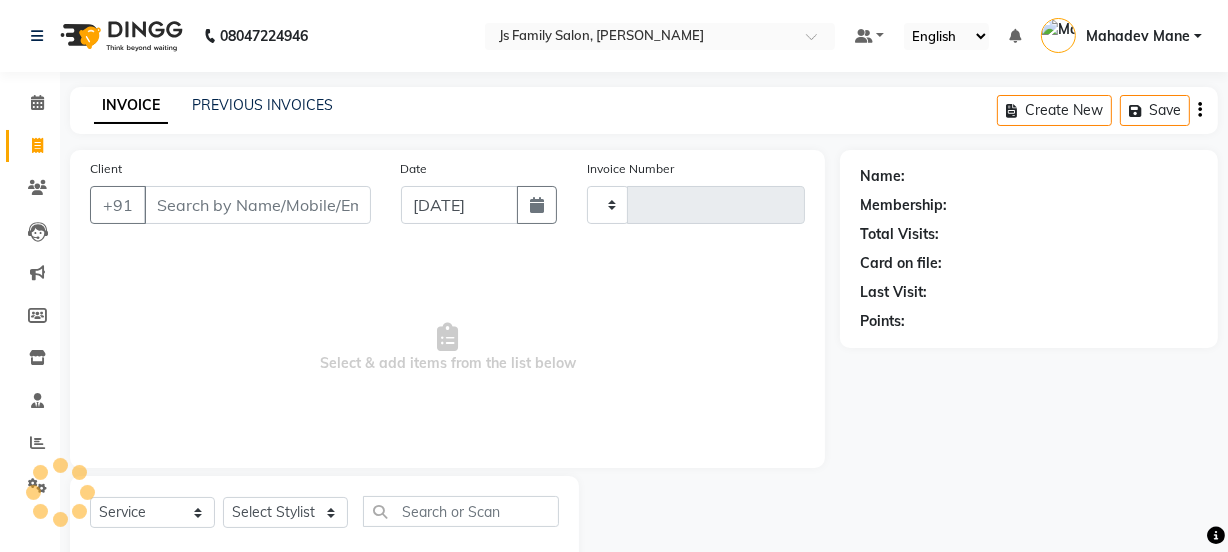 scroll, scrollTop: 50, scrollLeft: 0, axis: vertical 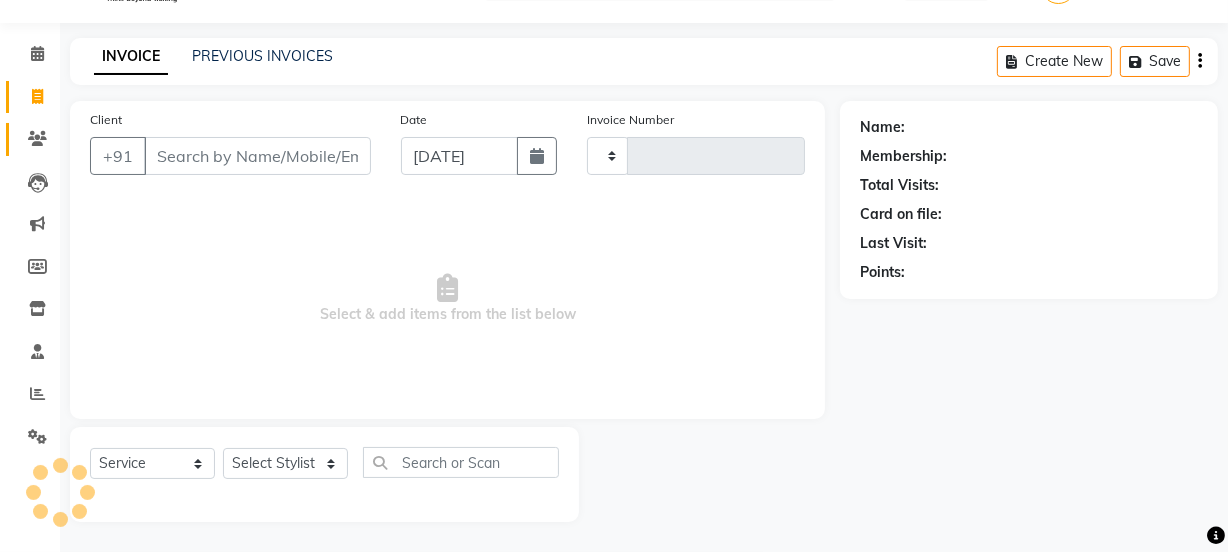 type on "4787" 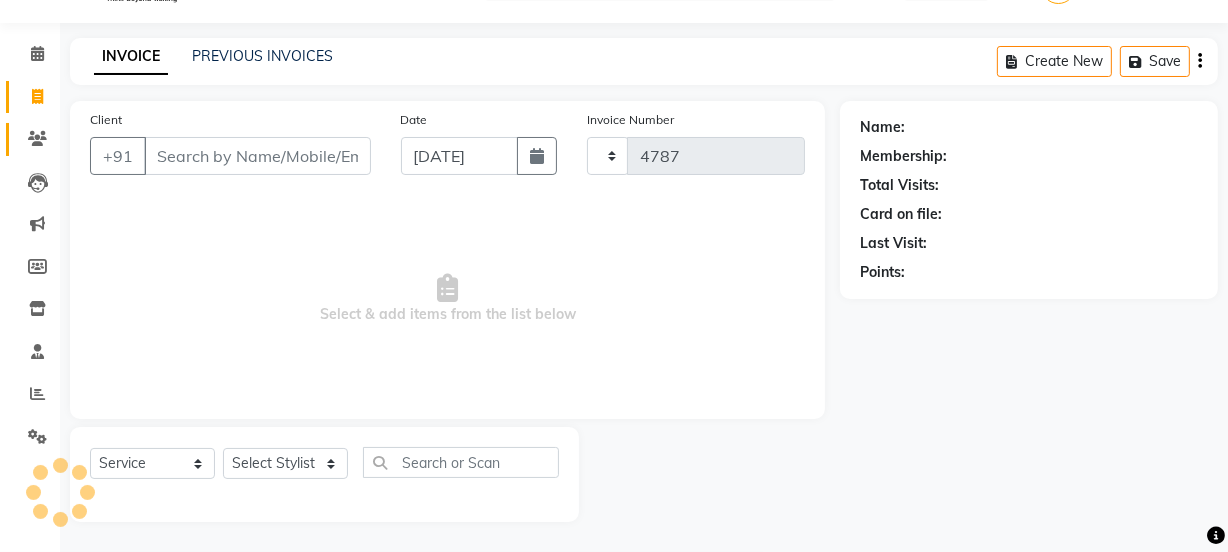 select on "3729" 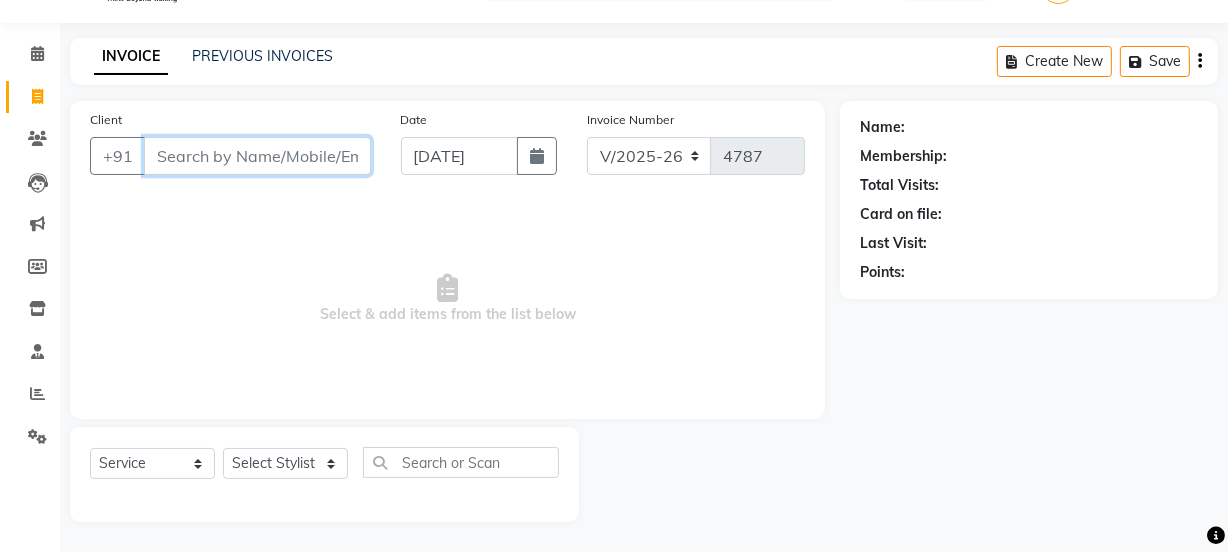 click on "Client" at bounding box center (257, 156) 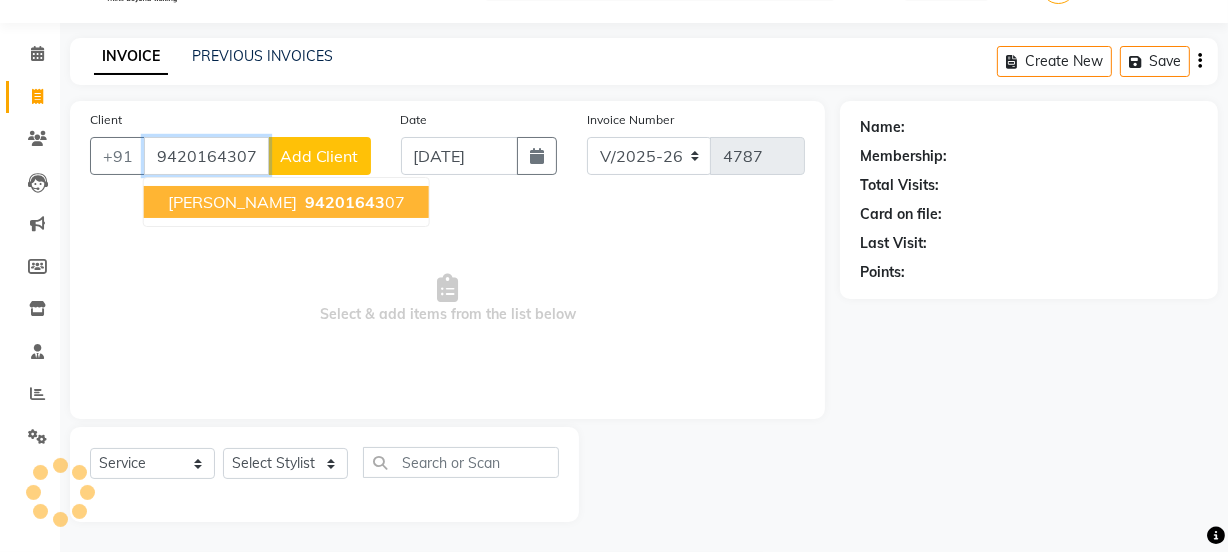 type on "9420164307" 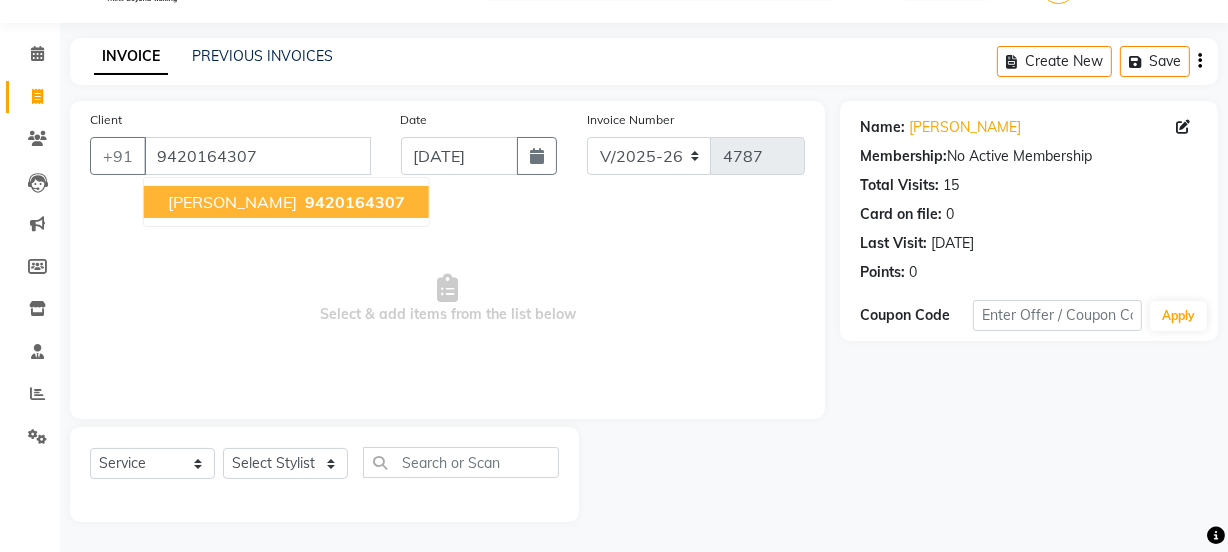click on "Aaditya Negi" at bounding box center (232, 202) 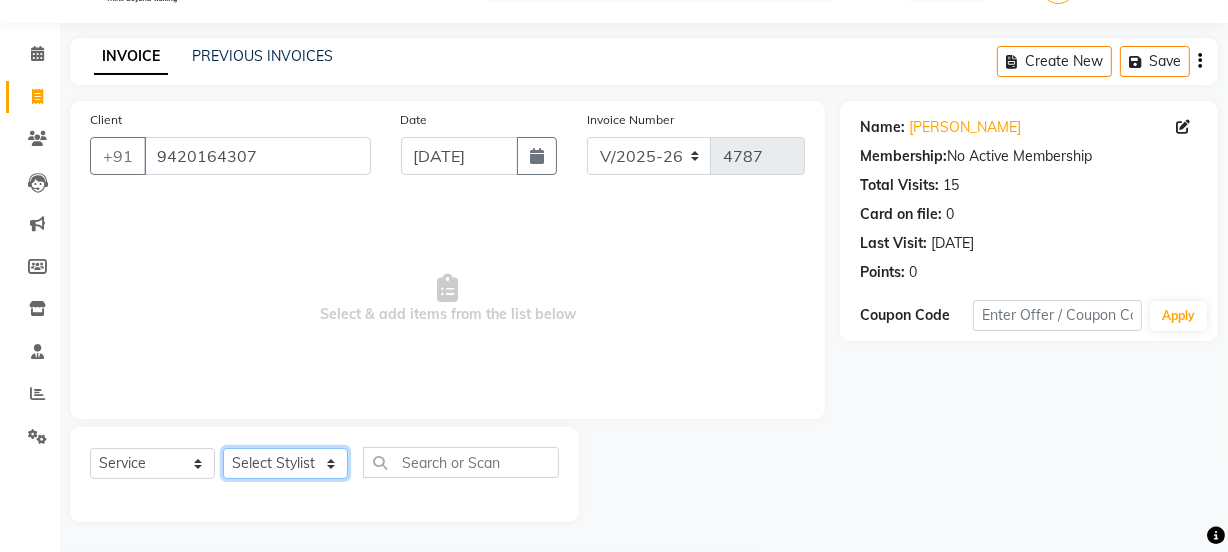 click on "Select Stylist Chetan    Dipak Vaidyakar kokan  n Mahadev Mane Mosin ansari  Nayan Patil Pradip  Prem Mane Rajan Roma Rajput Sai Shirin shaikh Shop Shubham Anarase Sneha suport staff Sonali  Sudip  Sujata thapa Sunil Umesh" 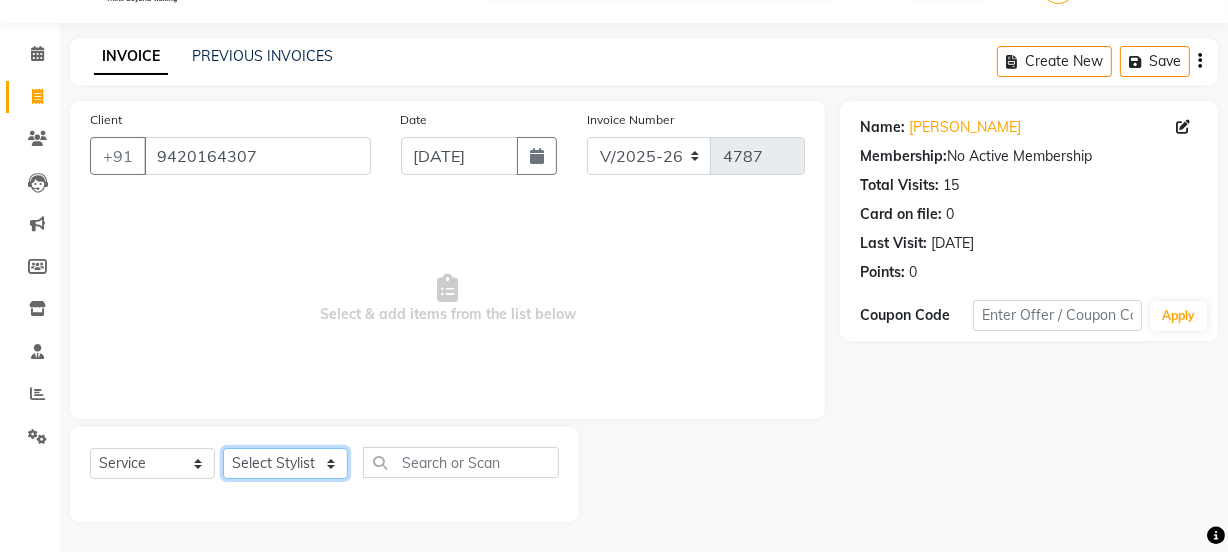 select on "43386" 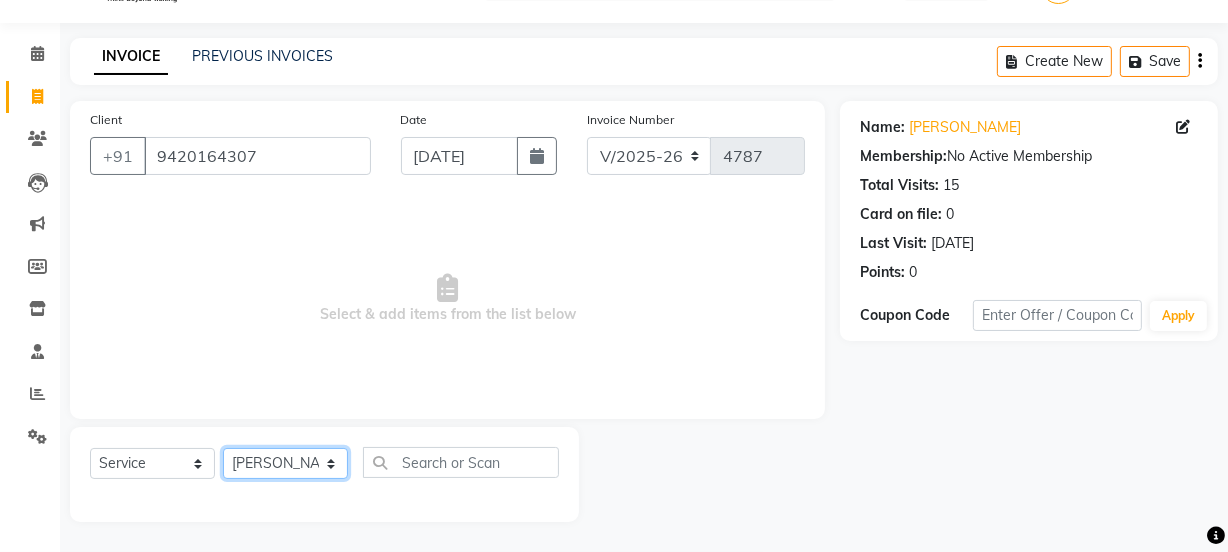 click on "Select Stylist Chetan    Dipak Vaidyakar kokan  n Mahadev Mane Mosin ansari  Nayan Patil Pradip  Prem Mane Rajan Roma Rajput Sai Shirin shaikh Shop Shubham Anarase Sneha suport staff Sonali  Sudip  Sujata thapa Sunil Umesh" 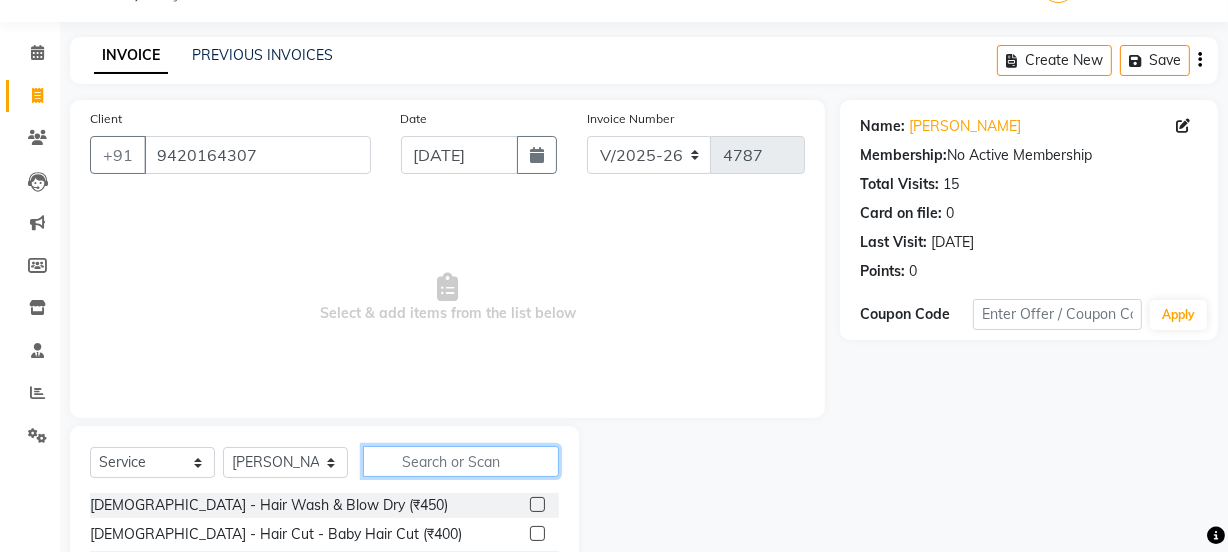 click 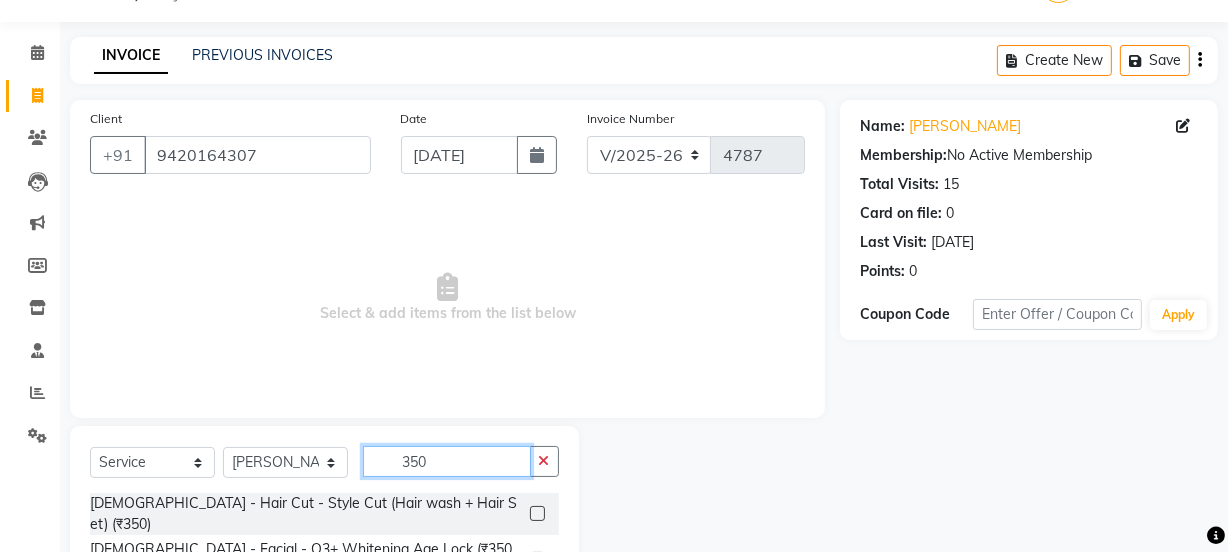 type on "350" 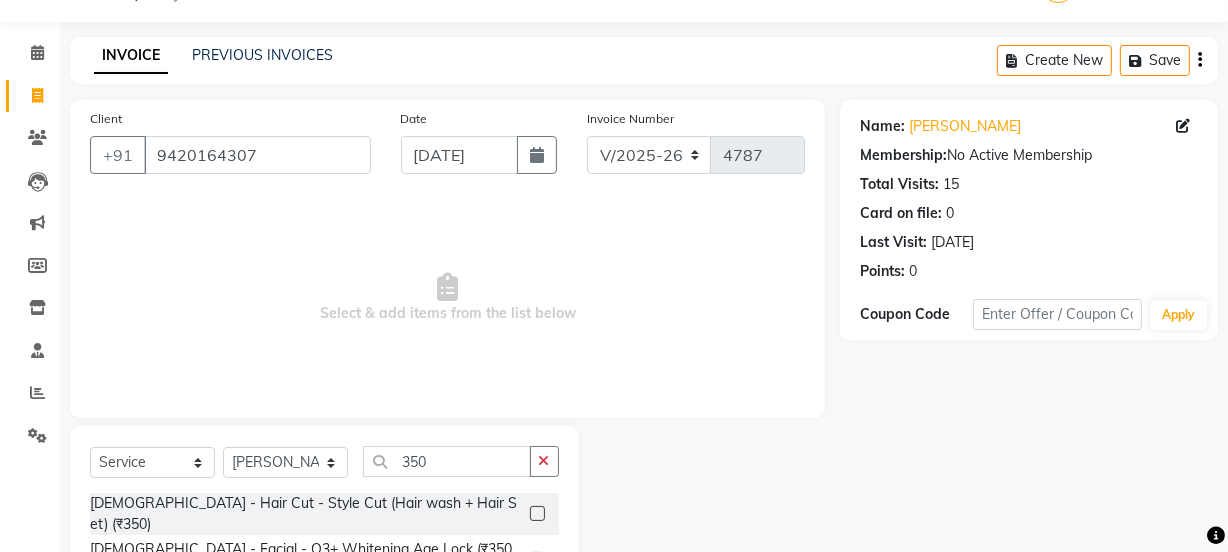 click 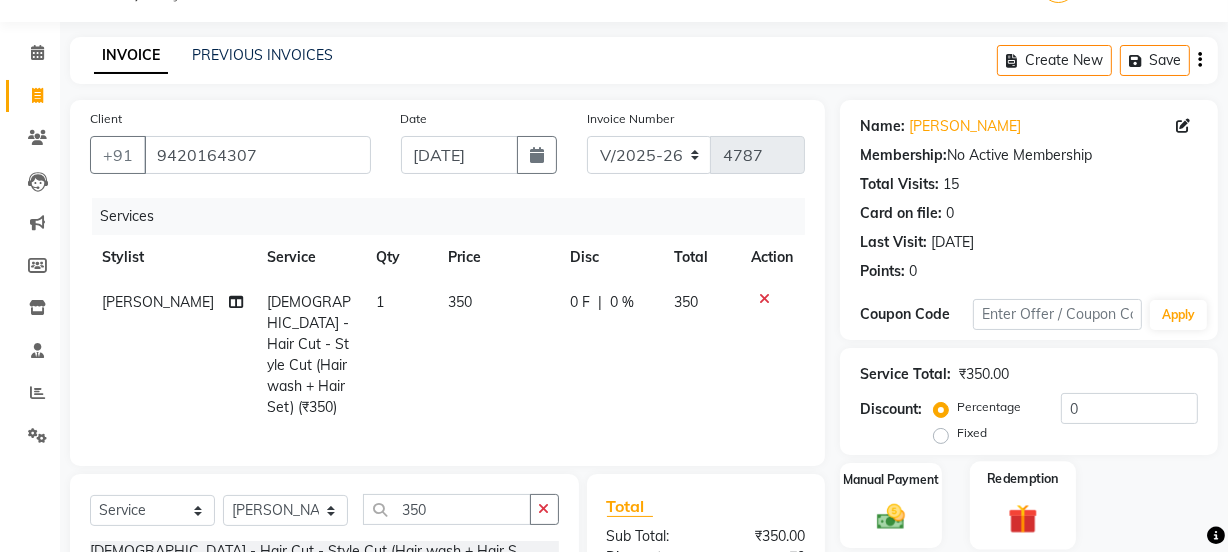 checkbox on "false" 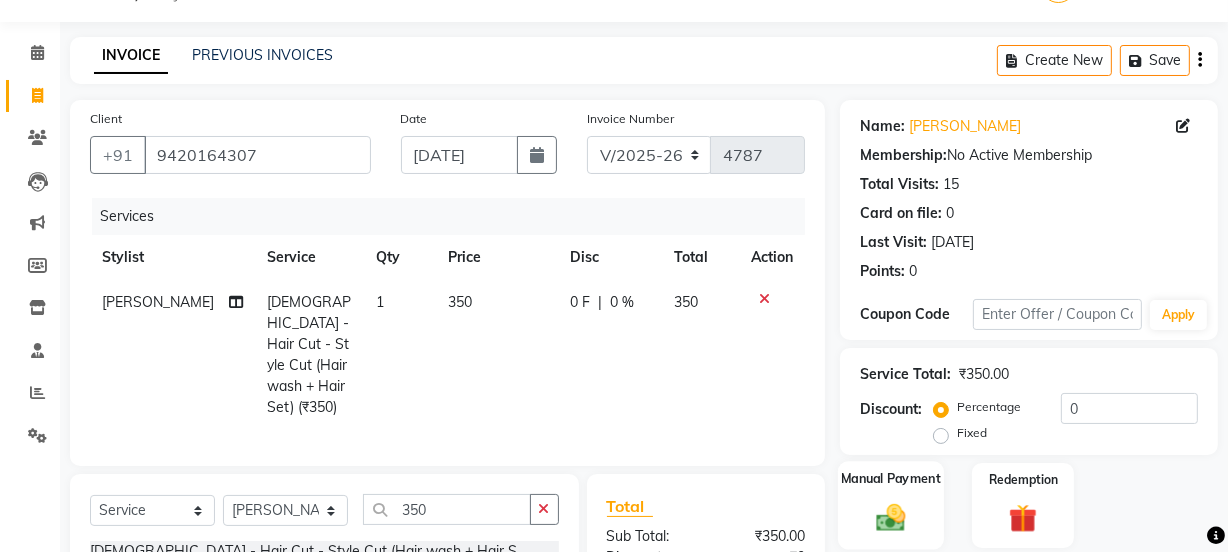 click 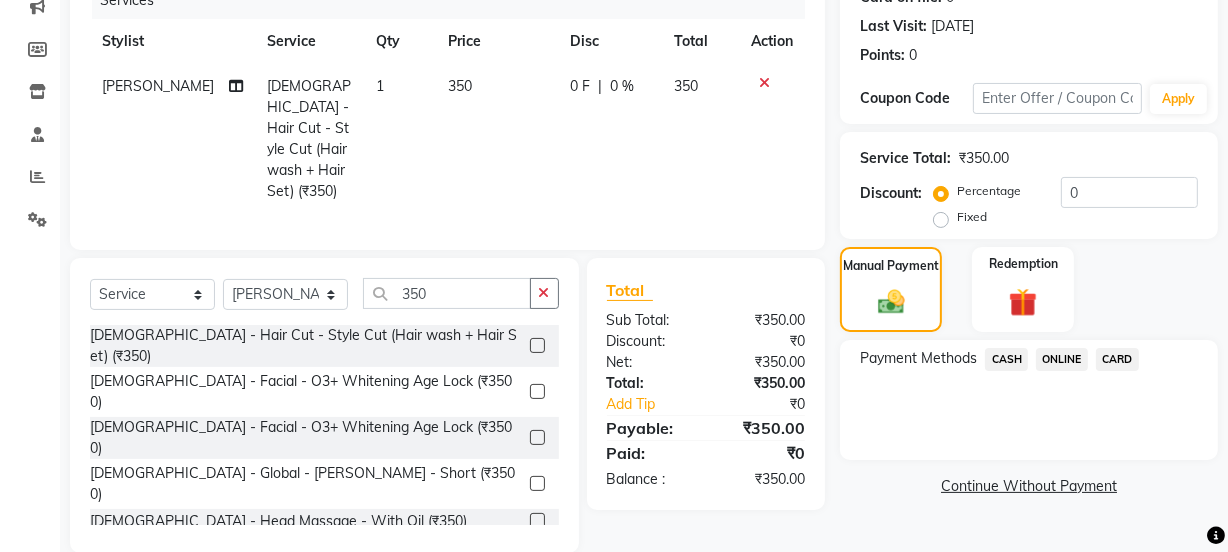scroll, scrollTop: 290, scrollLeft: 0, axis: vertical 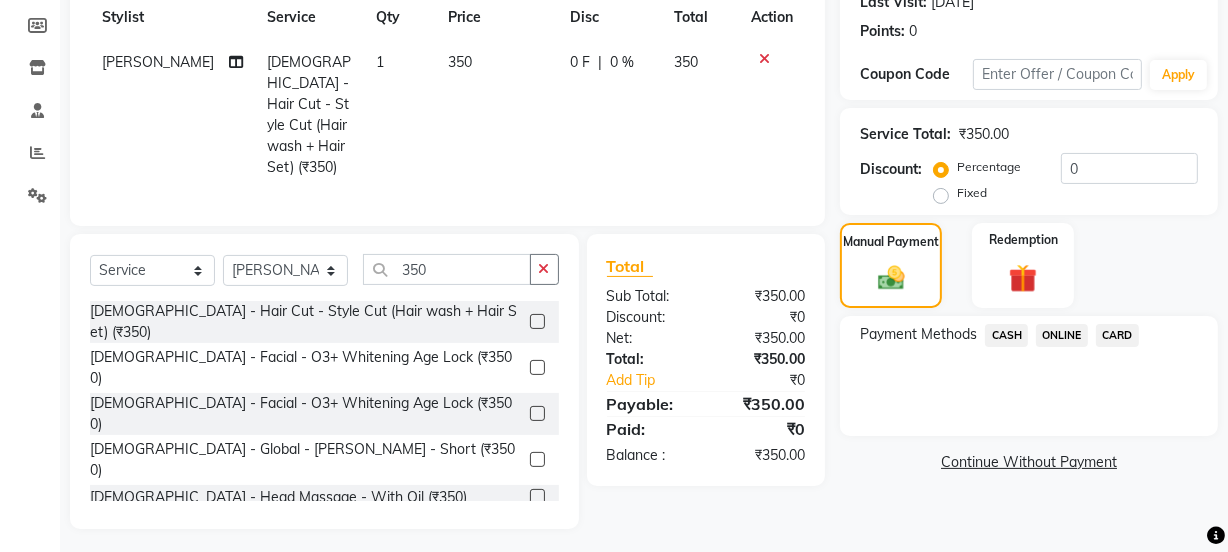 click on "CASH" 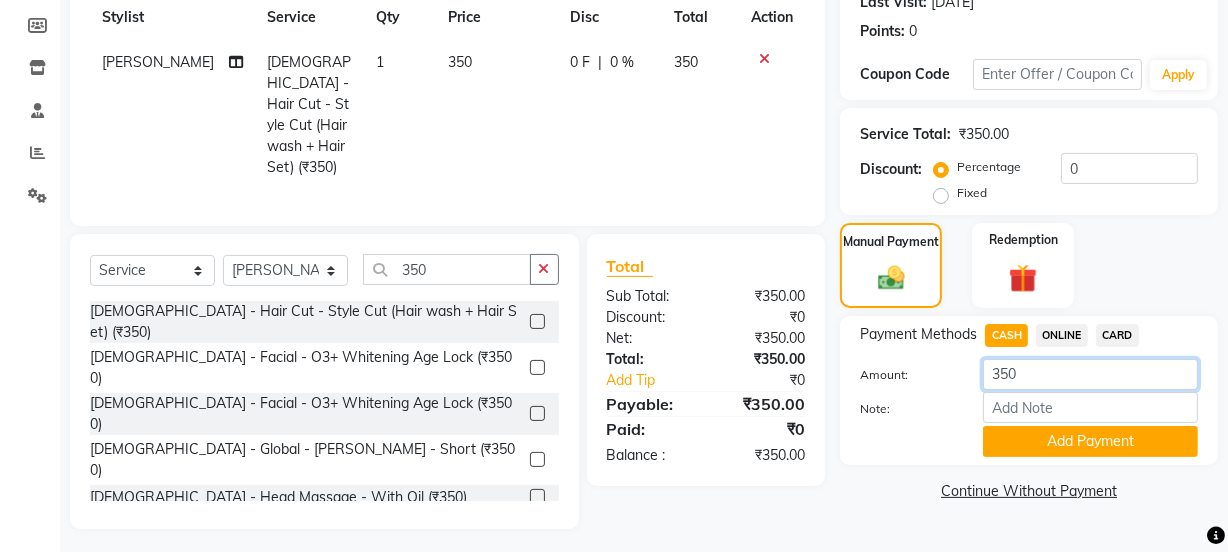 click on "350" 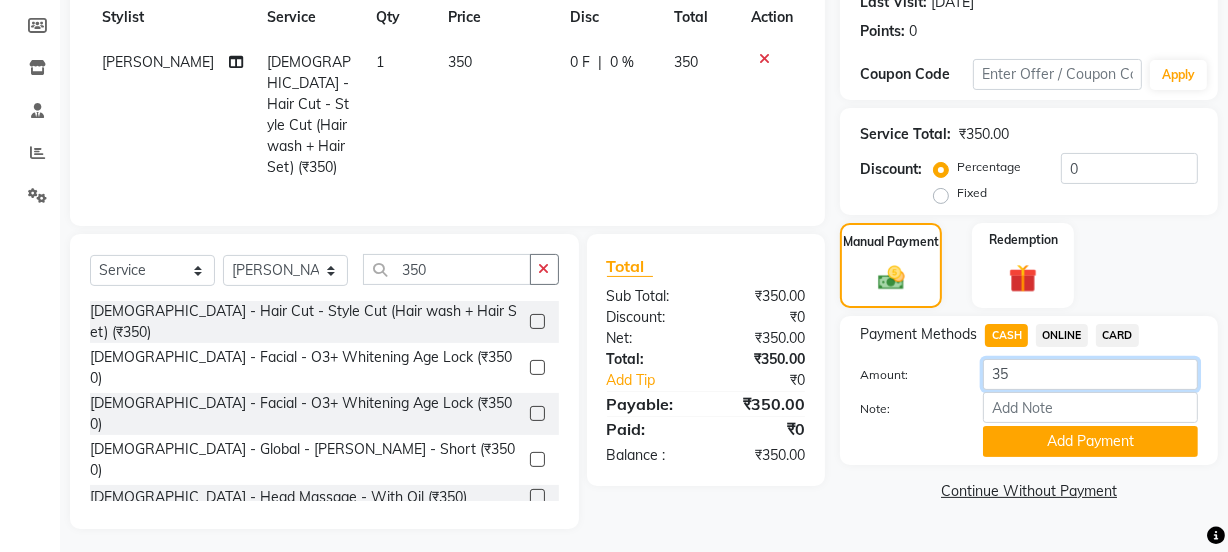 type on "3" 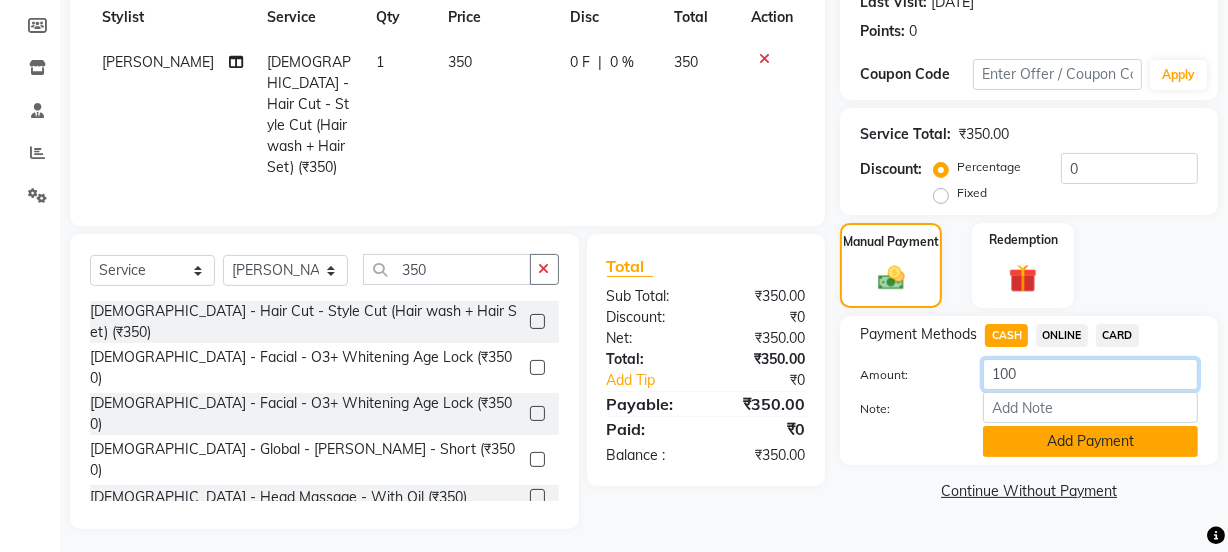 type on "100" 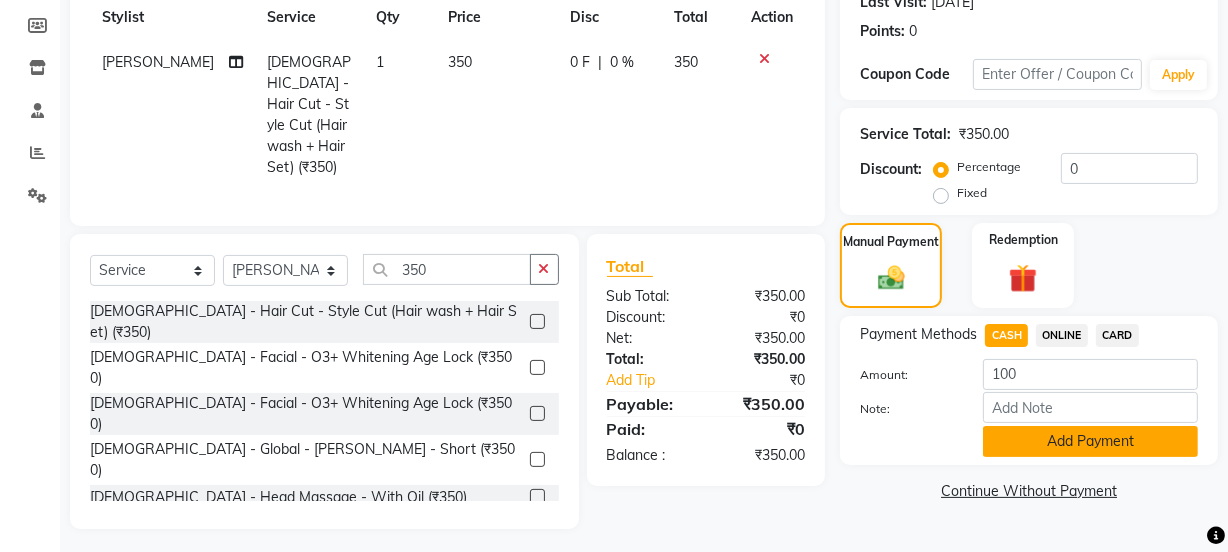 click on "Add Payment" 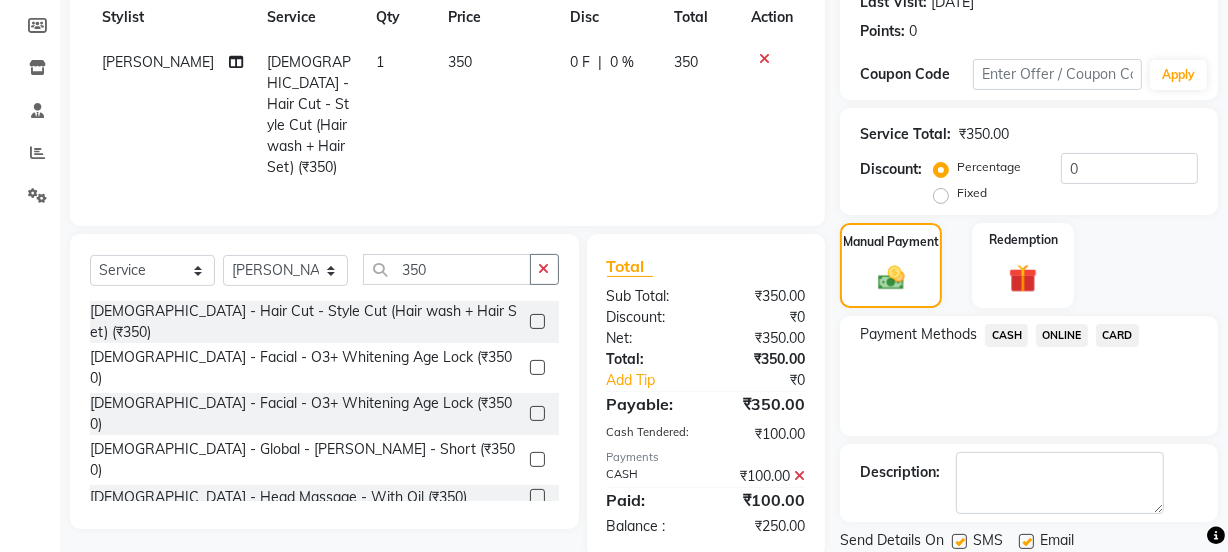 click on "ONLINE" 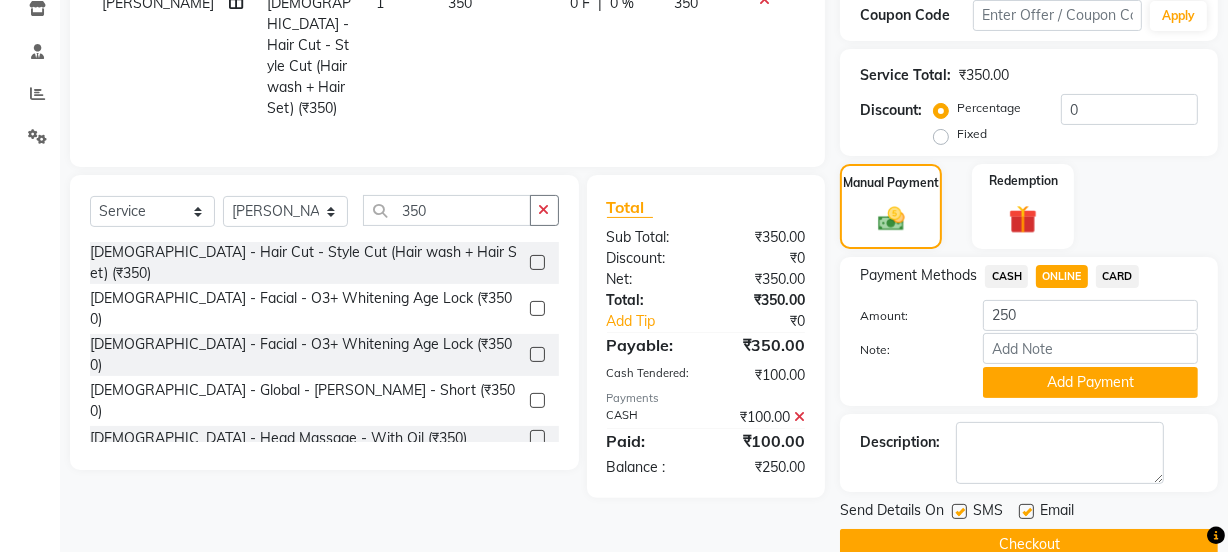 scroll, scrollTop: 380, scrollLeft: 0, axis: vertical 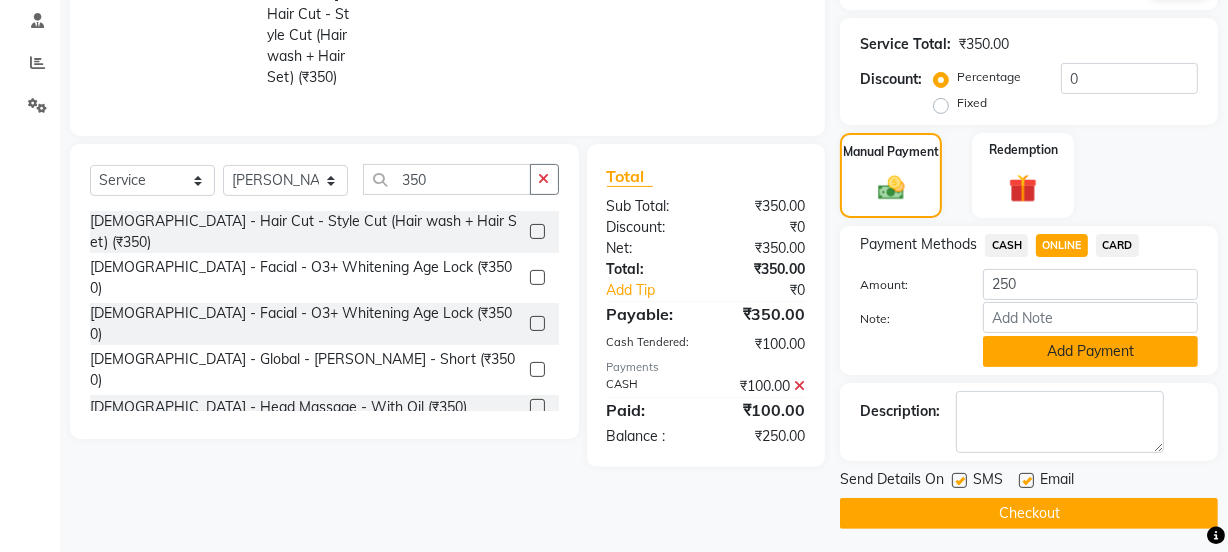 click on "Add Payment" 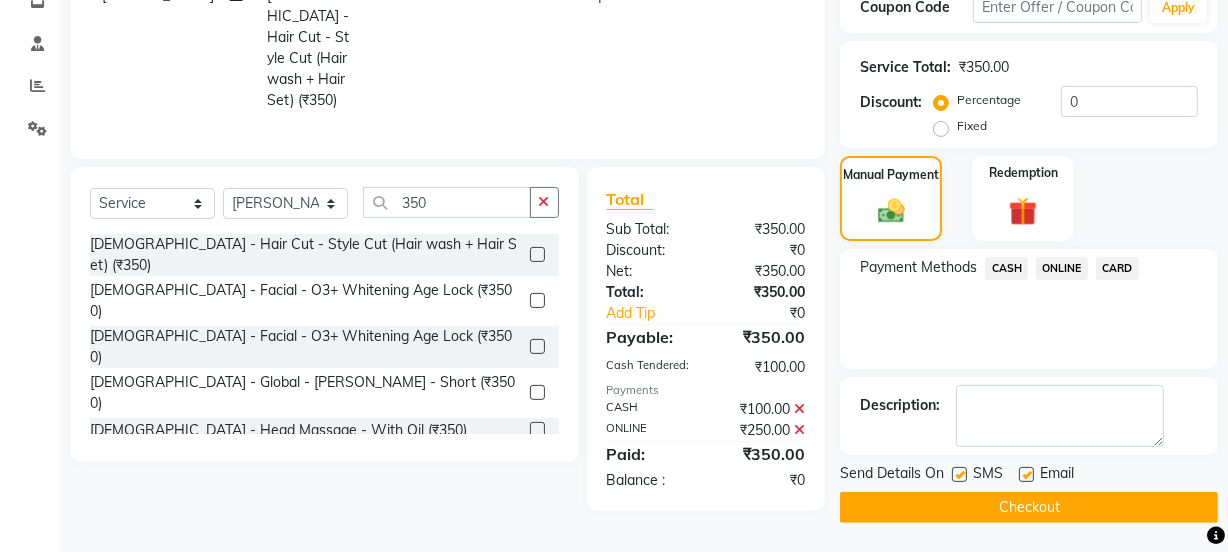 click on "Checkout" 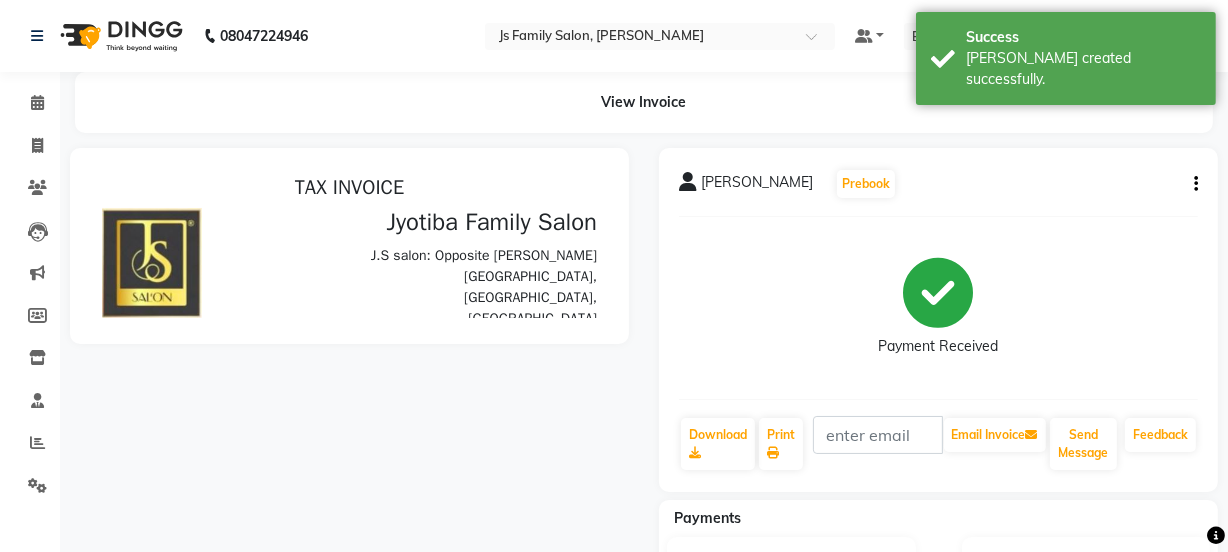 scroll, scrollTop: 0, scrollLeft: 0, axis: both 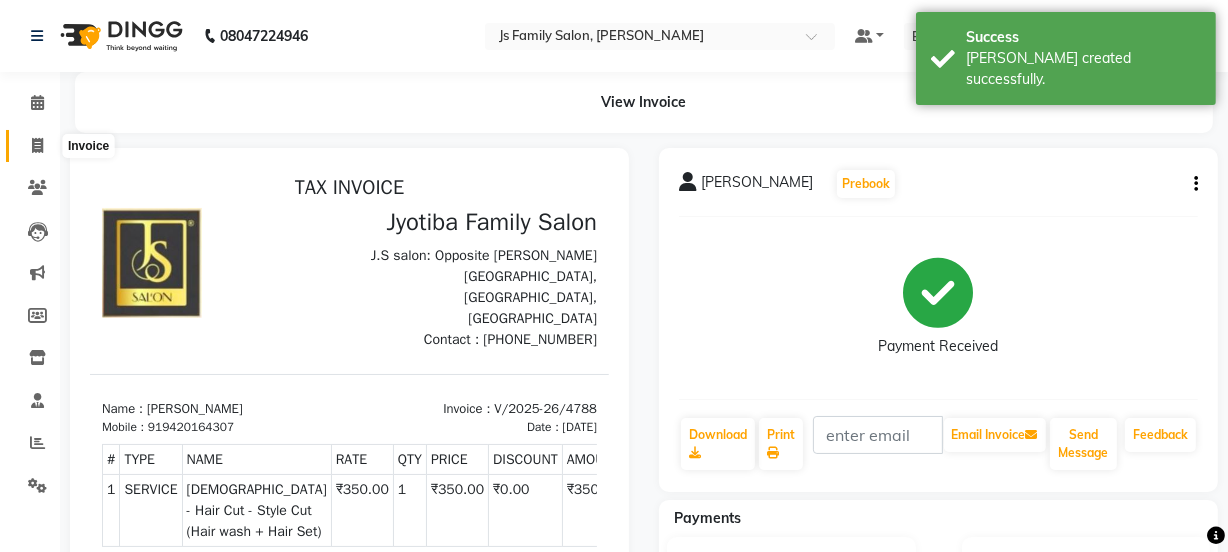 click 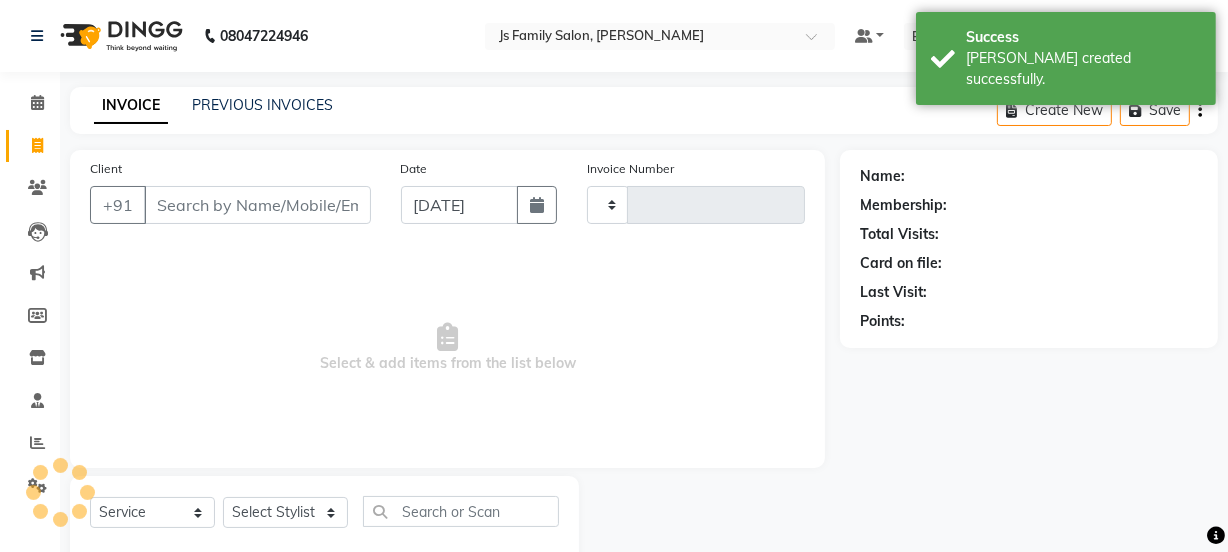 type on "4789" 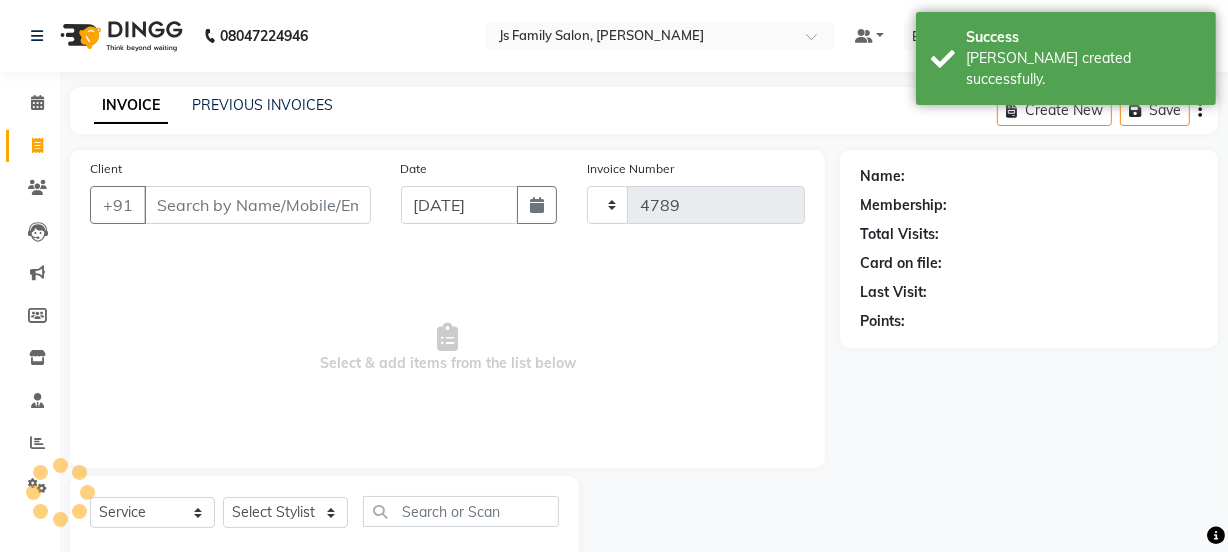 select on "3729" 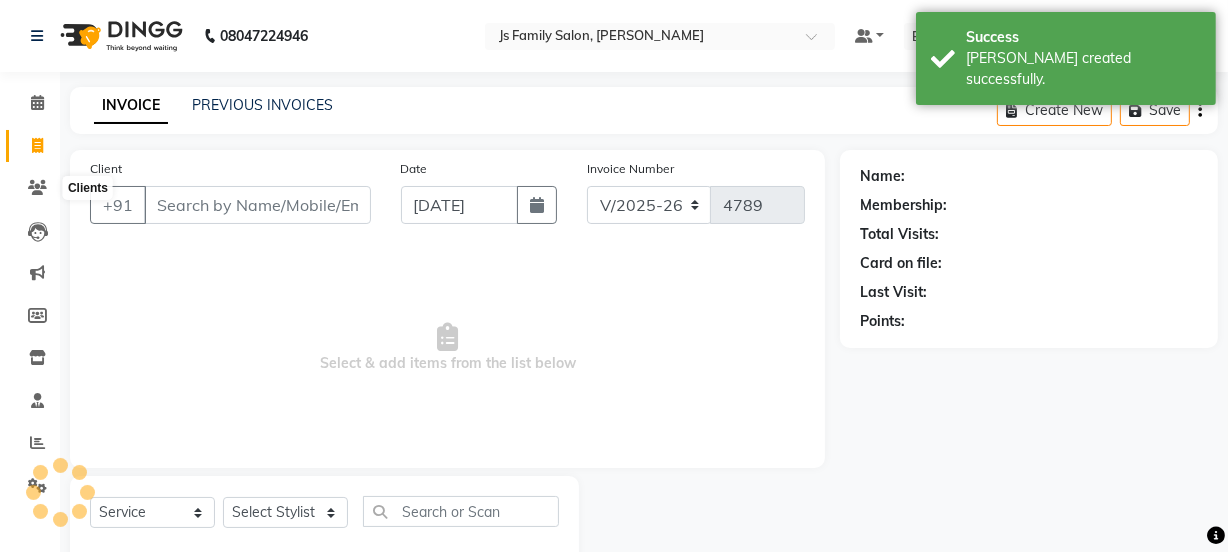 scroll, scrollTop: 50, scrollLeft: 0, axis: vertical 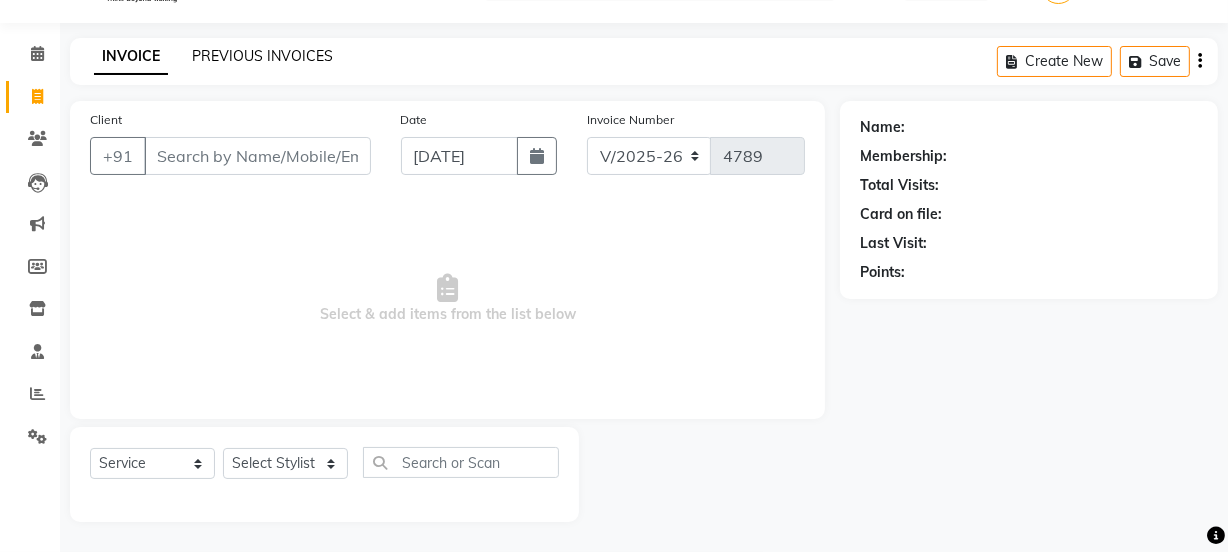 click on "PREVIOUS INVOICES" 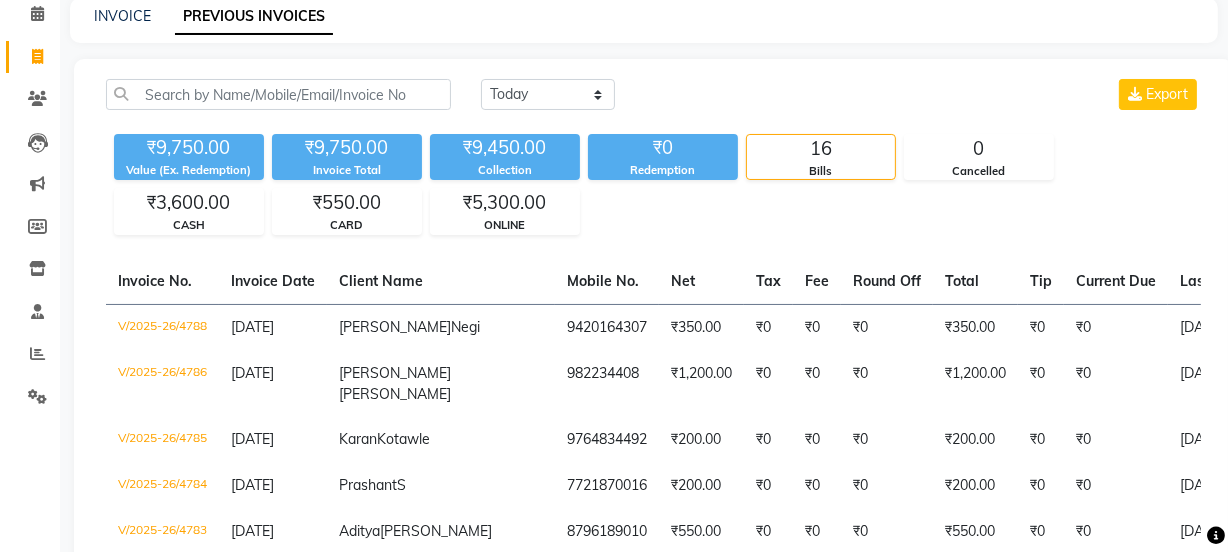 scroll, scrollTop: 0, scrollLeft: 0, axis: both 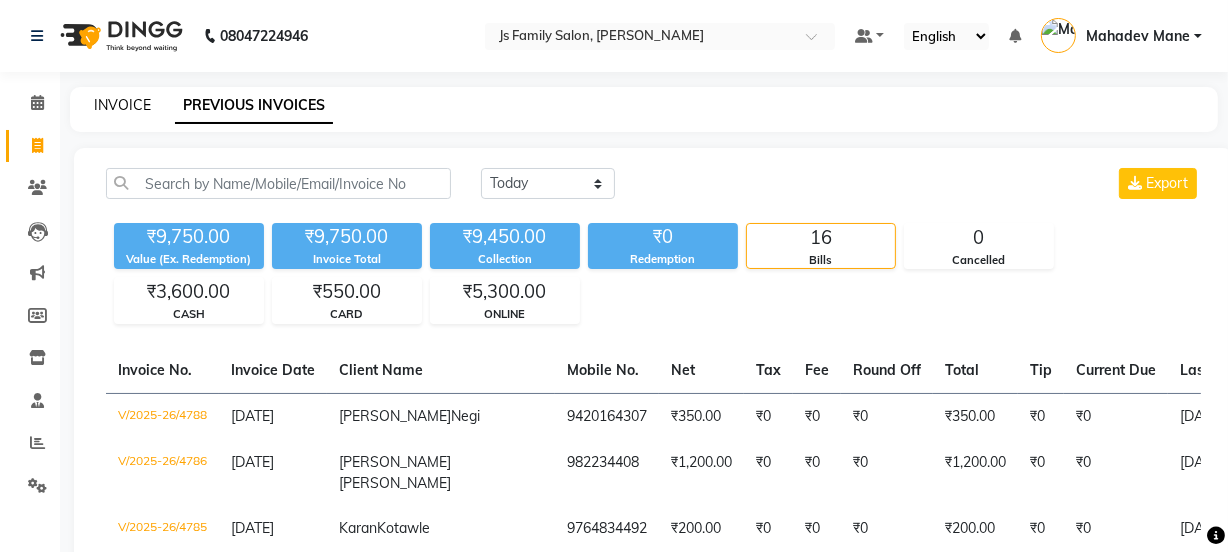 click on "INVOICE" 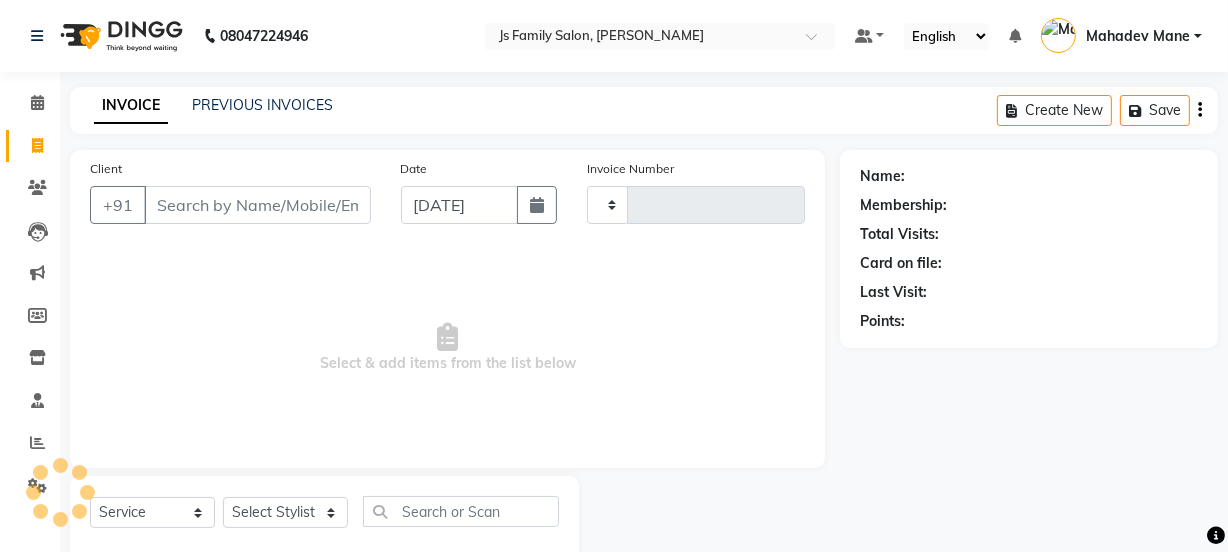 type on "4789" 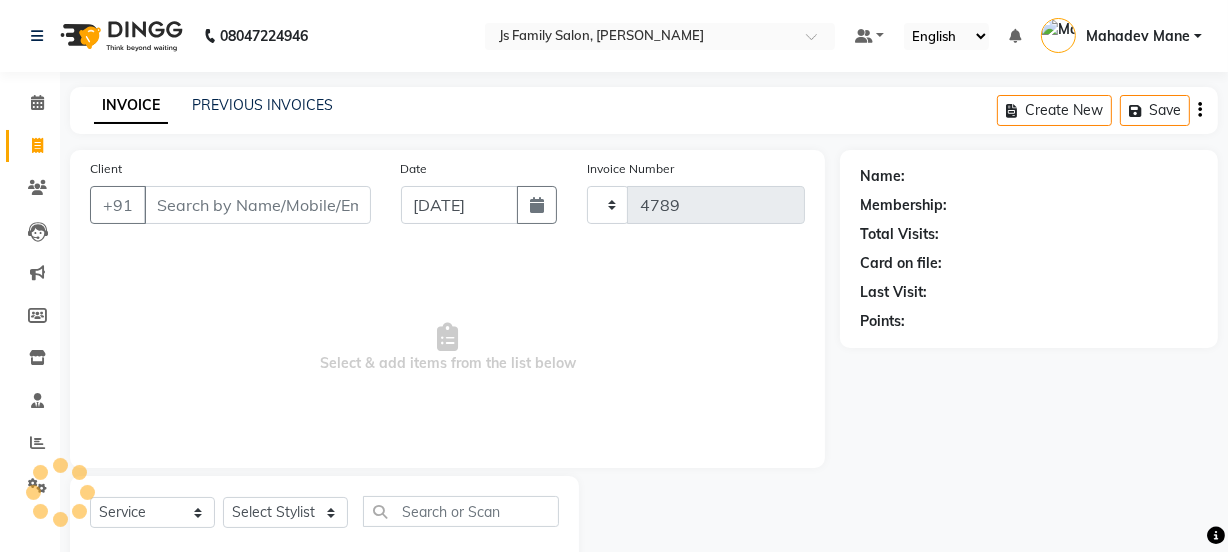 scroll, scrollTop: 50, scrollLeft: 0, axis: vertical 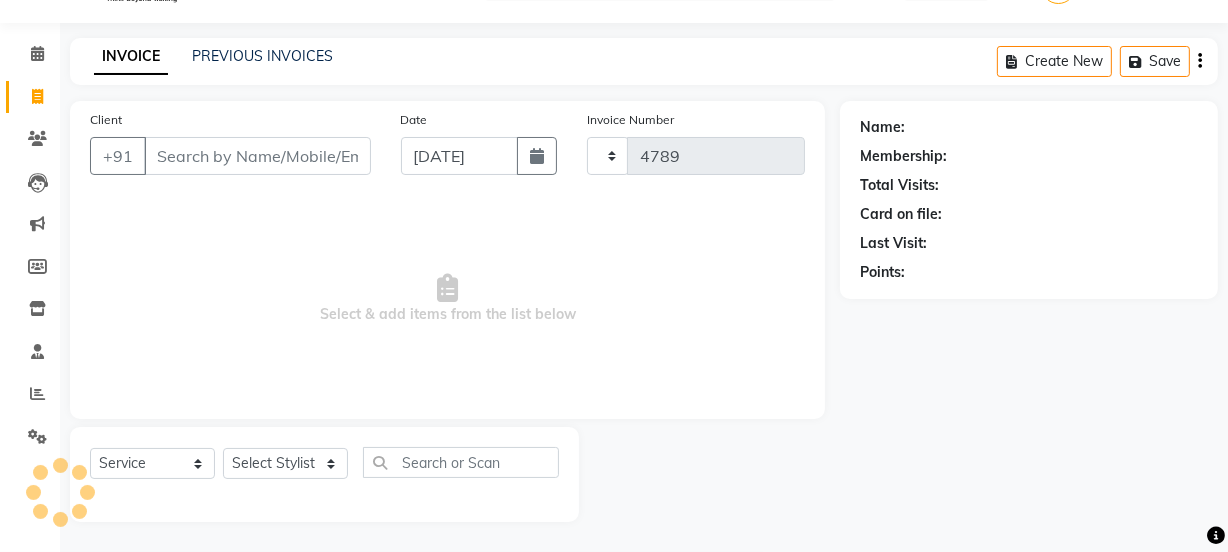 select on "3729" 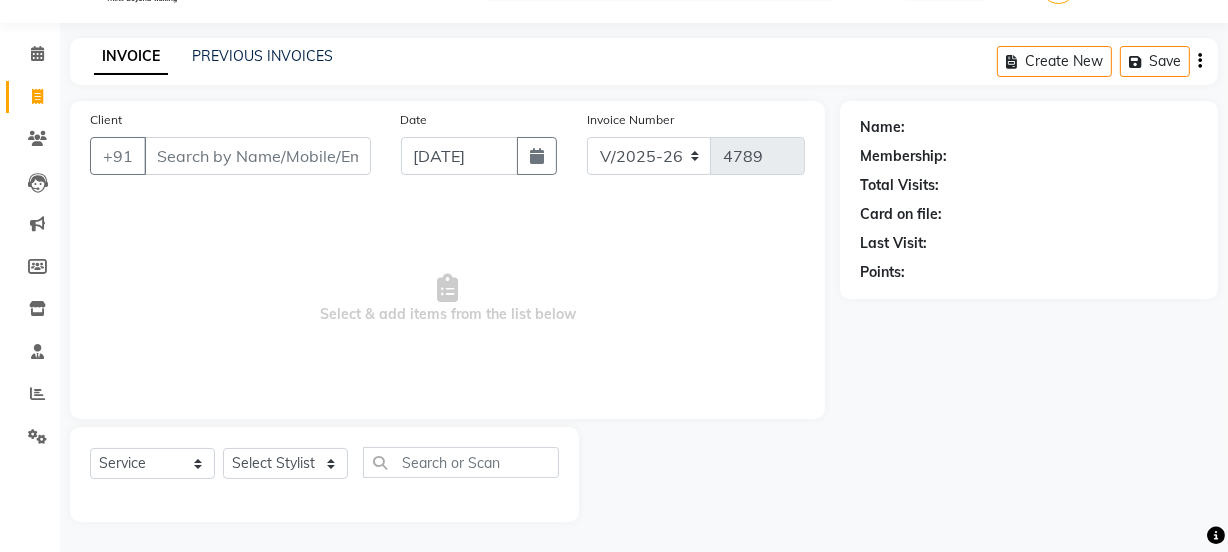click on "Client" at bounding box center [257, 156] 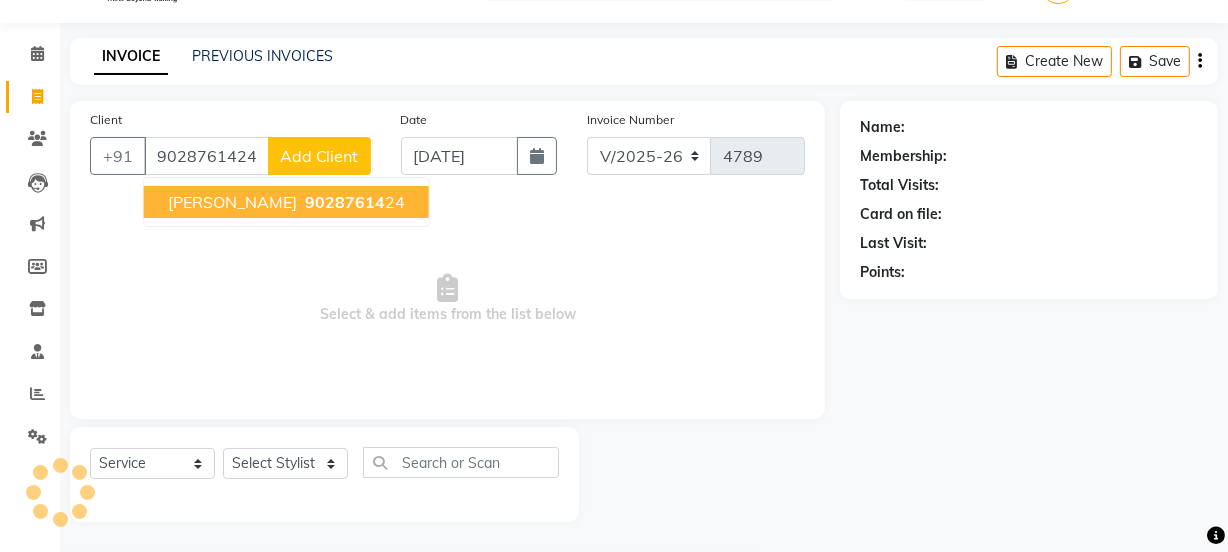 type on "9028761424" 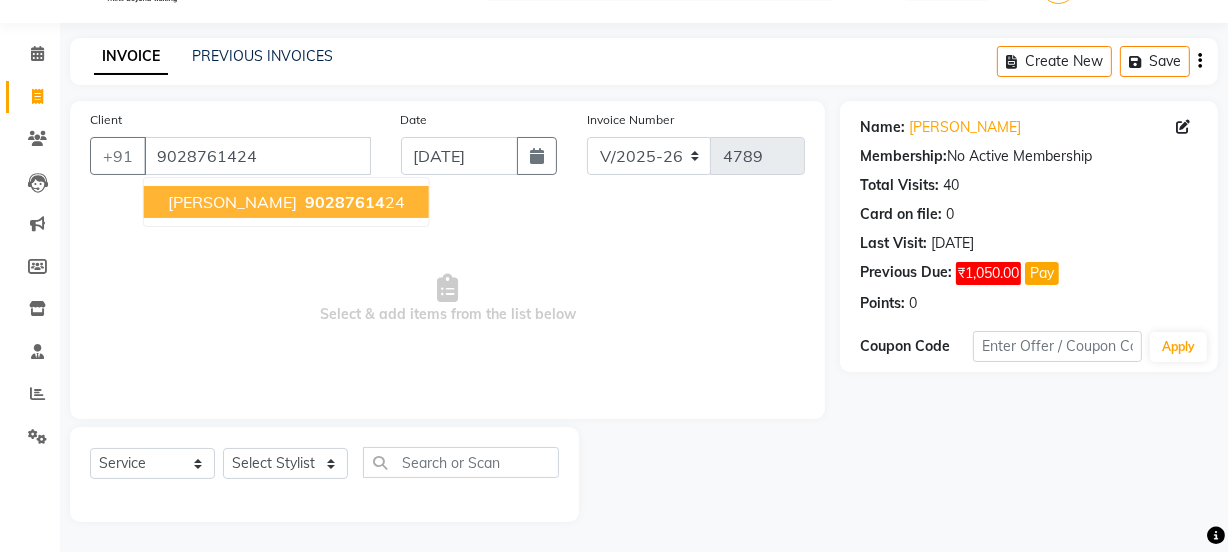 click on "Ninad chikalikar" at bounding box center [232, 202] 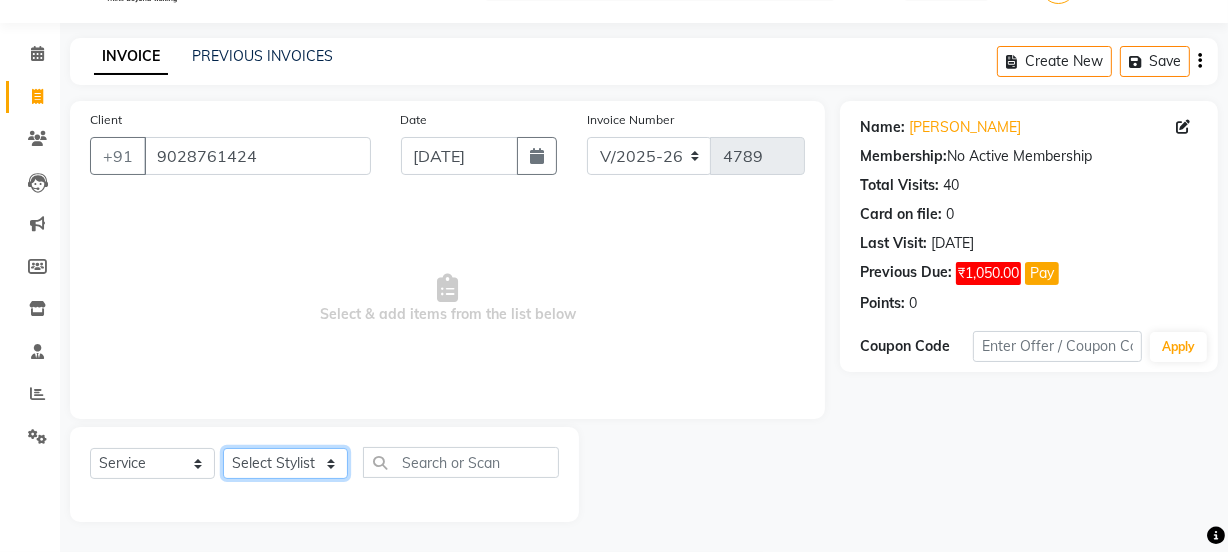 click on "Select Stylist Chetan    Dipak Vaidyakar kokan  n Mahadev Mane Mosin ansari  Nayan Patil Pradip  Prem Mane Rajan Roma Rajput Sai Shirin shaikh Shop Shubham Anarase Sneha suport staff Sonali  Sudip  Sujata thapa Sunil Umesh" 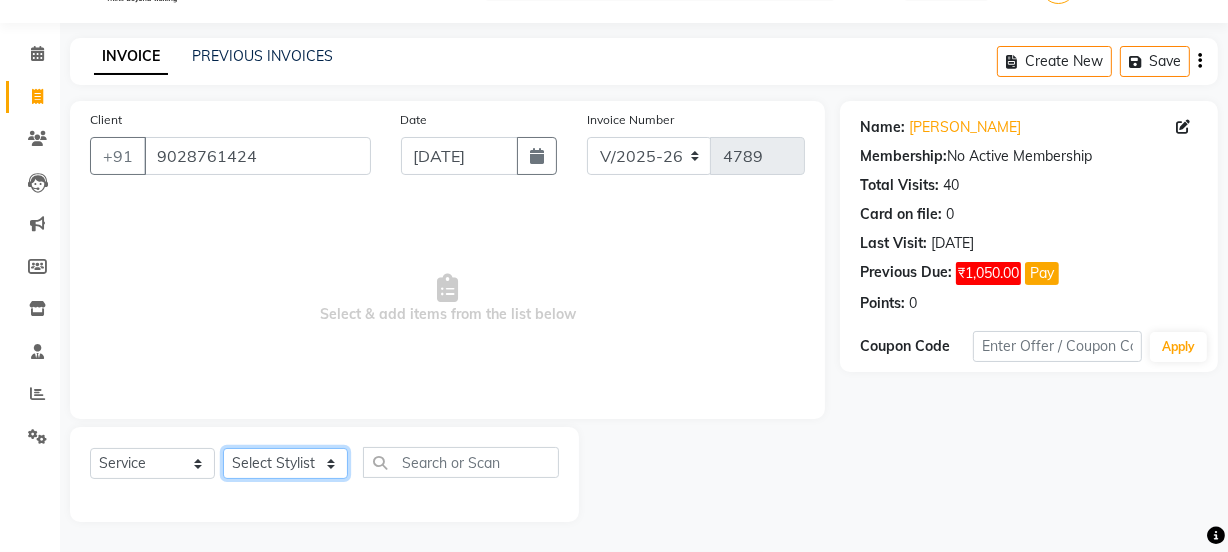 select on "22902" 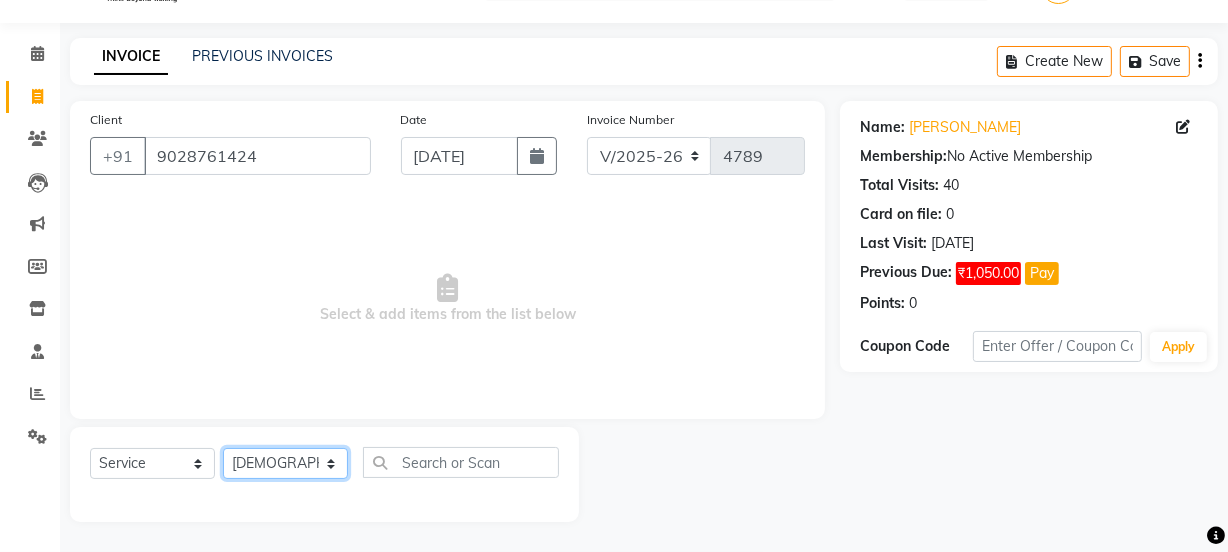 click on "Select Stylist Chetan    Dipak Vaidyakar kokan  n Mahadev Mane Mosin ansari  Nayan Patil Pradip  Prem Mane Rajan Roma Rajput Sai Shirin shaikh Shop Shubham Anarase Sneha suport staff Sonali  Sudip  Sujata thapa Sunil Umesh" 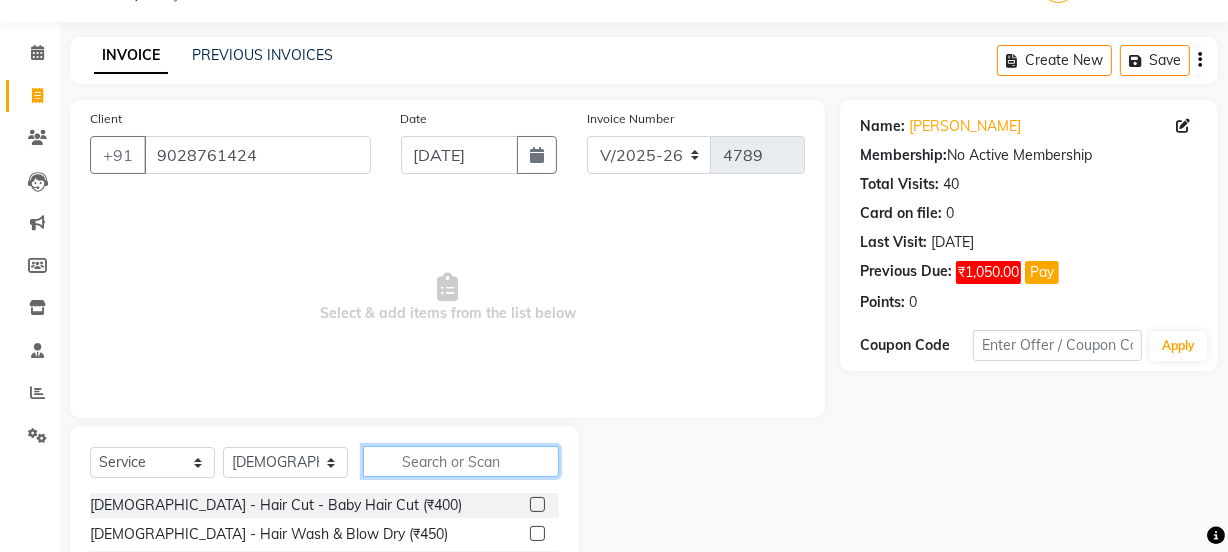 click 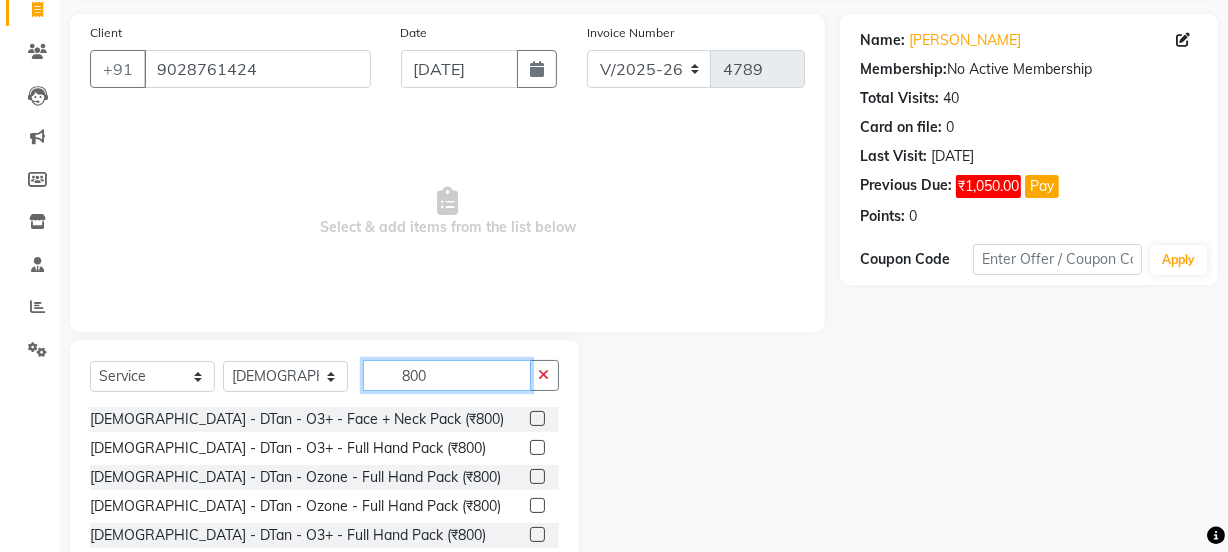 scroll, scrollTop: 250, scrollLeft: 0, axis: vertical 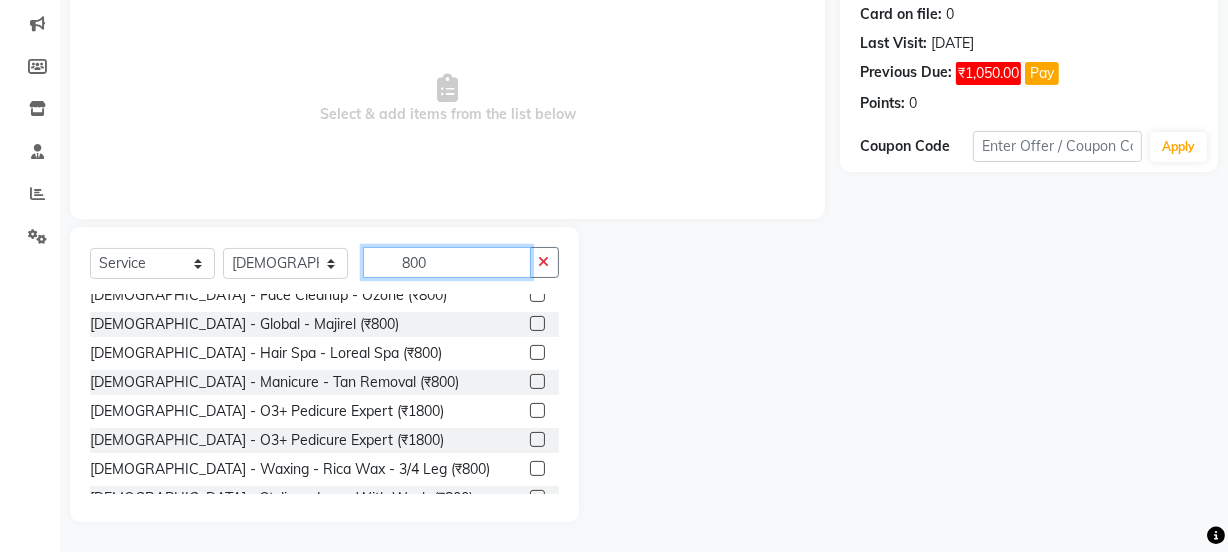 type on "800" 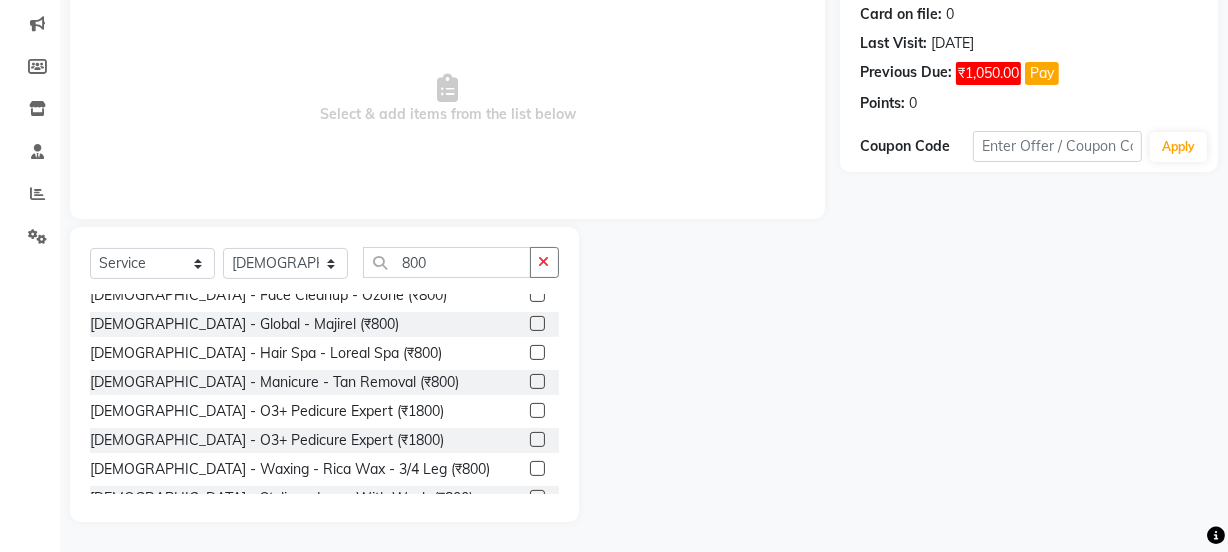 click 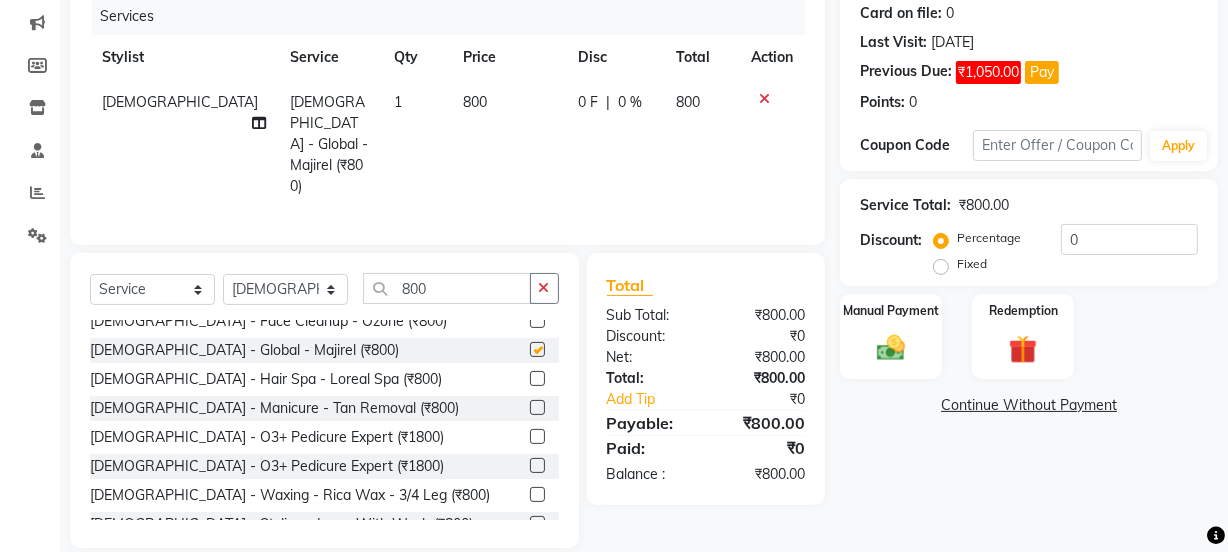 checkbox on "false" 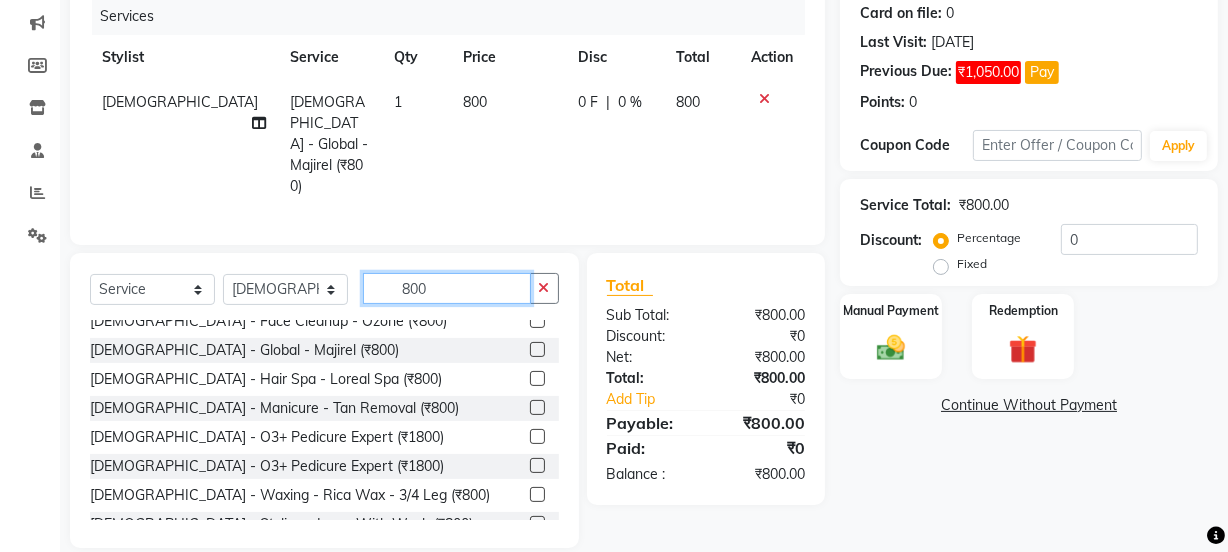 click on "800" 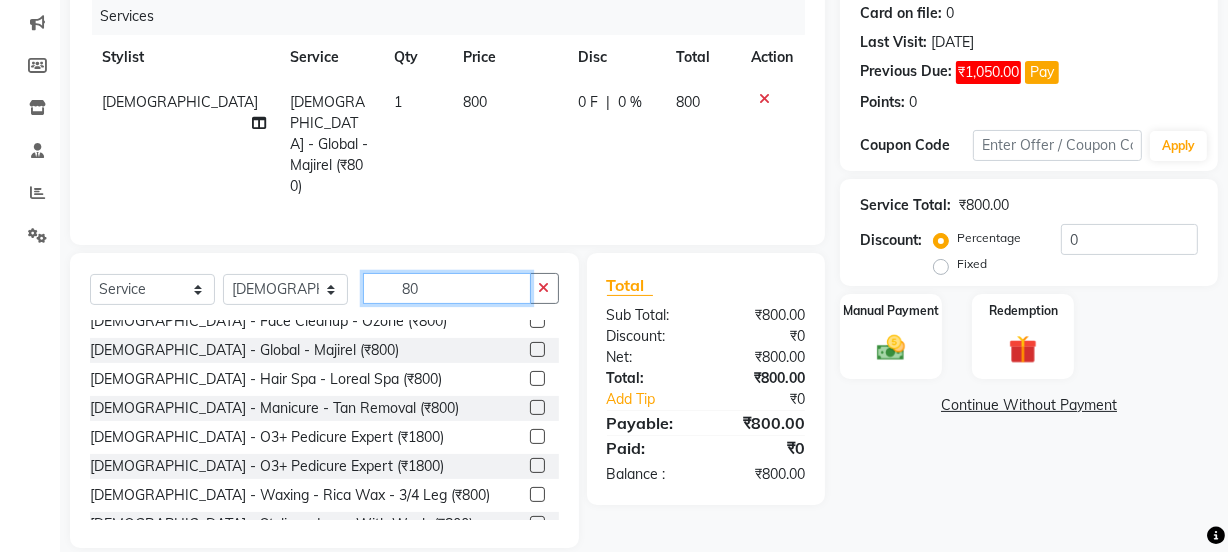 type on "8" 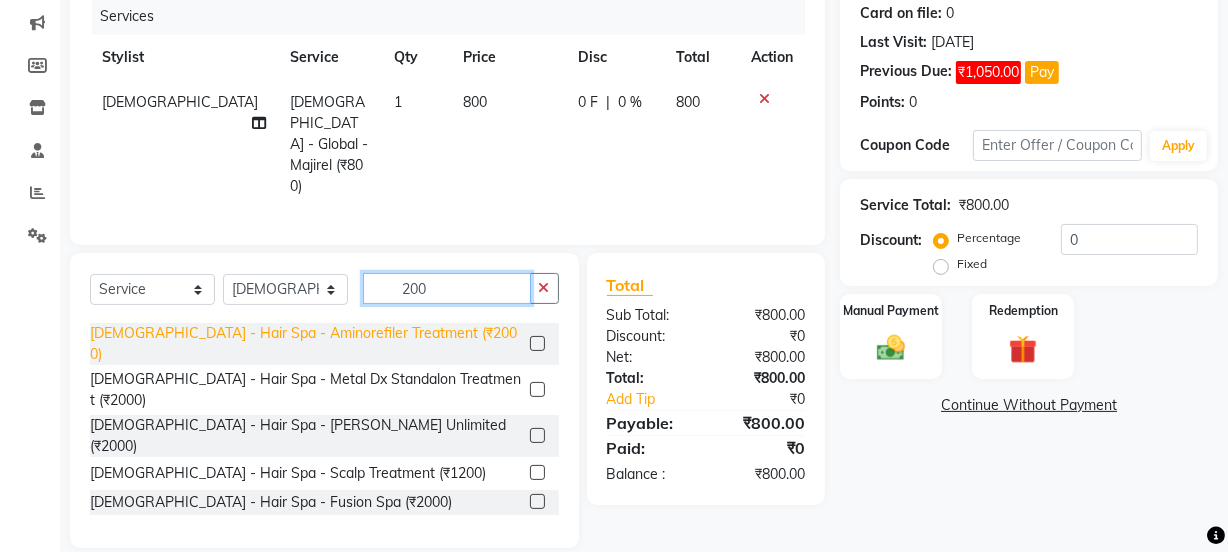 scroll, scrollTop: 843, scrollLeft: 0, axis: vertical 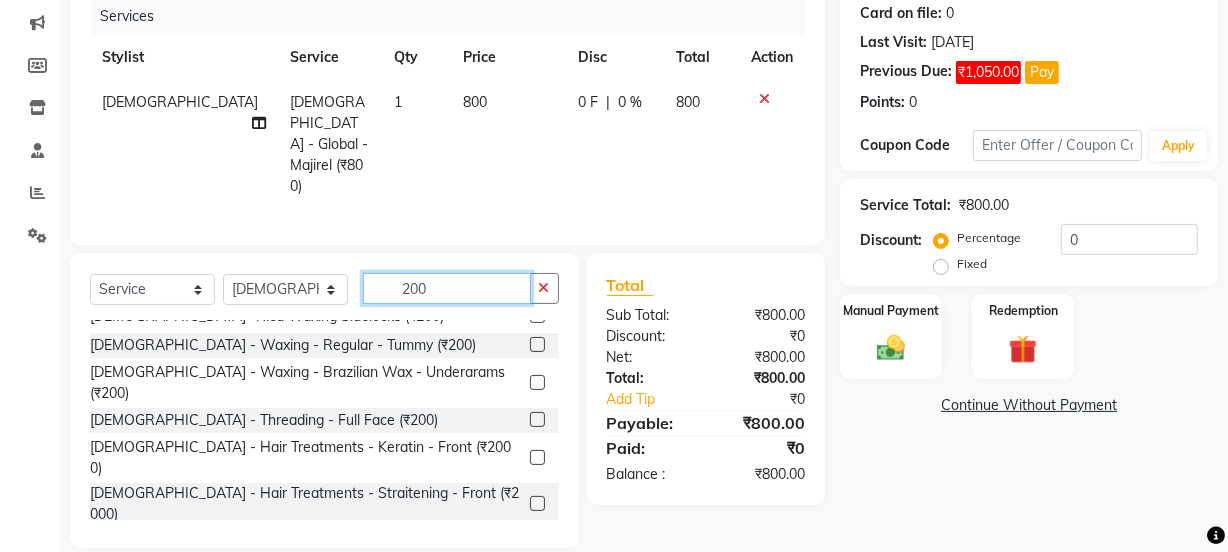 type on "200" 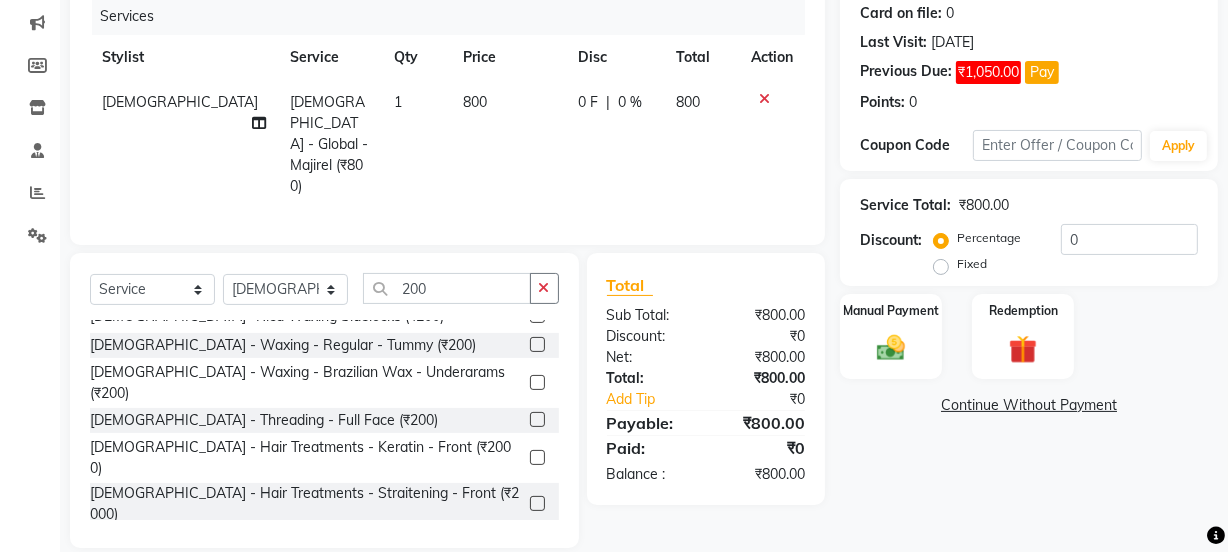click 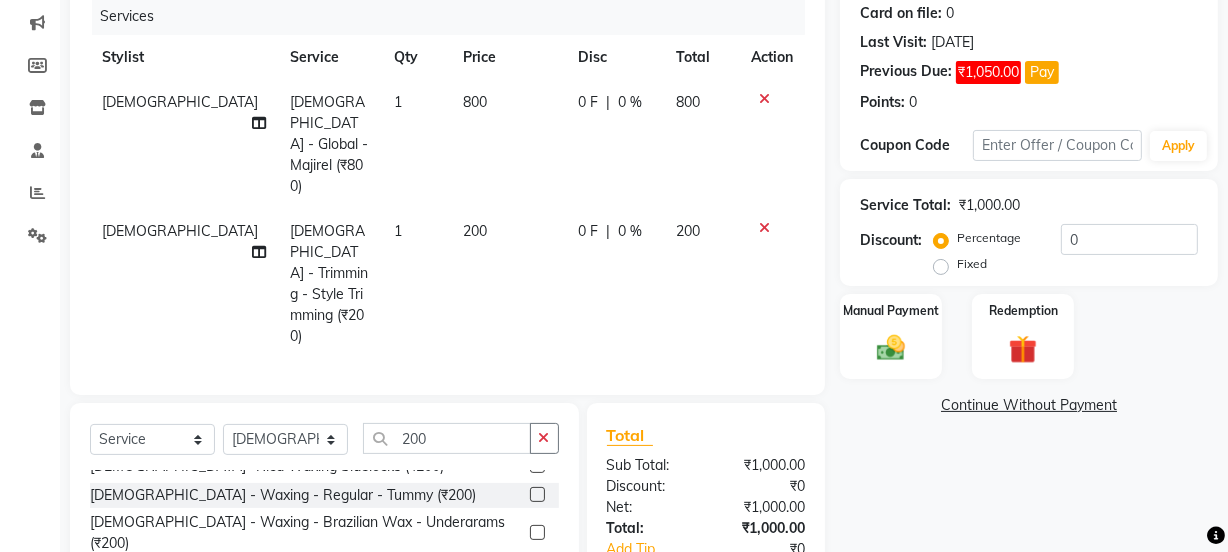 checkbox on "false" 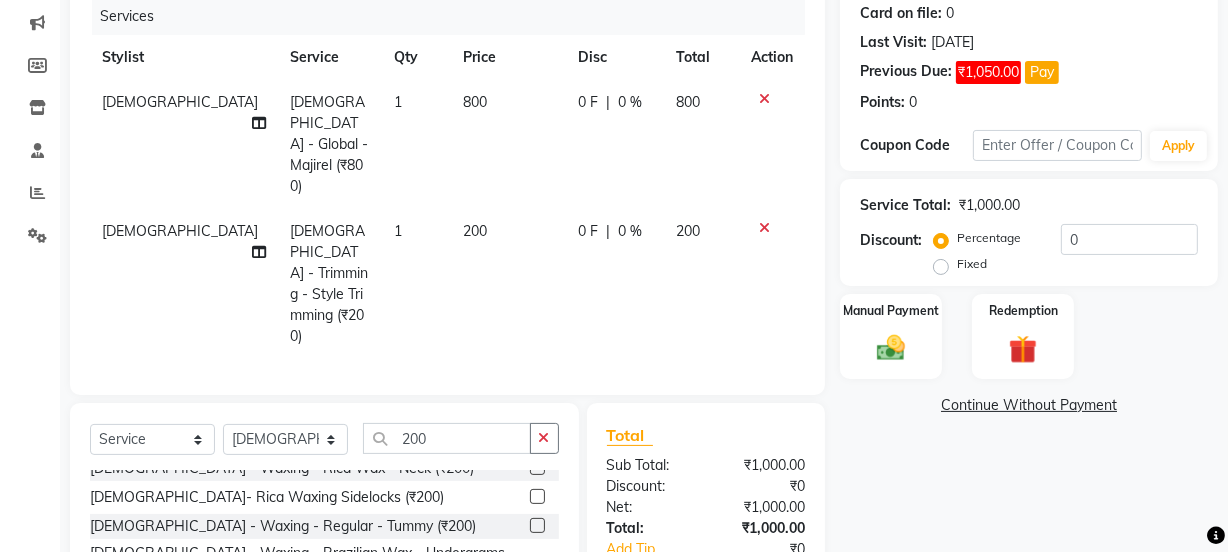 scroll, scrollTop: 843, scrollLeft: 0, axis: vertical 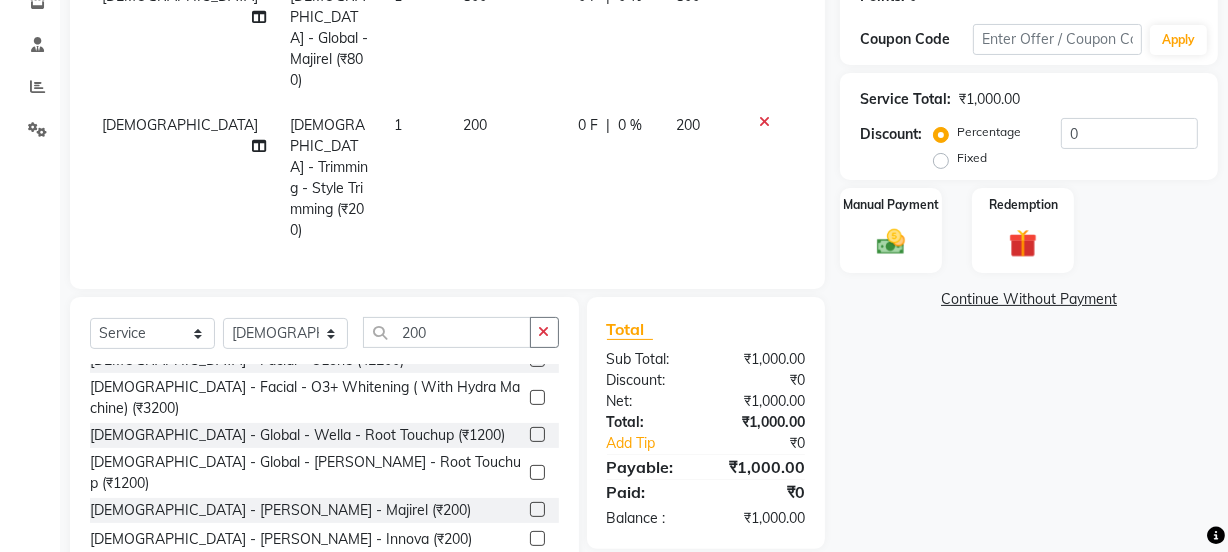 click 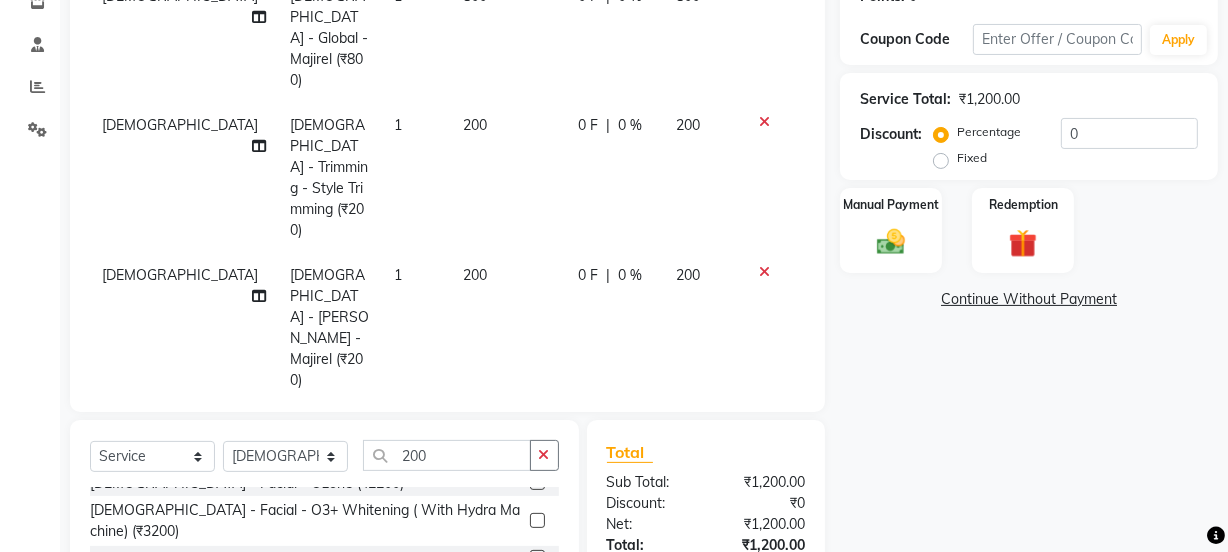 checkbox on "false" 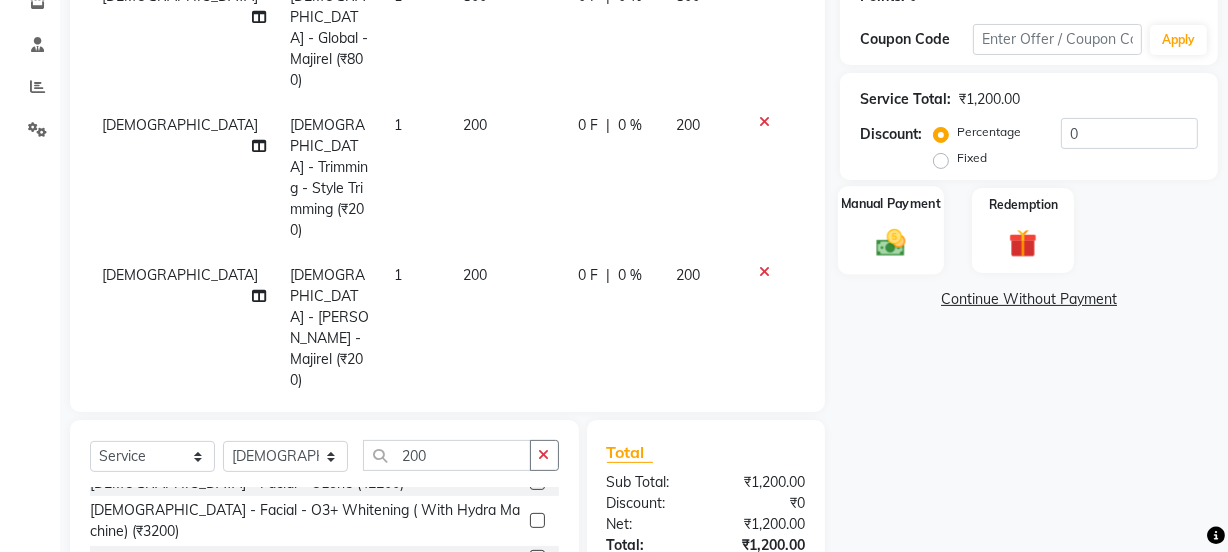 click 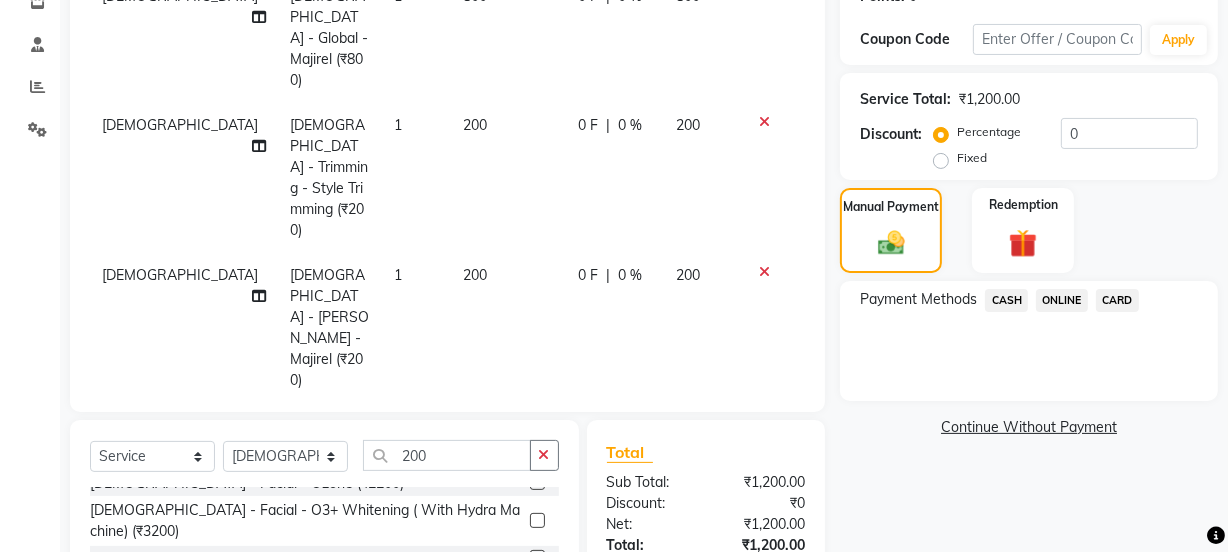 click on "CASH" 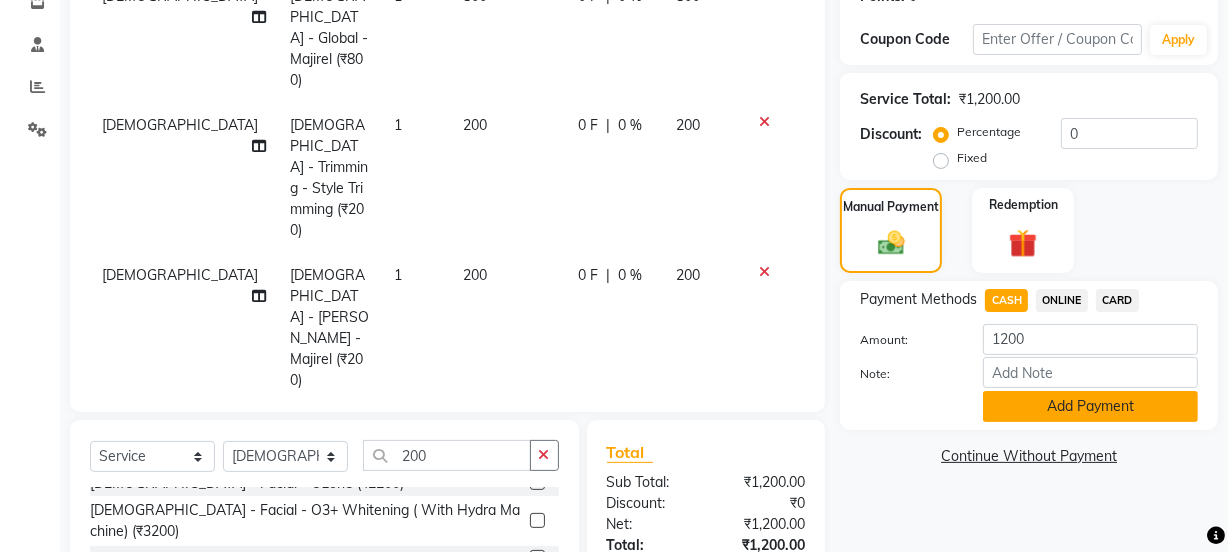 click on "Add Payment" 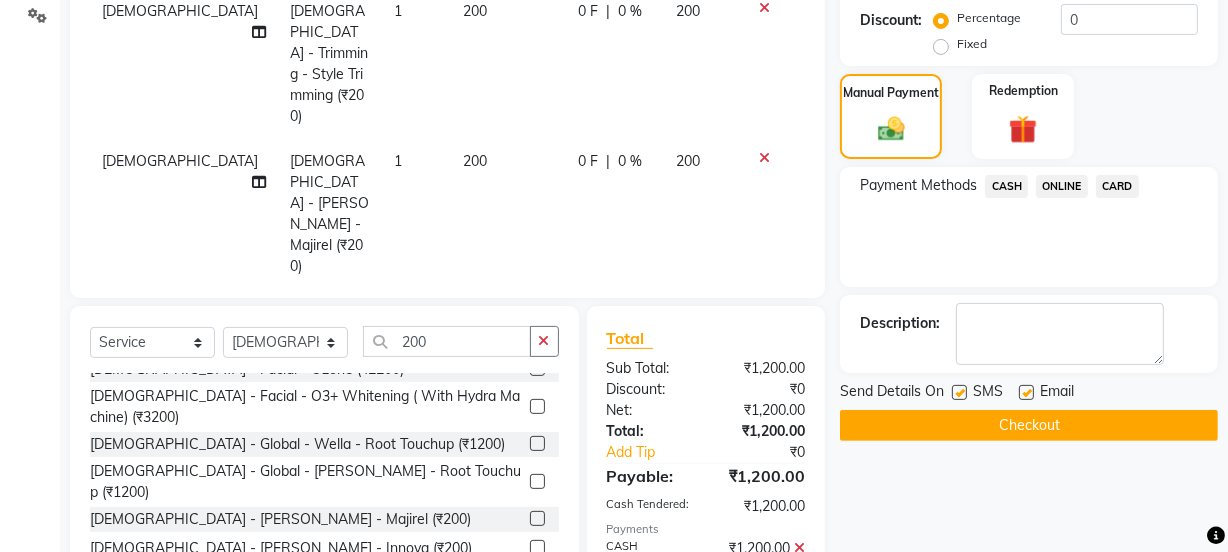 scroll, scrollTop: 470, scrollLeft: 0, axis: vertical 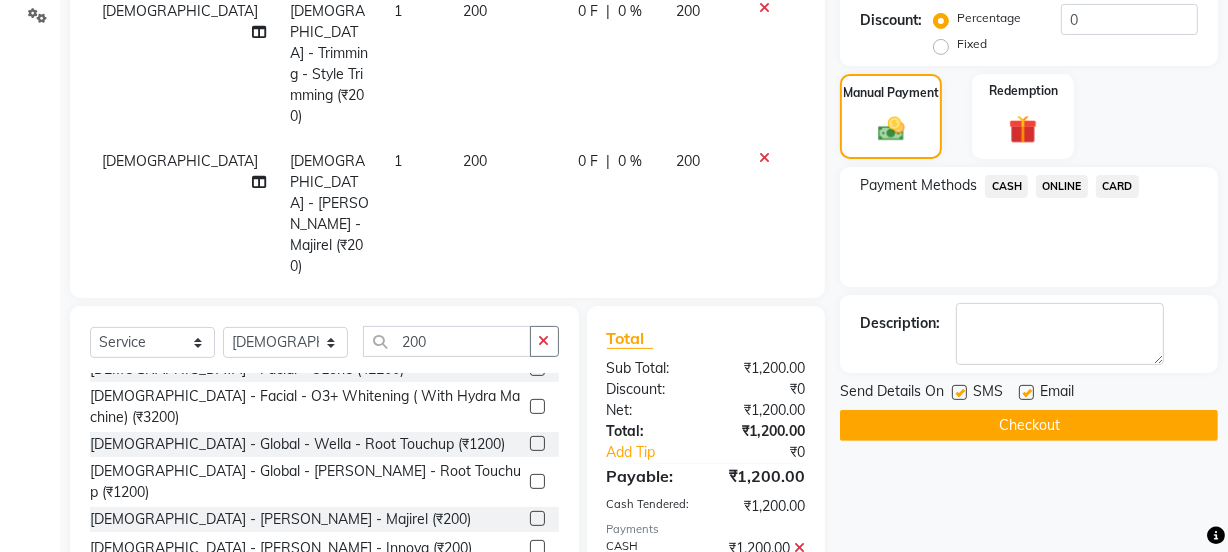 click on "Checkout" 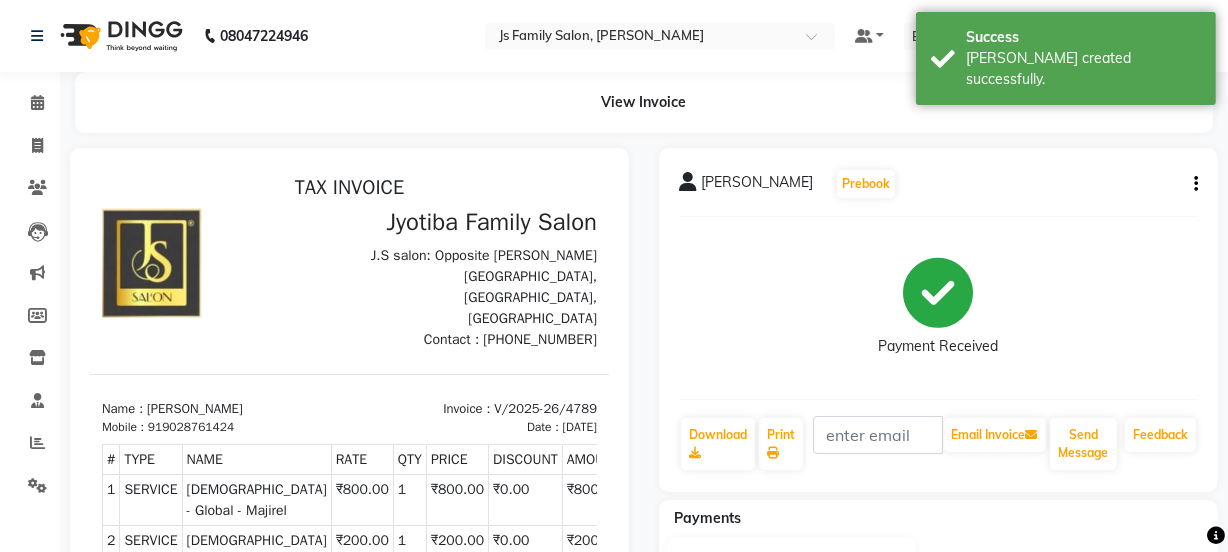scroll, scrollTop: 0, scrollLeft: 0, axis: both 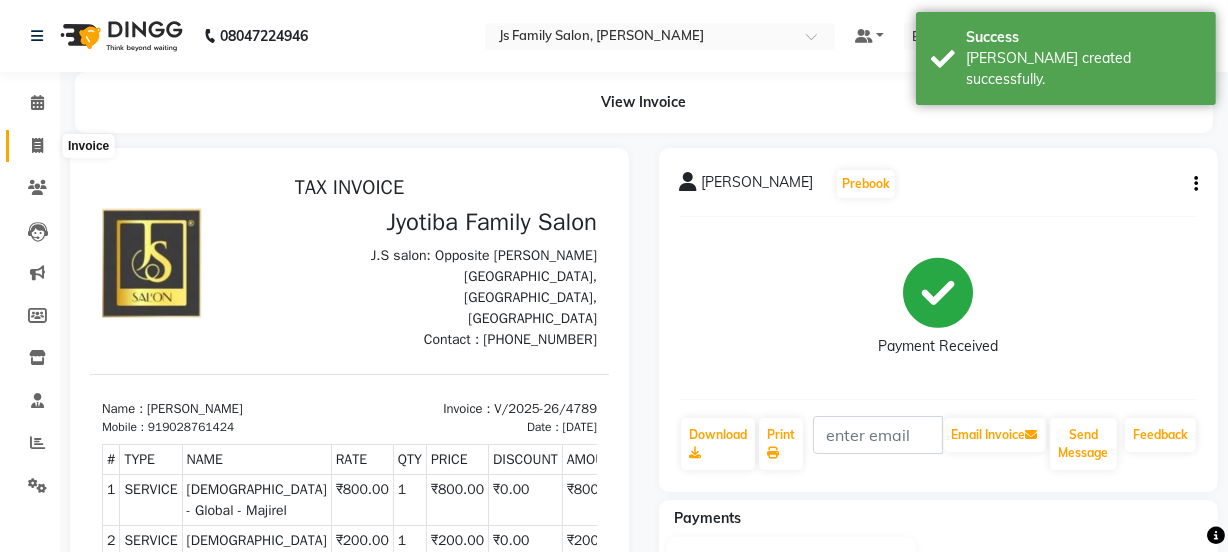 click 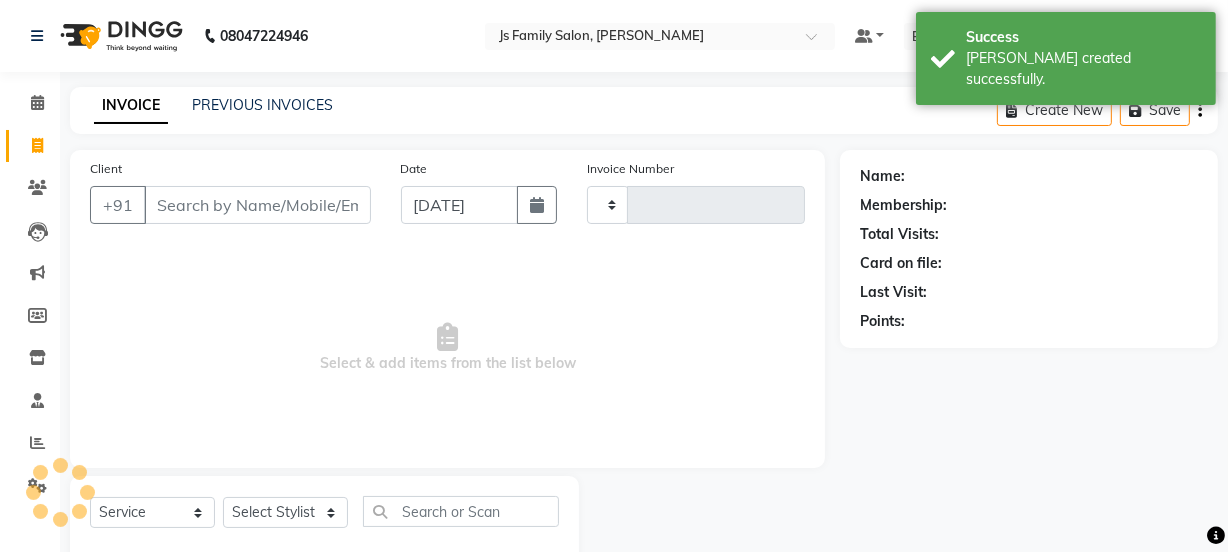 scroll, scrollTop: 50, scrollLeft: 0, axis: vertical 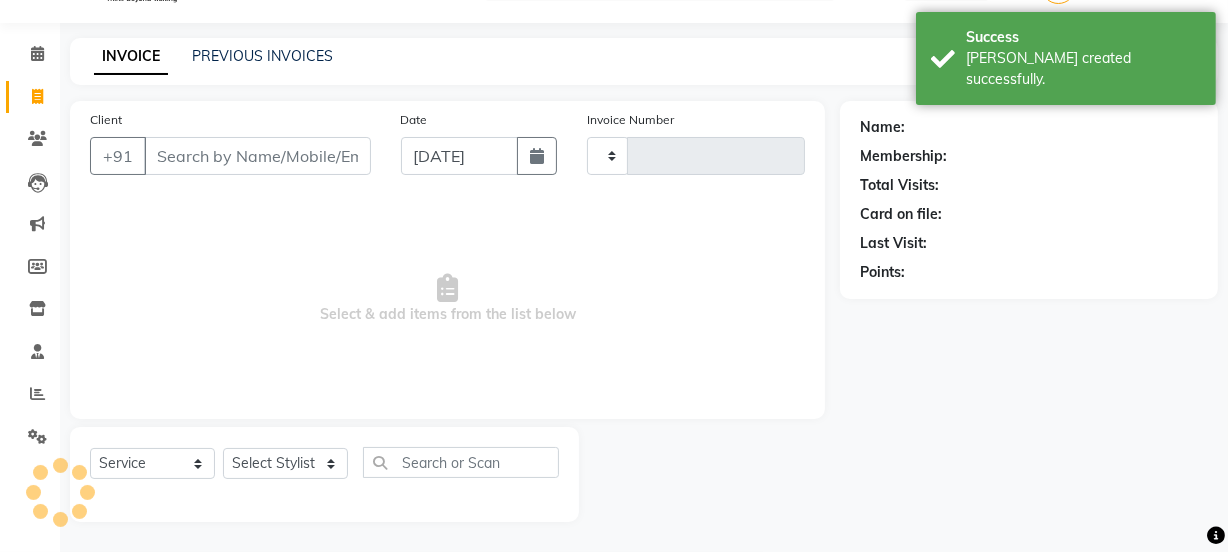 type on "4790" 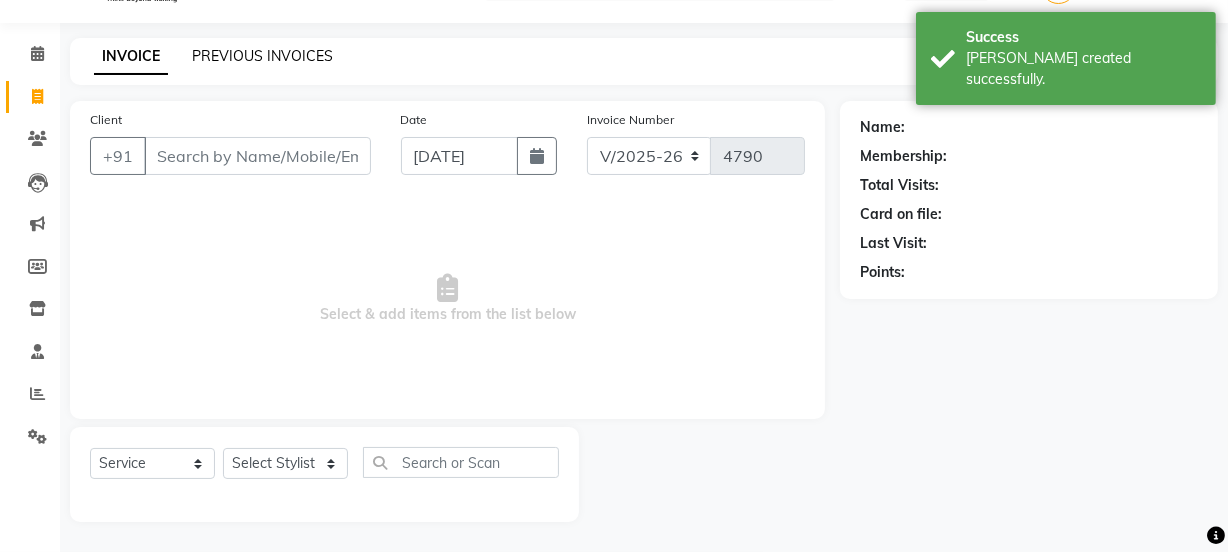 click on "PREVIOUS INVOICES" 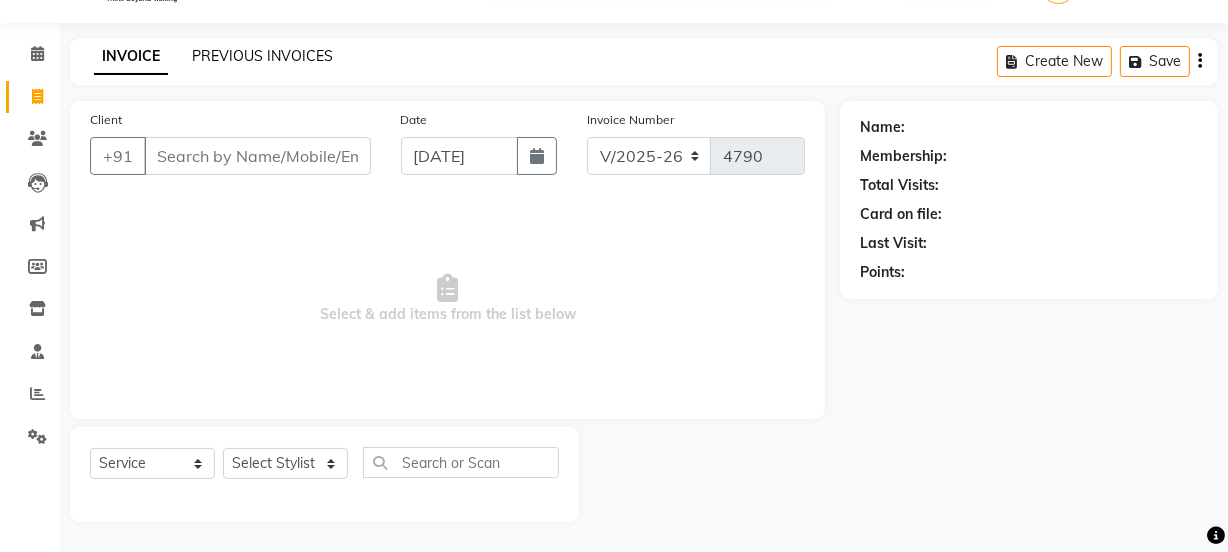 scroll, scrollTop: 0, scrollLeft: 0, axis: both 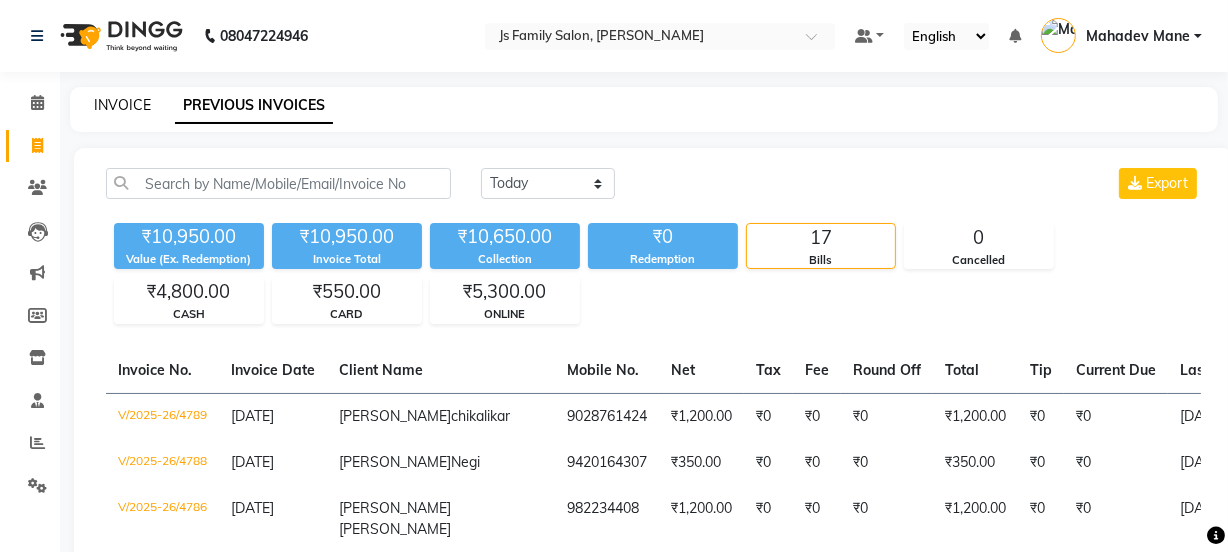 click on "INVOICE" 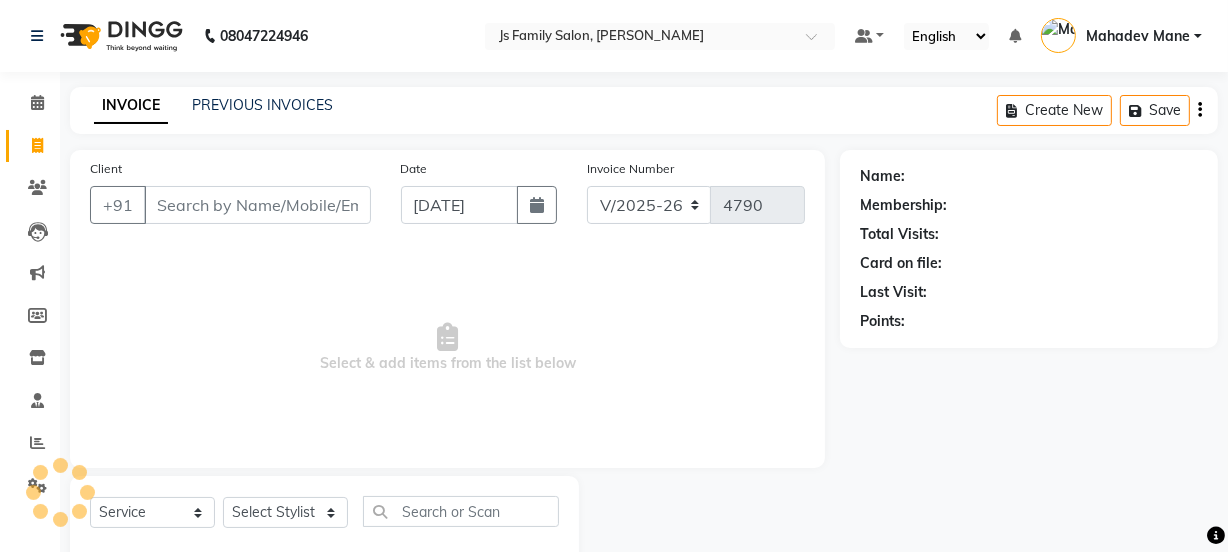 scroll, scrollTop: 50, scrollLeft: 0, axis: vertical 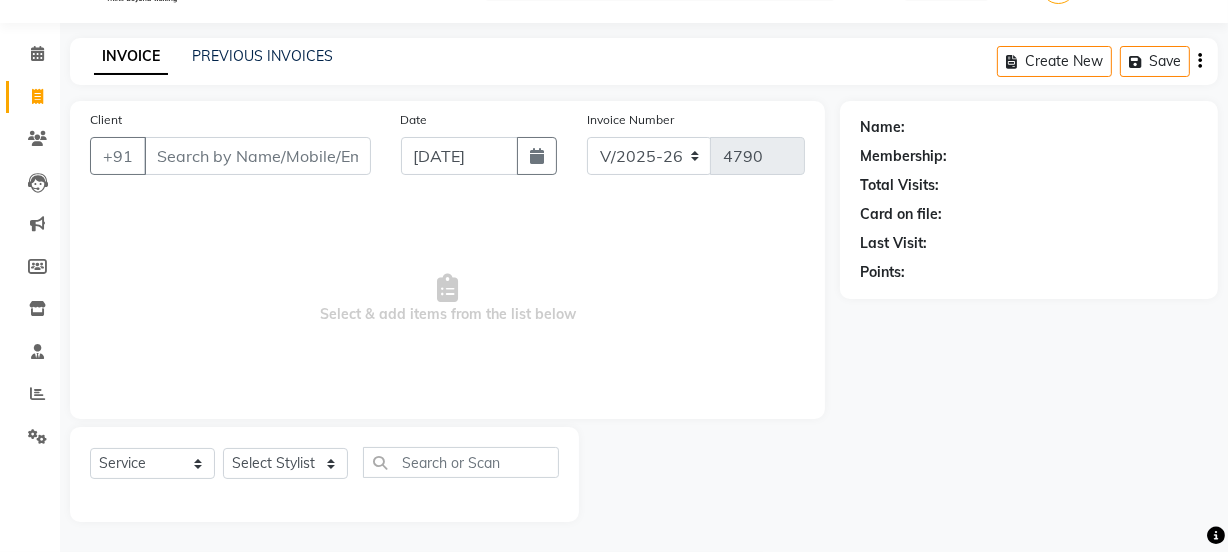 click on "Client" at bounding box center [257, 156] 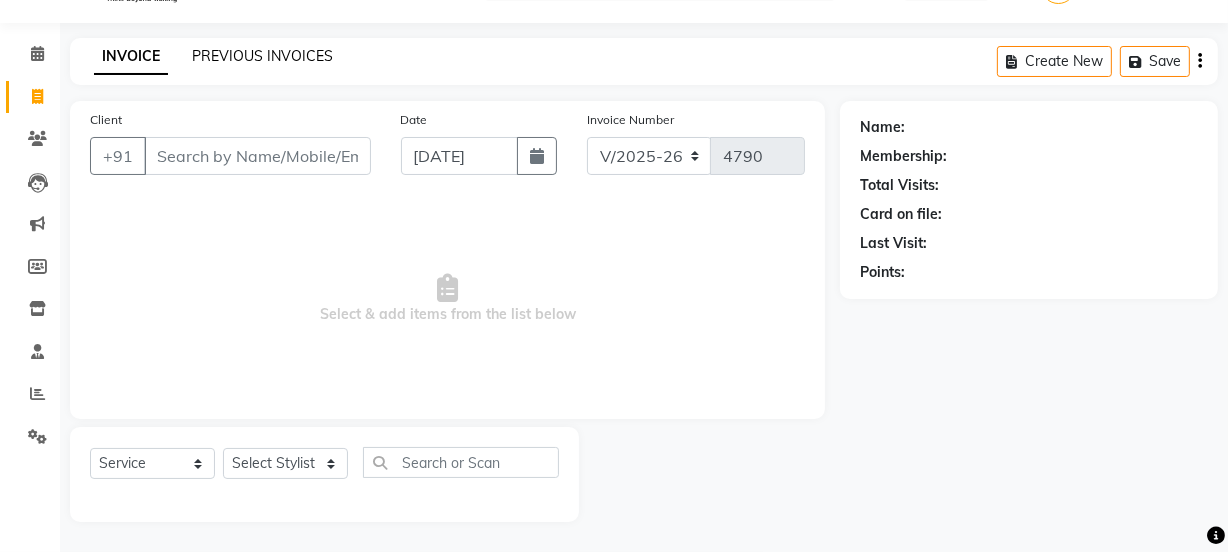click on "PREVIOUS INVOICES" 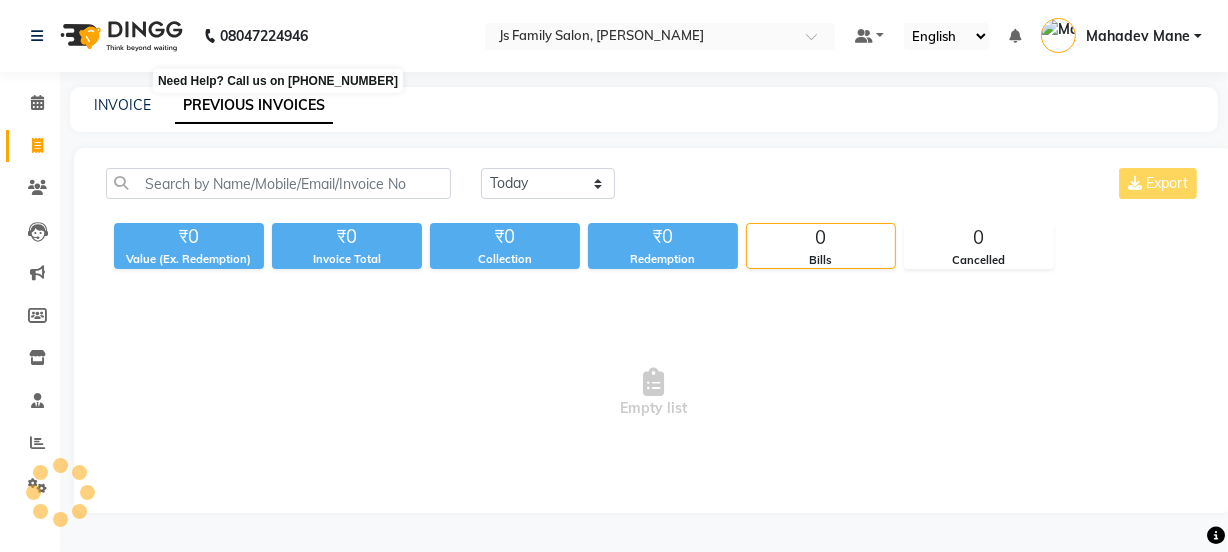 scroll, scrollTop: 0, scrollLeft: 0, axis: both 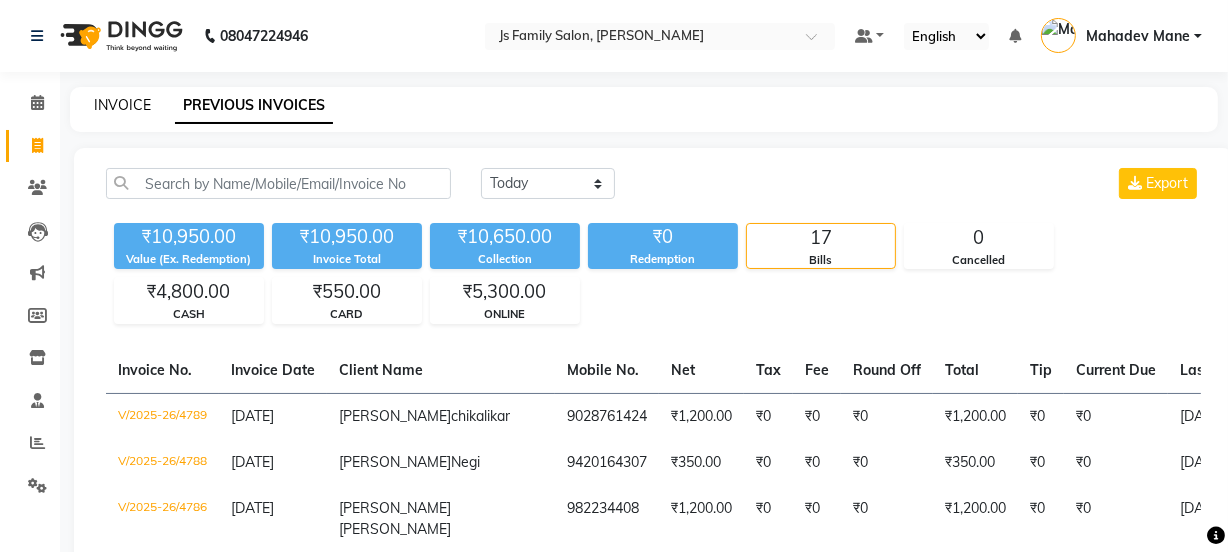 click on "INVOICE" 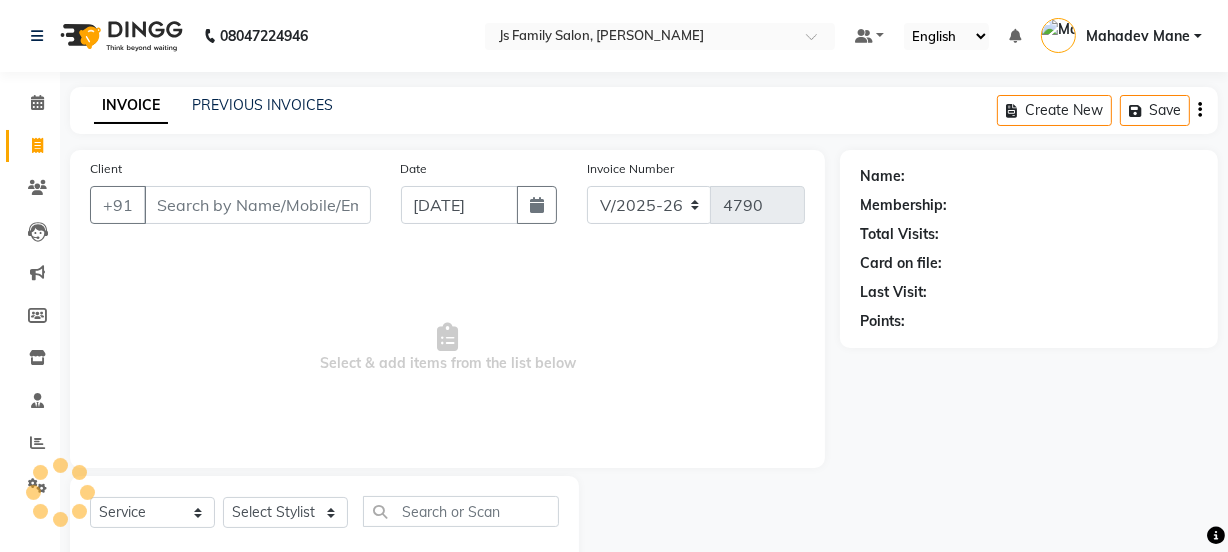 scroll, scrollTop: 50, scrollLeft: 0, axis: vertical 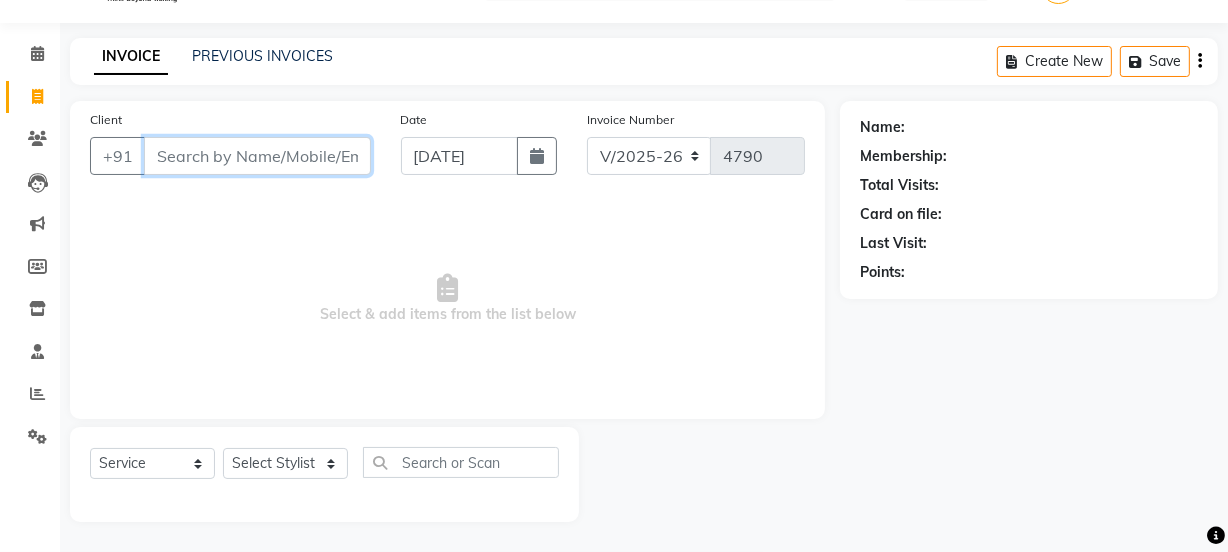 click on "Client" at bounding box center (257, 156) 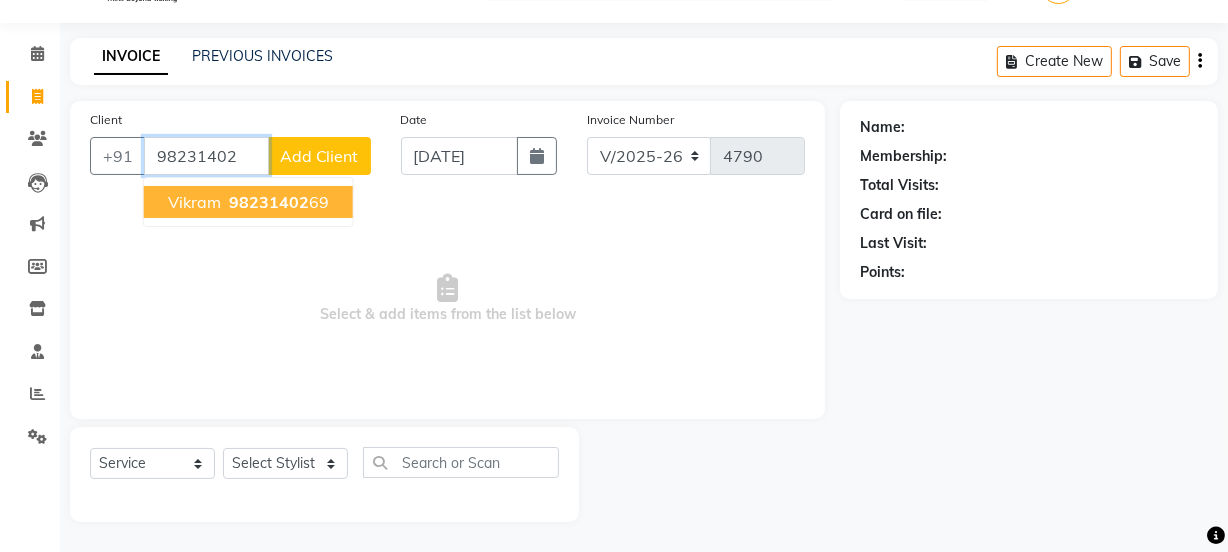 click on "98231402" at bounding box center [269, 202] 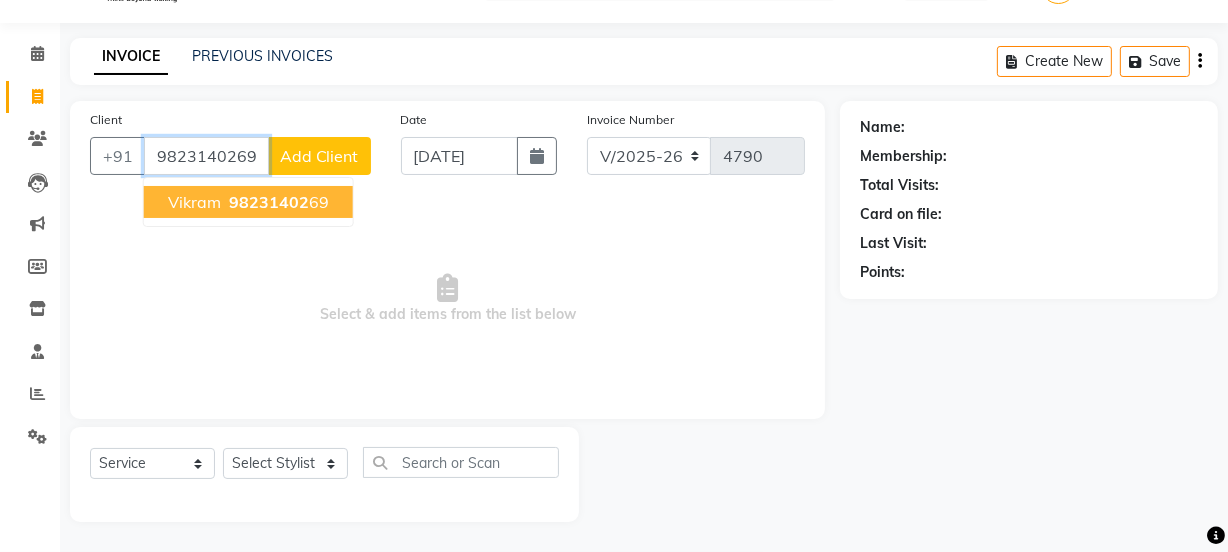 type on "9823140269" 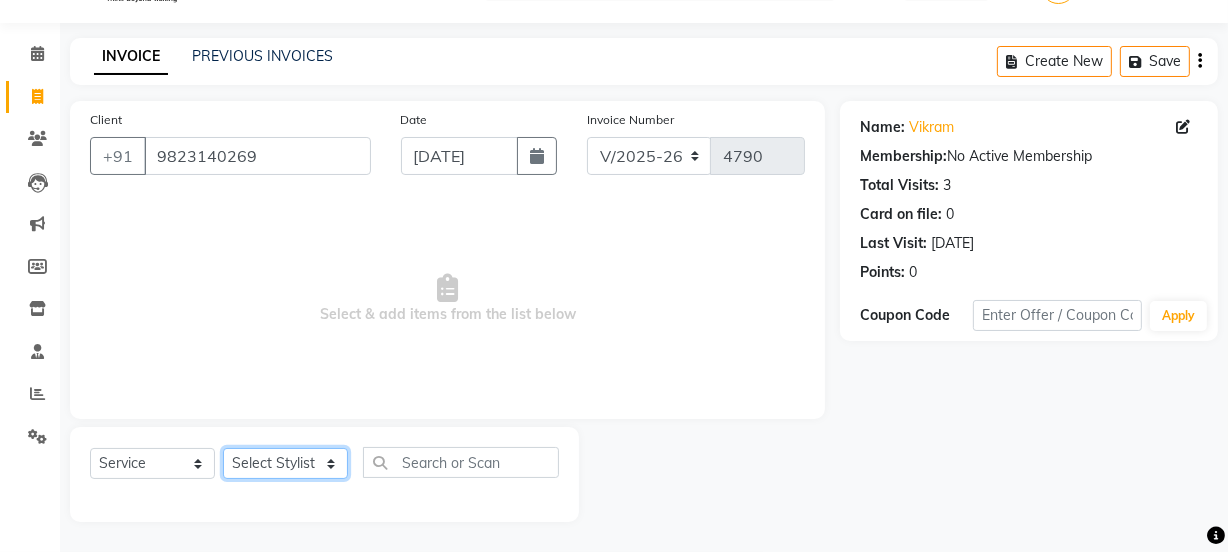 click on "Select Stylist Chetan    Dipak Vaidyakar kokan  n Mahadev Mane Mosin ansari  Nayan Patil Pradip  Prem Mane Rajan Roma Rajput Sai Shirin shaikh Shop Shubham Anarase Sneha suport staff Sonali  Sudip  Sujata thapa Sunil Umesh" 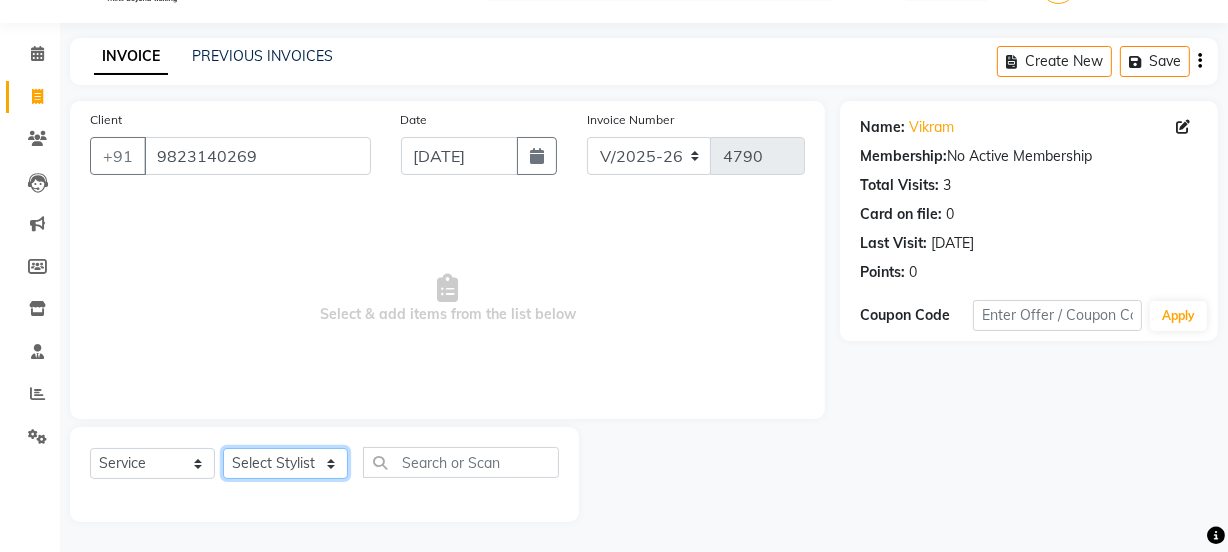 select on "47417" 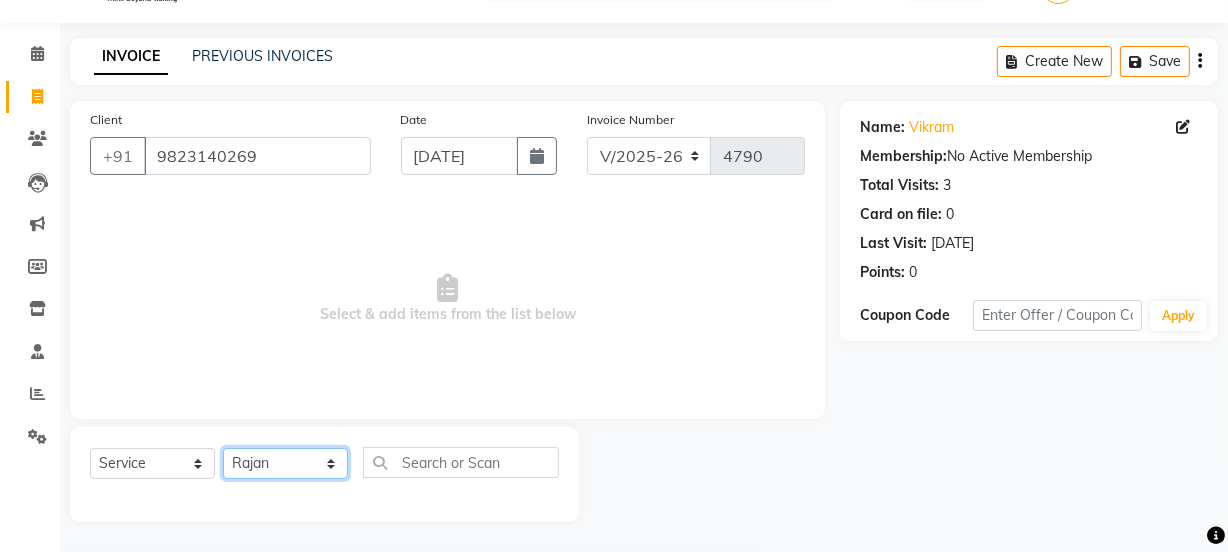 click on "Select Stylist Chetan    Dipak Vaidyakar kokan  n Mahadev Mane Mosin ansari  Nayan Patil Pradip  Prem Mane Rajan Roma Rajput Sai Shirin shaikh Shop Shubham Anarase Sneha suport staff Sonali  Sudip  Sujata thapa Sunil Umesh" 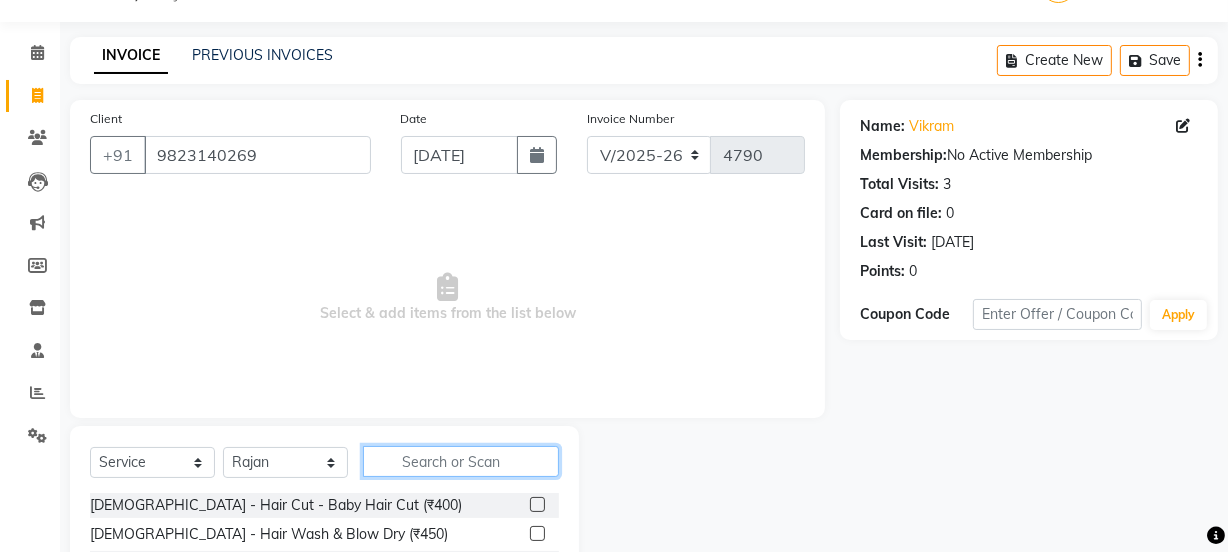 click 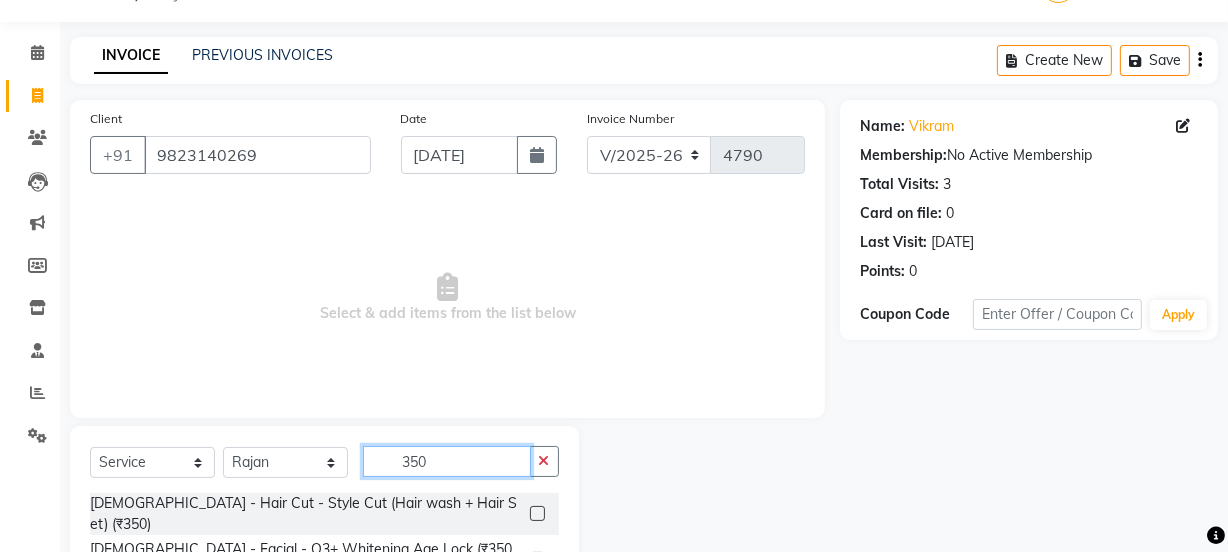 type on "350" 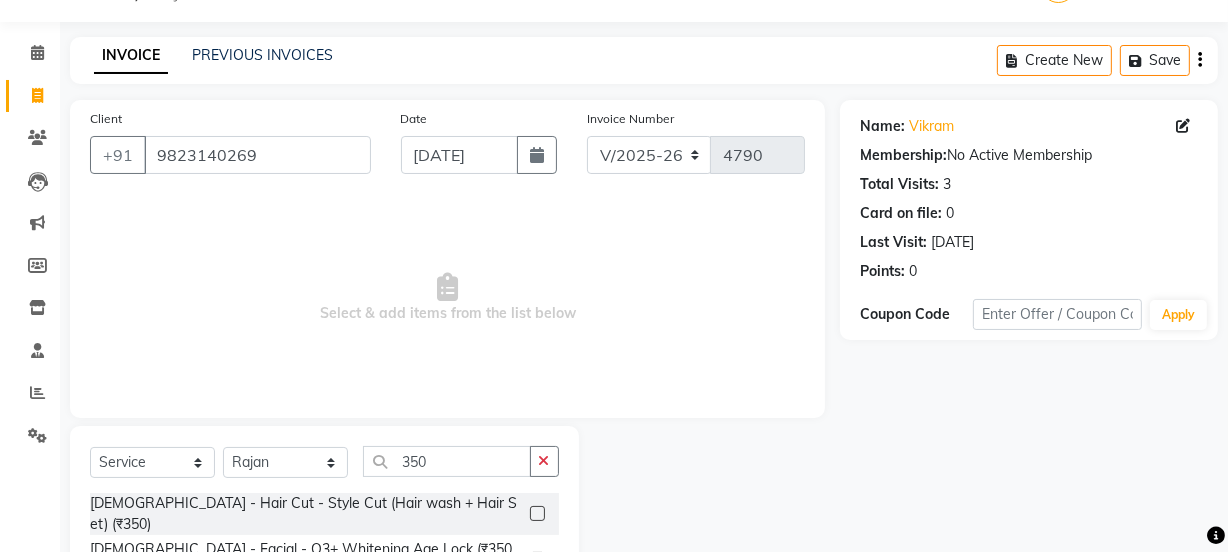 click 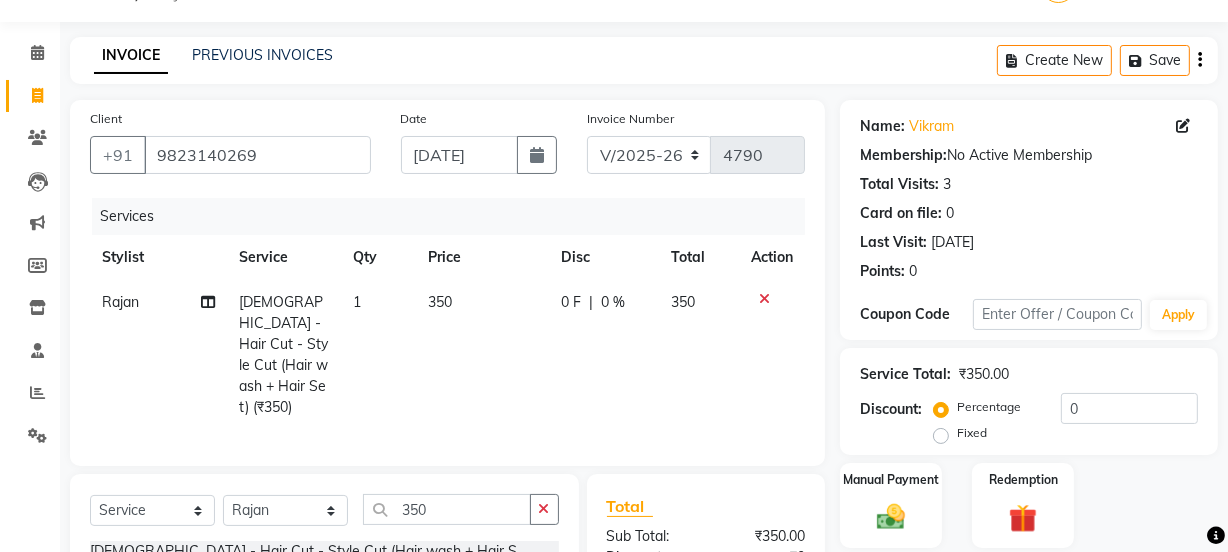 checkbox on "false" 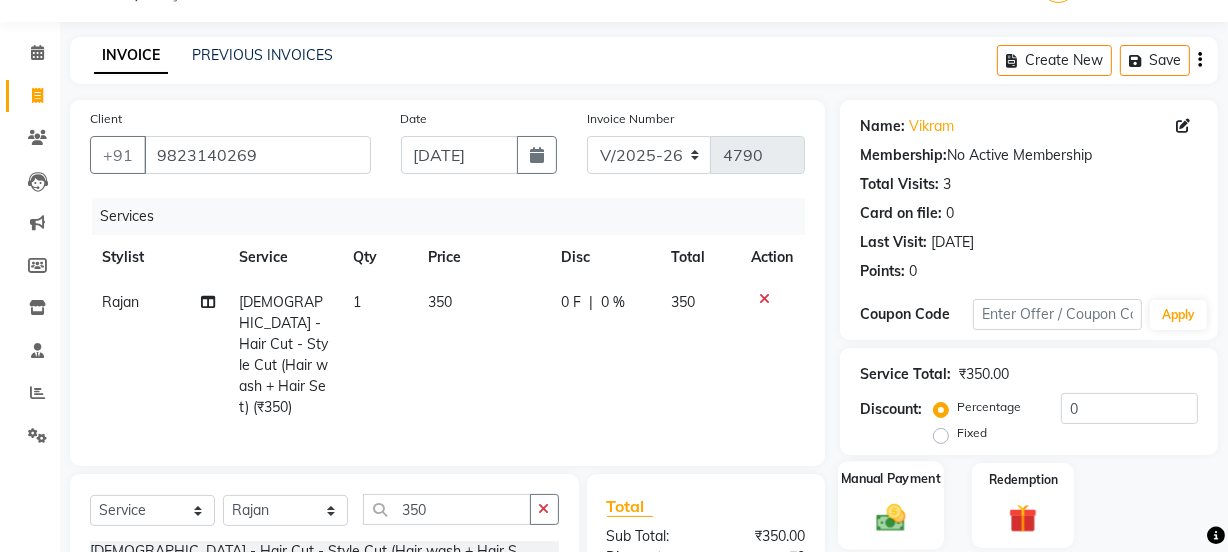 click 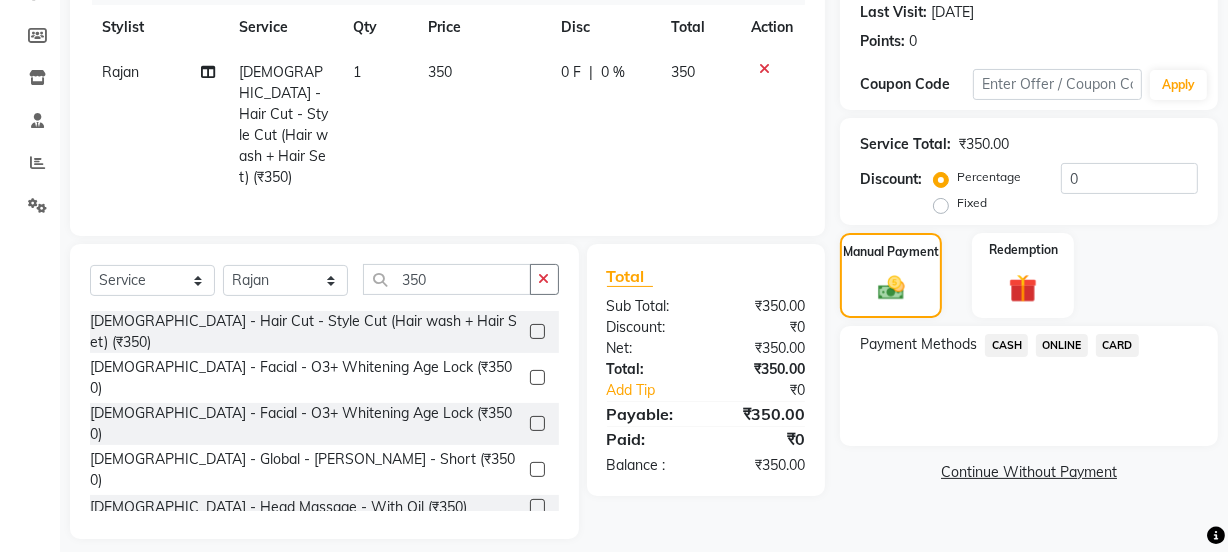 scroll, scrollTop: 290, scrollLeft: 0, axis: vertical 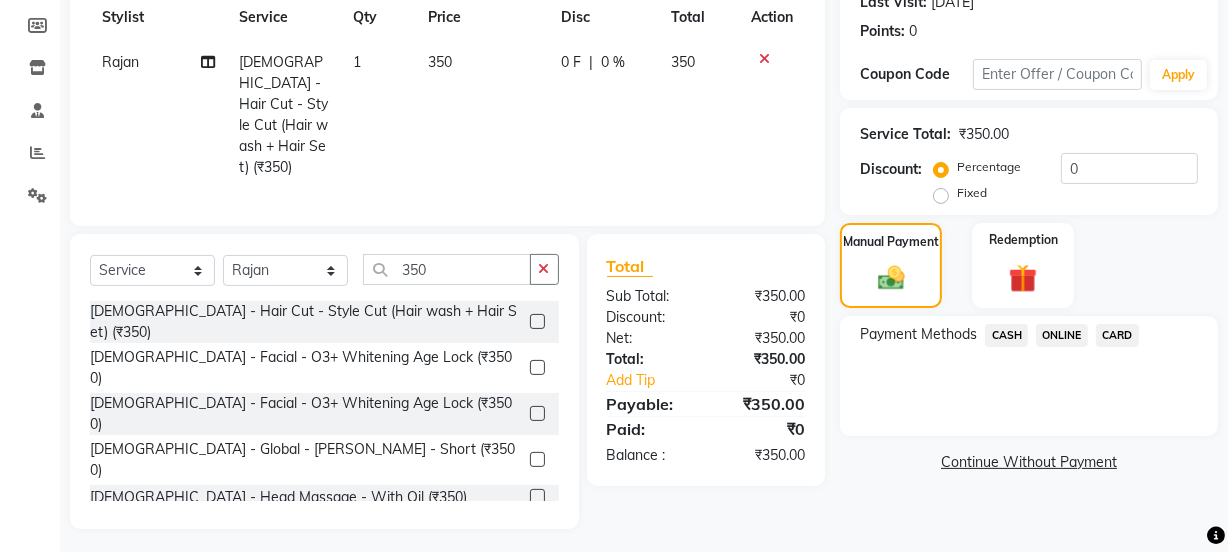 click on "ONLINE" 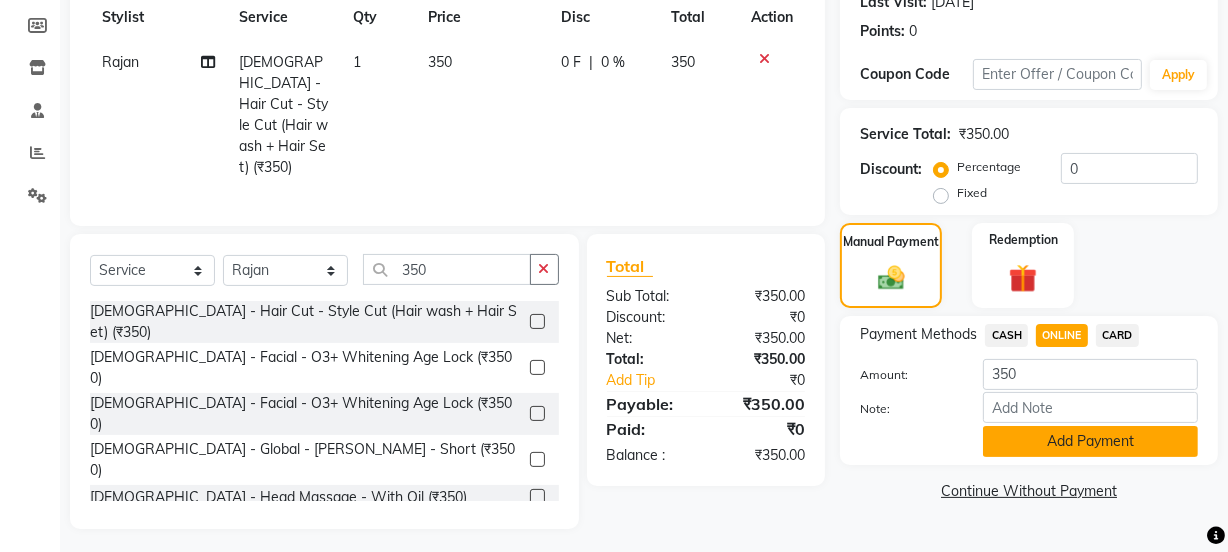click on "Add Payment" 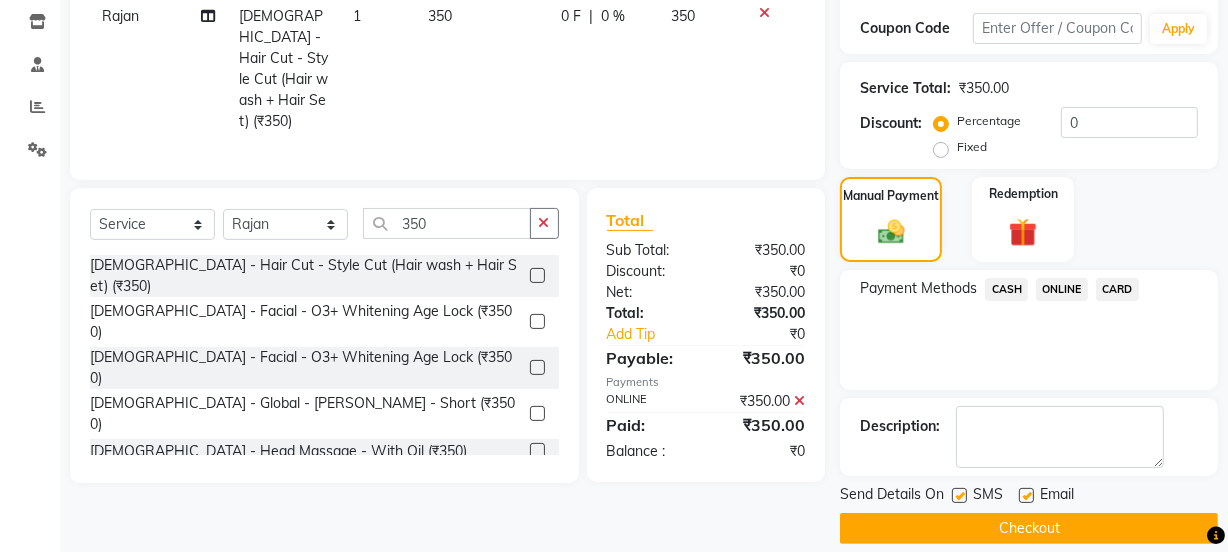 scroll, scrollTop: 357, scrollLeft: 0, axis: vertical 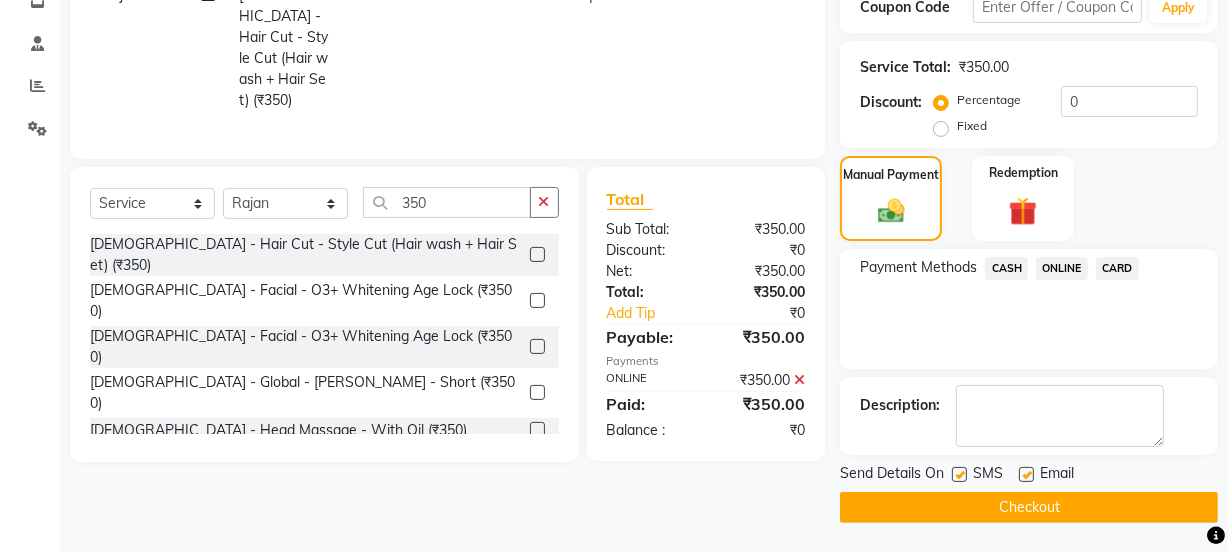 click on "Checkout" 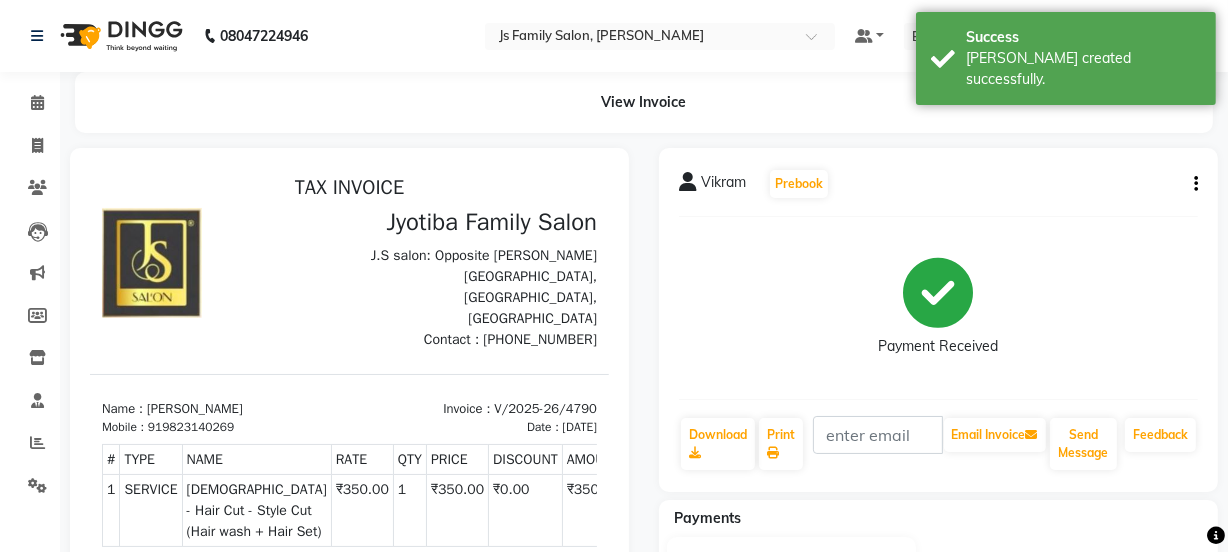 scroll, scrollTop: 0, scrollLeft: 0, axis: both 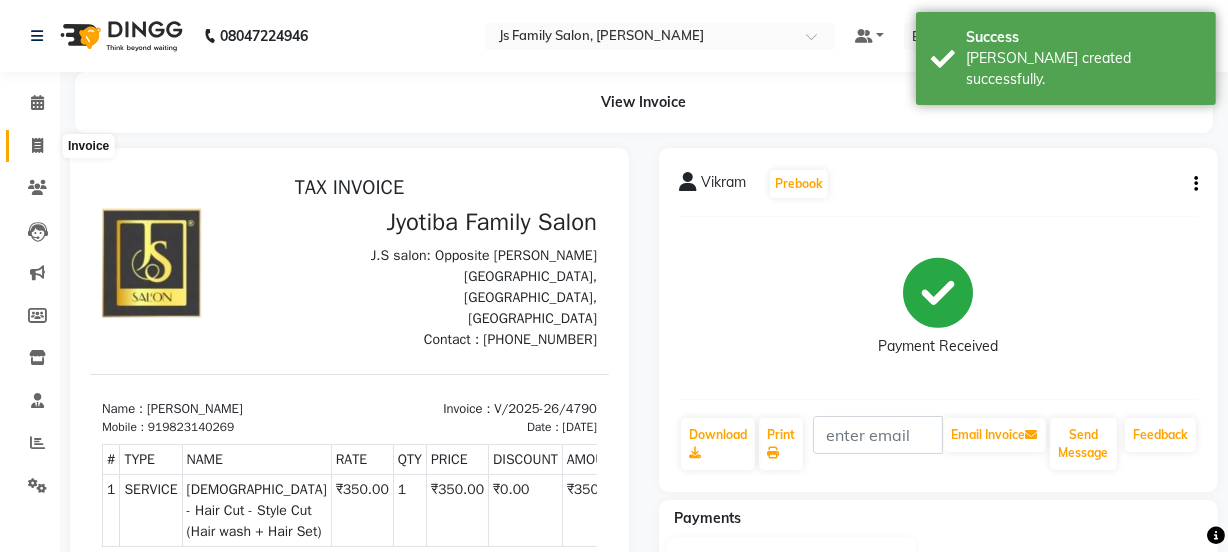 click 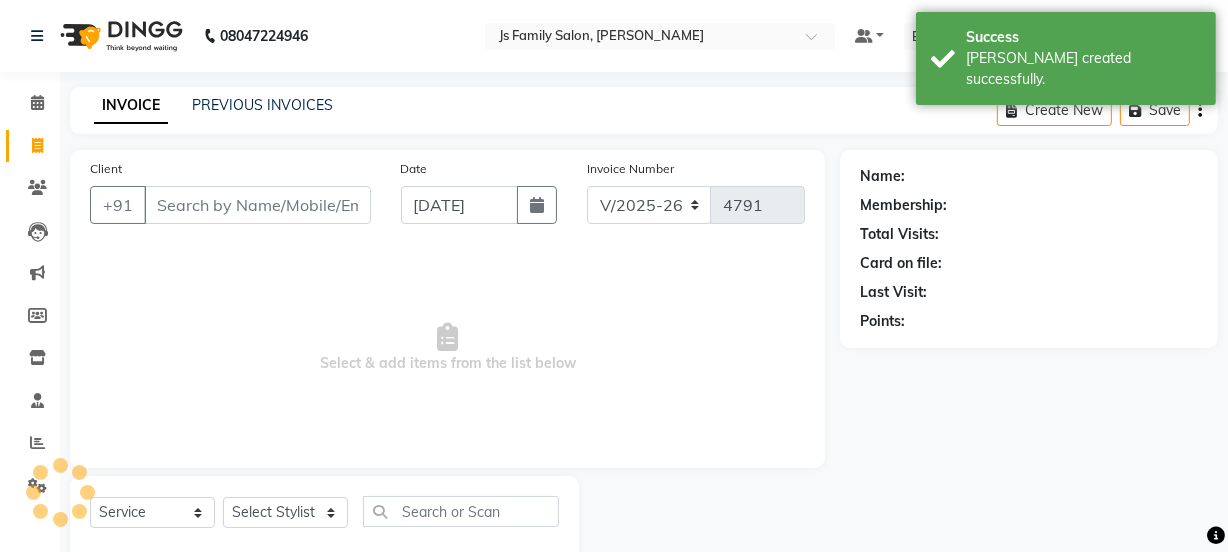 scroll, scrollTop: 50, scrollLeft: 0, axis: vertical 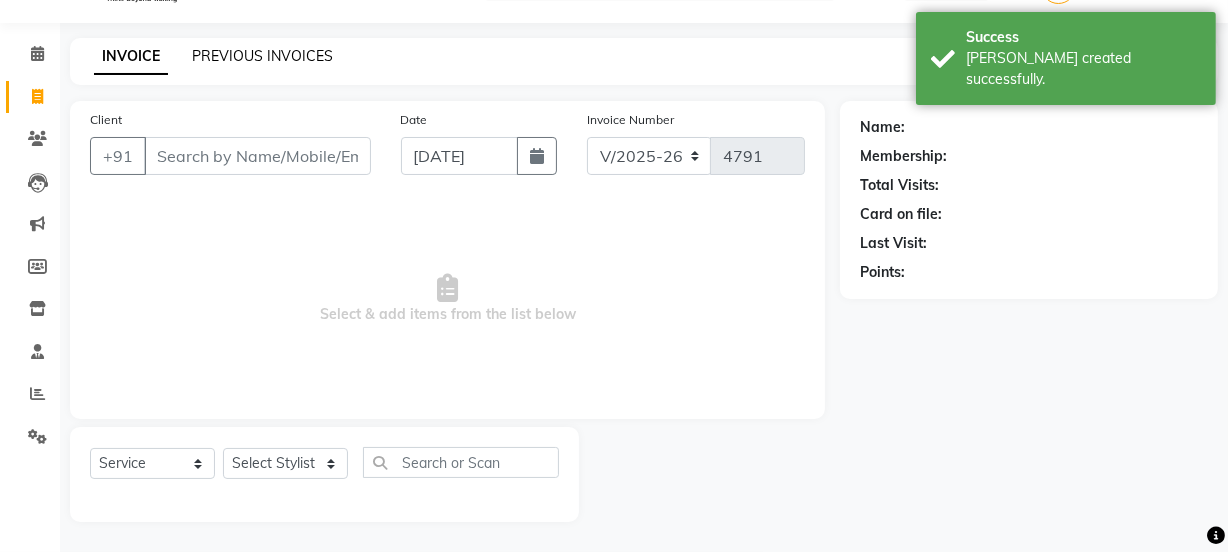 click on "PREVIOUS INVOICES" 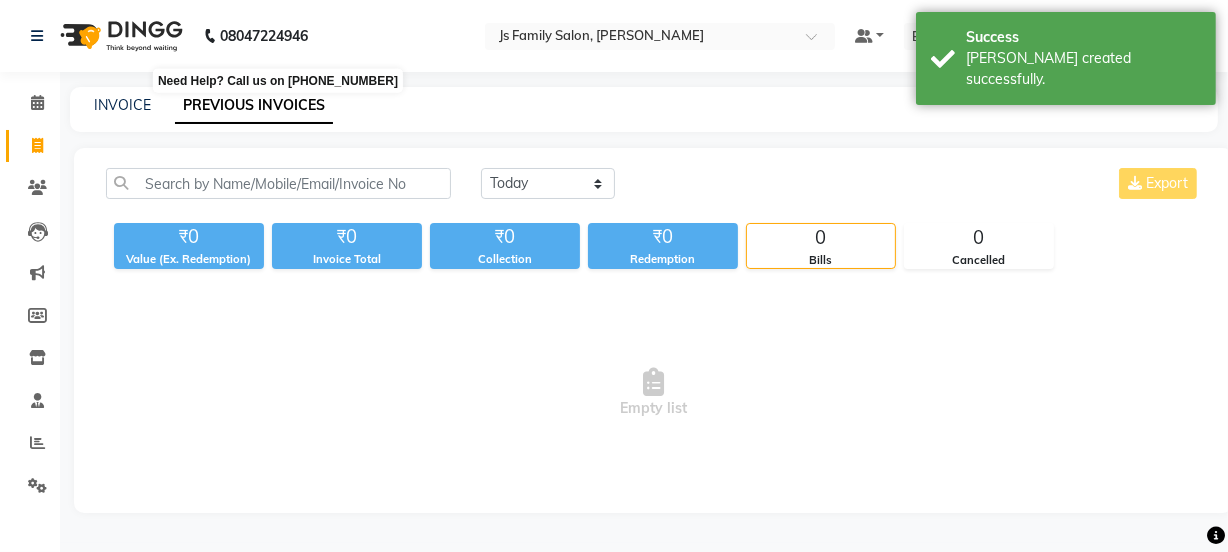 scroll, scrollTop: 0, scrollLeft: 0, axis: both 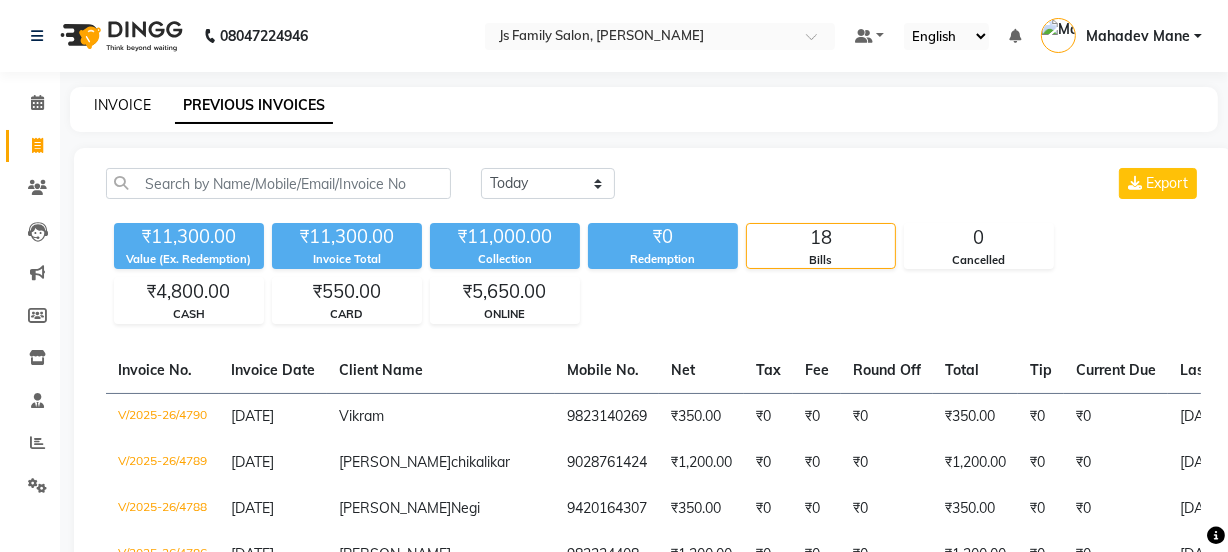 click on "INVOICE" 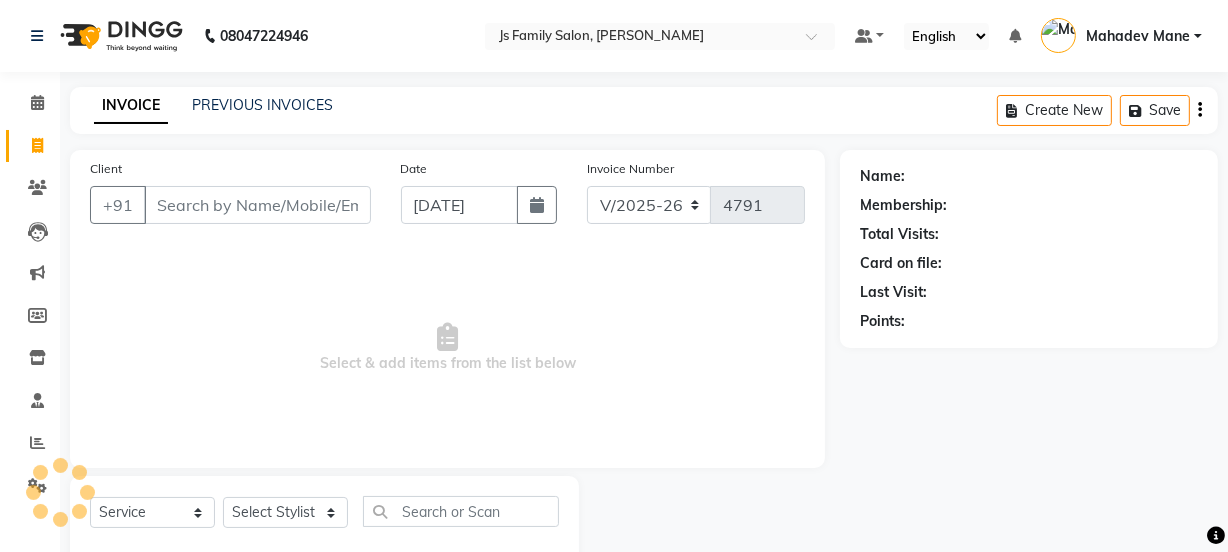 scroll, scrollTop: 50, scrollLeft: 0, axis: vertical 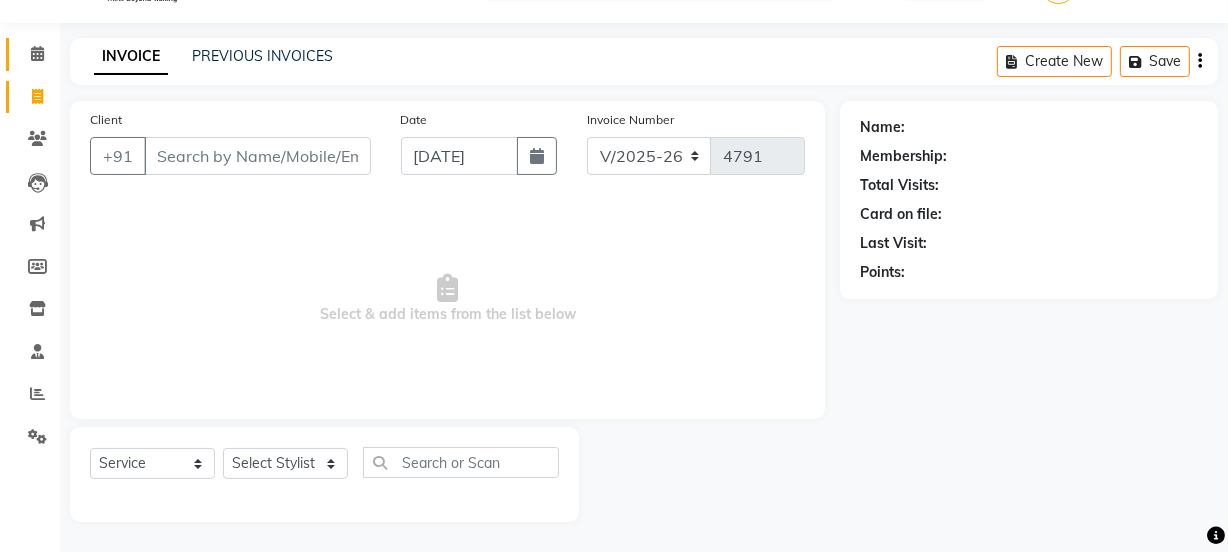click 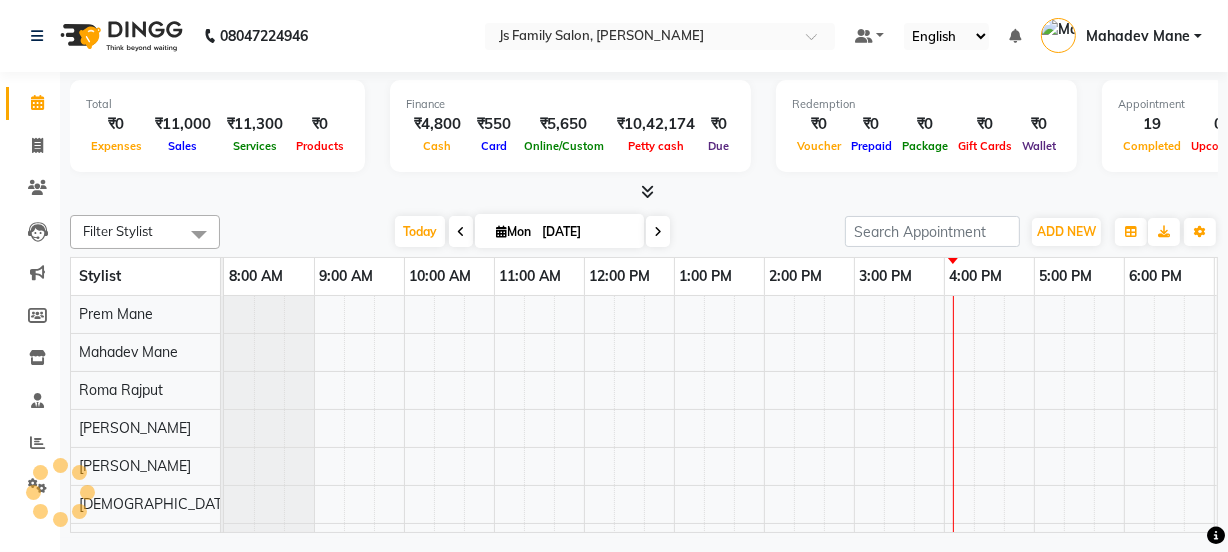 scroll, scrollTop: 0, scrollLeft: 0, axis: both 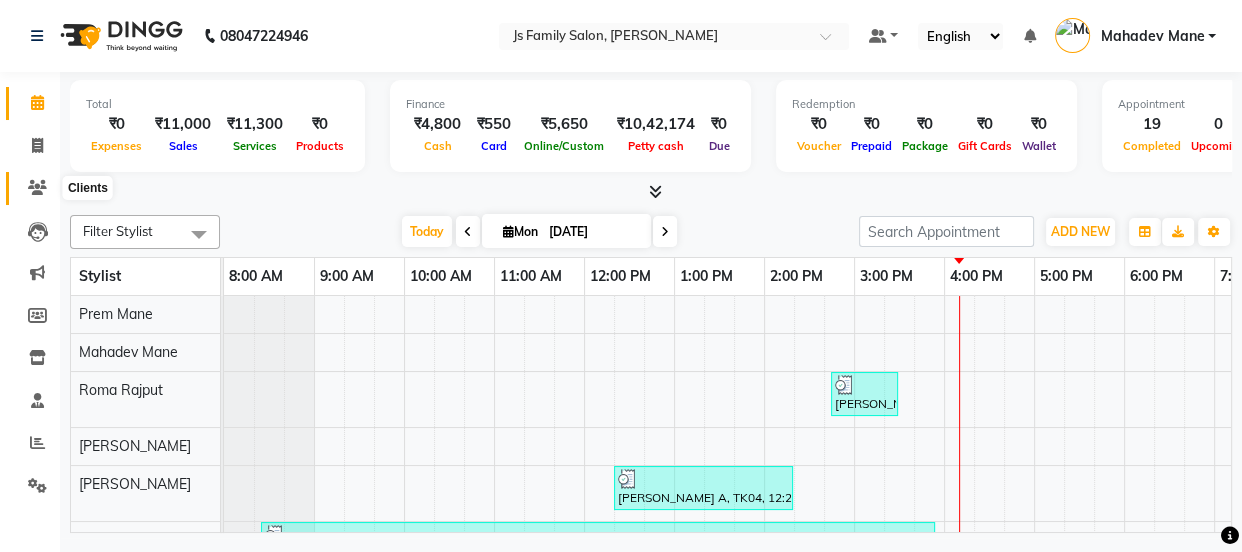 click 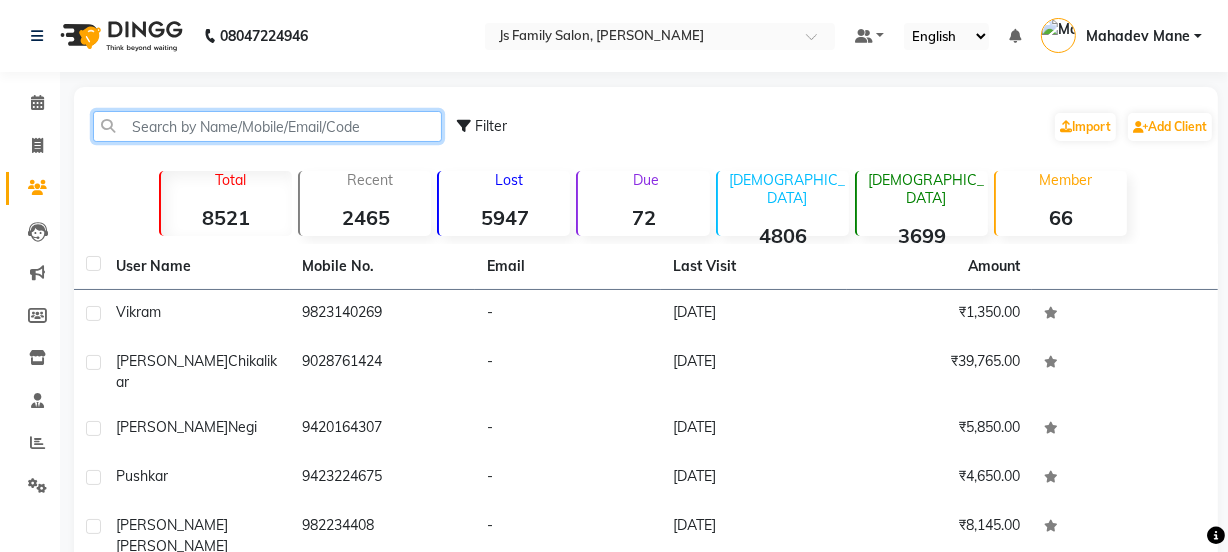 click 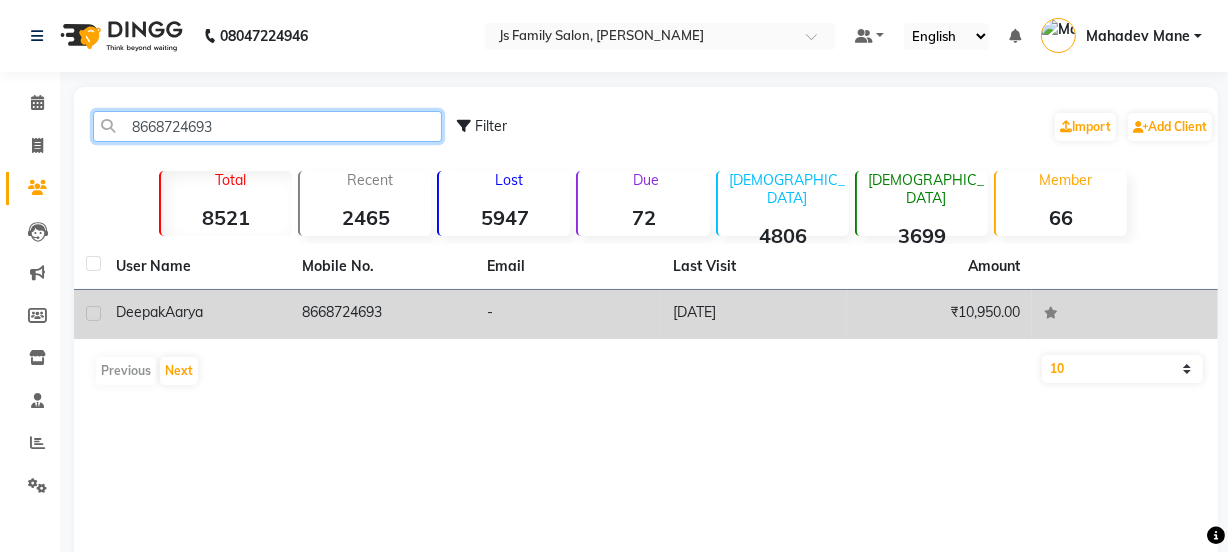 type on "8668724693" 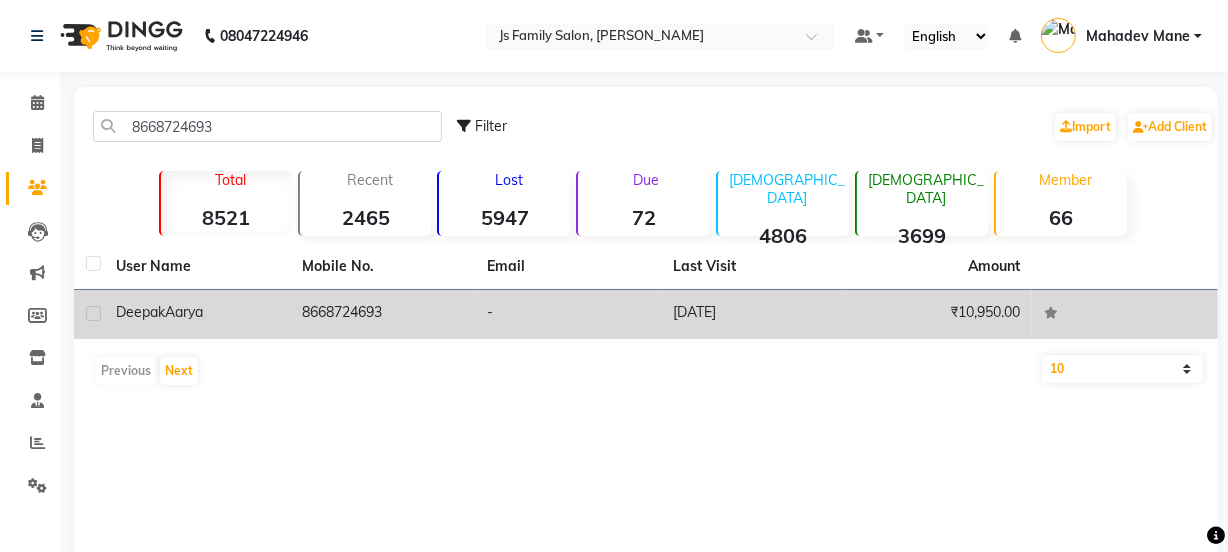 click on "Deepak  Aarya" 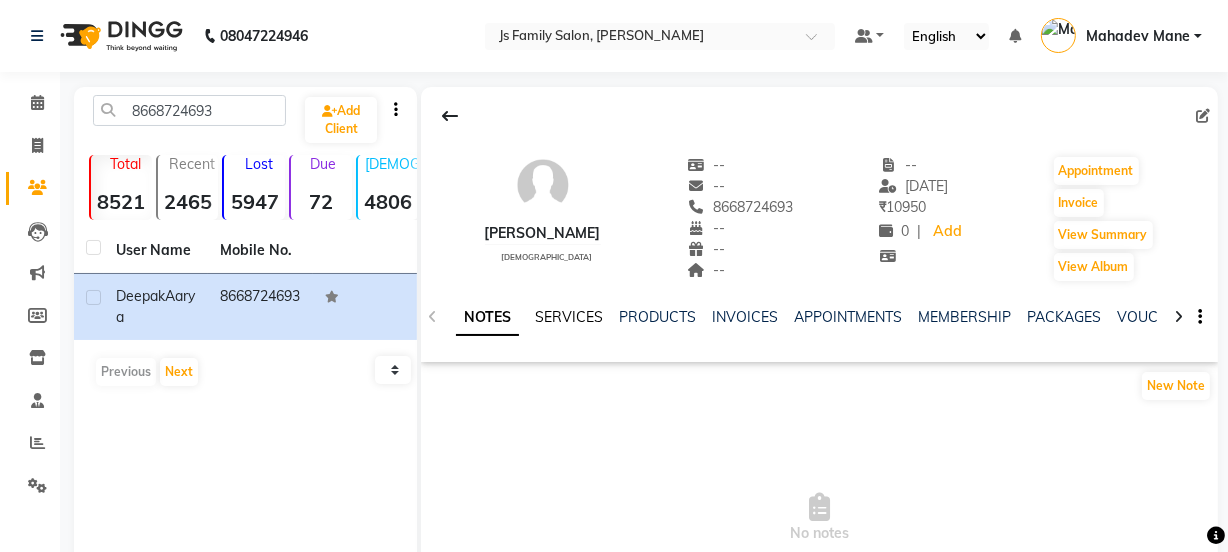 click on "SERVICES" 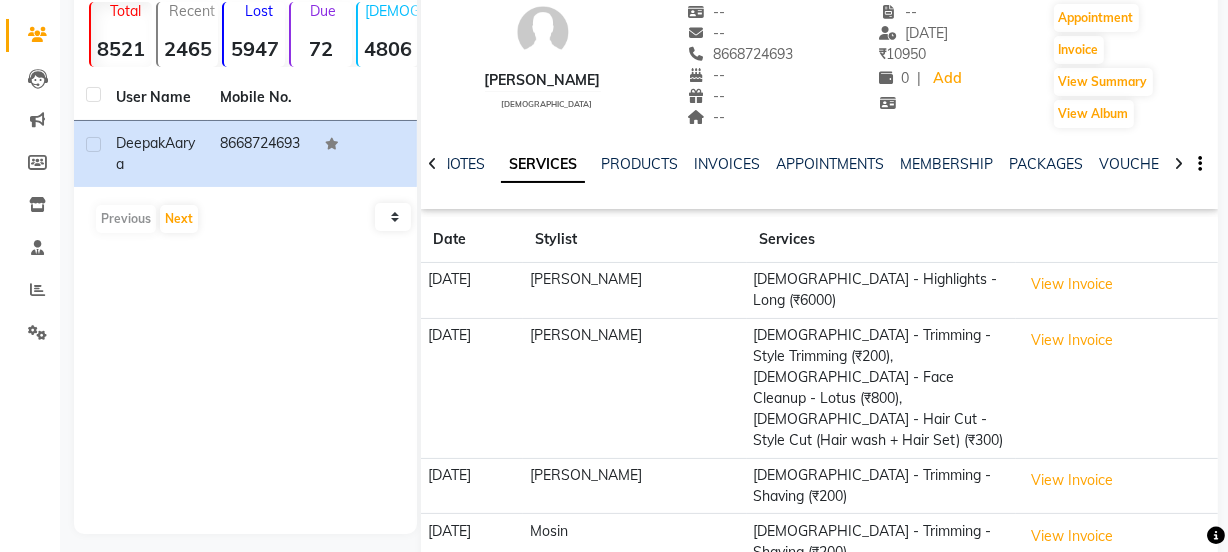 scroll, scrollTop: 257, scrollLeft: 0, axis: vertical 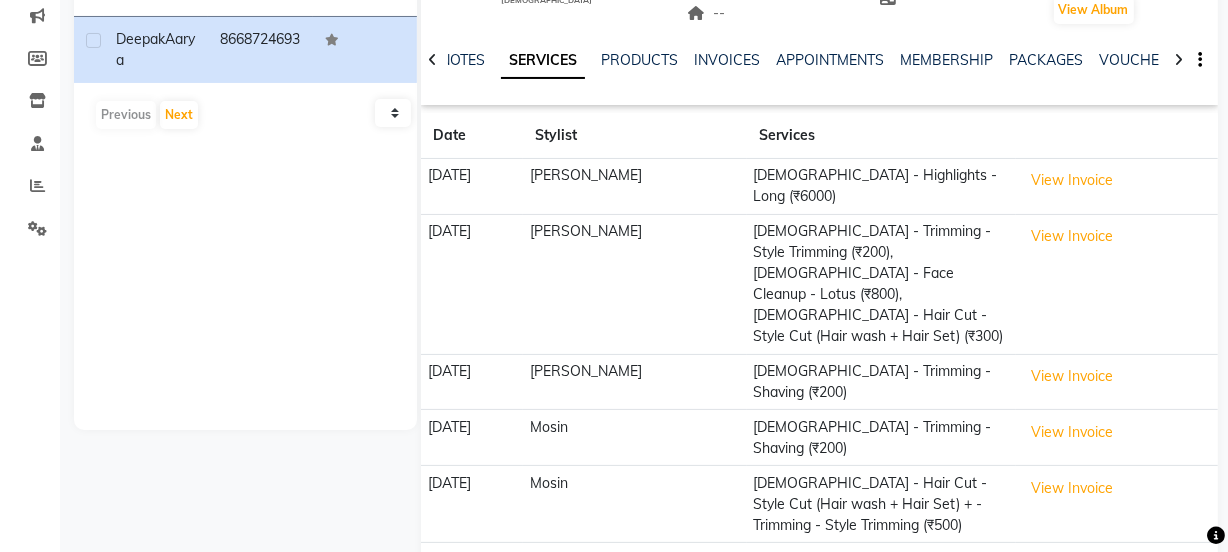 click on "Next" 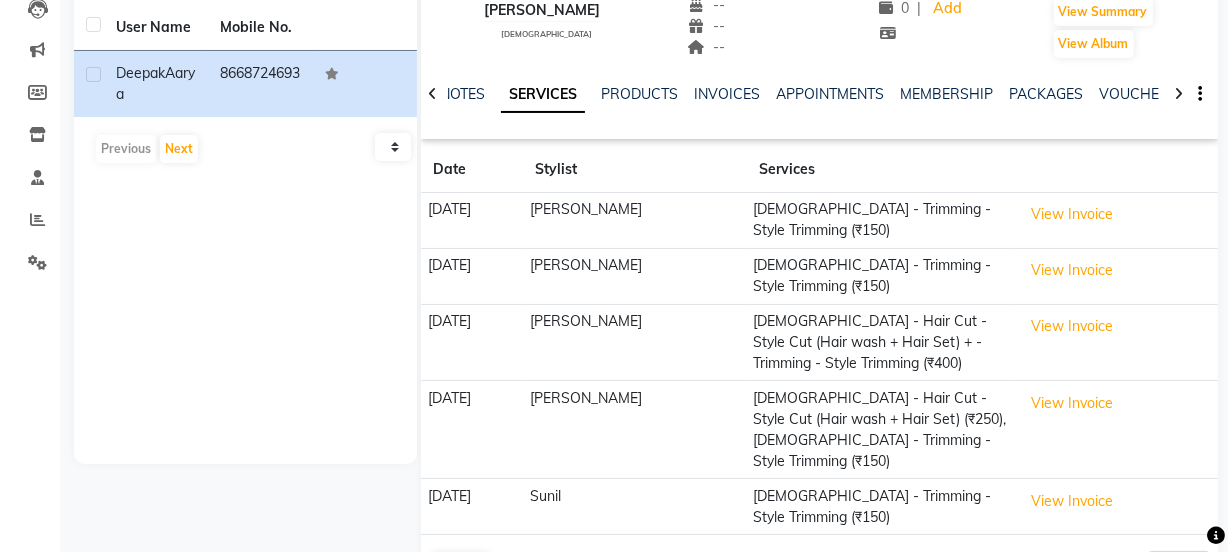 scroll, scrollTop: 236, scrollLeft: 0, axis: vertical 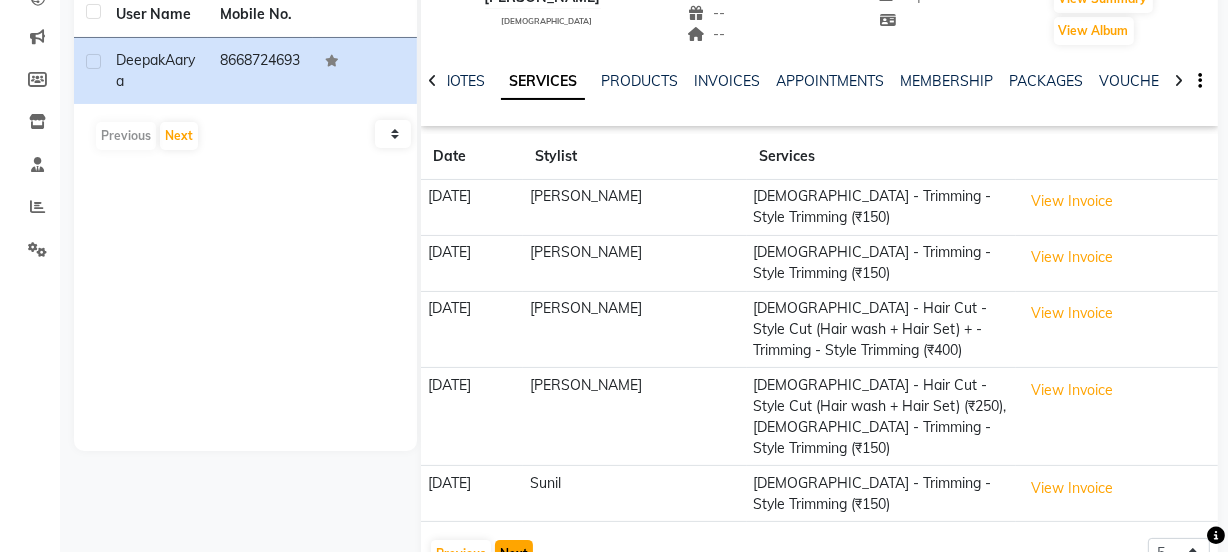 click on "Next" 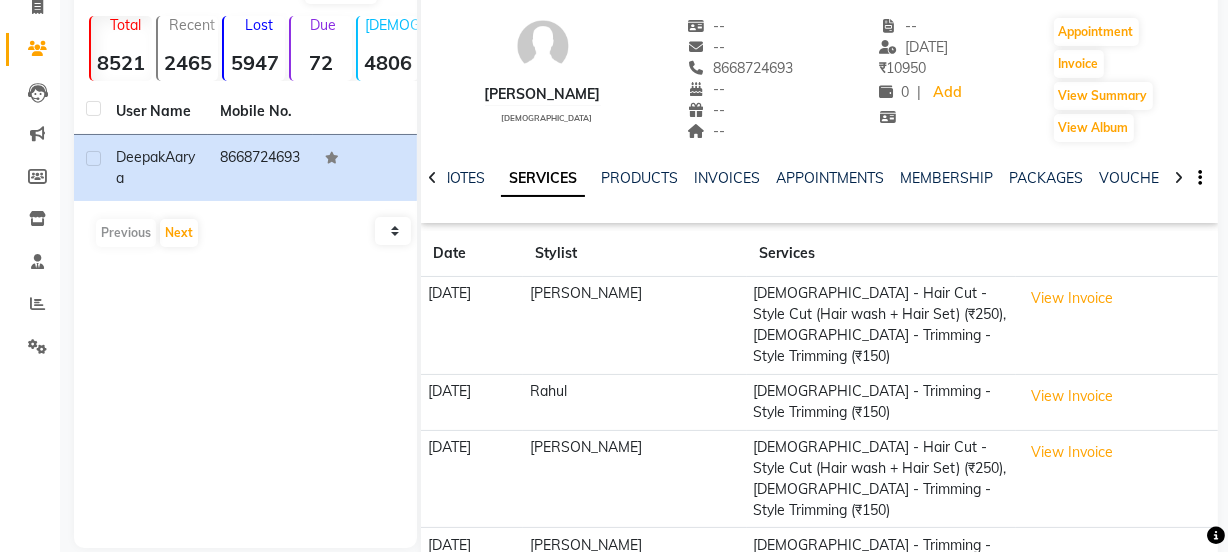 scroll, scrollTop: 0, scrollLeft: 0, axis: both 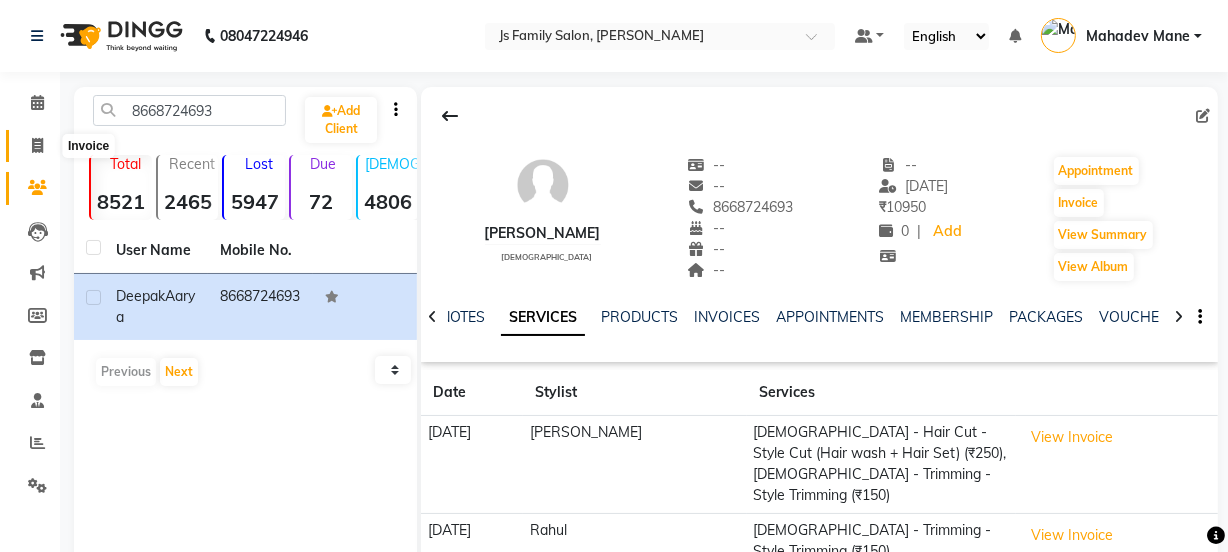 click 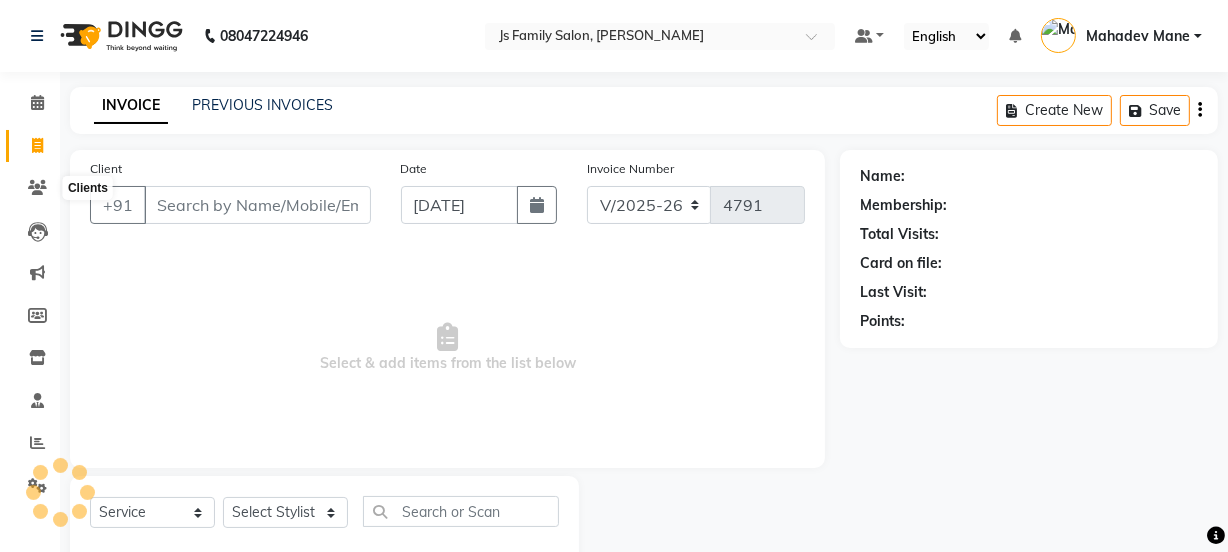 scroll, scrollTop: 50, scrollLeft: 0, axis: vertical 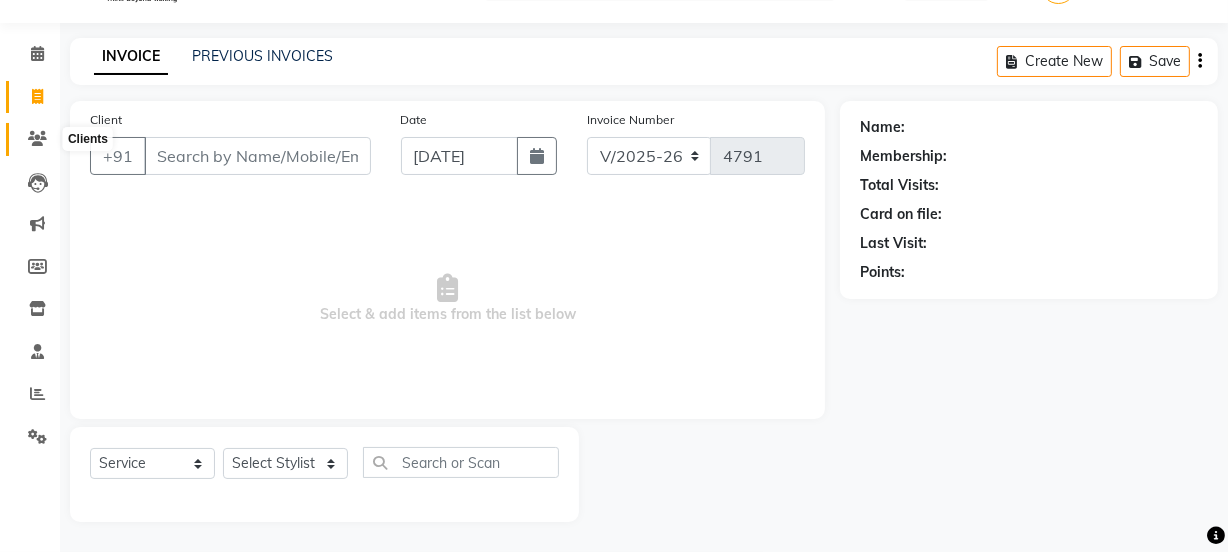 click 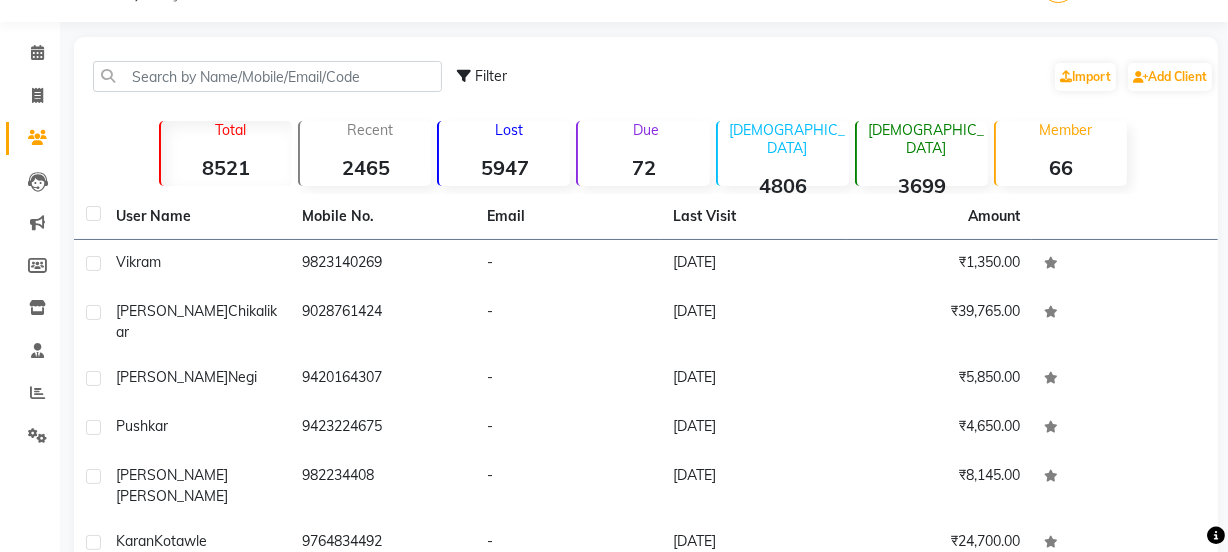 click on "Filter  Import   Add Client" 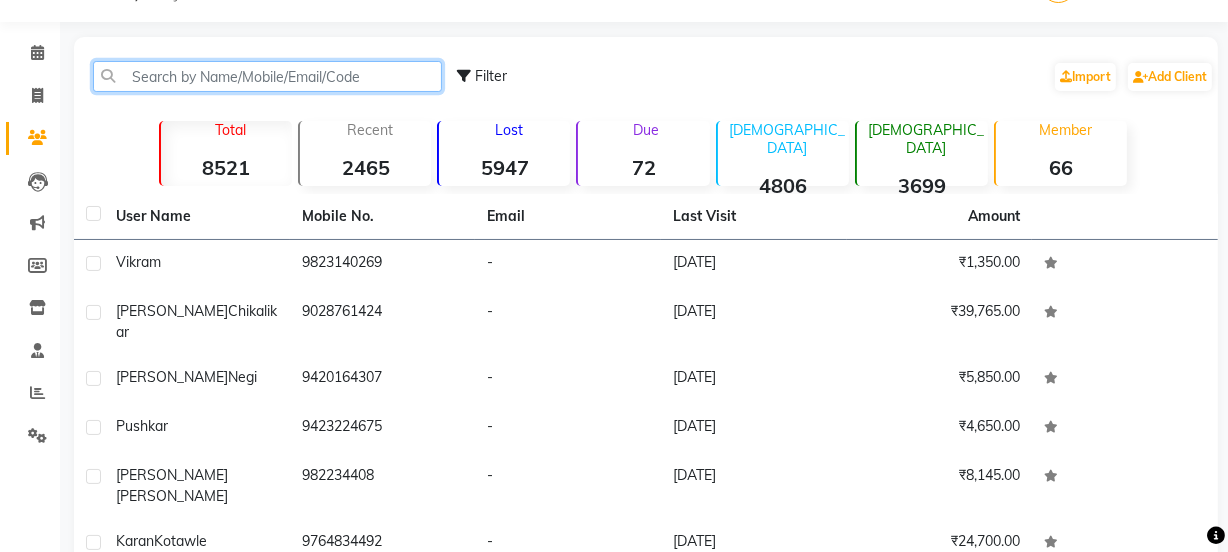 click 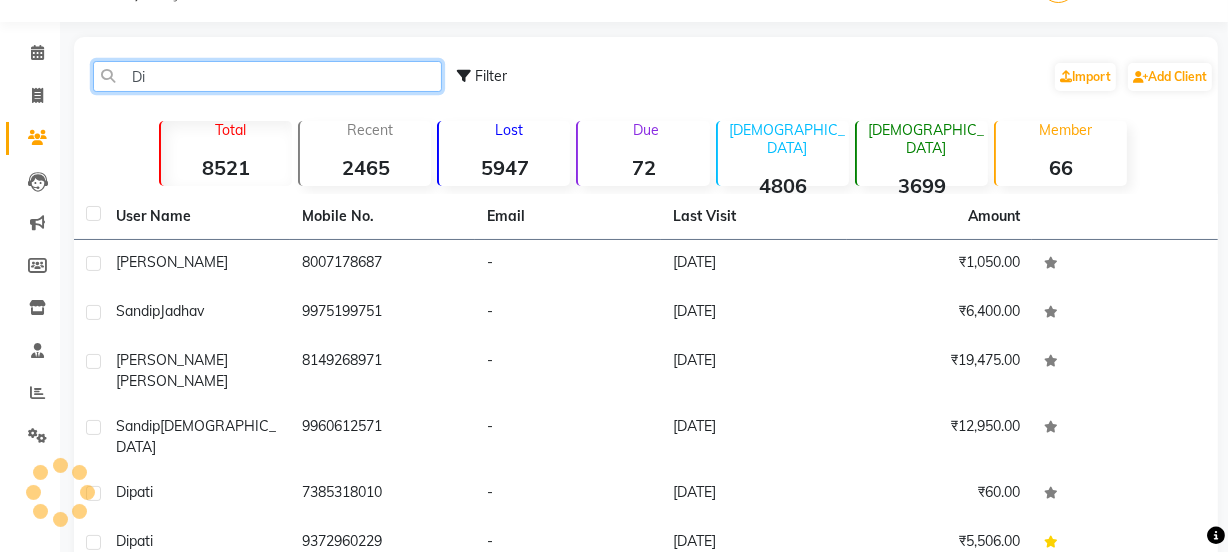 type on "D" 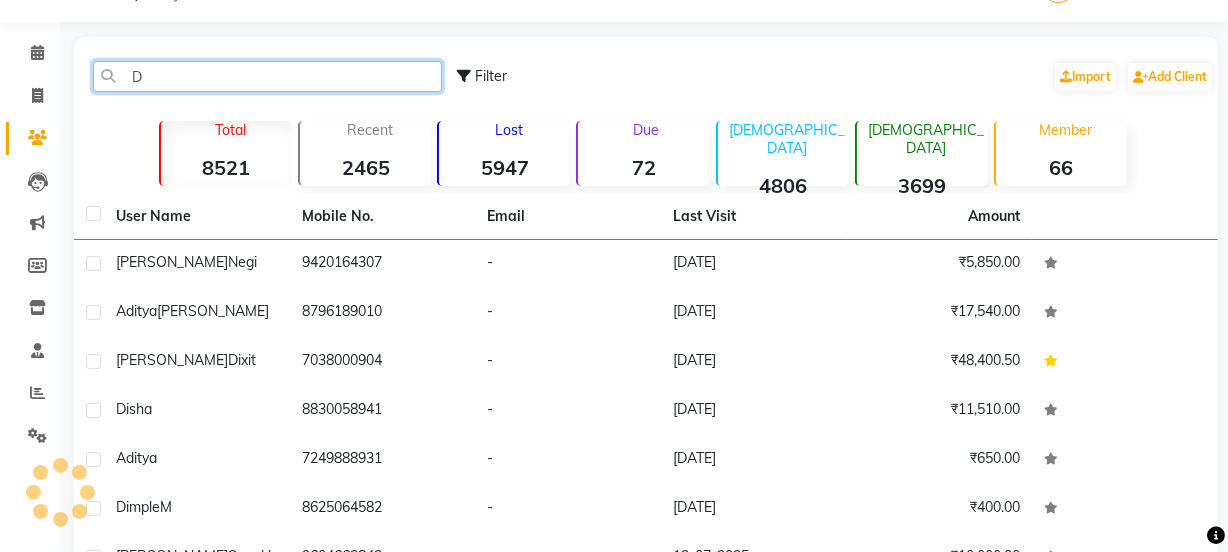 type 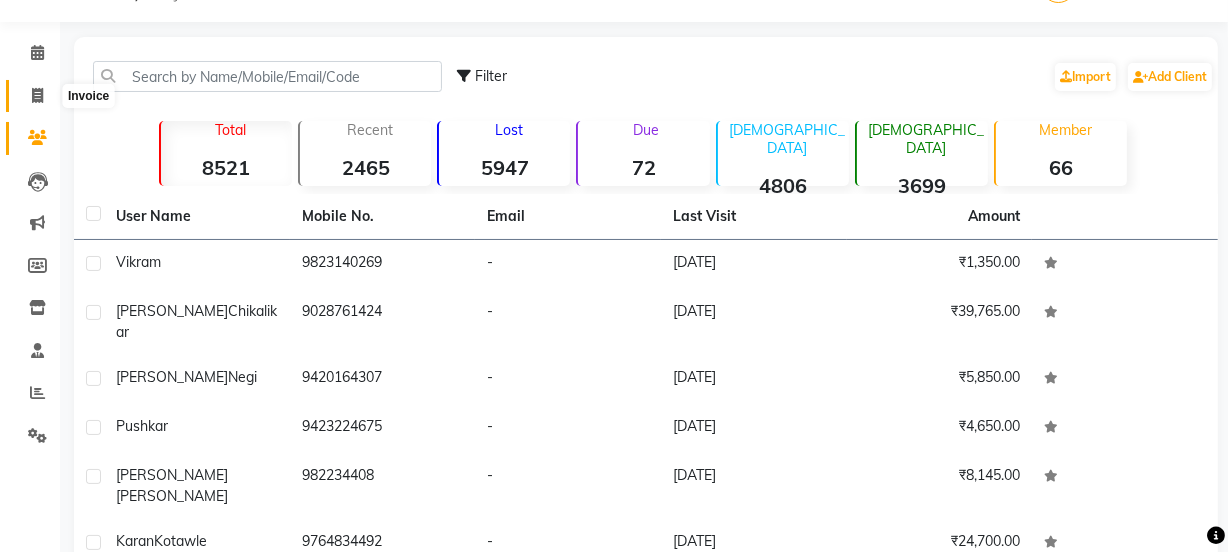 click 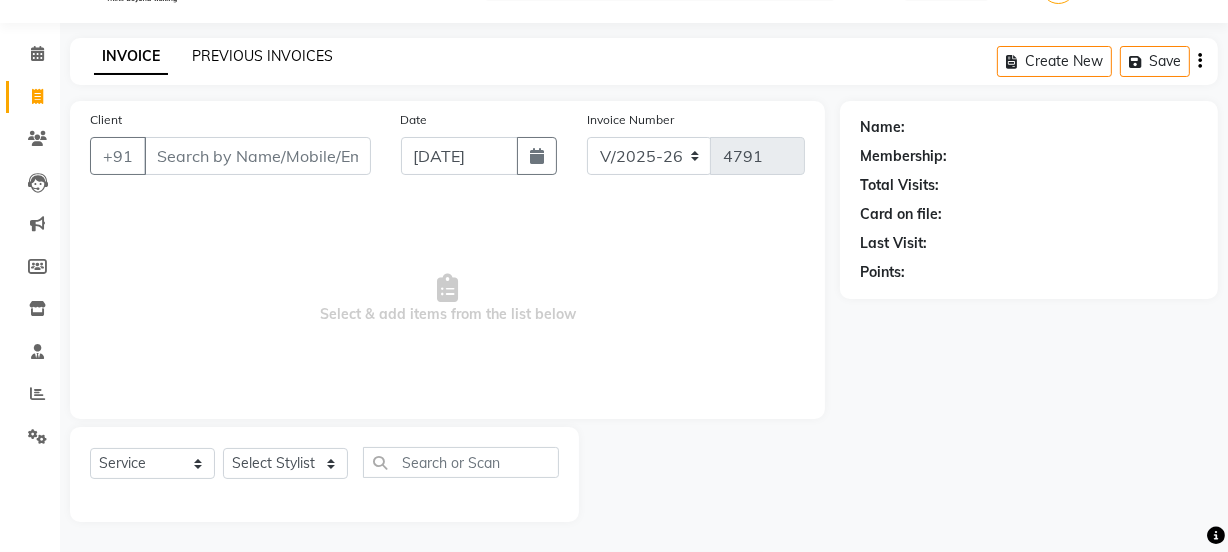 click on "PREVIOUS INVOICES" 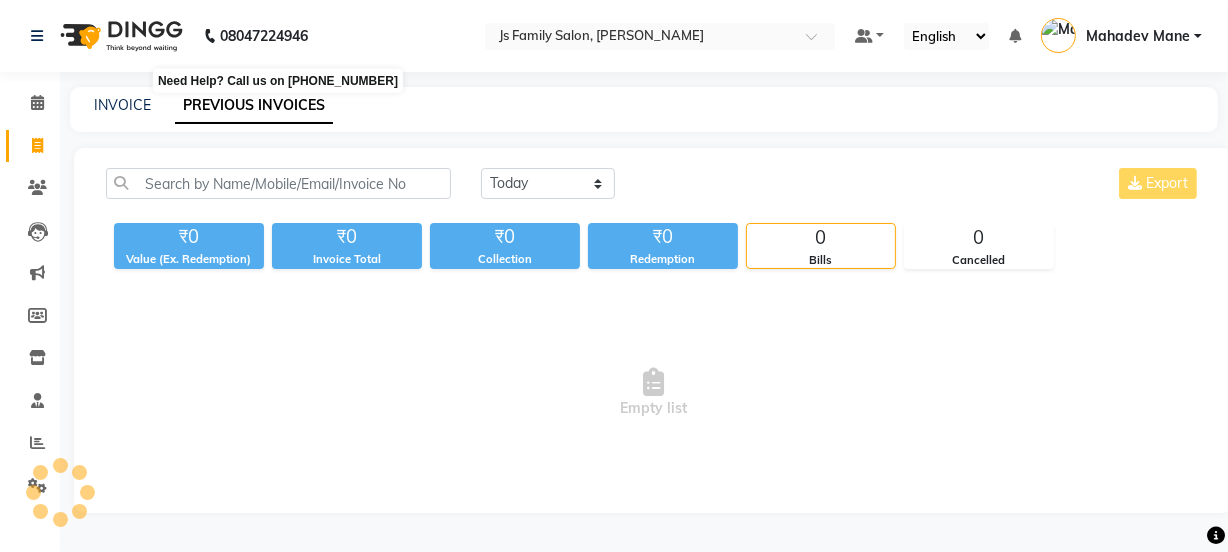 scroll, scrollTop: 0, scrollLeft: 0, axis: both 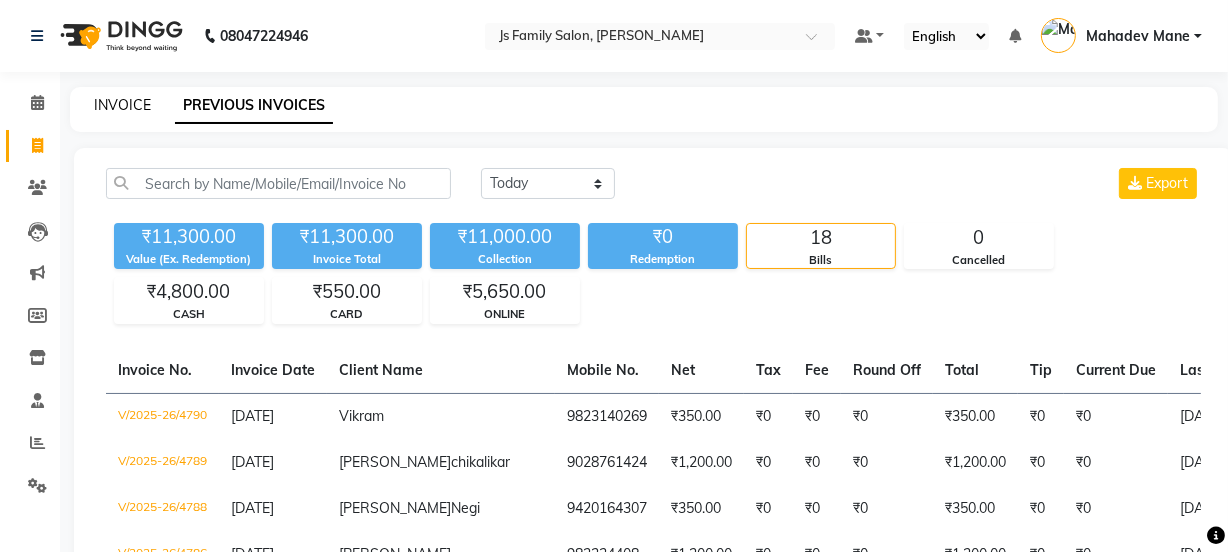 click on "INVOICE" 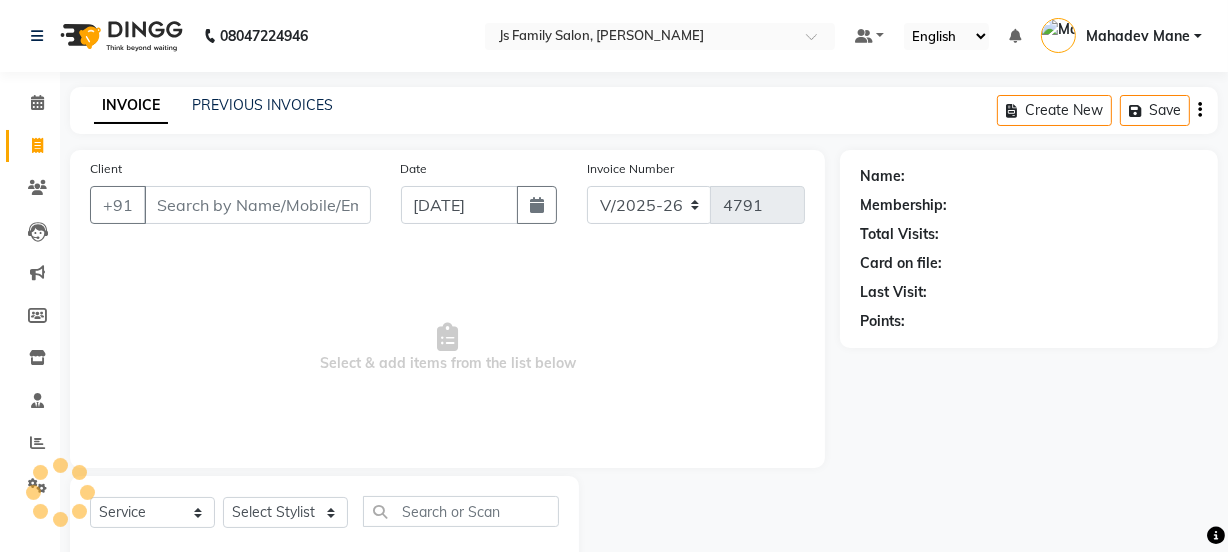scroll, scrollTop: 50, scrollLeft: 0, axis: vertical 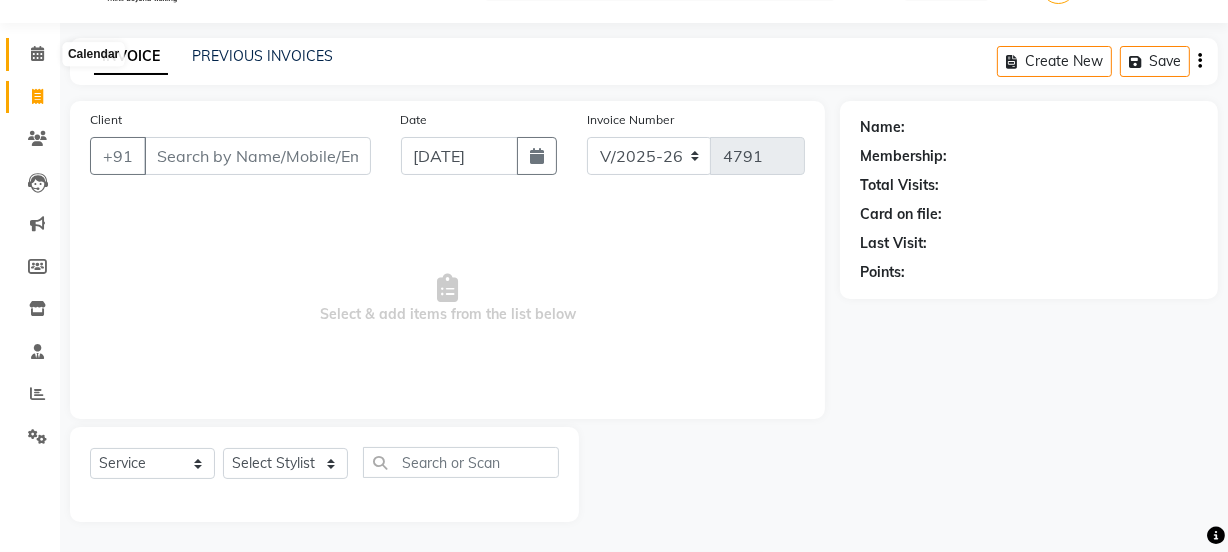 click 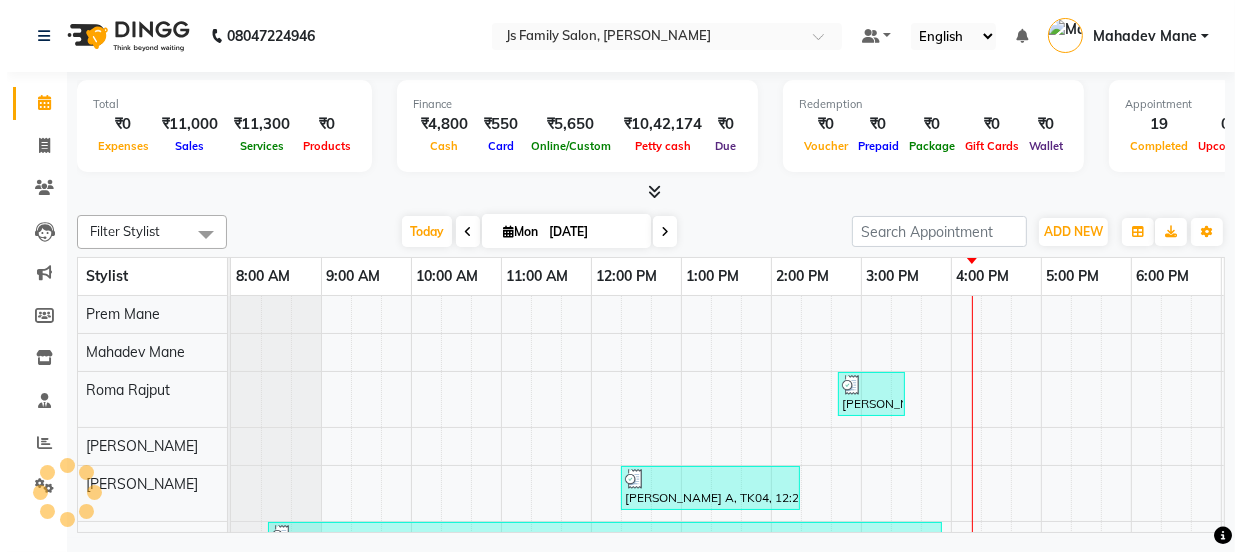 scroll, scrollTop: 0, scrollLeft: 0, axis: both 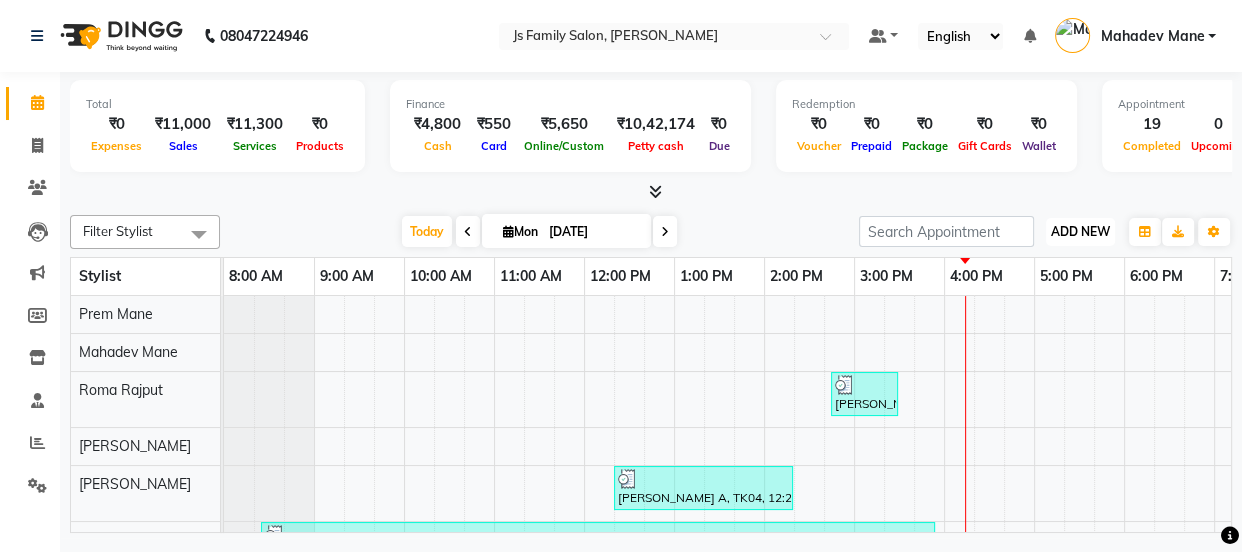 click on "ADD NEW" at bounding box center [1080, 231] 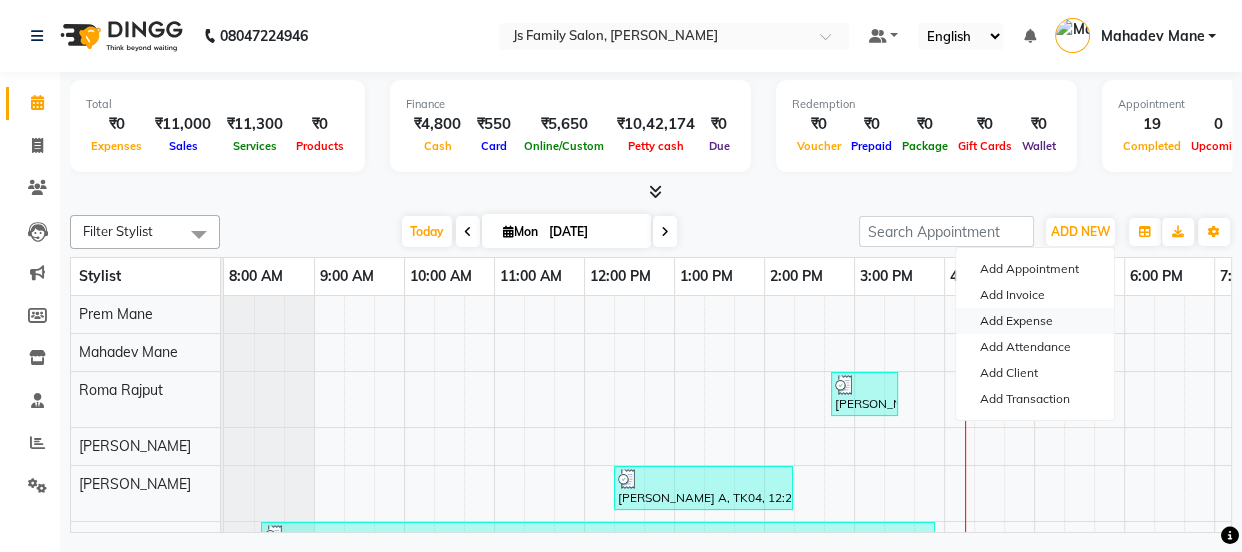 click on "Add Expense" at bounding box center (1035, 321) 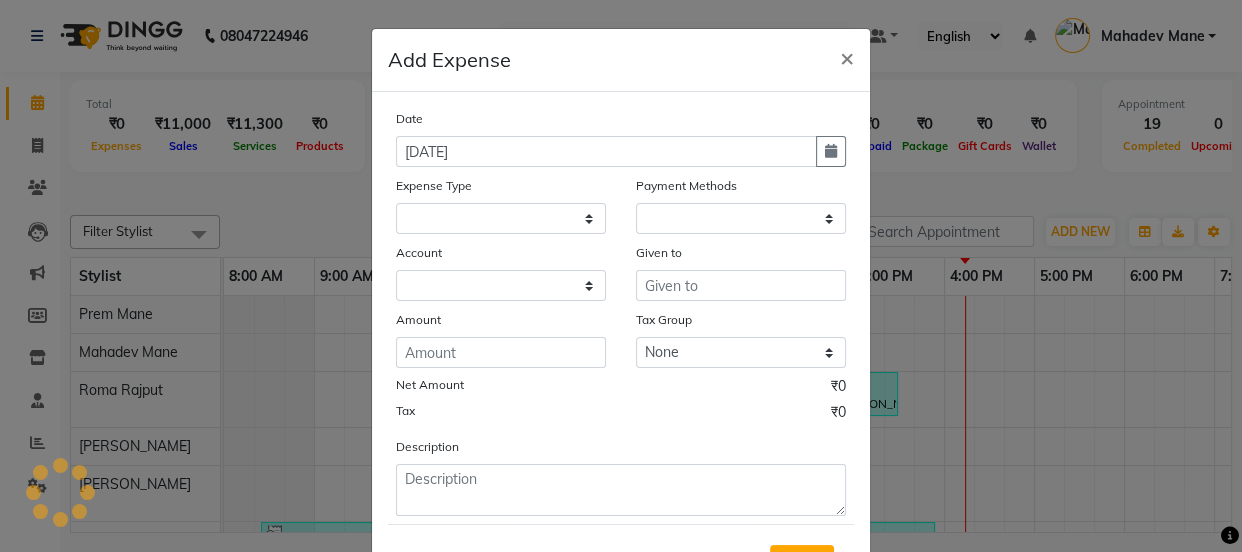 select on "1" 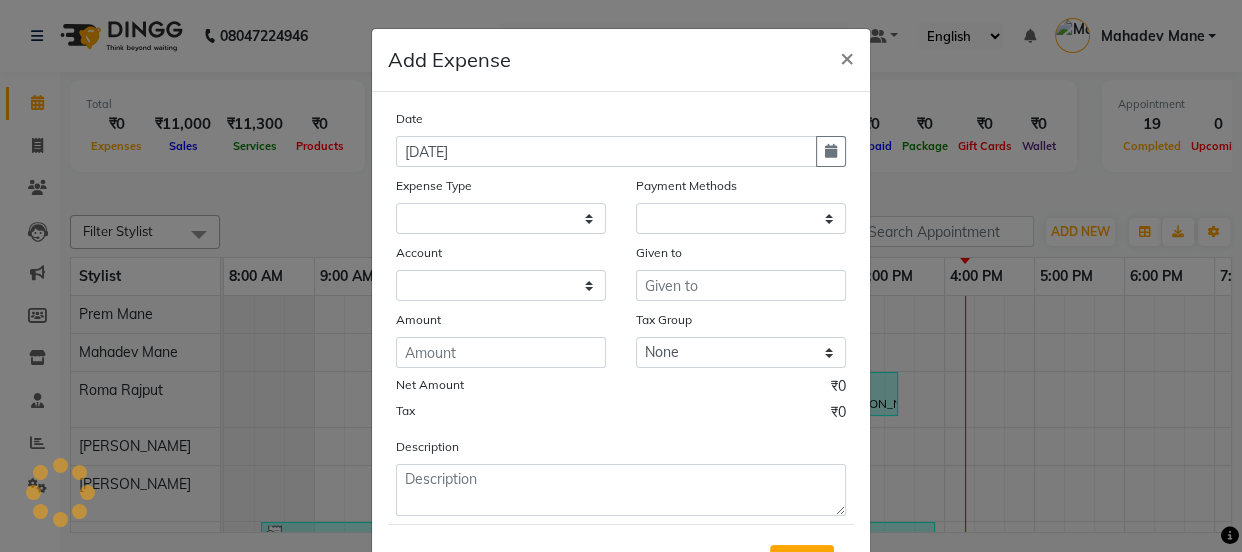 select on "1885" 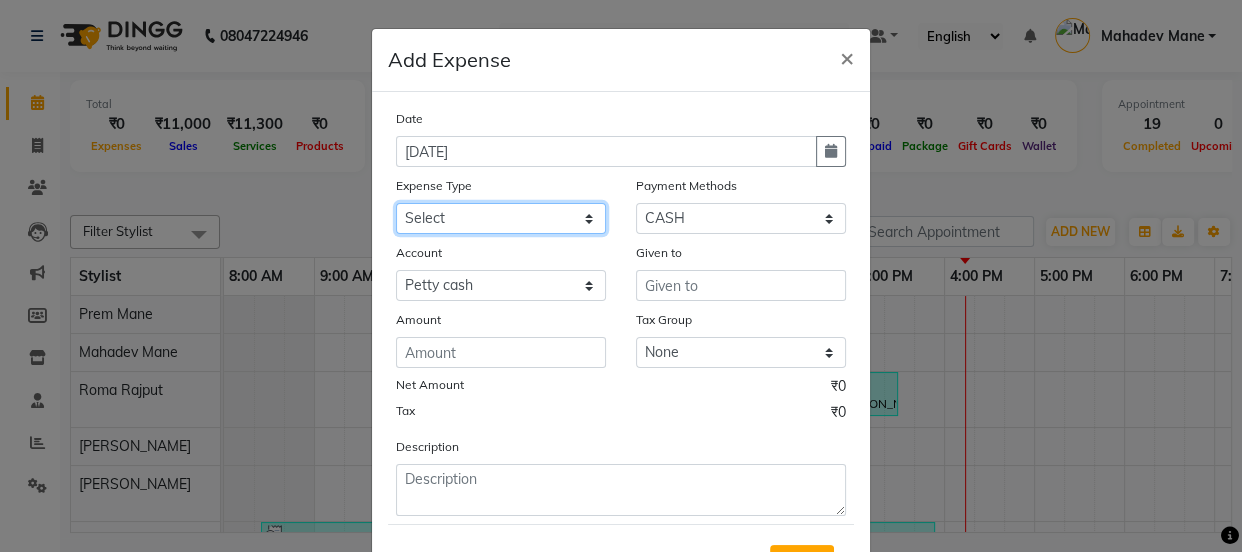 click on "Select Advance salary Advance salary ajaj Bank charges Car maintenance  Cash transfer to bank Cash transfer to hub Client Snacks Clinical charges Equipment Fuel Govt fee home Incentive Insurance International purchase Loan Repayment Maintenance Marketing Miscellaneous MRA Other Over times Pantry Product Rent Salary shop shop Staff Snacks Tax Tea & Refreshment TIP Utilities Wifi recharge" 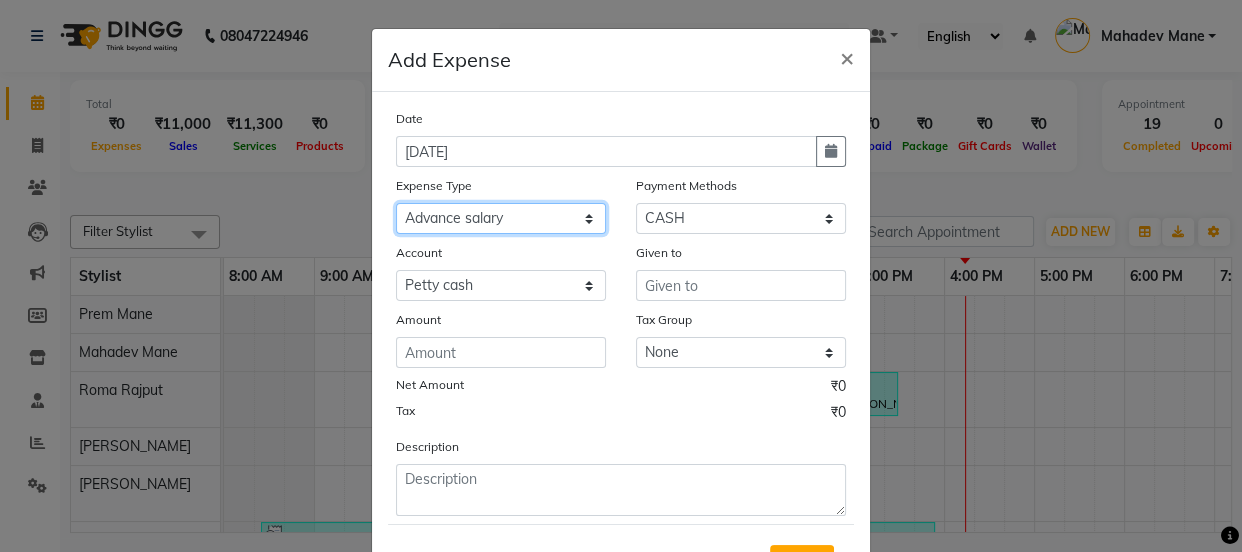 click on "Select Advance salary Advance salary ajaj Bank charges Car maintenance  Cash transfer to bank Cash transfer to hub Client Snacks Clinical charges Equipment Fuel Govt fee home Incentive Insurance International purchase Loan Repayment Maintenance Marketing Miscellaneous MRA Other Over times Pantry Product Rent Salary shop shop Staff Snacks Tax Tea & Refreshment TIP Utilities Wifi recharge" 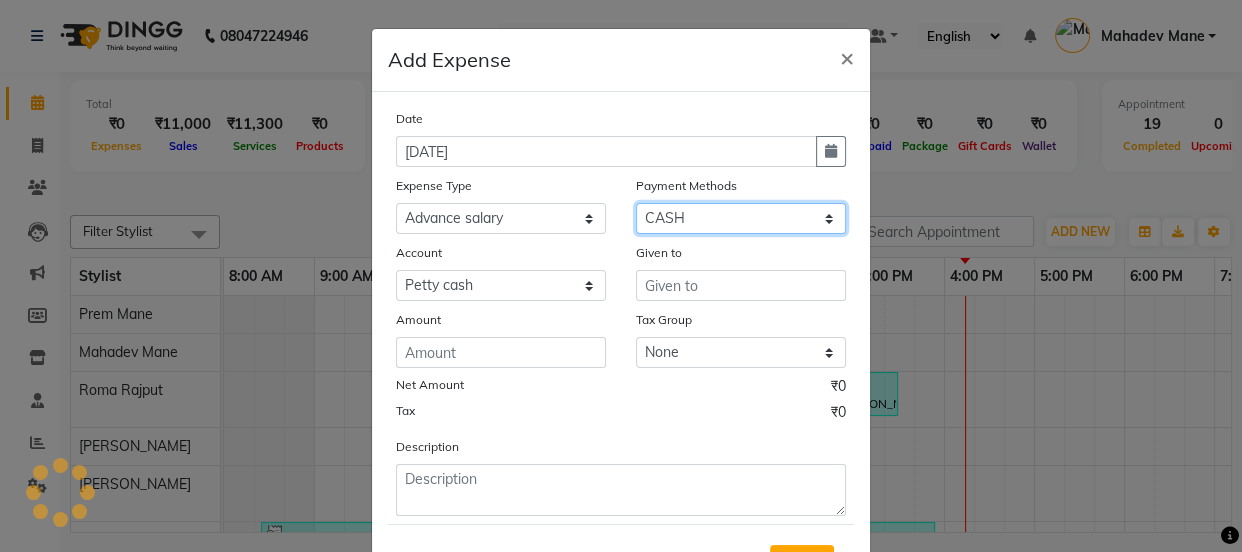 click on "Select CASH ONLINE CARD" 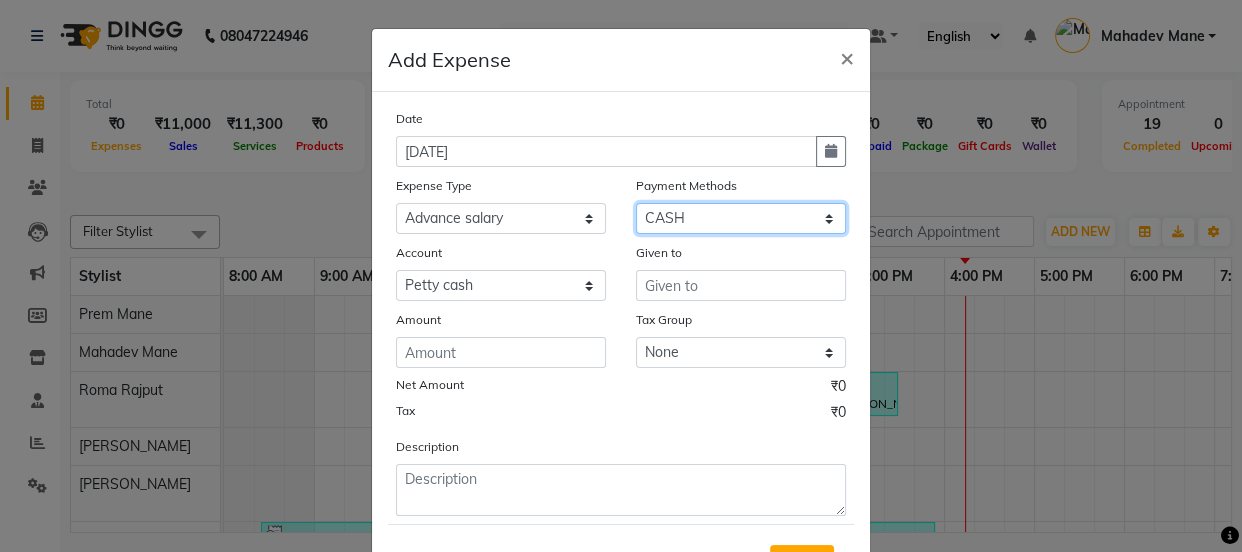 select on "3" 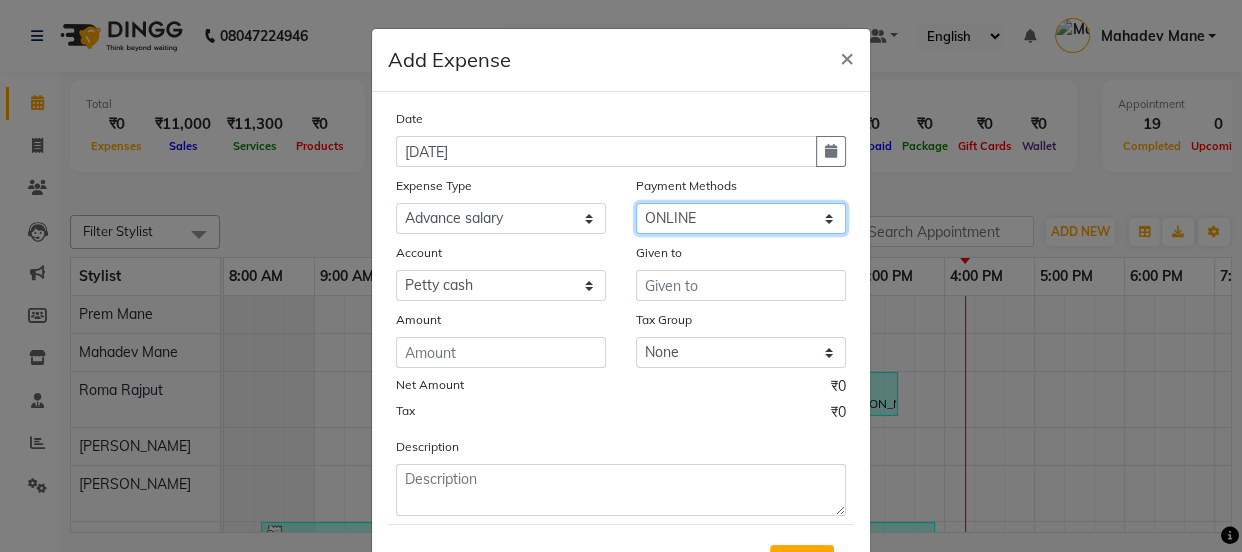 click on "Select CASH ONLINE CARD" 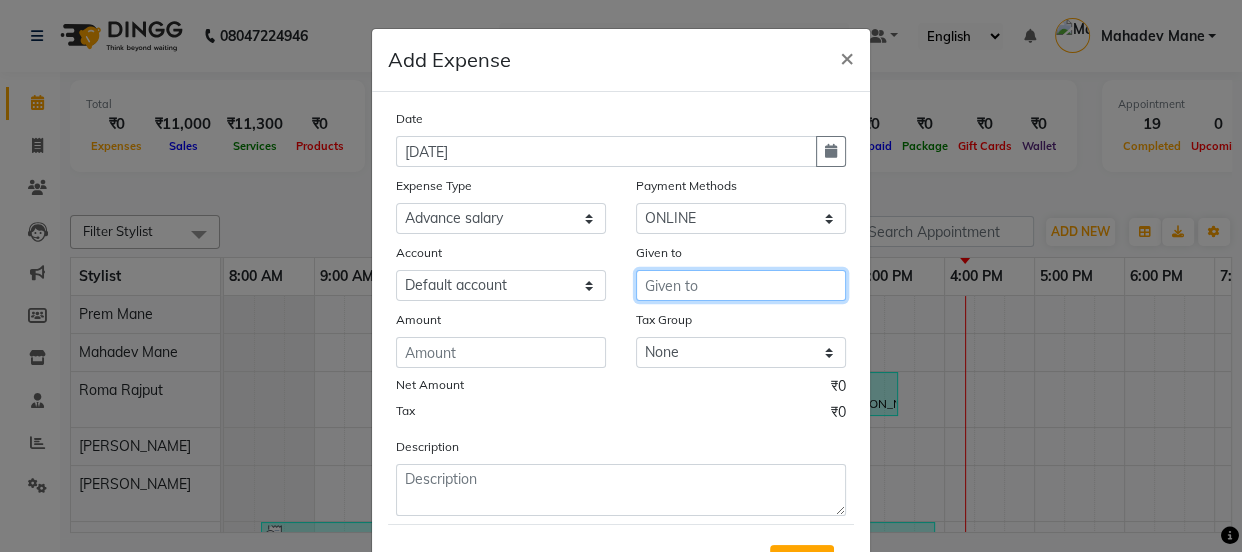 click at bounding box center [741, 285] 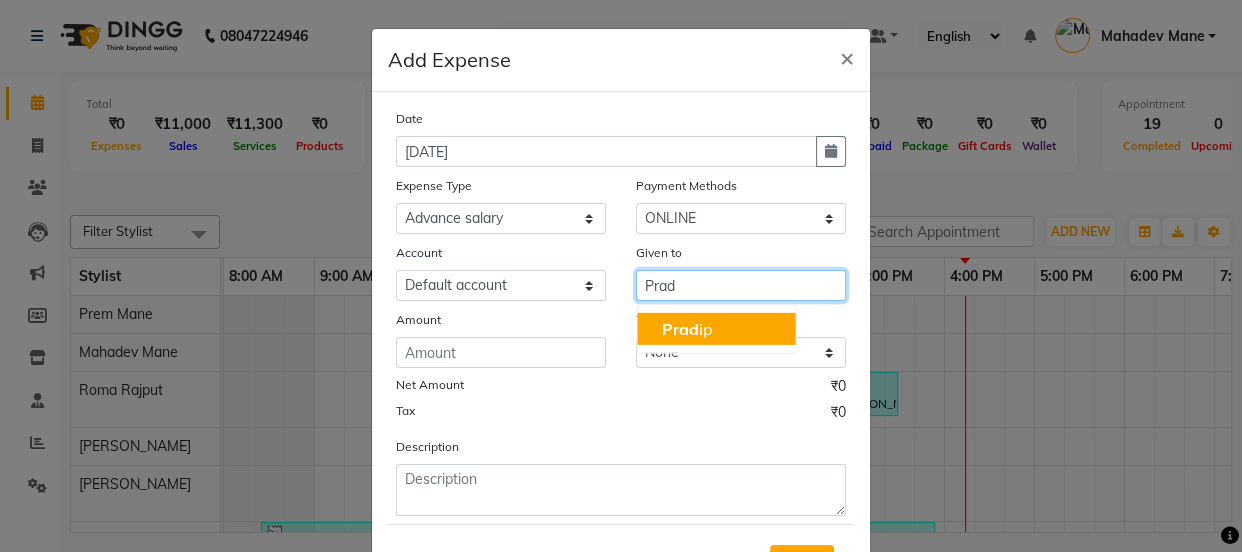 click on "Prad ip" at bounding box center [686, 329] 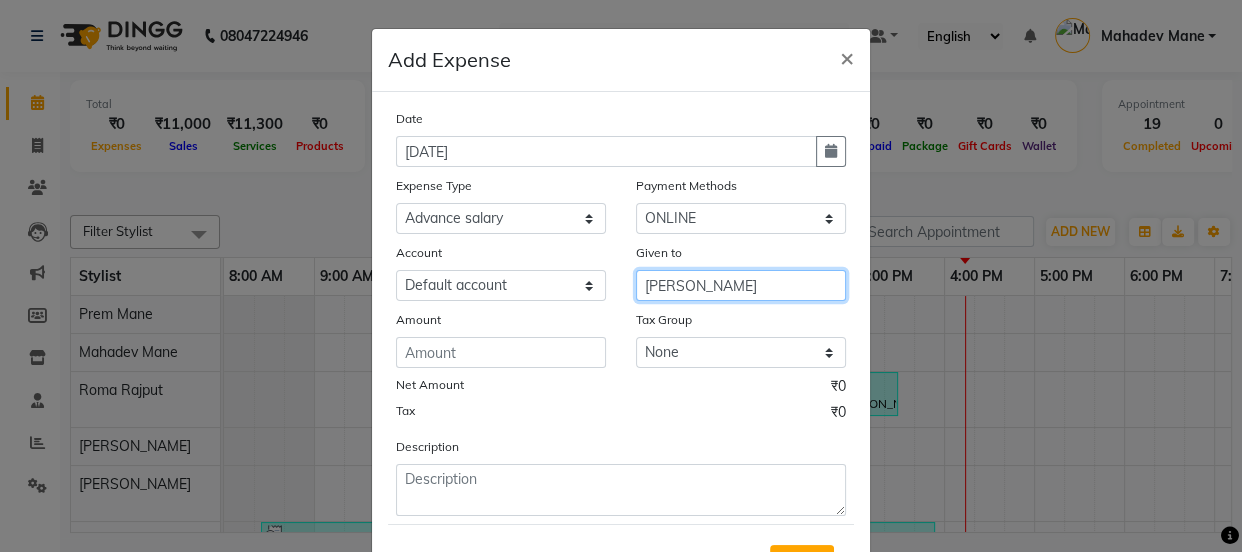 type on "[PERSON_NAME]" 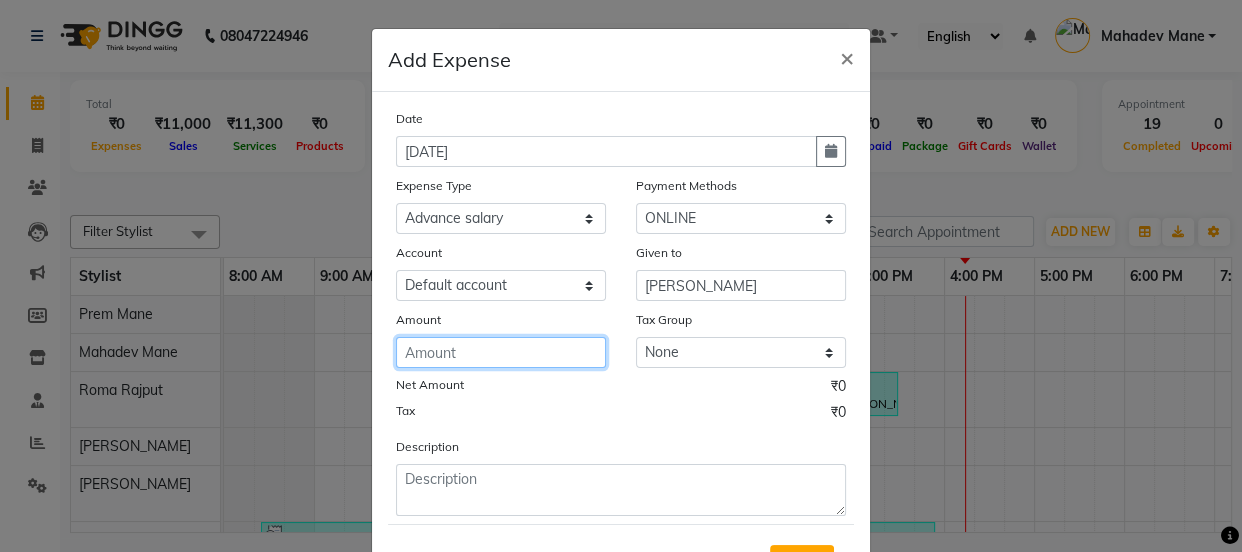 click 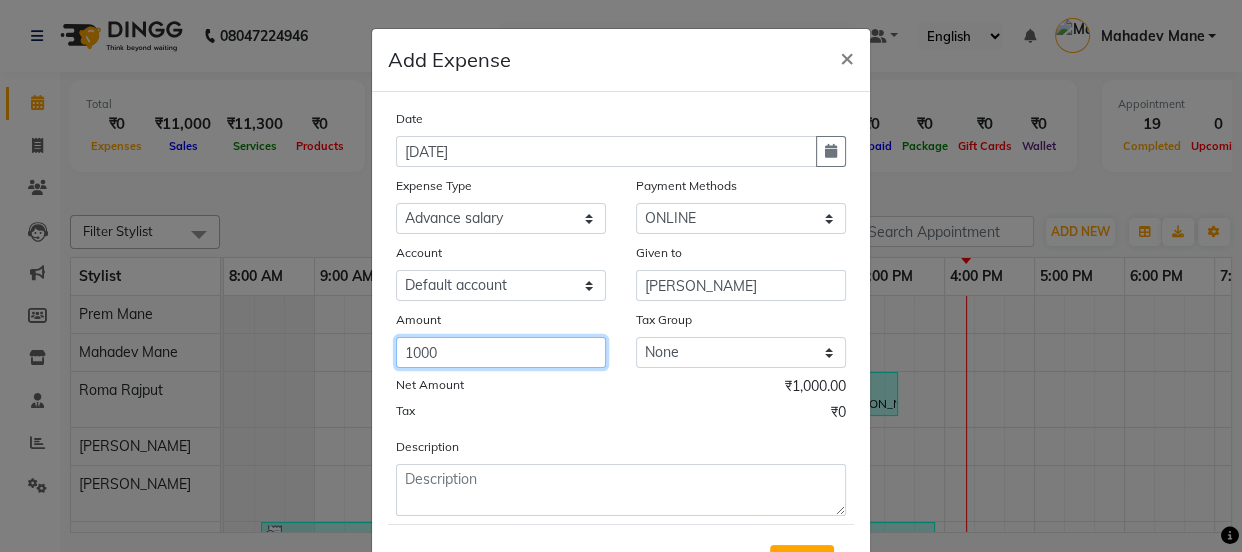 type on "1000" 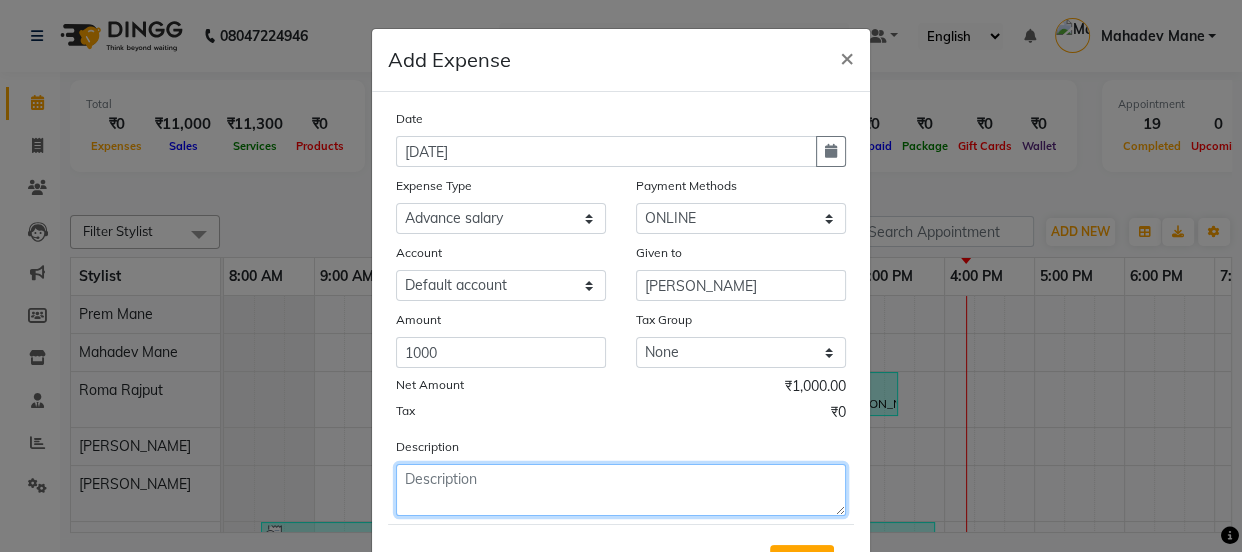 click 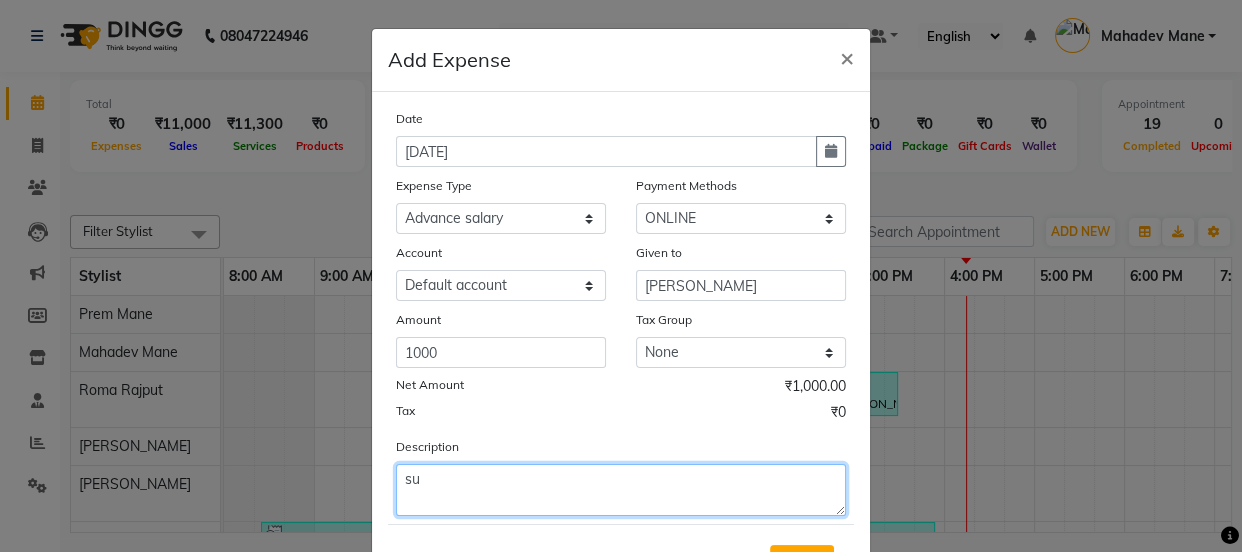 type on "s" 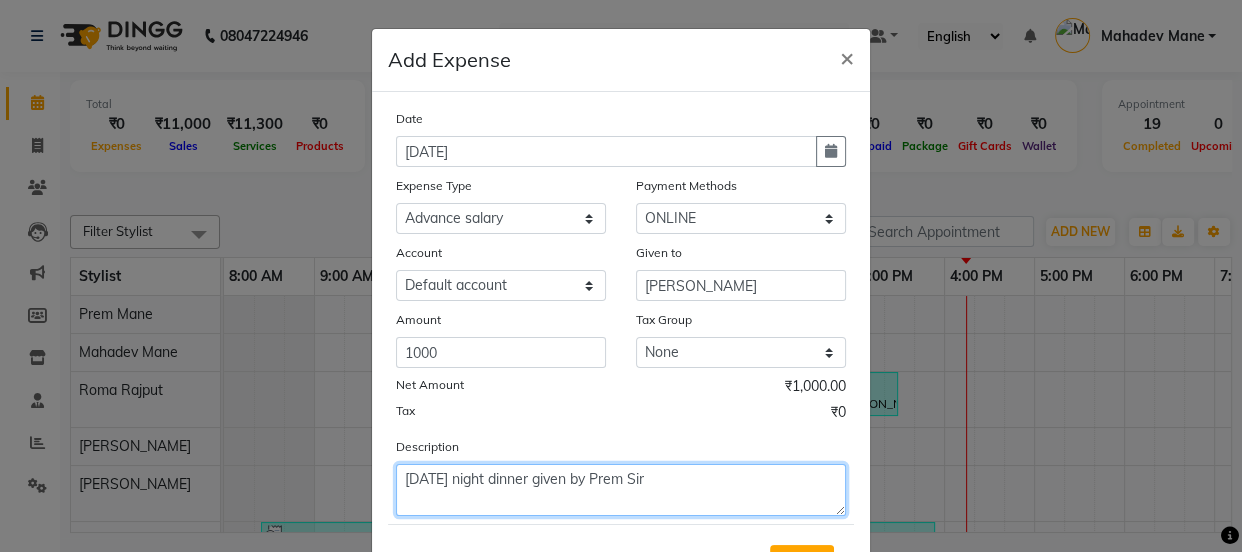 click on "Sunday night dinner given by Prem Sir" 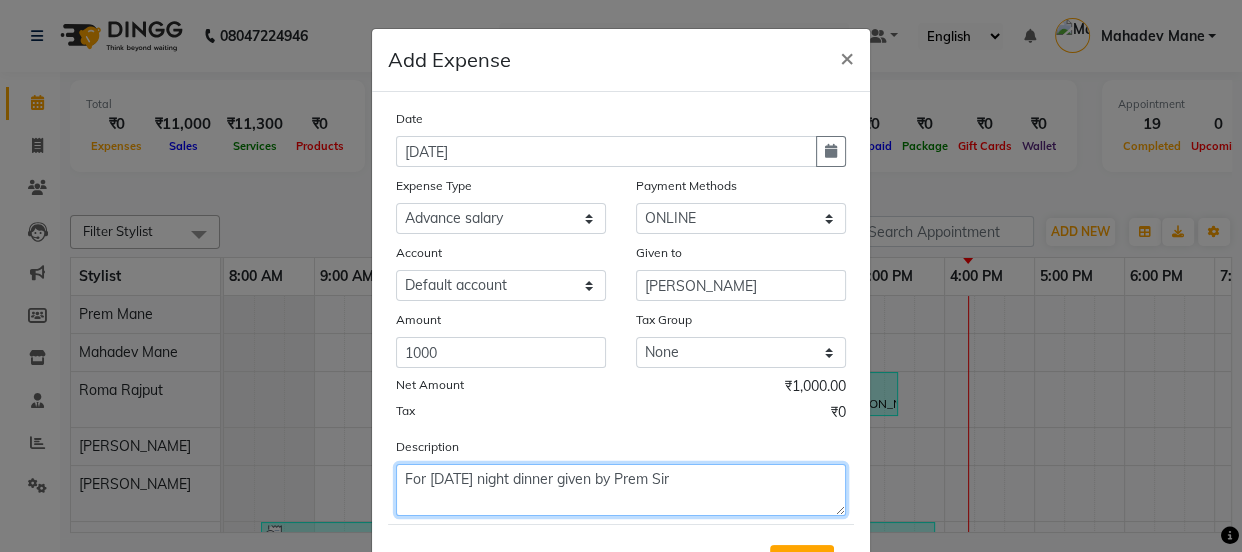click on "For Sunday night dinner given by Prem Sir" 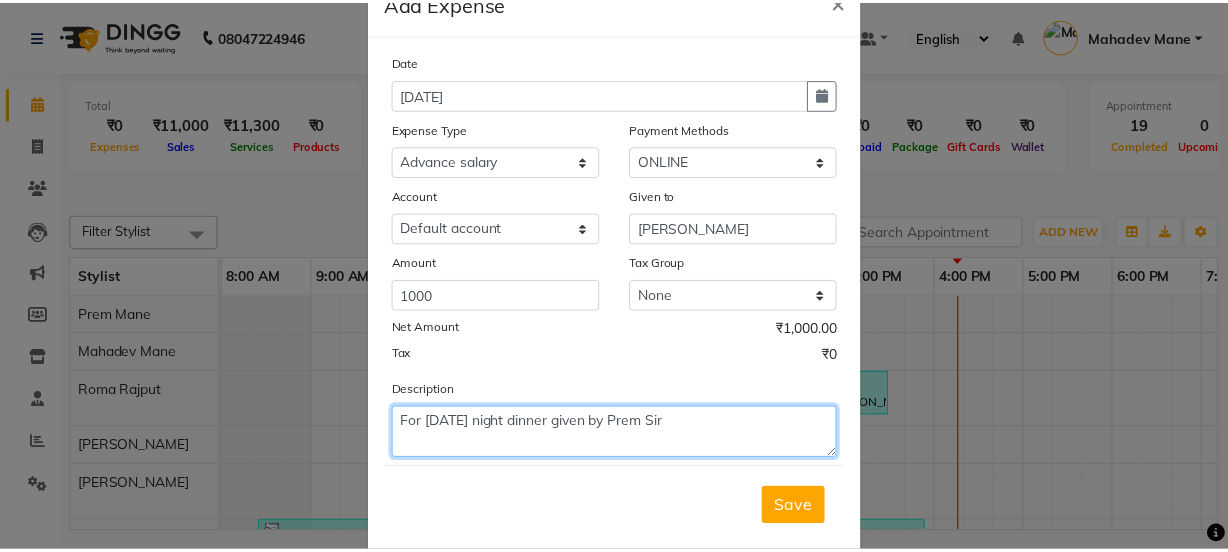 scroll, scrollTop: 99, scrollLeft: 0, axis: vertical 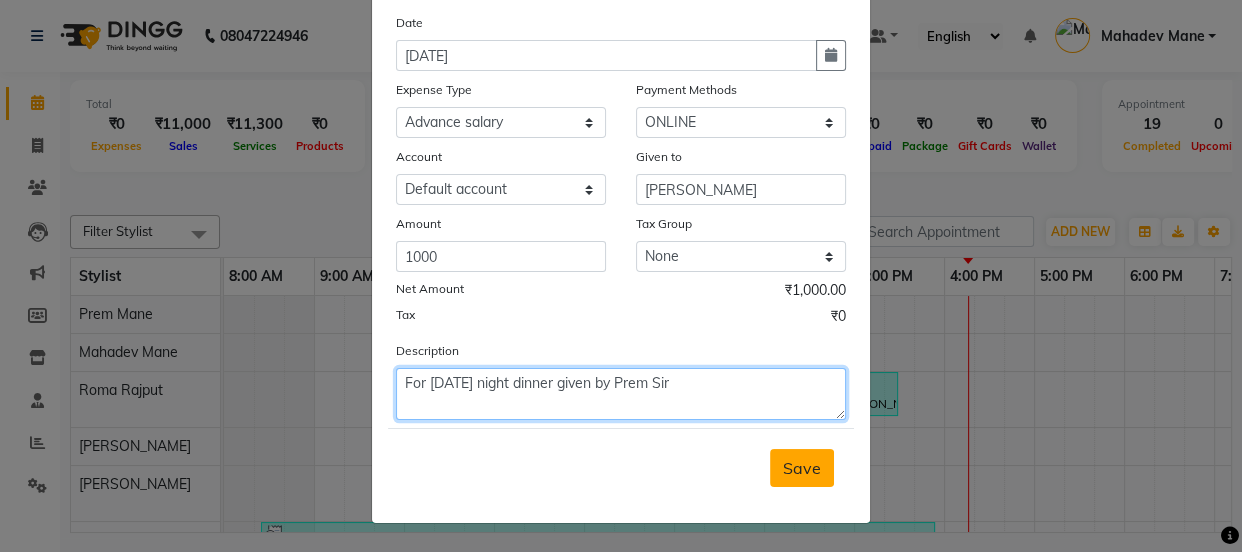 type on "For Sunday night dinner given by Prem Sir" 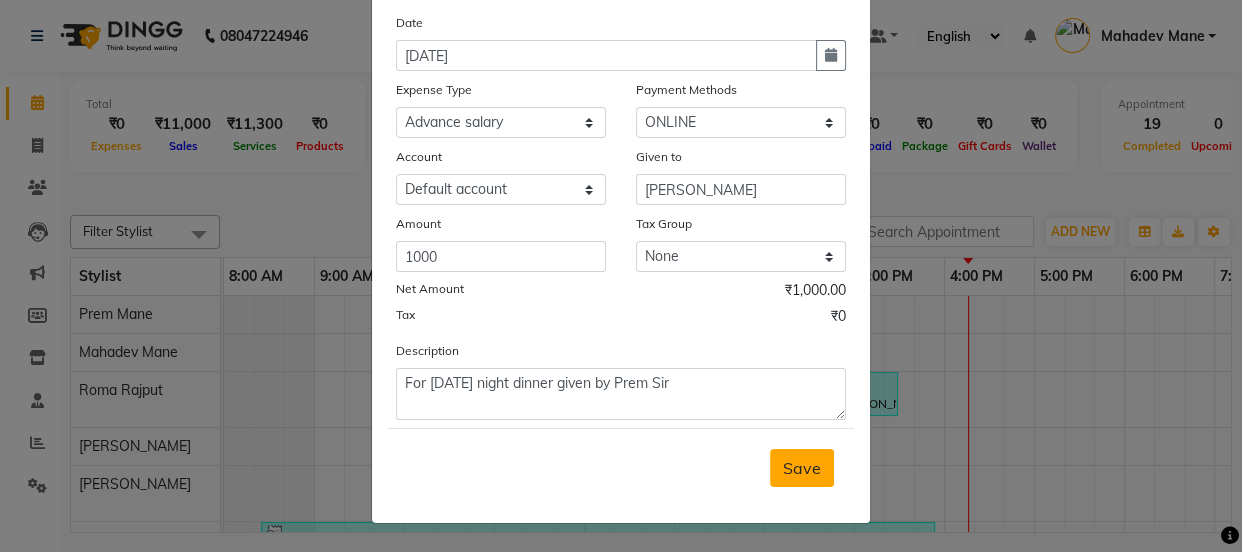 click on "Save" at bounding box center (802, 468) 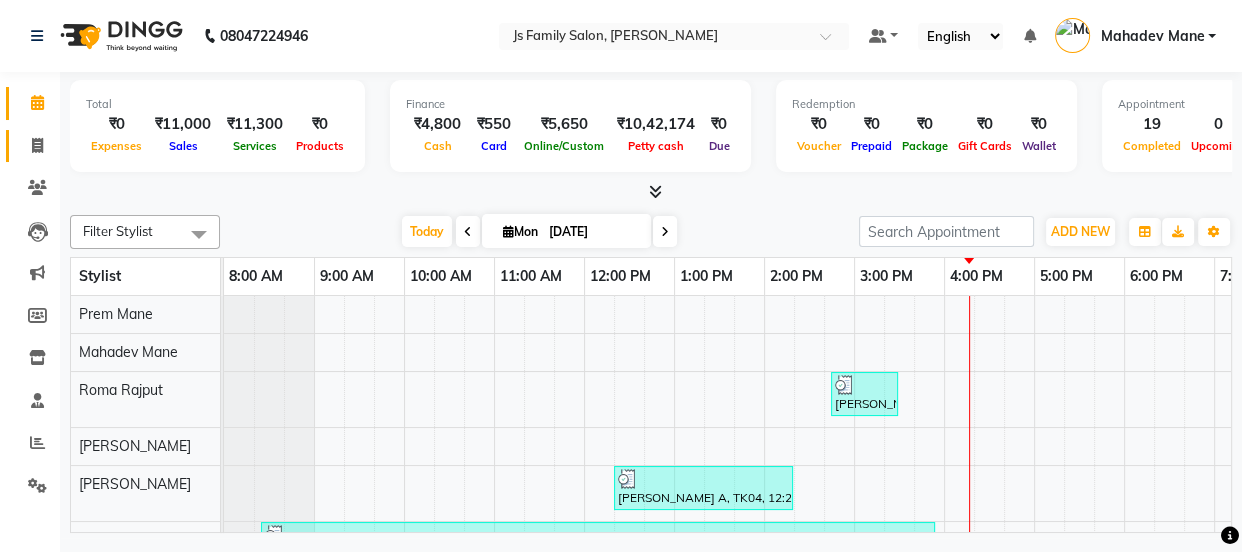 click 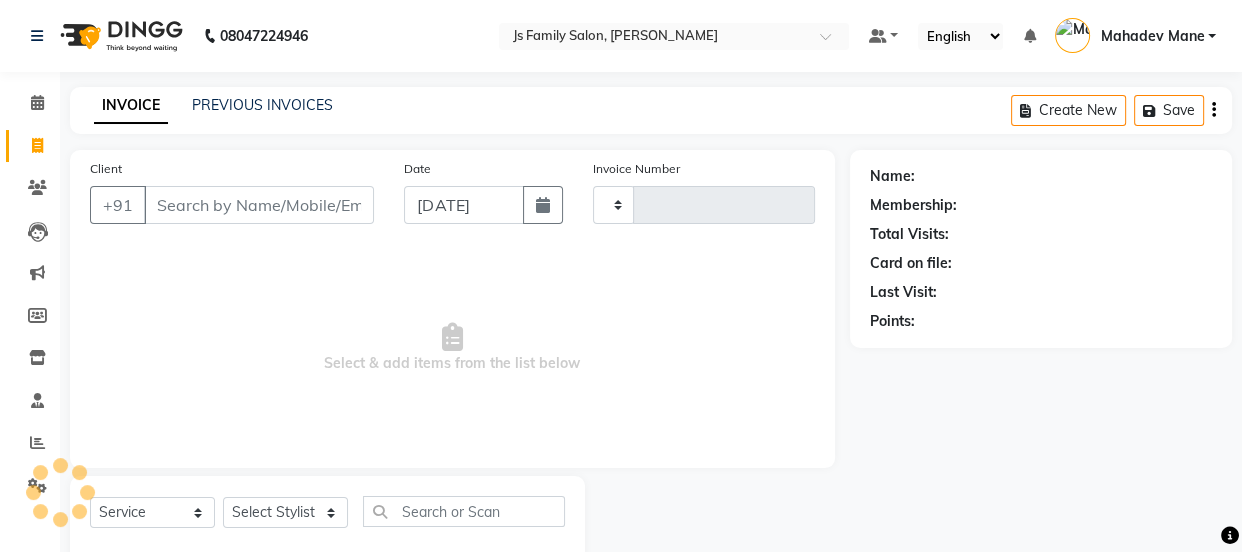 type on "4791" 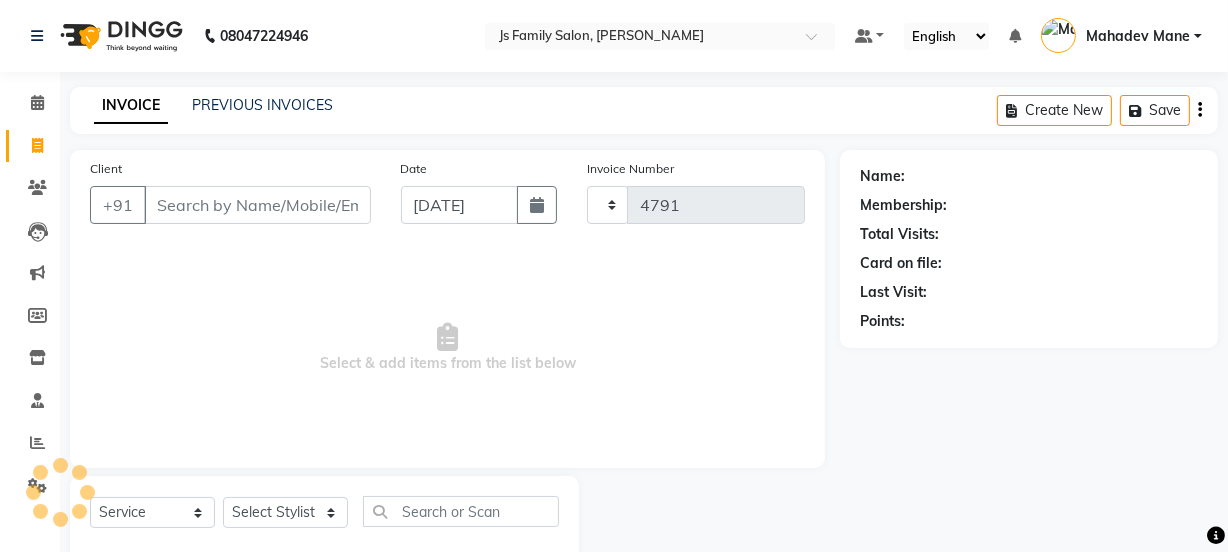 select on "3729" 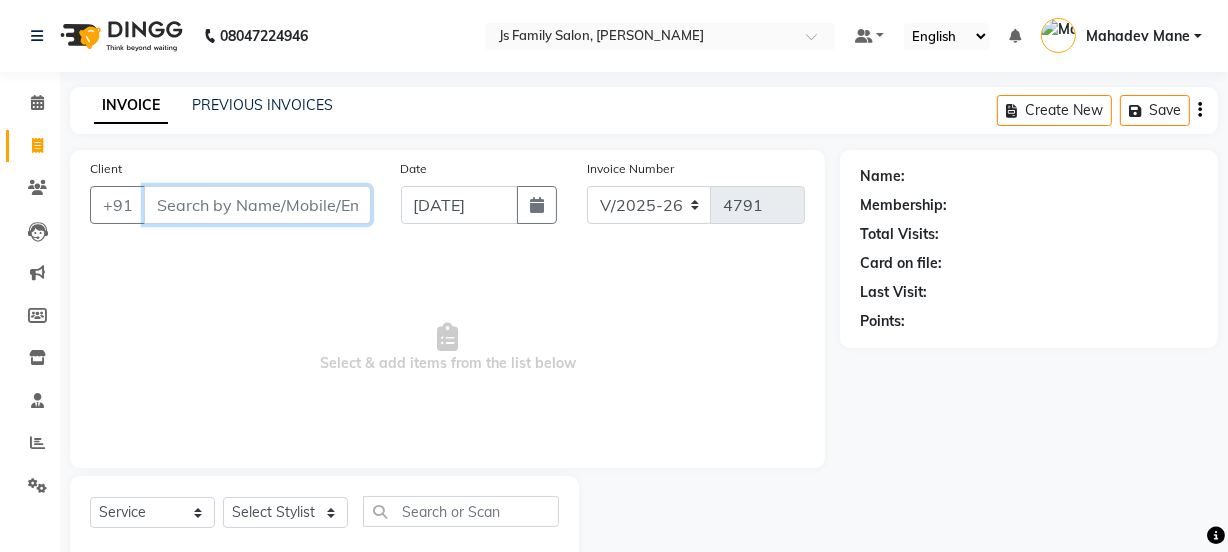 click on "Client" at bounding box center (257, 205) 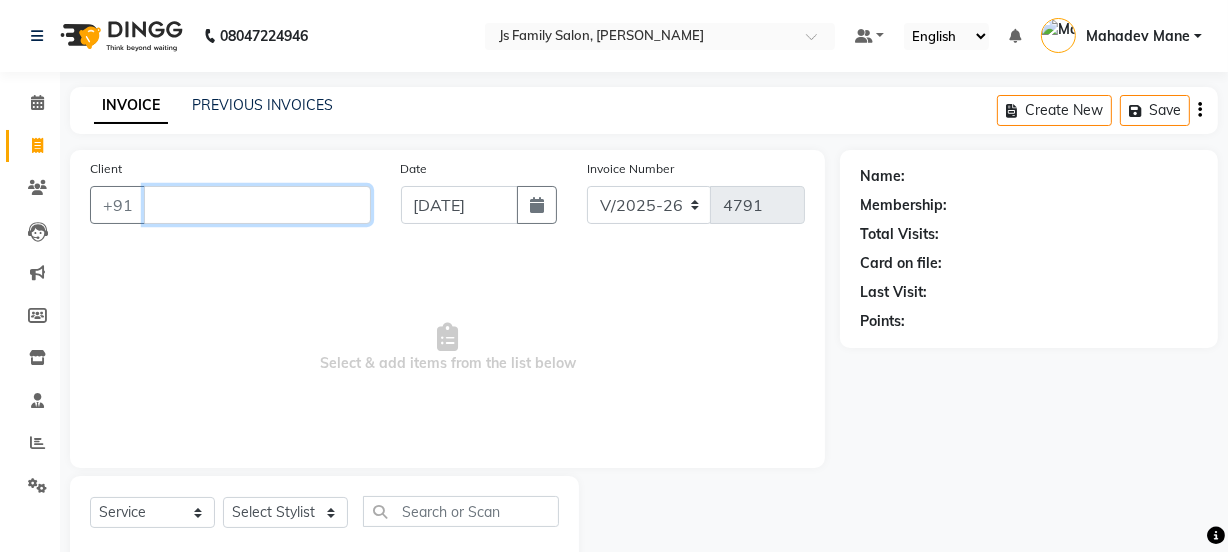 click on "Client" at bounding box center (257, 205) 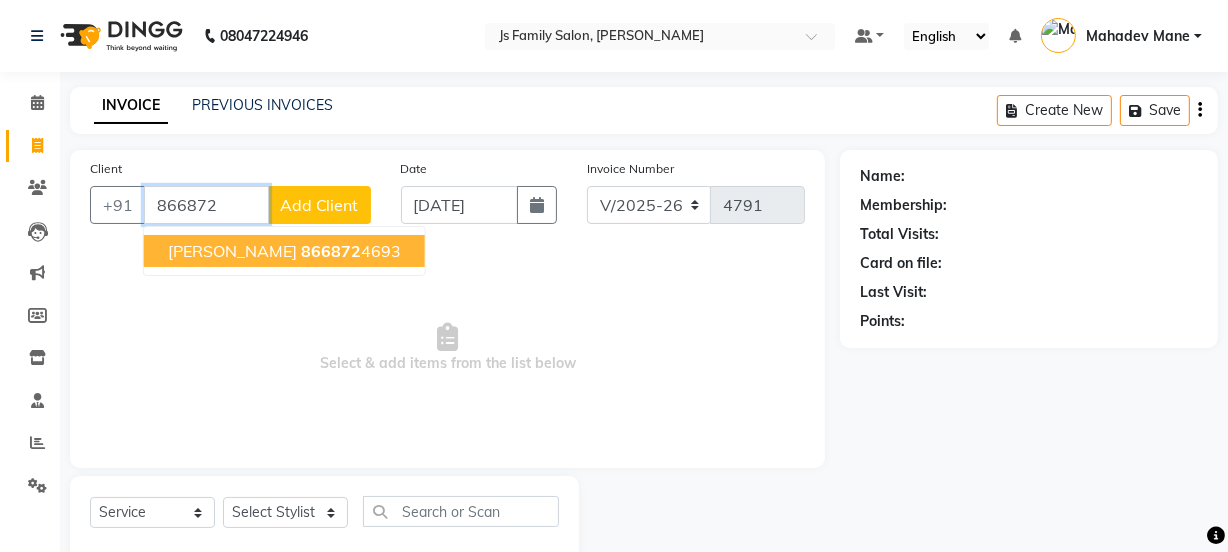click on "Deepak Aarya  866872 4693" at bounding box center [284, 251] 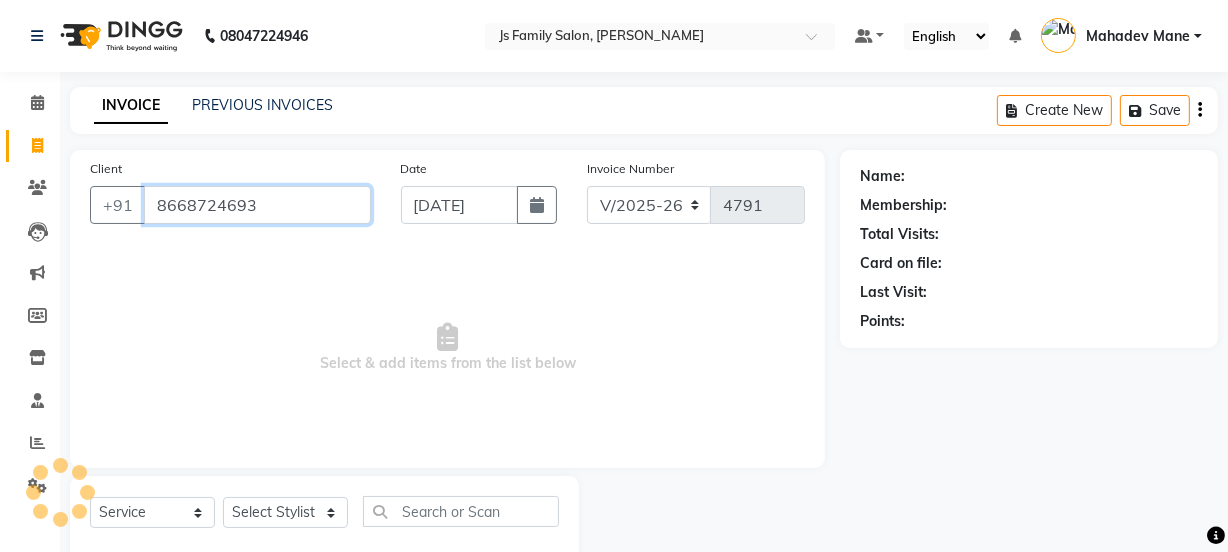 type on "8668724693" 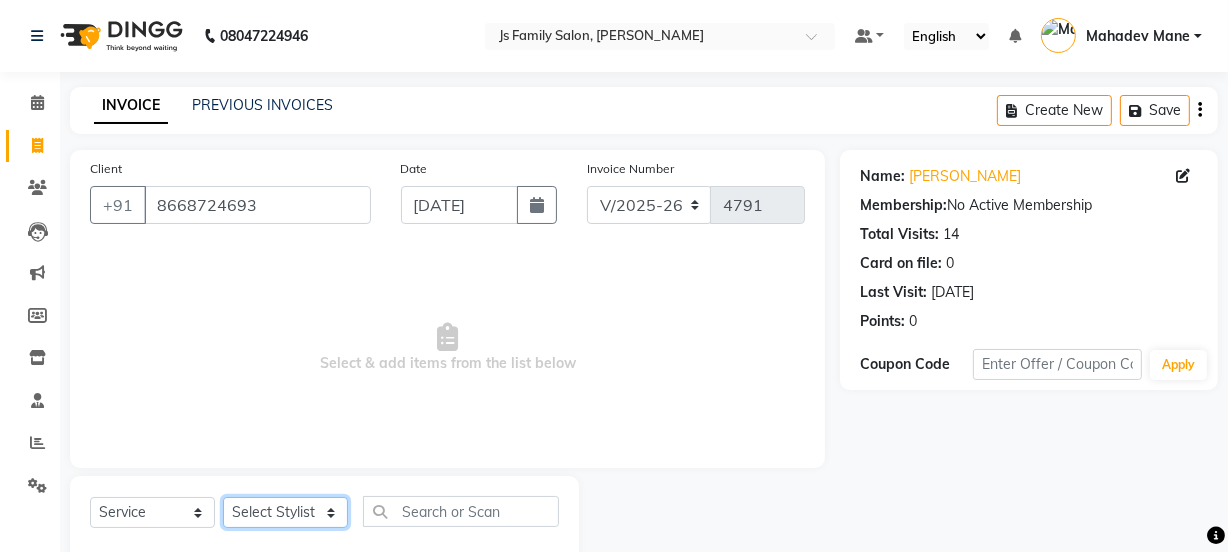 click on "Select Stylist Chetan    Dipak Vaidyakar kokan  n Mahadev Mane Mosin ansari  Nayan Patil Pradip  Prem Mane Rajan Roma Rajput Sai Shirin shaikh Shop Shubham Anarase Sneha suport staff Sonali  Sudip  Sujata thapa Sunil Umesh" 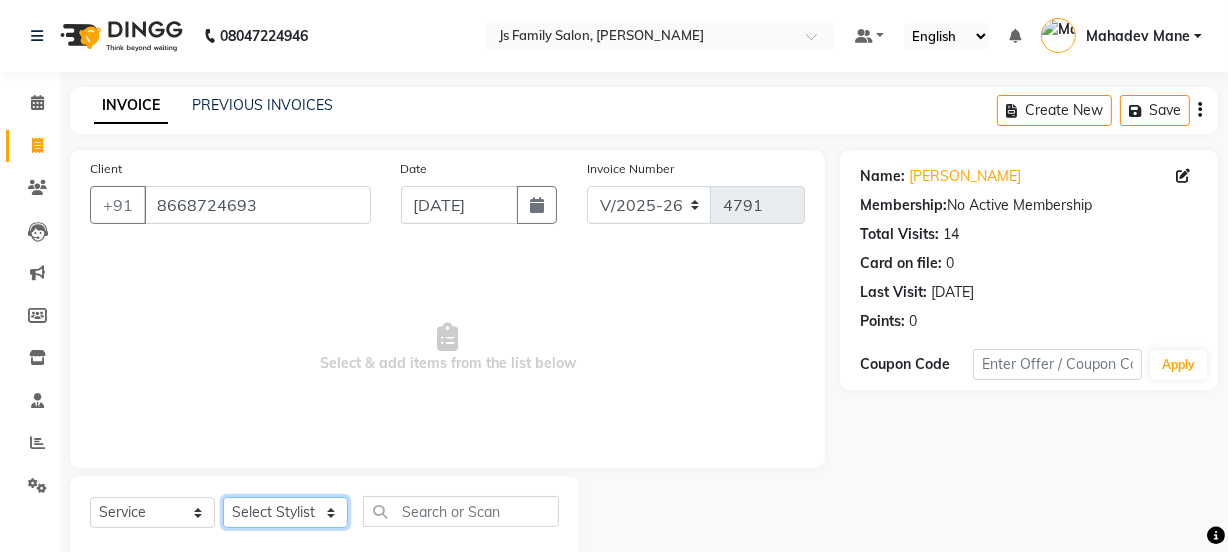 select on "47417" 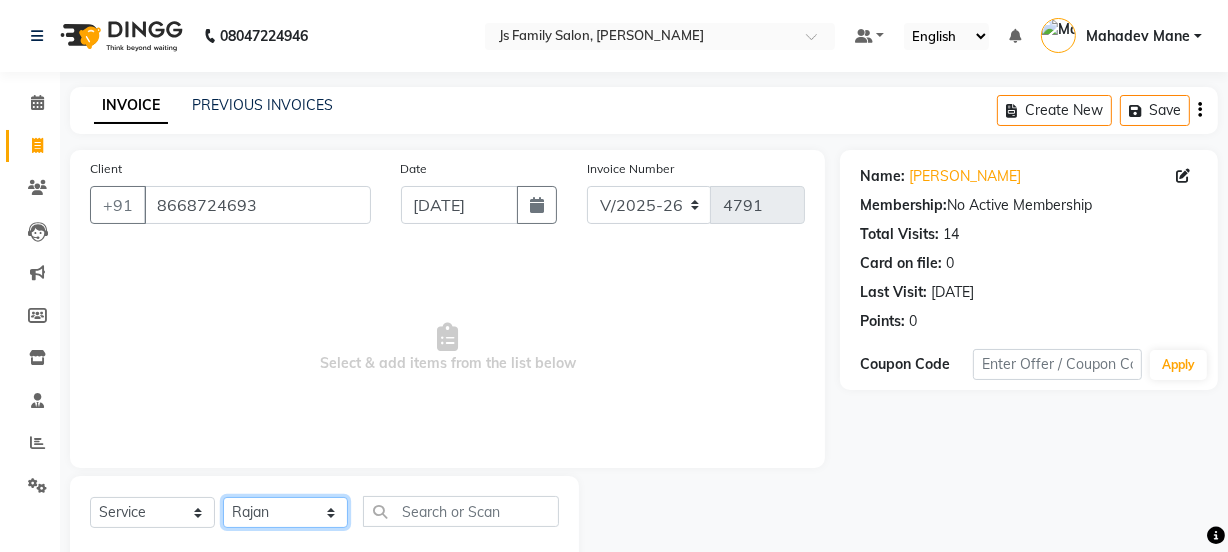 click on "Select Stylist Chetan    Dipak Vaidyakar kokan  n Mahadev Mane Mosin ansari  Nayan Patil Pradip  Prem Mane Rajan Roma Rajput Sai Shirin shaikh Shop Shubham Anarase Sneha suport staff Sonali  Sudip  Sujata thapa Sunil Umesh" 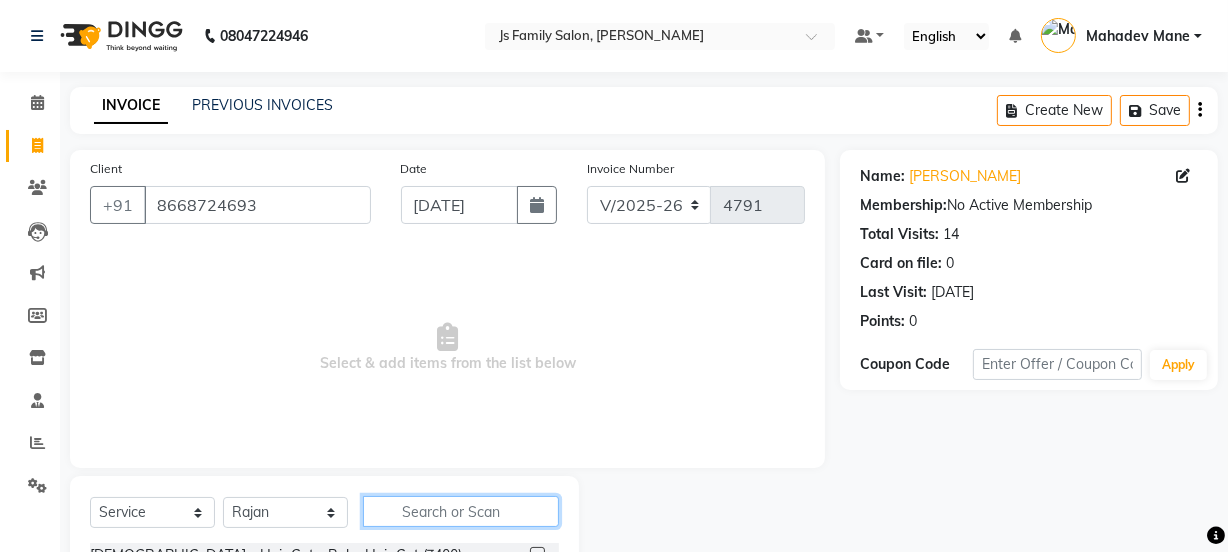 click 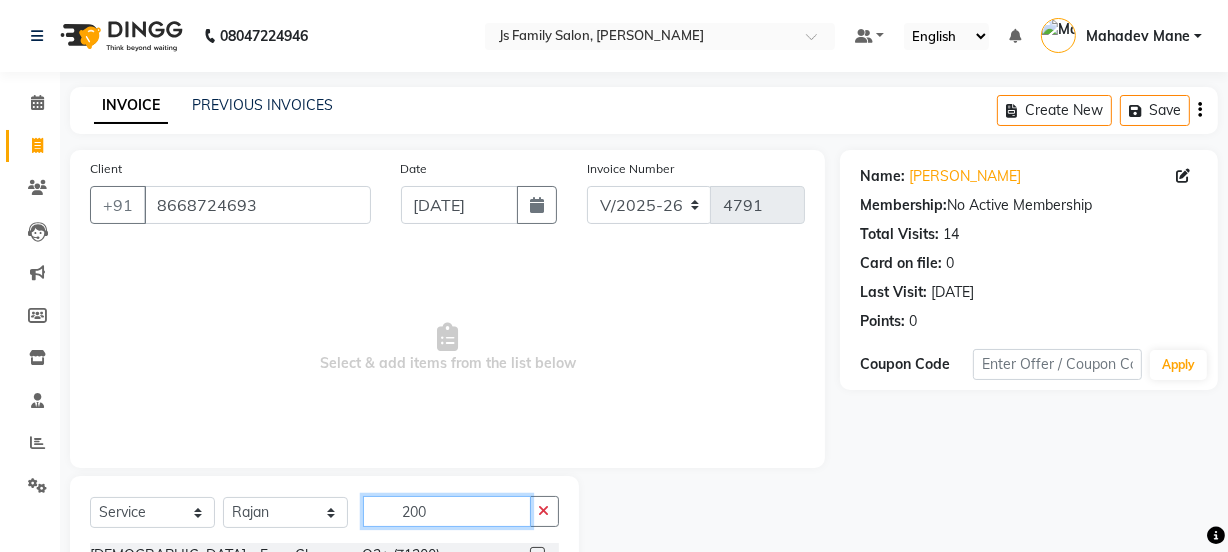 type on "200" 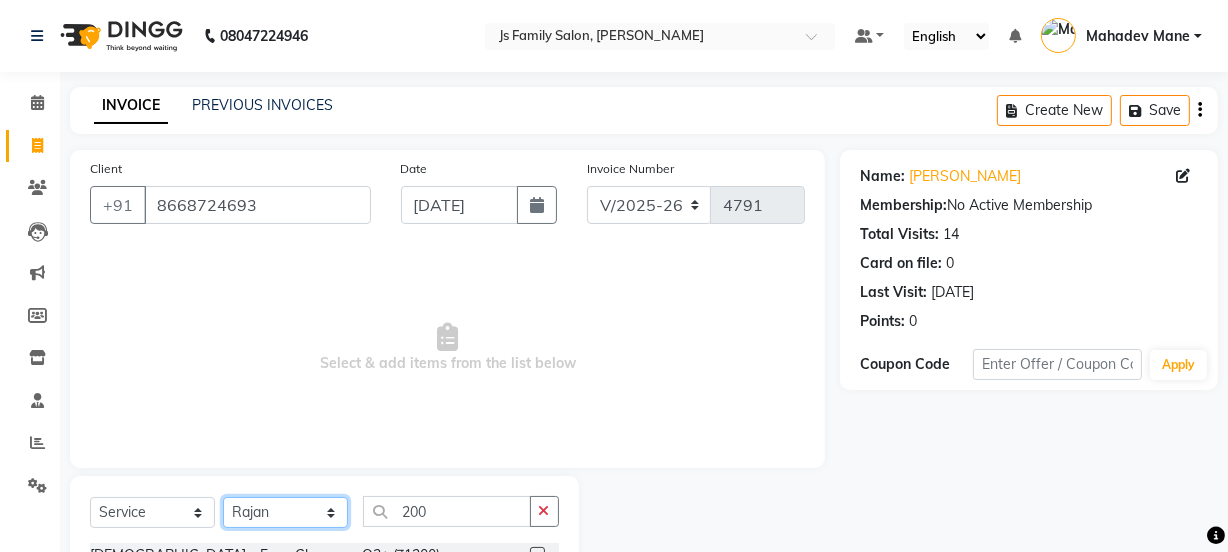 click on "Select Stylist Chetan    Dipak Vaidyakar kokan  n Mahadev Mane Mosin ansari  Nayan Patil Pradip  Prem Mane Rajan Roma Rajput Sai Shirin shaikh Shop Shubham Anarase Sneha suport staff Sonali  Sudip  Sujata thapa Sunil Umesh" 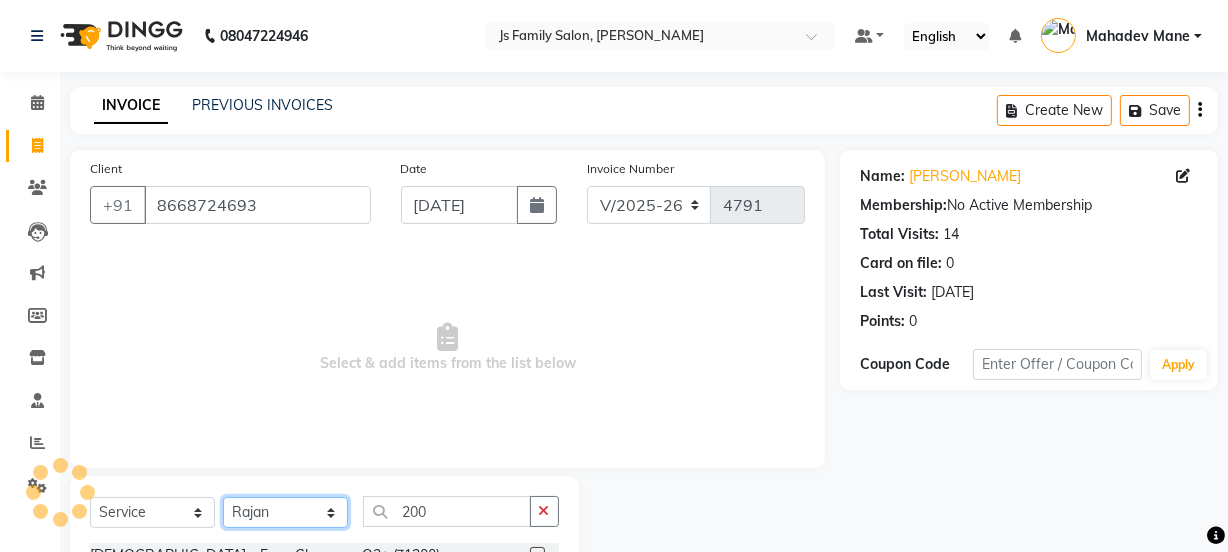 click on "Select Stylist Chetan    Dipak Vaidyakar kokan  n Mahadev Mane Mosin ansari  Nayan Patil Pradip  Prem Mane Rajan Roma Rajput Sai Shirin shaikh Shop Shubham Anarase Sneha suport staff Sonali  Sudip  Sujata thapa Sunil Umesh" 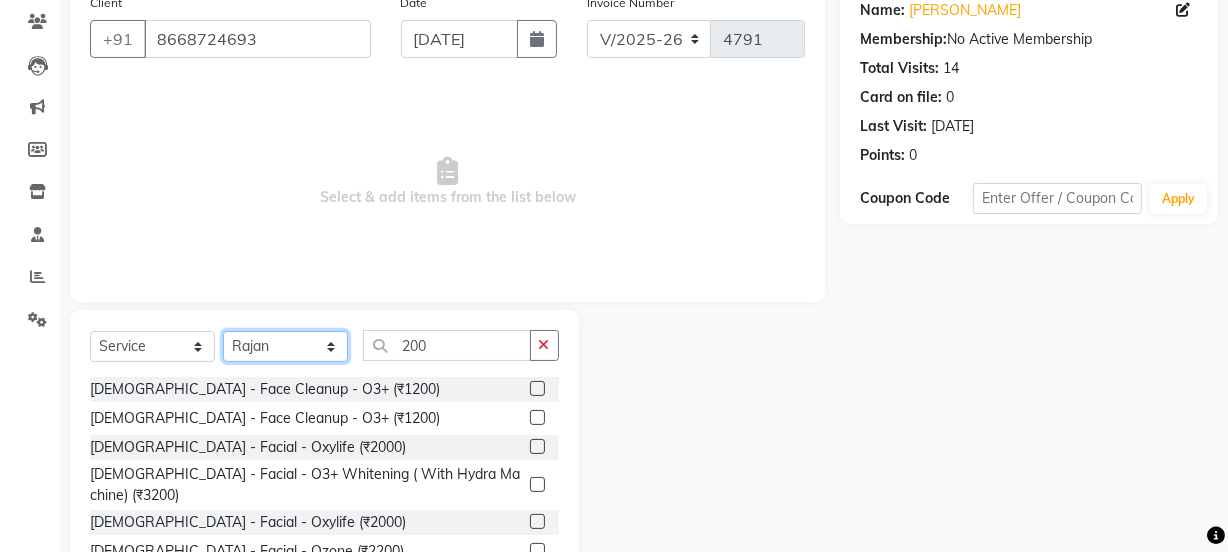 scroll, scrollTop: 181, scrollLeft: 0, axis: vertical 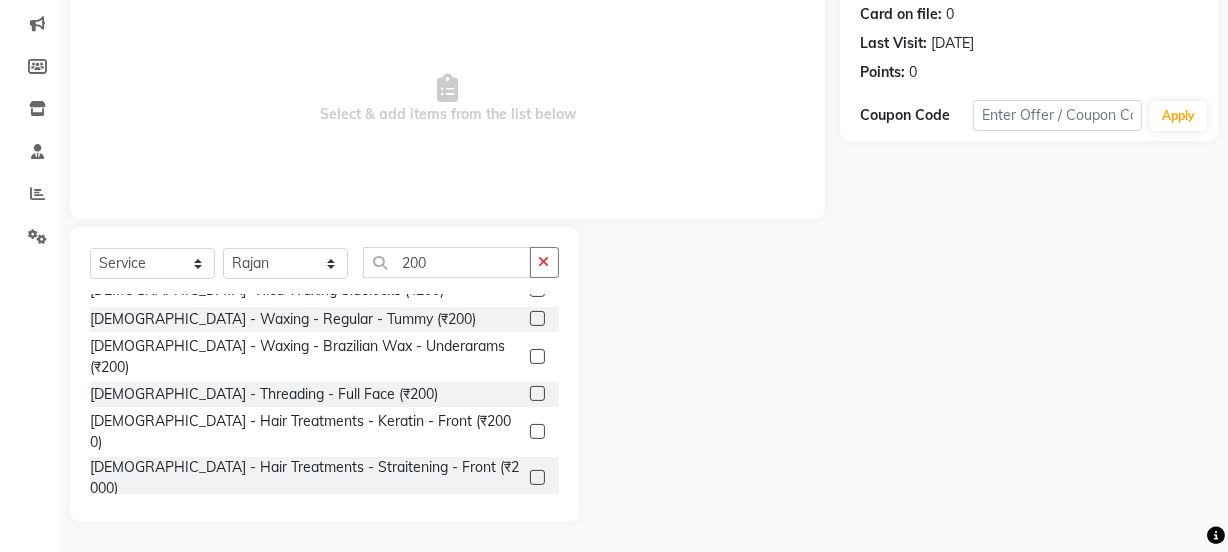 click 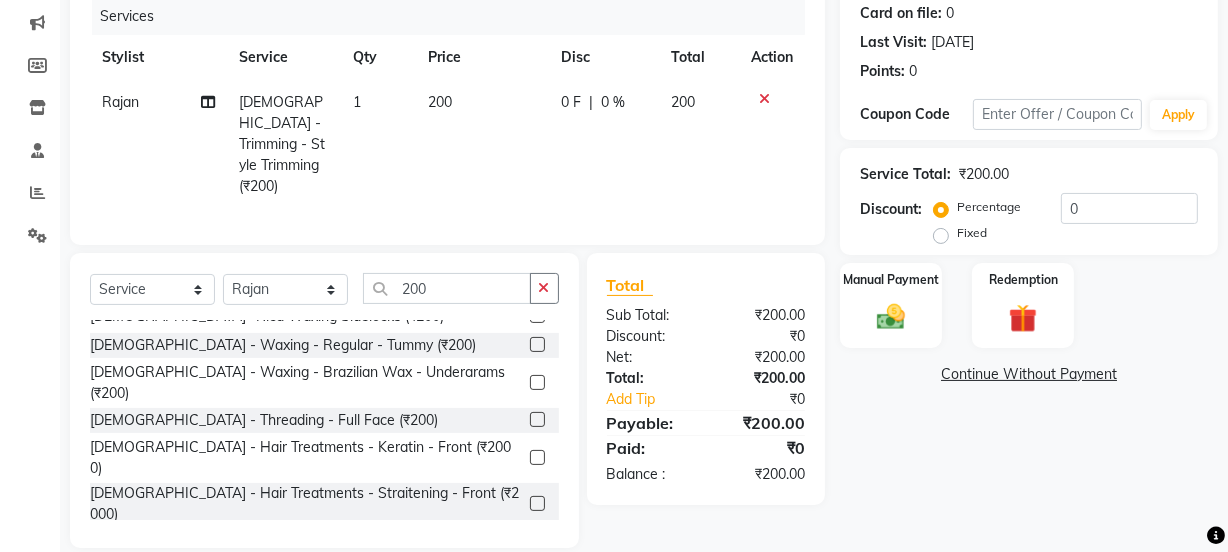 checkbox on "false" 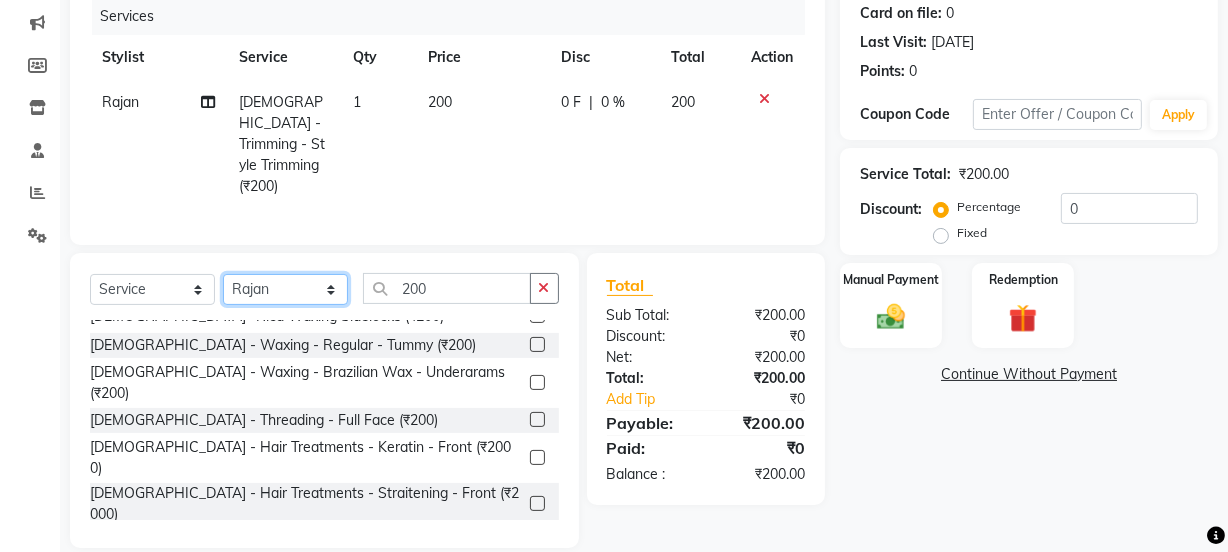 click on "Select Stylist Chetan    Dipak Vaidyakar kokan  n Mahadev Mane Mosin ansari  Nayan Patil Pradip  Prem Mane Rajan Roma Rajput Sai Shirin shaikh Shop Shubham Anarase Sneha suport staff Sonali  Sudip  Sujata thapa Sunil Umesh" 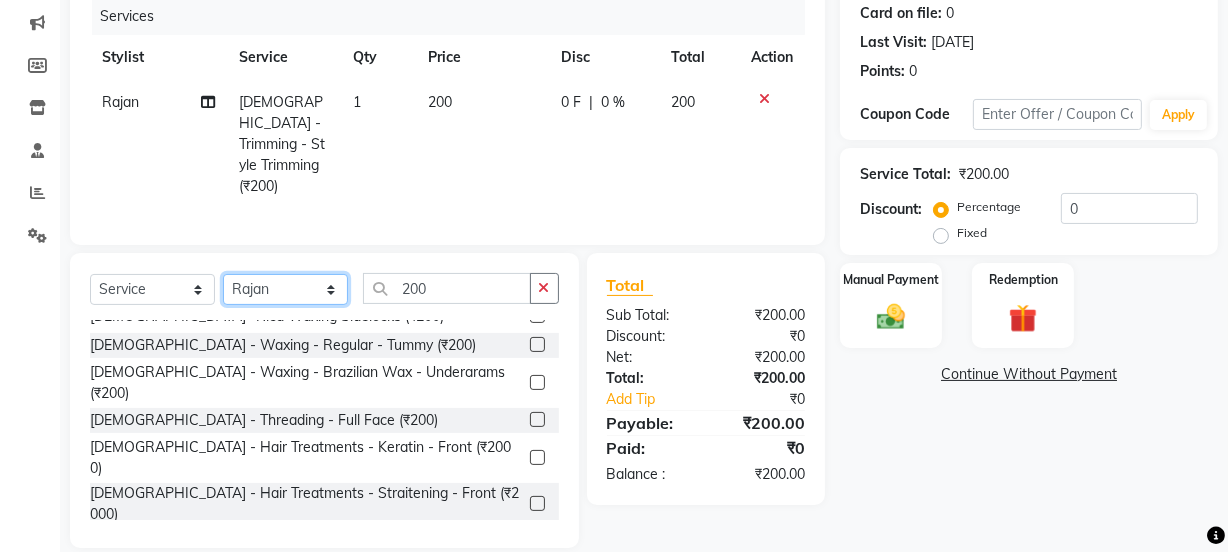 select on "28038" 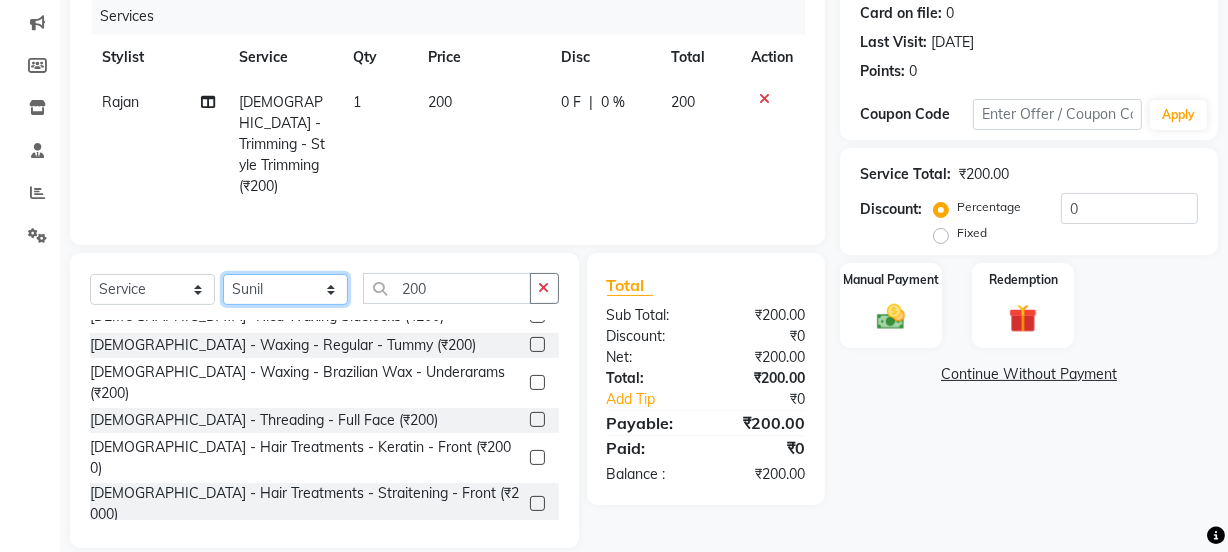click on "Select Stylist Chetan    Dipak Vaidyakar kokan  n Mahadev Mane Mosin ansari  Nayan Patil Pradip  Prem Mane Rajan Roma Rajput Sai Shirin shaikh Shop Shubham Anarase Sneha suport staff Sonali  Sudip  Sujata thapa Sunil Umesh" 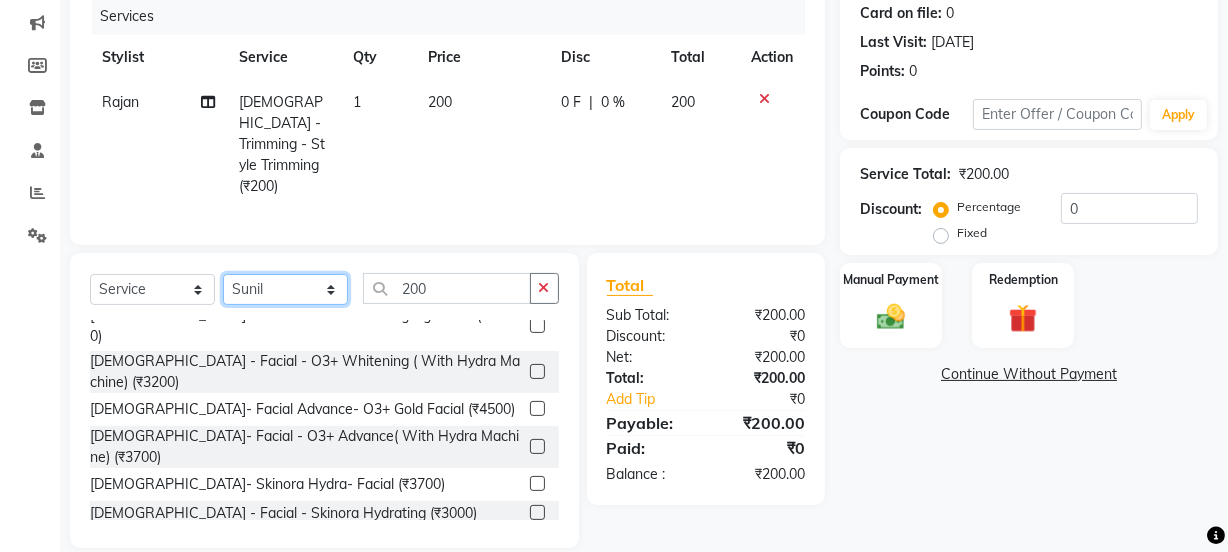 scroll, scrollTop: 2116, scrollLeft: 0, axis: vertical 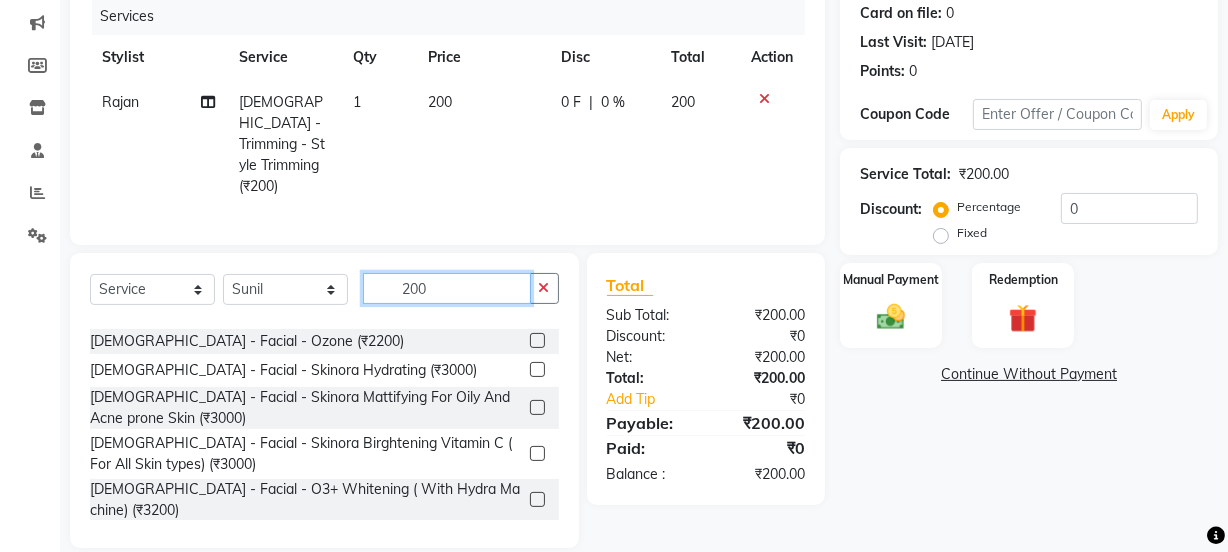 click on "200" 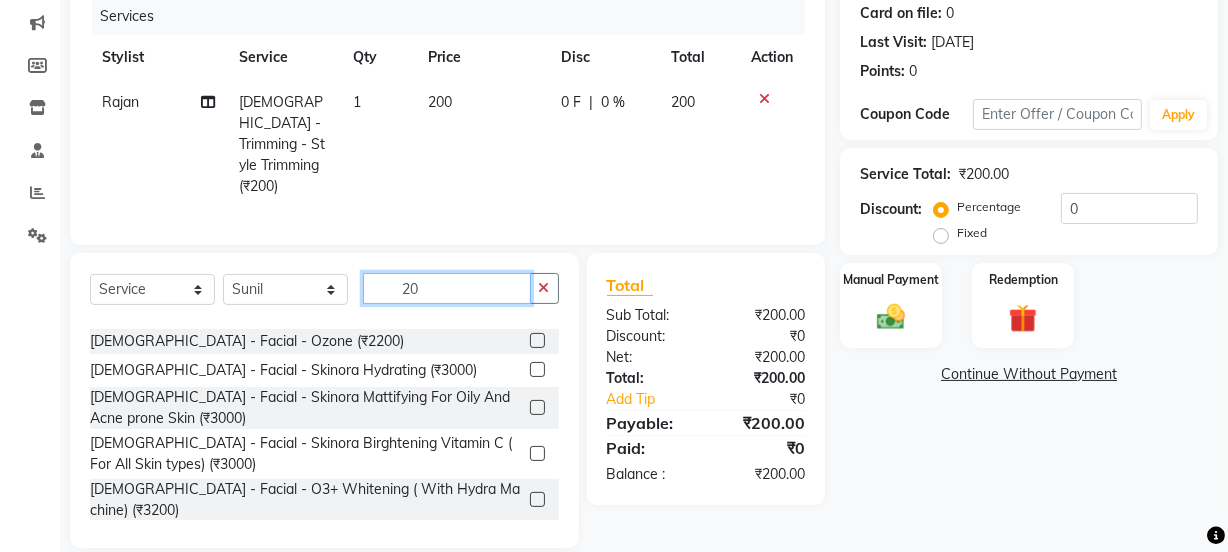 scroll, scrollTop: 130, scrollLeft: 0, axis: vertical 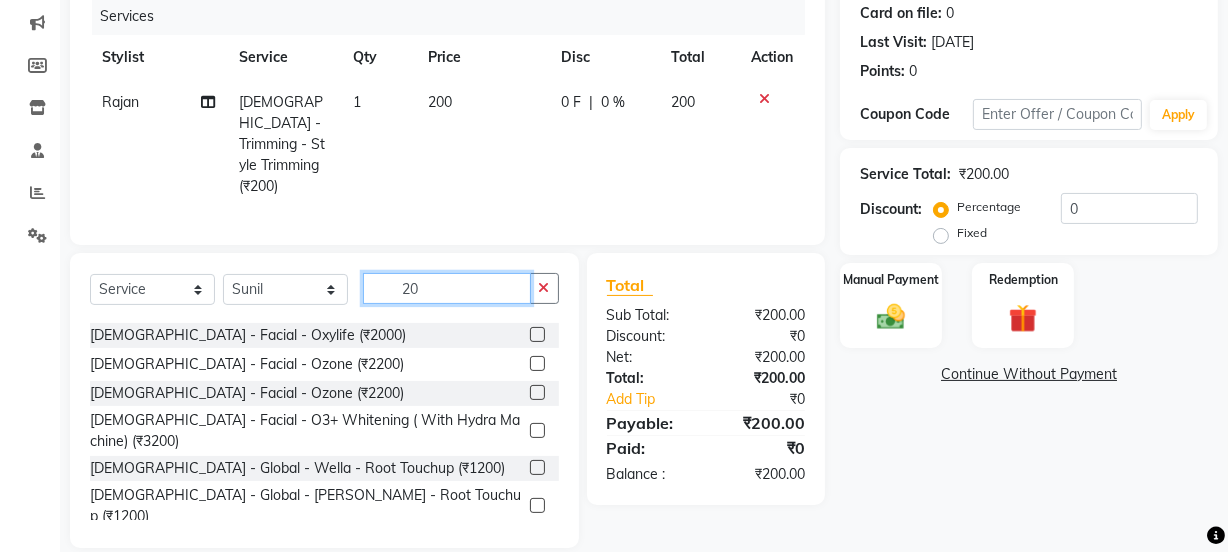 type on "200" 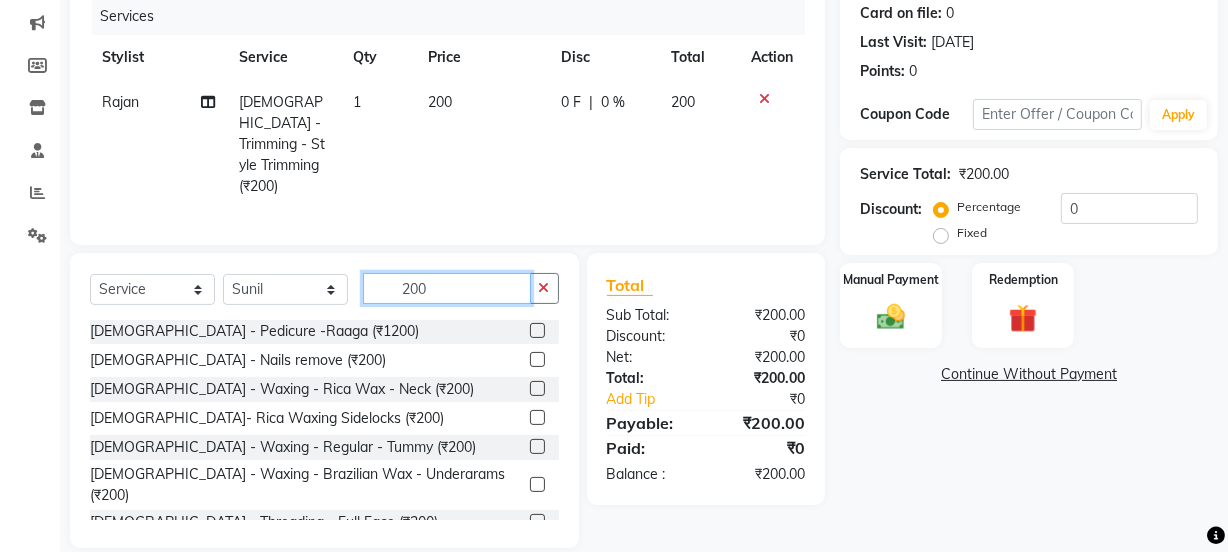 scroll, scrollTop: 843, scrollLeft: 0, axis: vertical 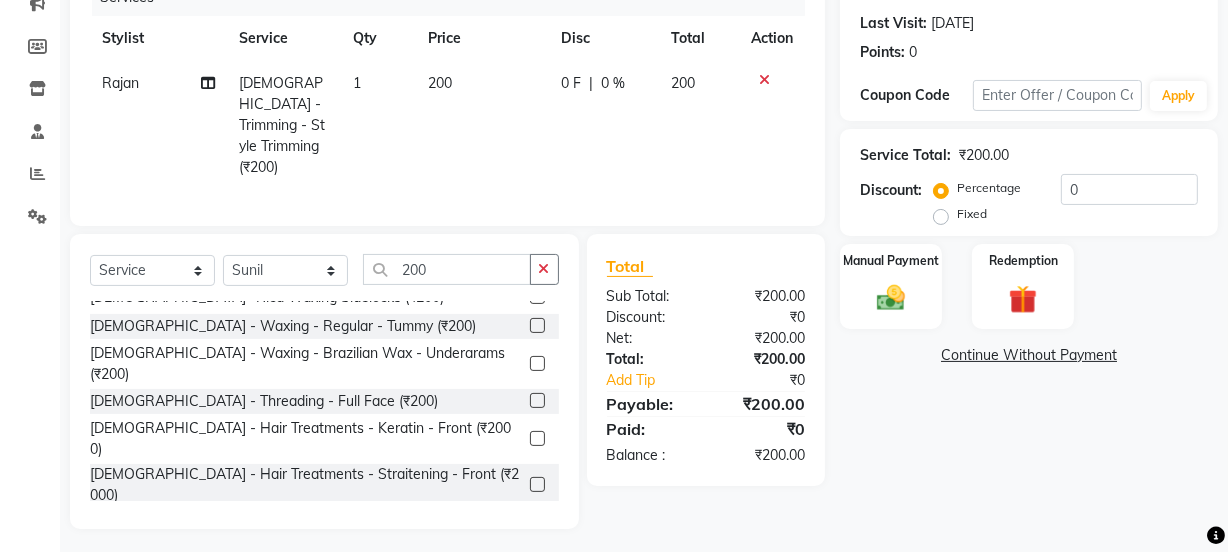 click 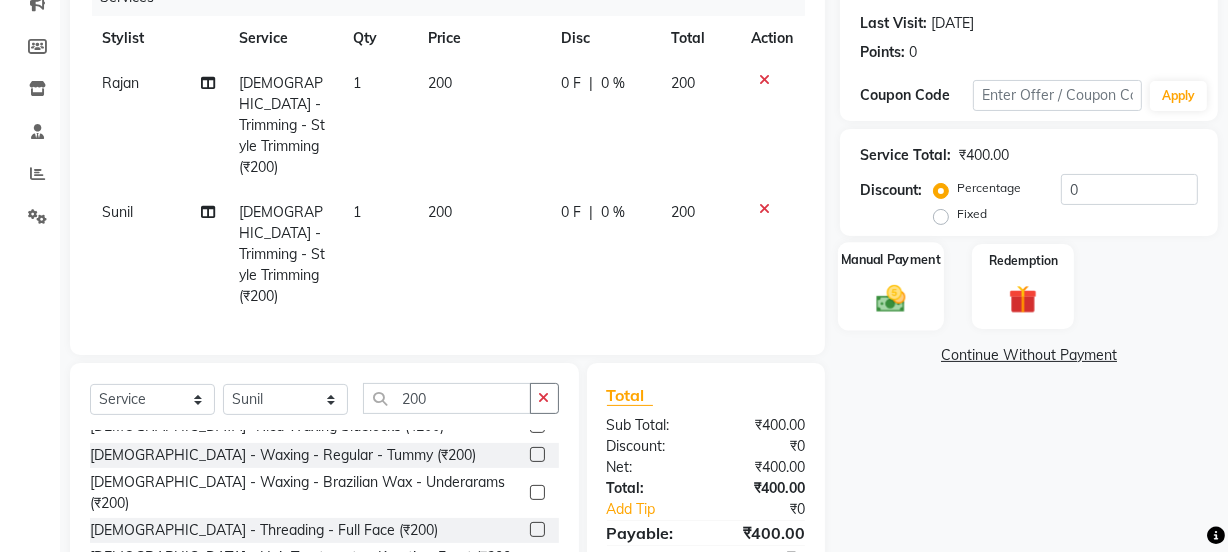 checkbox on "false" 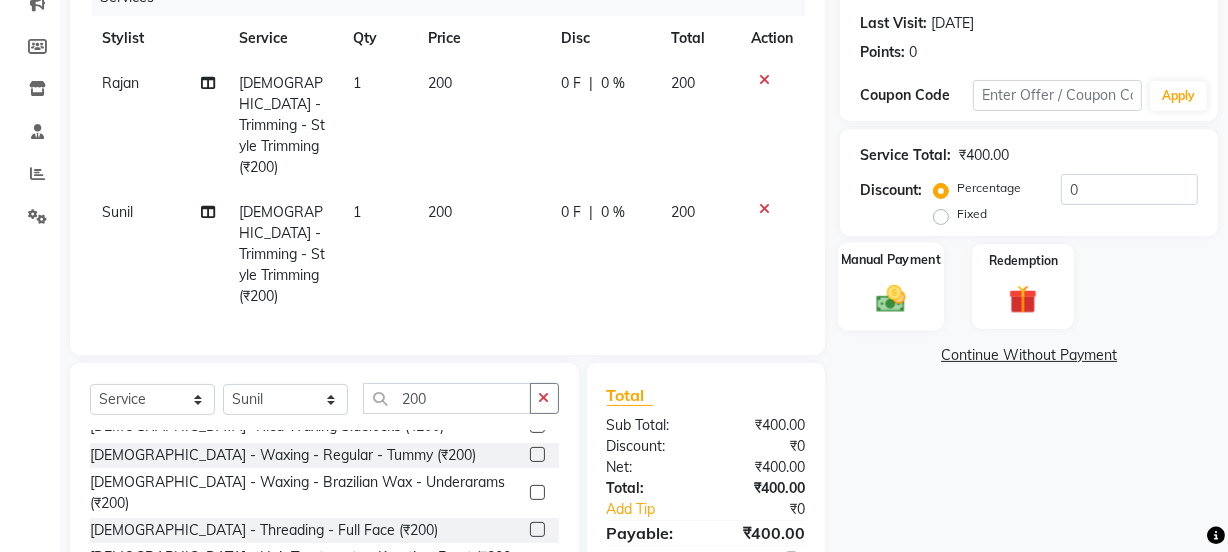click 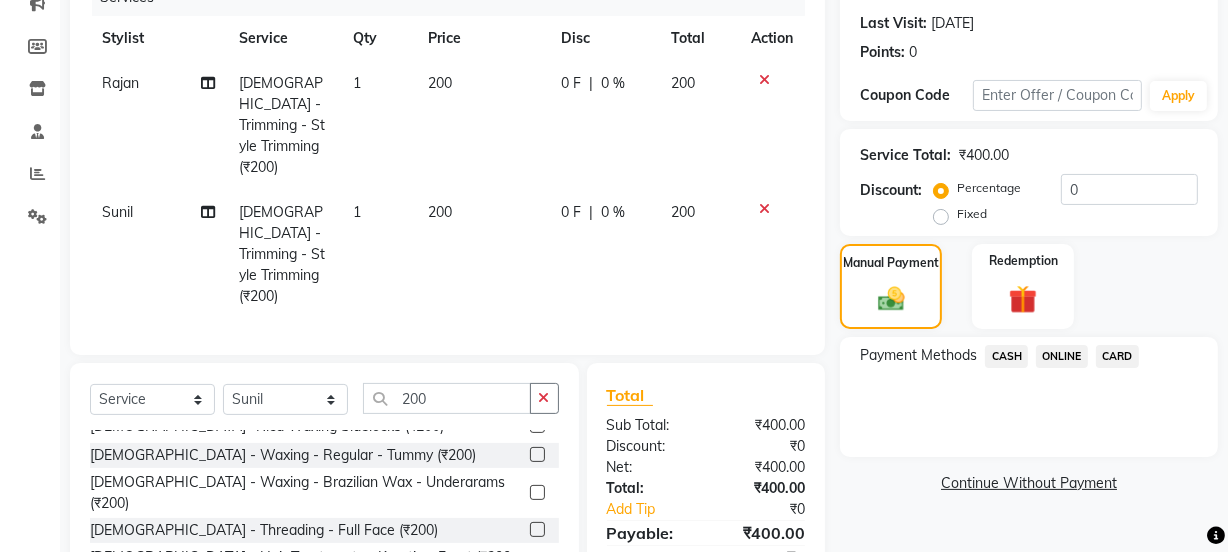 click on "CASH" 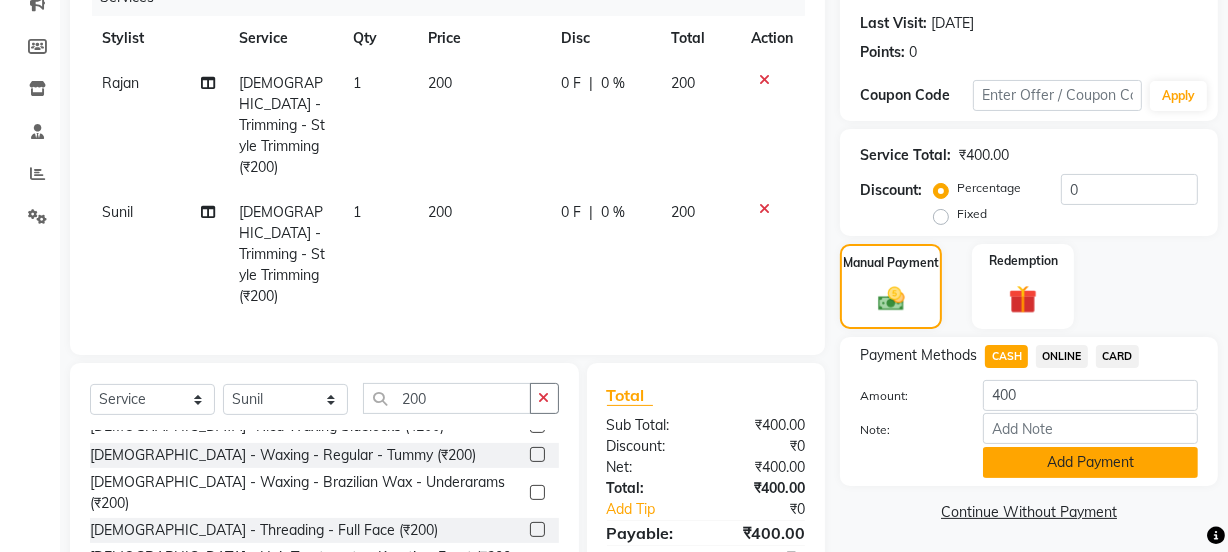click on "Add Payment" 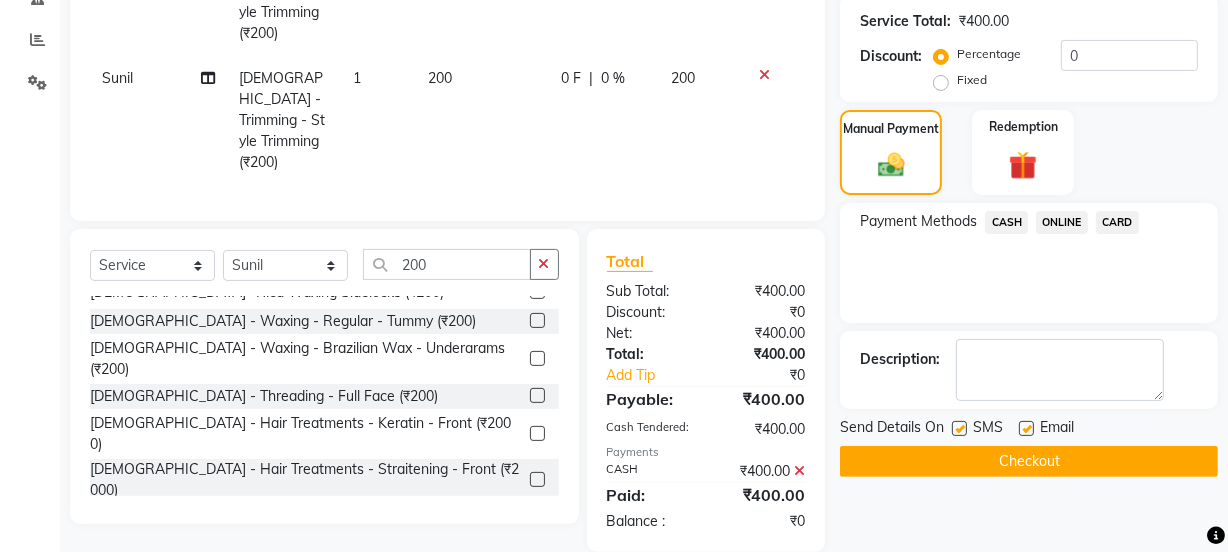 scroll, scrollTop: 404, scrollLeft: 0, axis: vertical 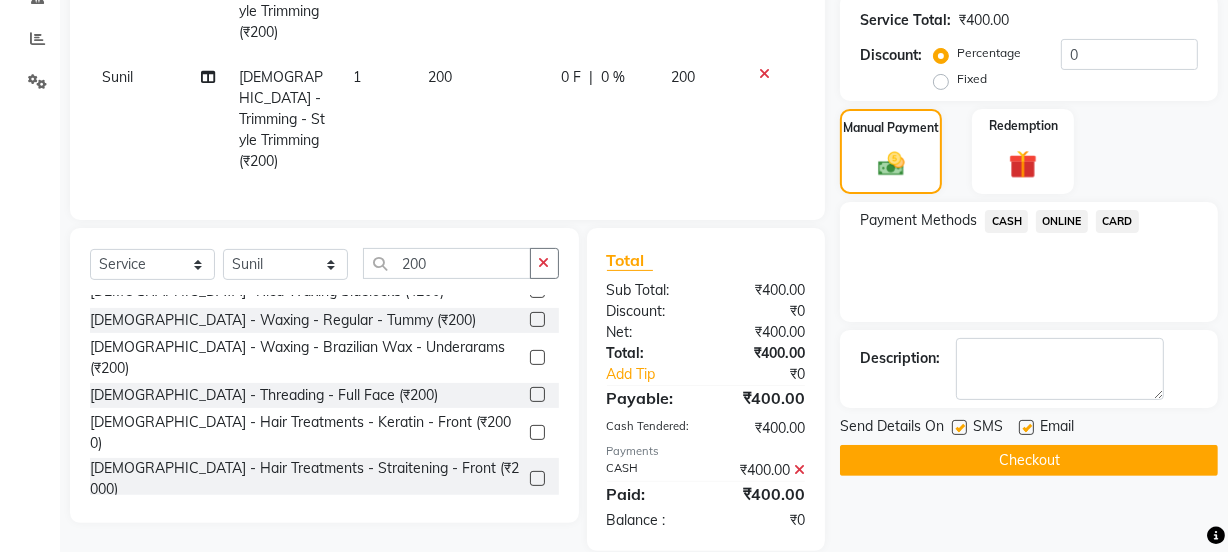 click on "Checkout" 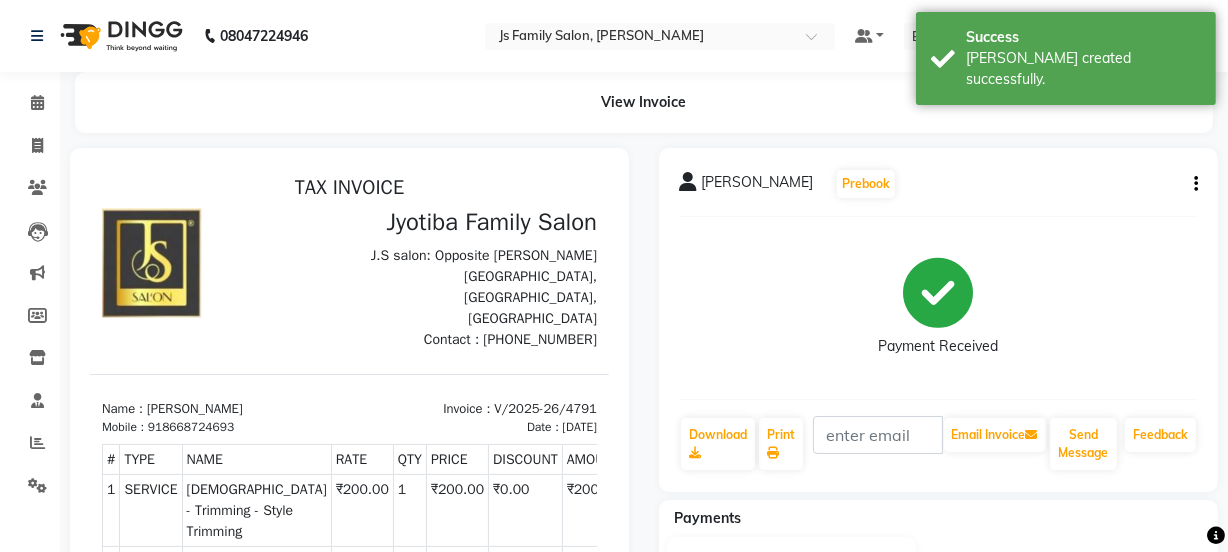 scroll, scrollTop: 0, scrollLeft: 0, axis: both 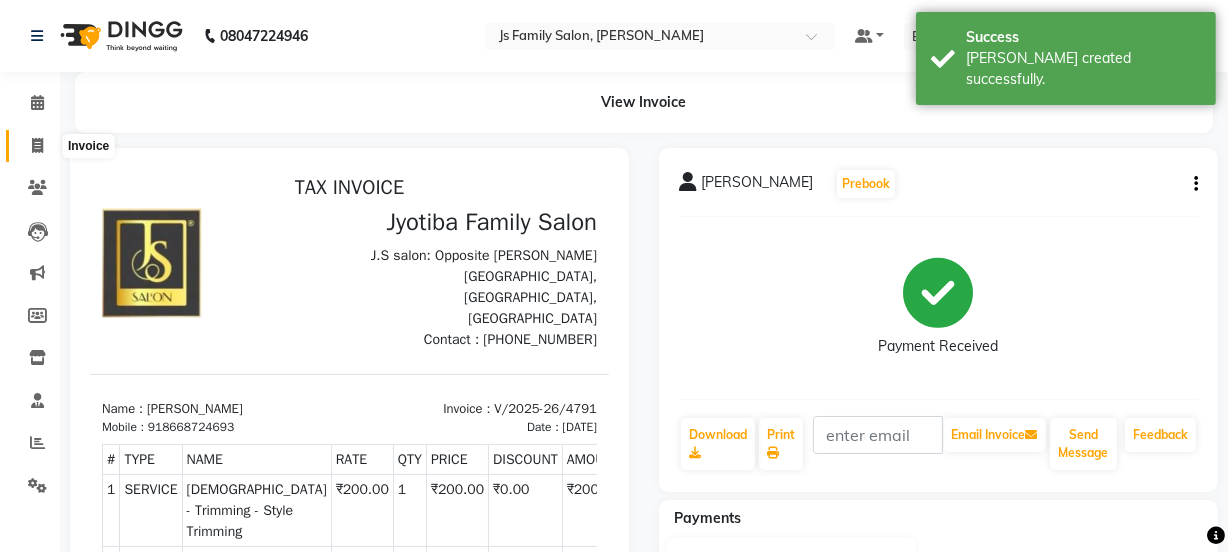 click 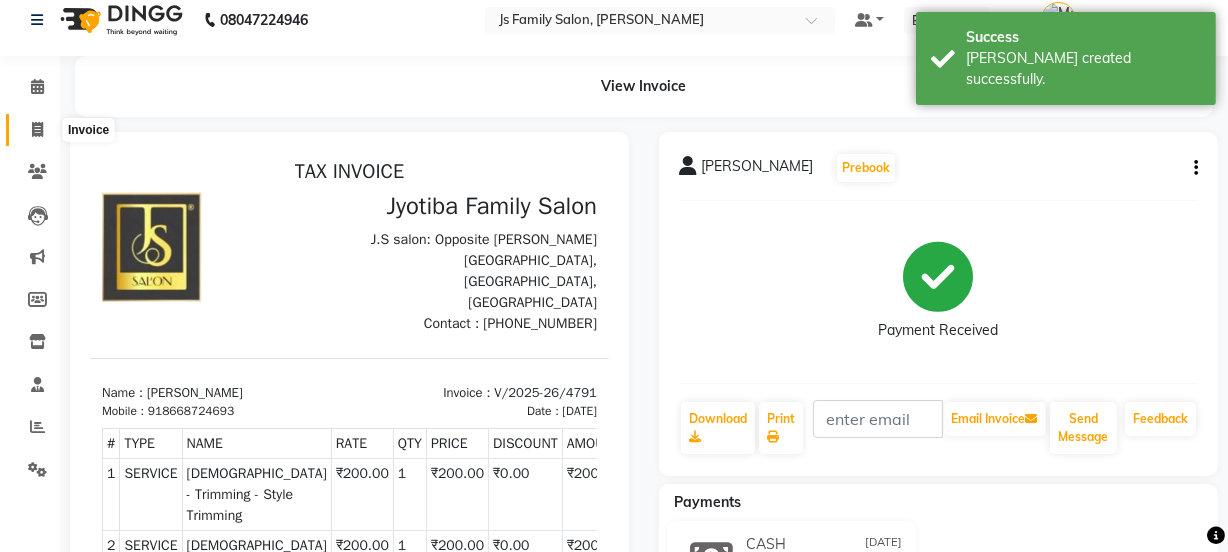 select on "3729" 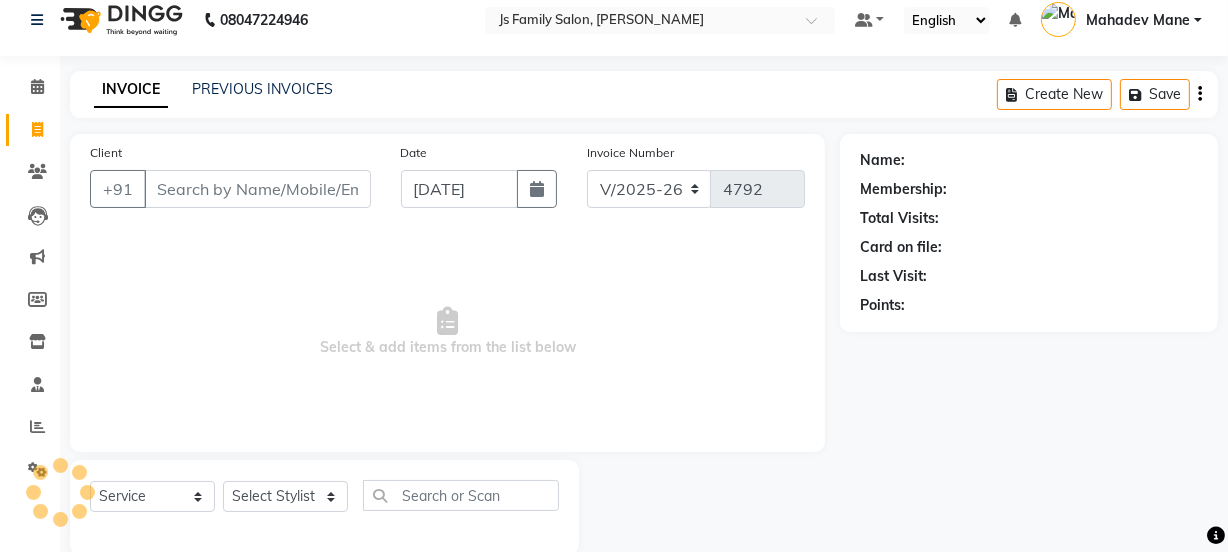 scroll, scrollTop: 50, scrollLeft: 0, axis: vertical 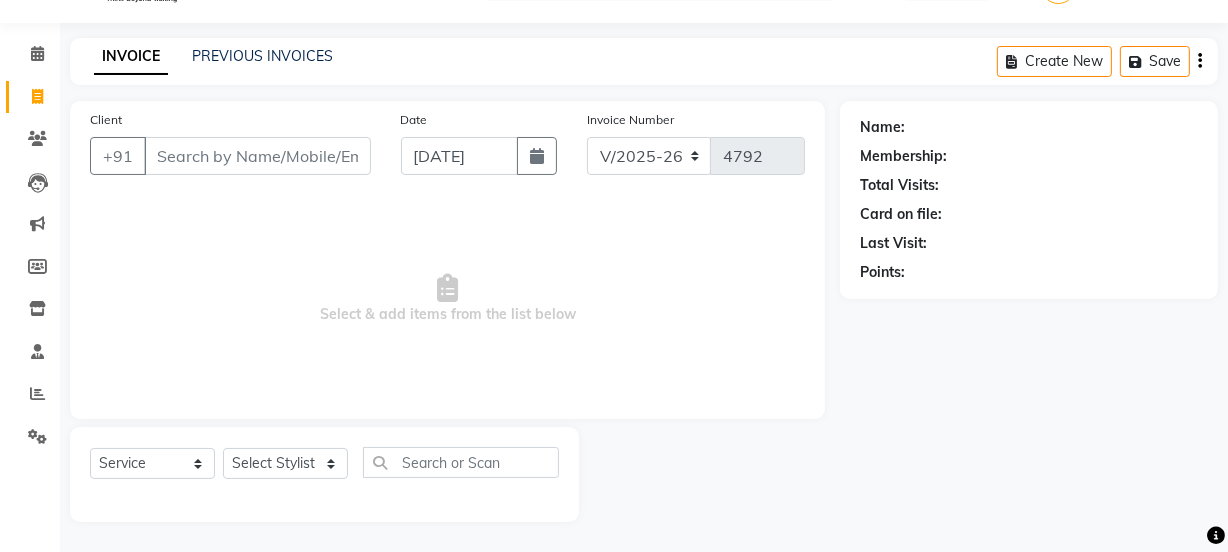 click on "Client" at bounding box center [257, 156] 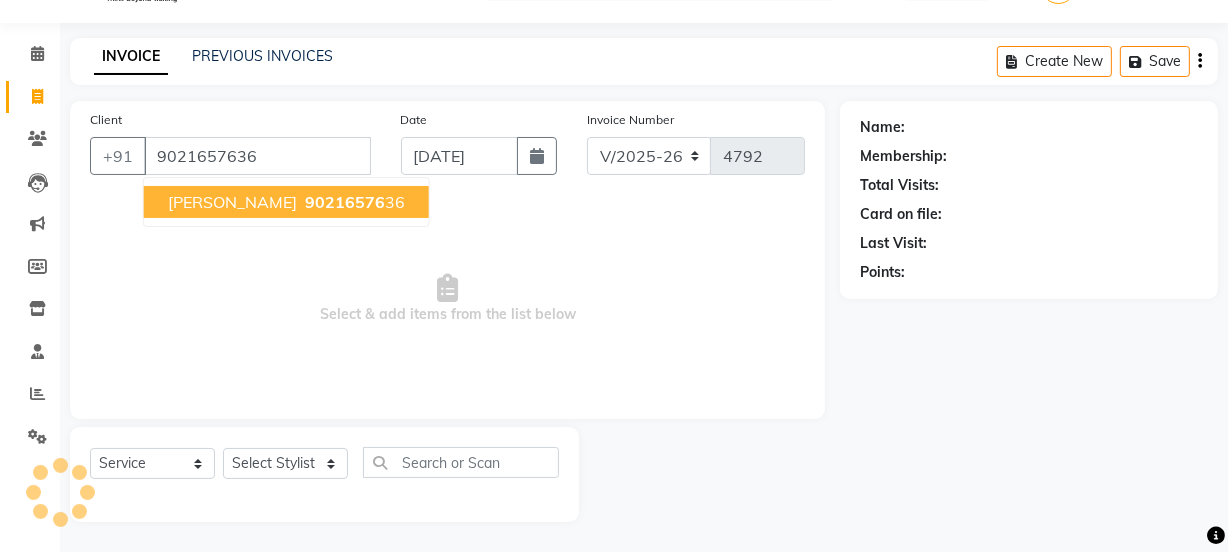 type on "9021657636" 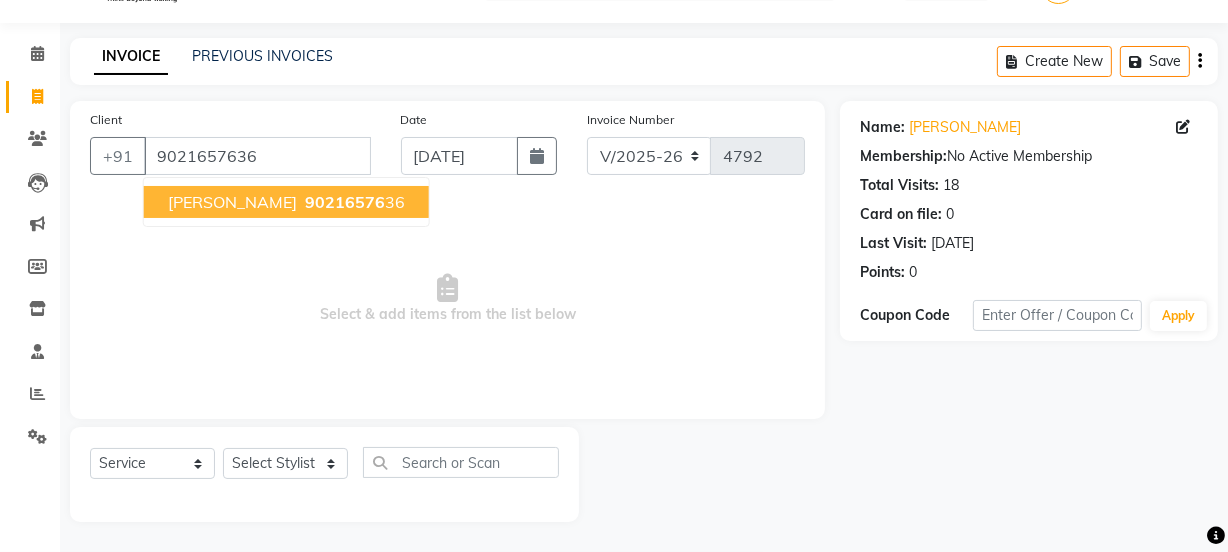 click on "Arya Deshpande" at bounding box center (232, 202) 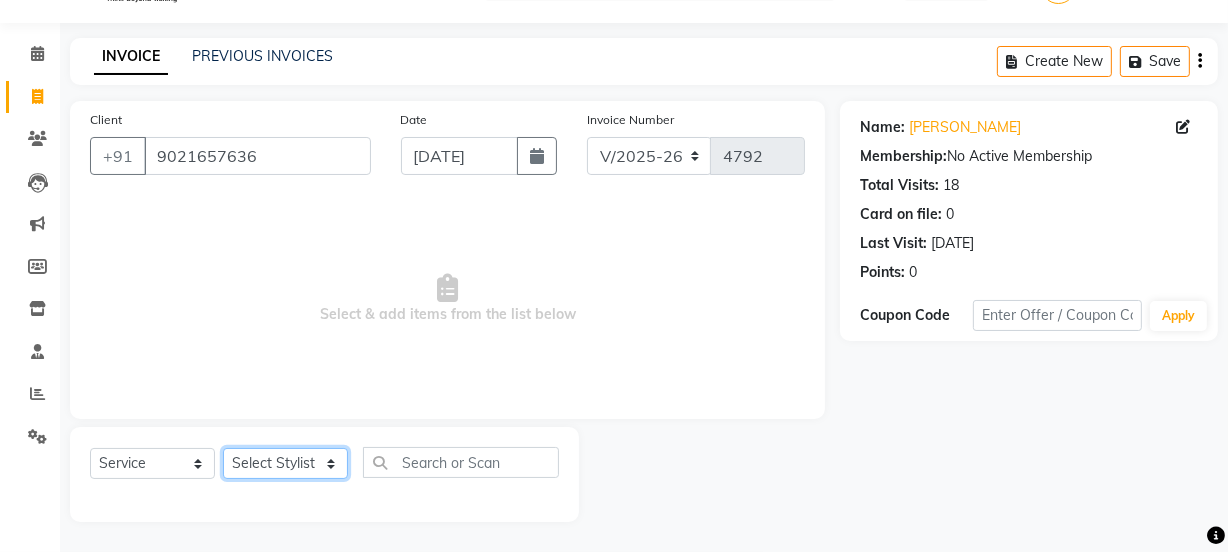 click on "Select Stylist Chetan    Dipak Vaidyakar kokan  n Mahadev Mane Mosin ansari  Nayan Patil Pradip  Prem Mane Rajan Roma Rajput Sai Shirin shaikh Shop Shubham Anarase Sneha suport staff Sonali  Sudip  Sujata thapa Sunil Umesh" 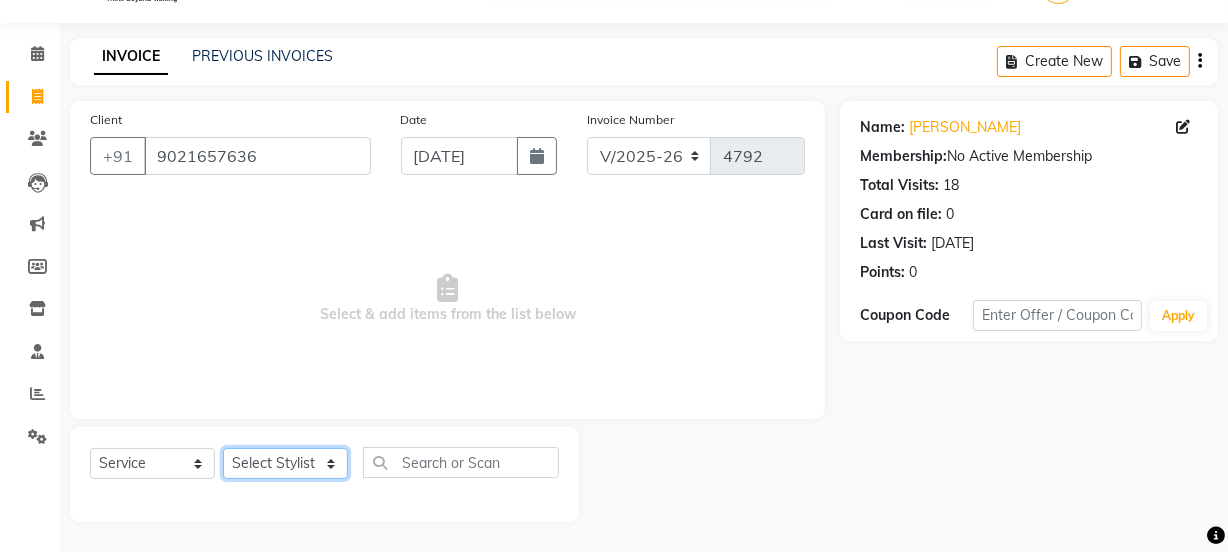 select on "20007" 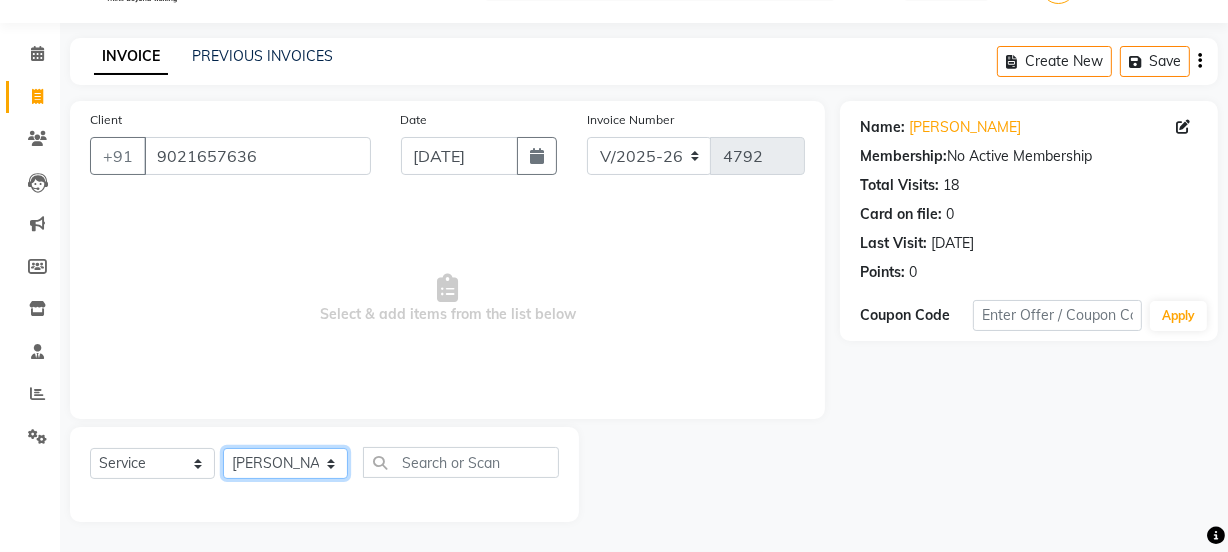 click on "Select Stylist Chetan    Dipak Vaidyakar kokan  n Mahadev Mane Mosin ansari  Nayan Patil Pradip  Prem Mane Rajan Roma Rajput Sai Shirin shaikh Shop Shubham Anarase Sneha suport staff Sonali  Sudip  Sujata thapa Sunil Umesh" 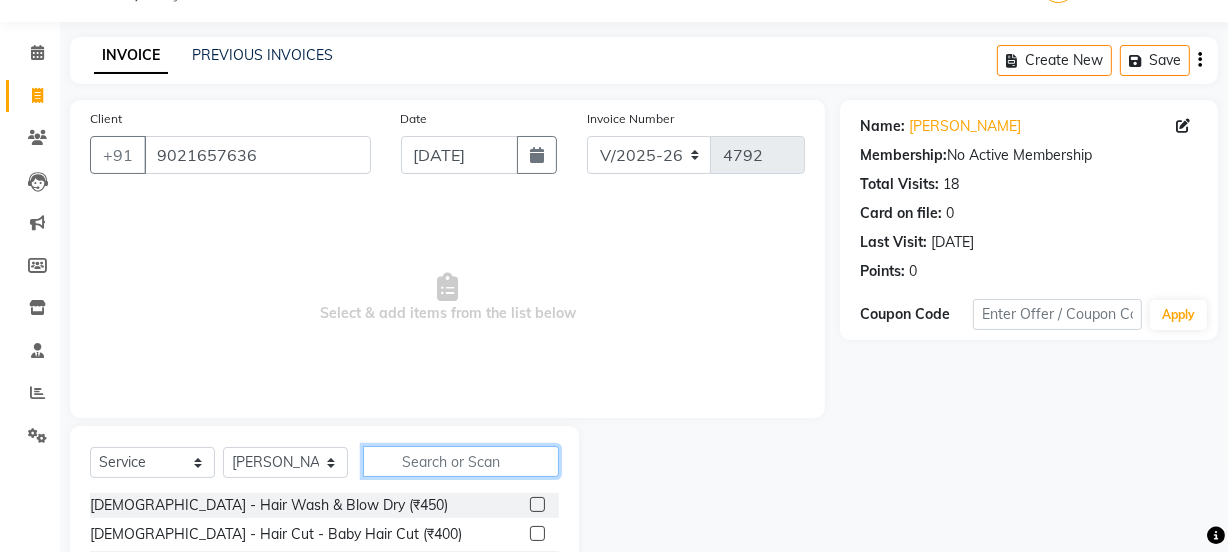 click 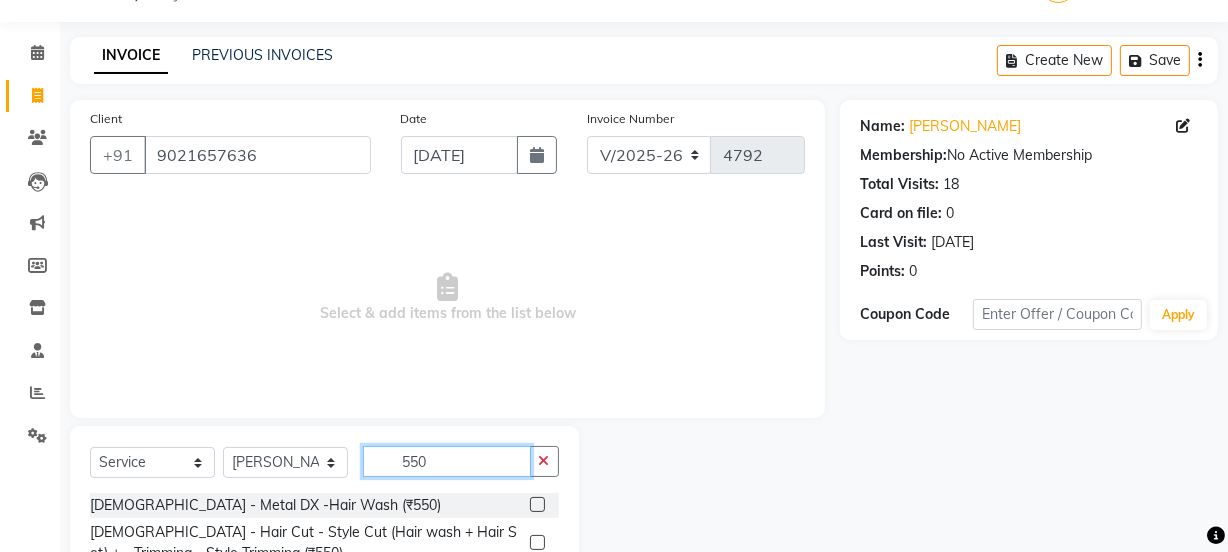 type on "550" 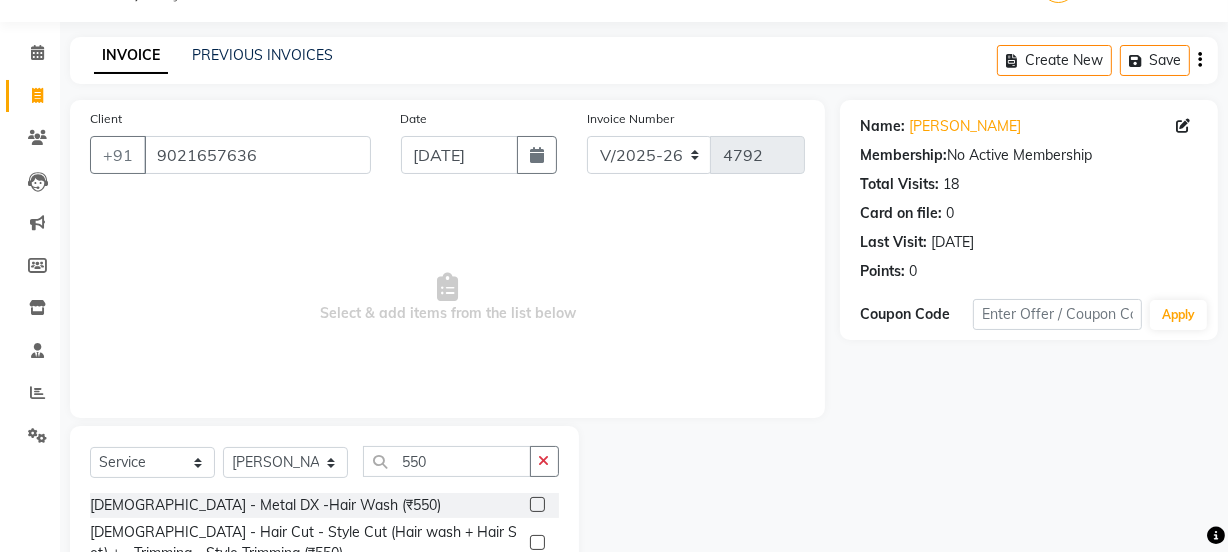 click 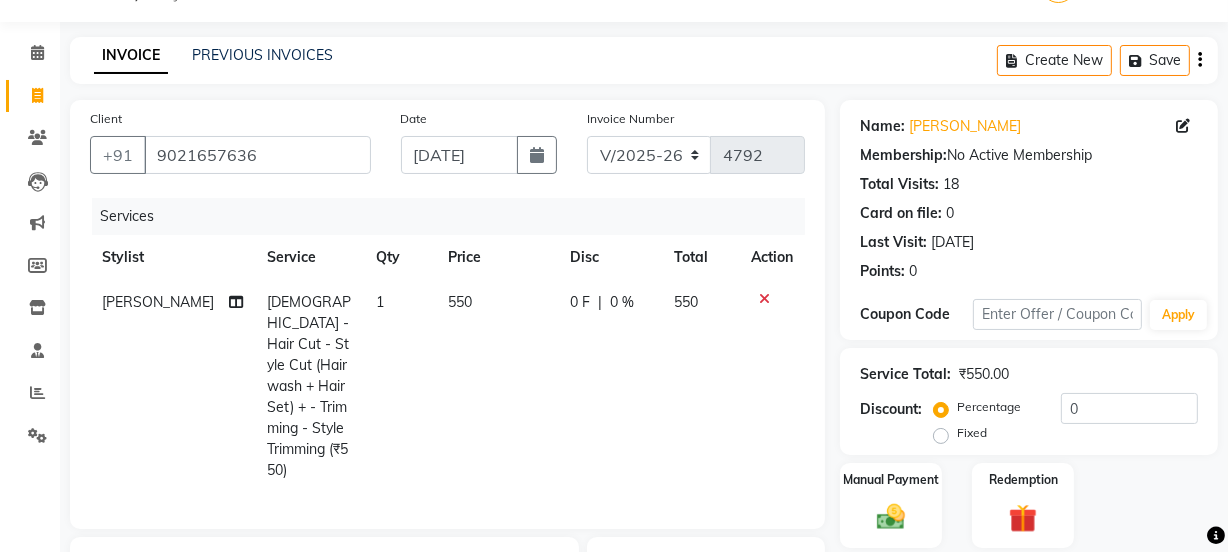 checkbox on "false" 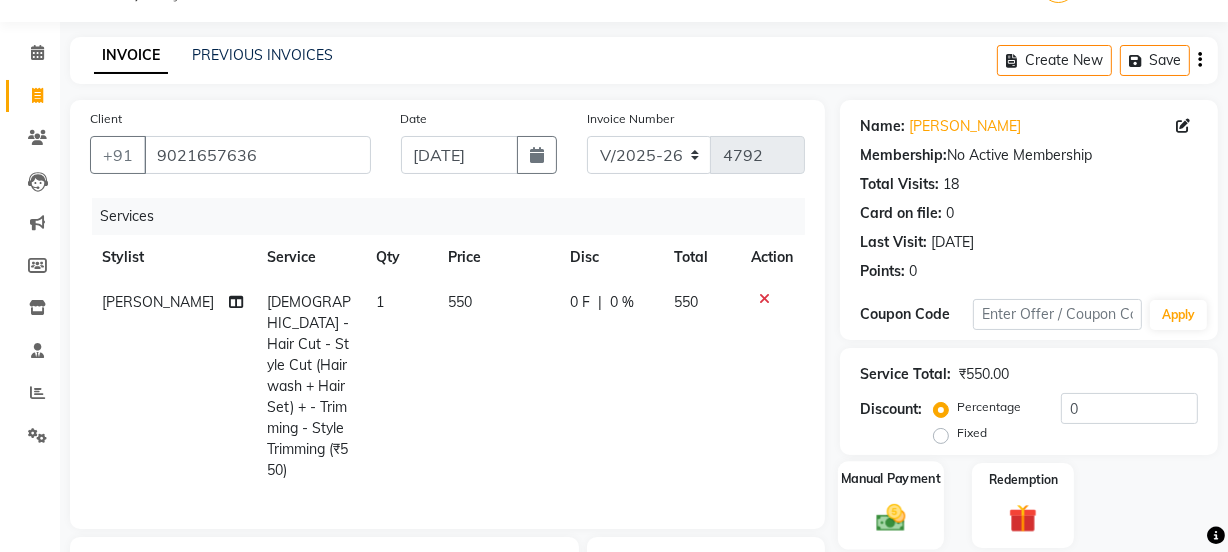 click 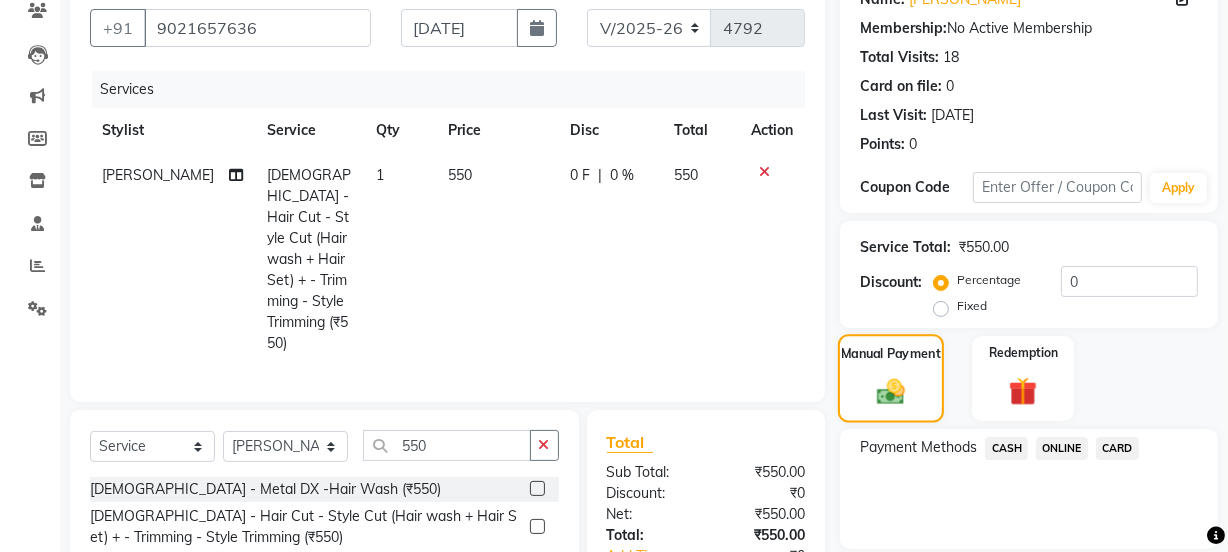 scroll, scrollTop: 294, scrollLeft: 0, axis: vertical 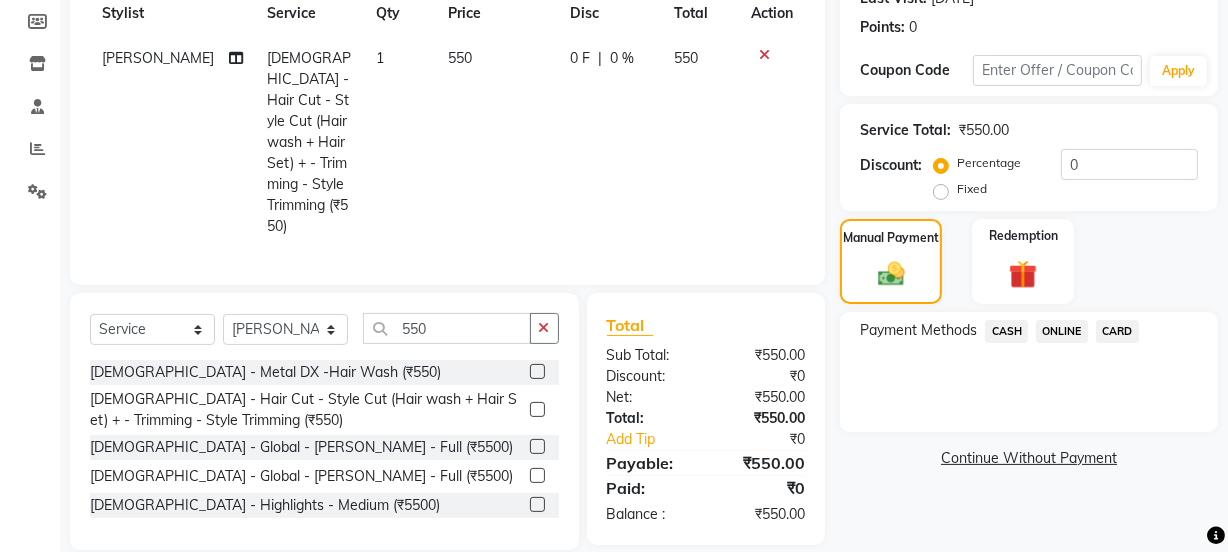 click on "ONLINE" 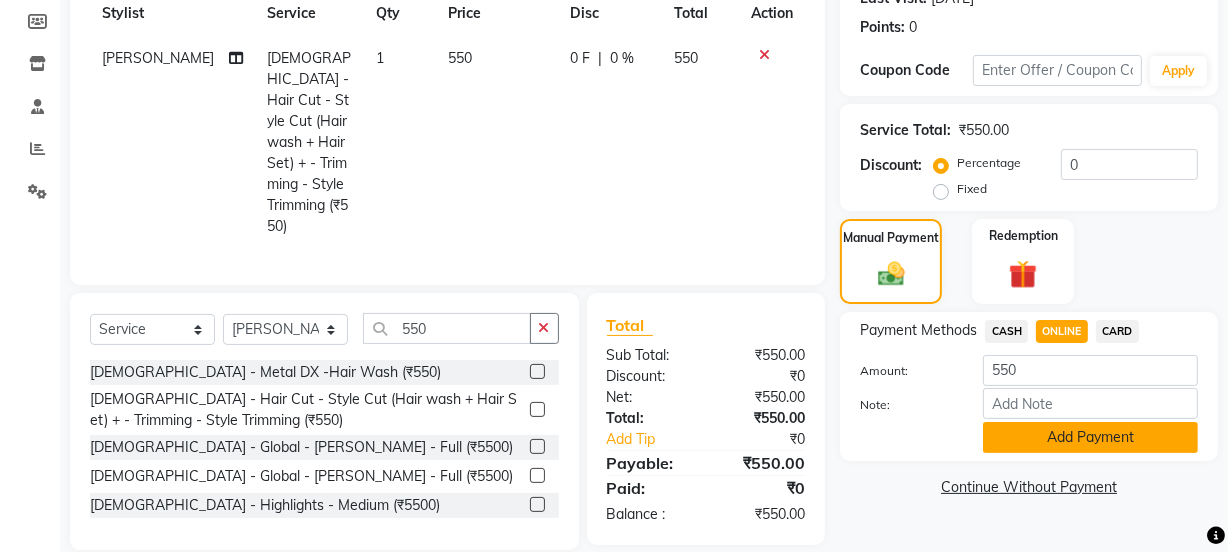 click on "Add Payment" 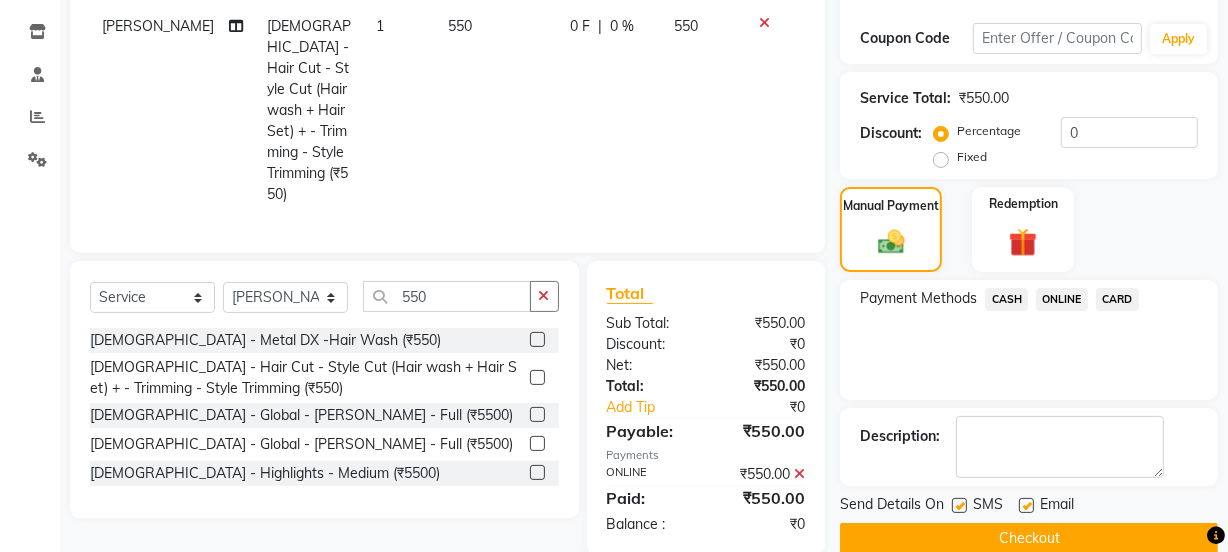 scroll, scrollTop: 357, scrollLeft: 0, axis: vertical 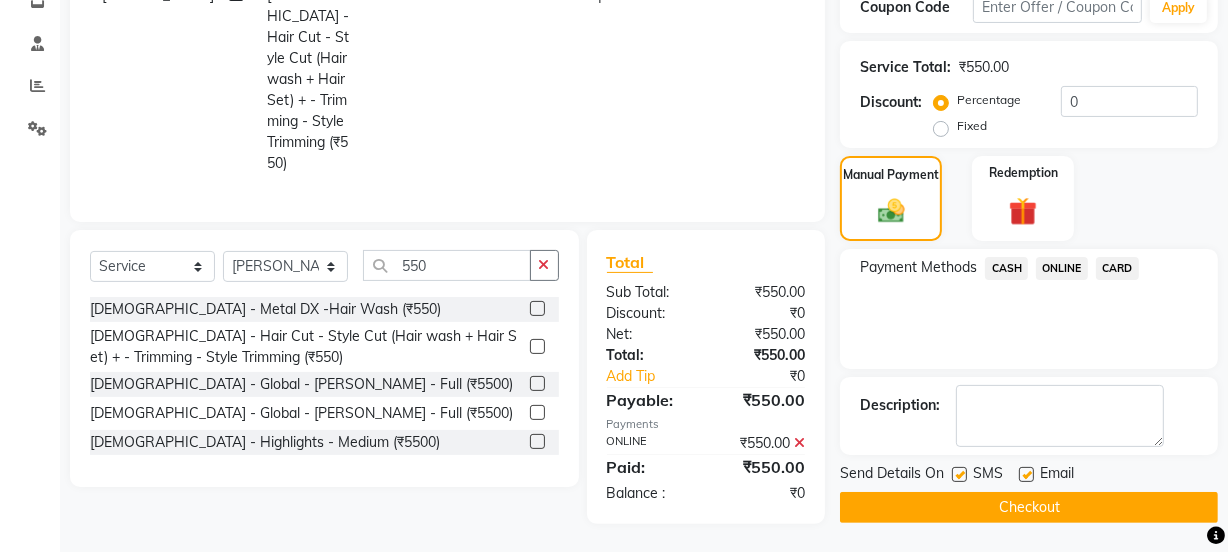 click on "Checkout" 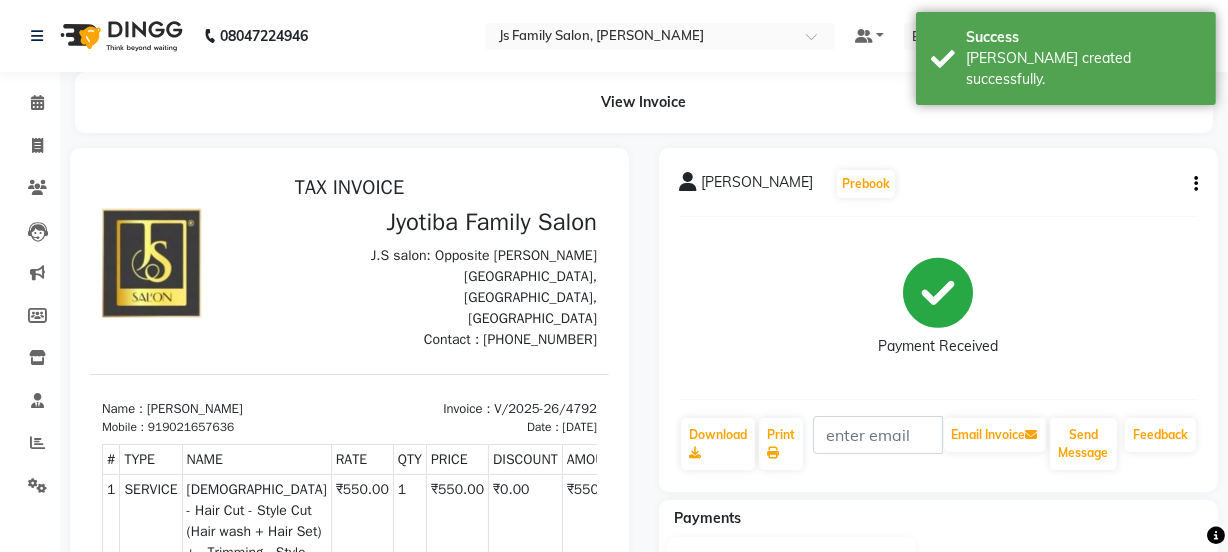 scroll, scrollTop: 0, scrollLeft: 0, axis: both 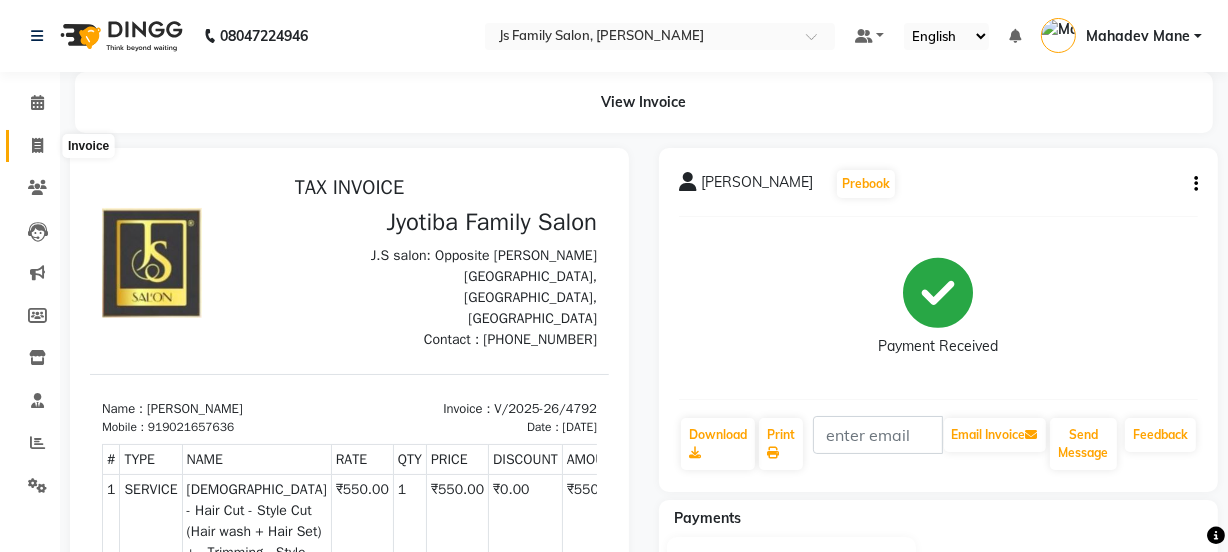 click 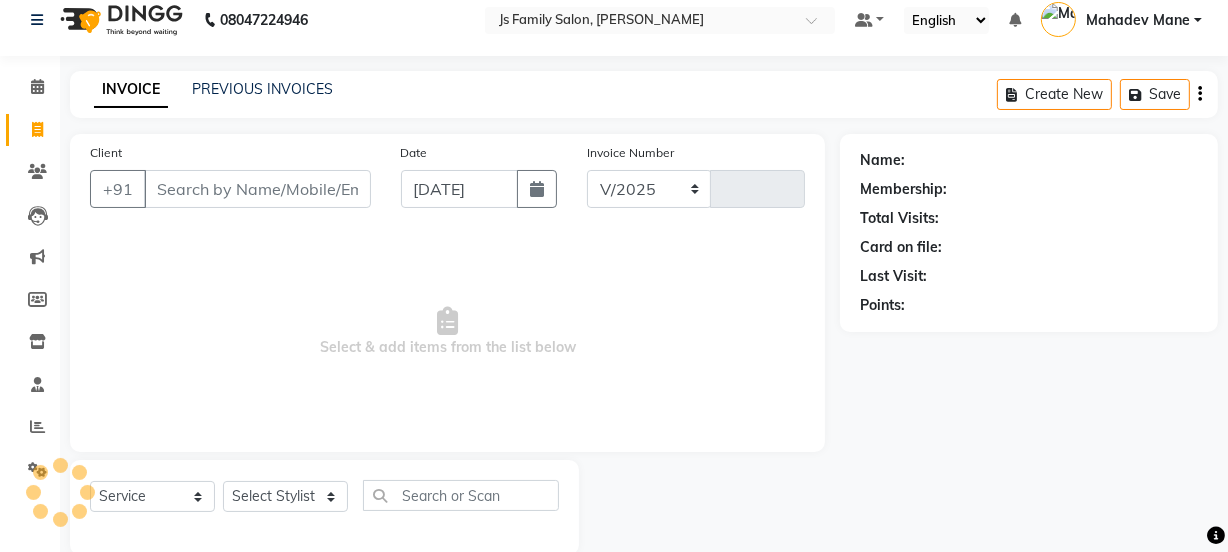 select on "3729" 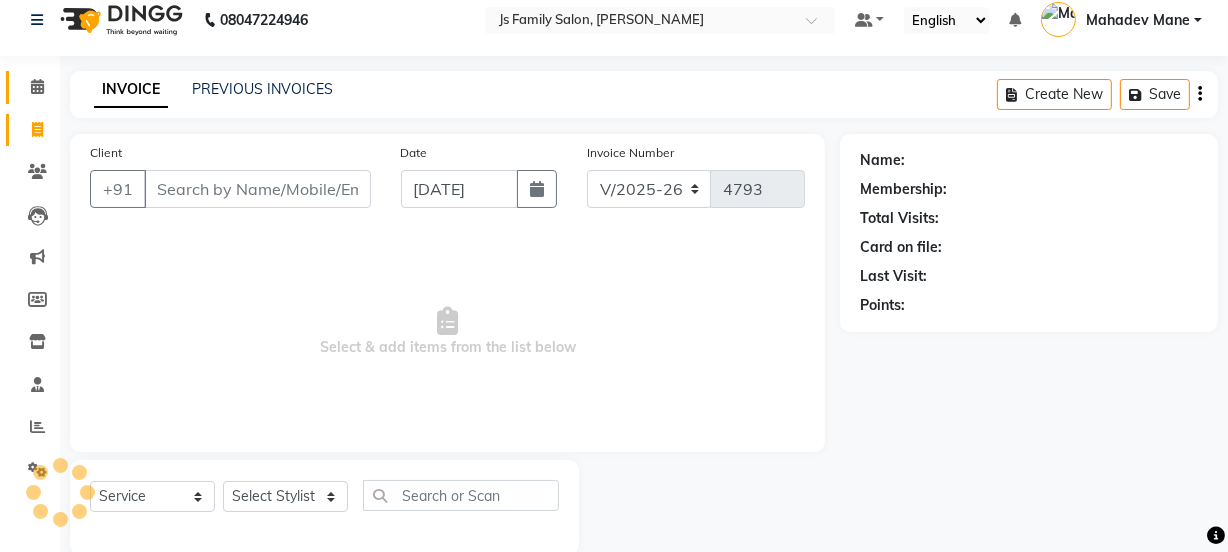 scroll, scrollTop: 50, scrollLeft: 0, axis: vertical 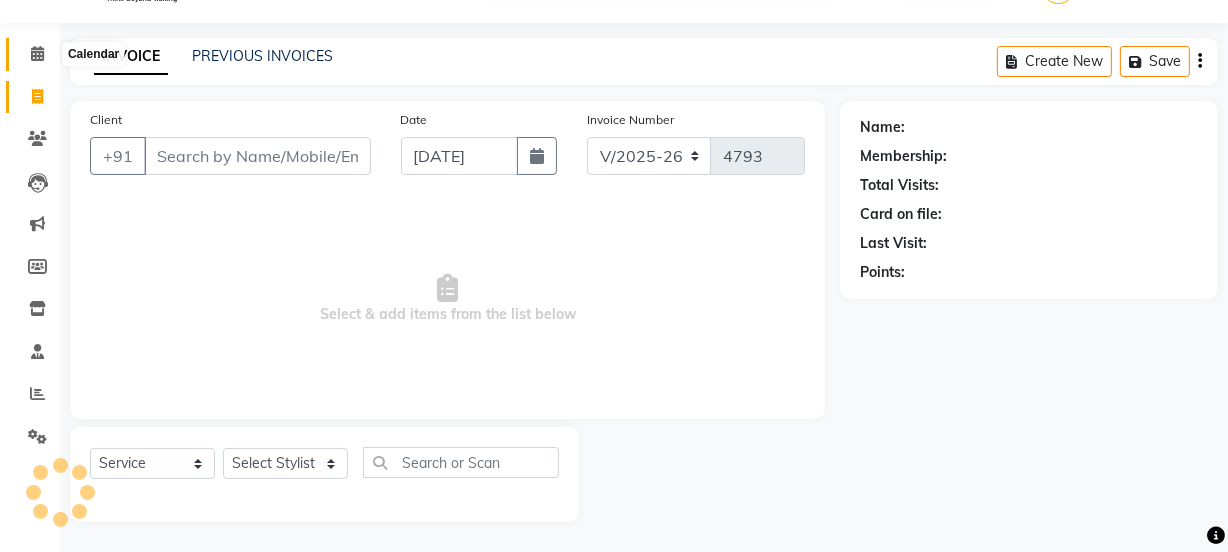 click 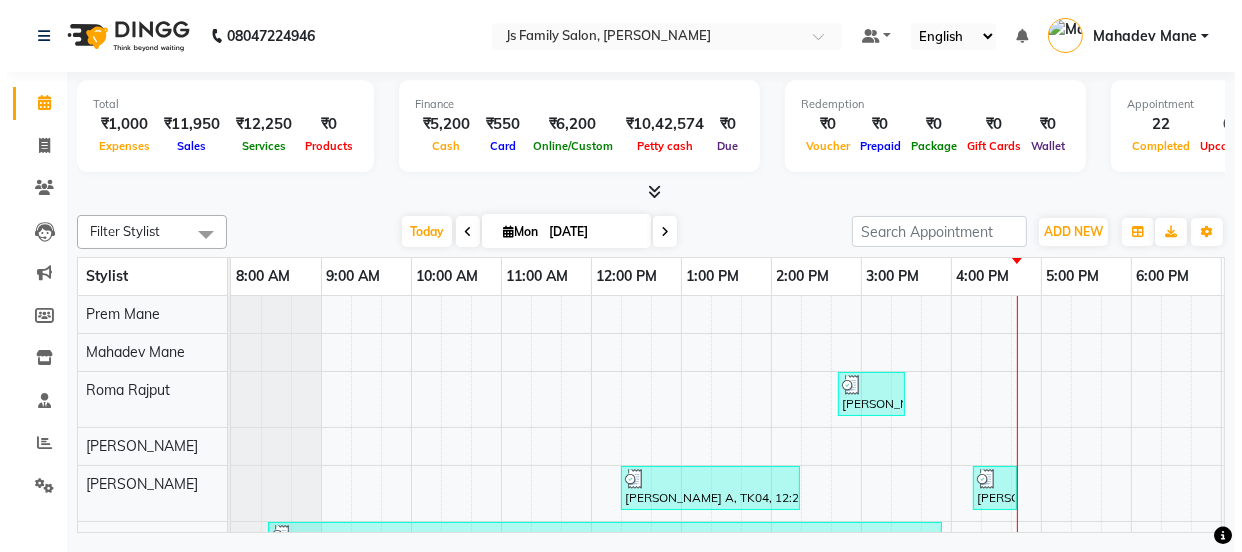scroll, scrollTop: 0, scrollLeft: 0, axis: both 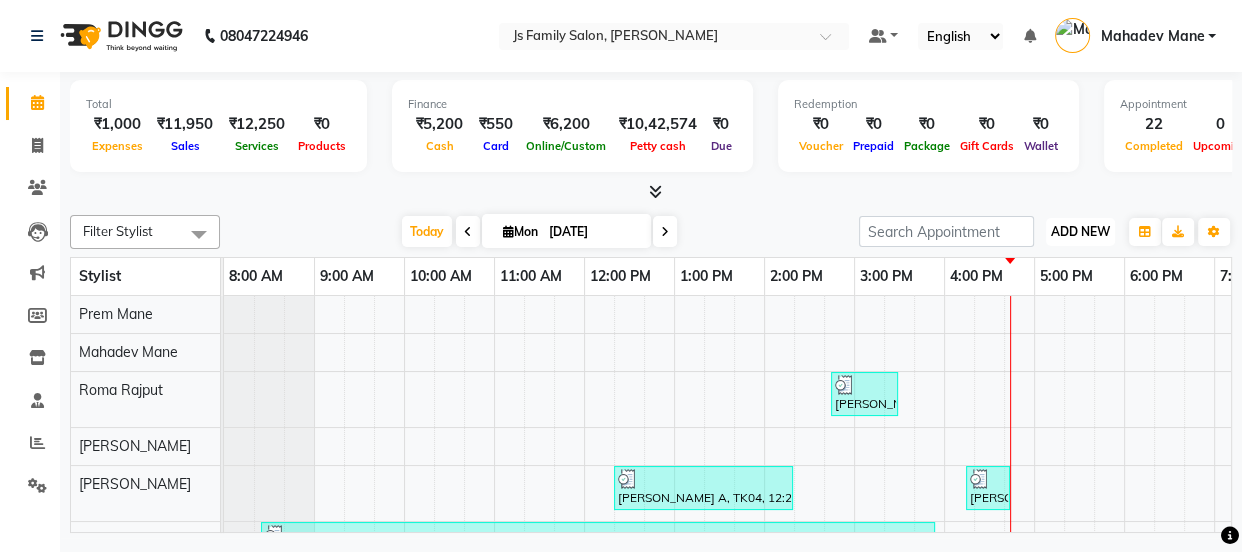 click on "ADD NEW" at bounding box center [1080, 231] 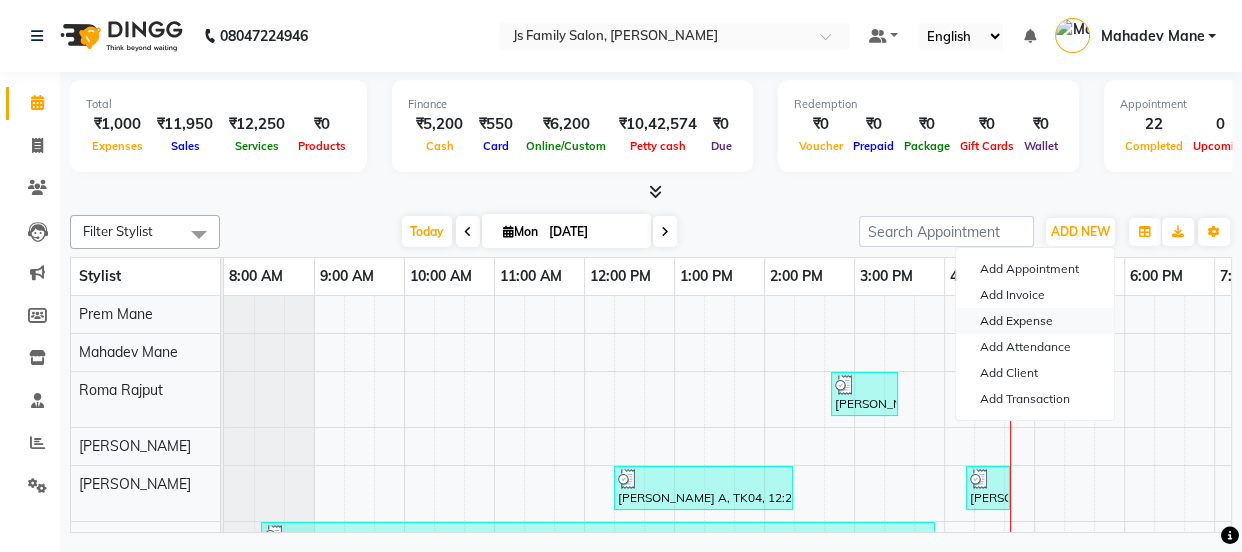 click on "Add Expense" at bounding box center [1035, 321] 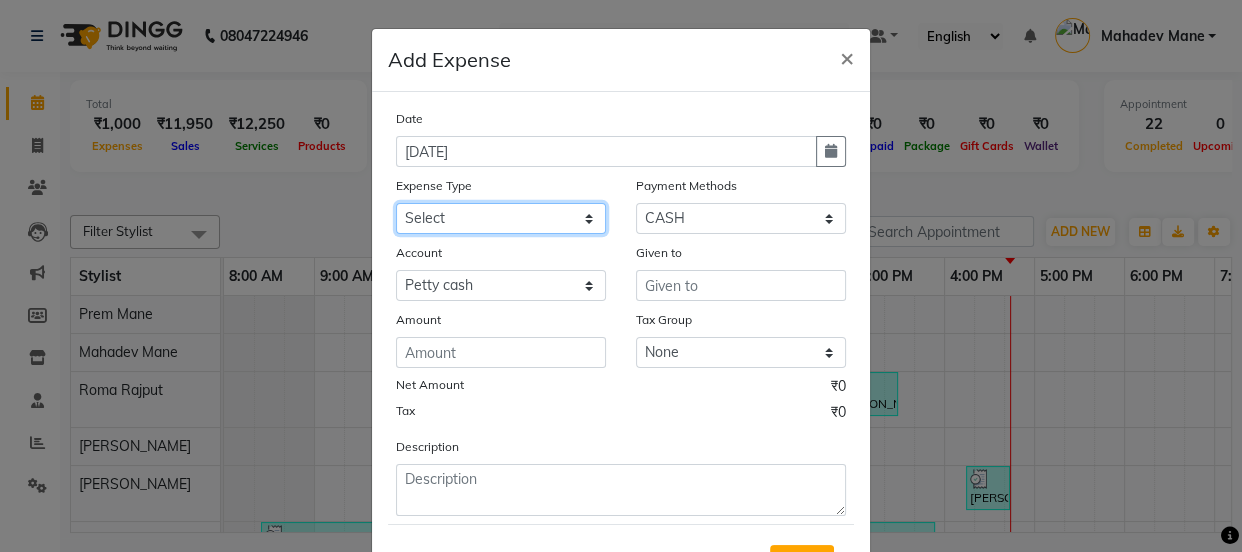 click on "Select Advance salary Advance salary ajaj Bank charges Car maintenance  Cash transfer to bank Cash transfer to hub Client Snacks Clinical charges Equipment Fuel Govt fee home Incentive Insurance International purchase Loan Repayment Maintenance Marketing Miscellaneous MRA Other Over times Pantry Product Rent Salary shop shop Staff Snacks Tax Tea & Refreshment TIP Utilities Wifi recharge" 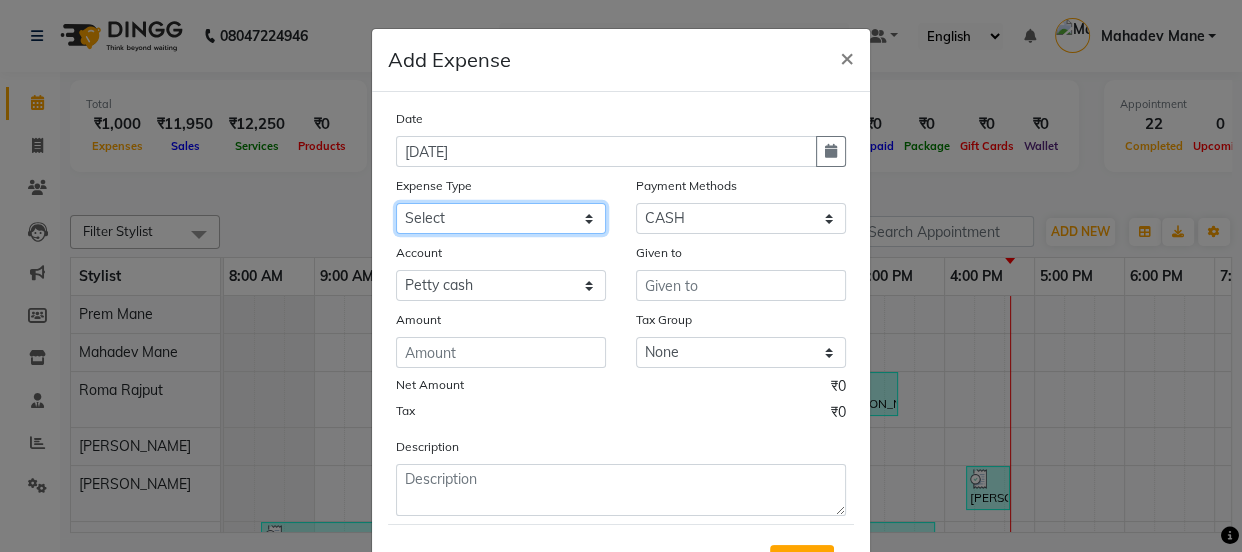 select on "2518" 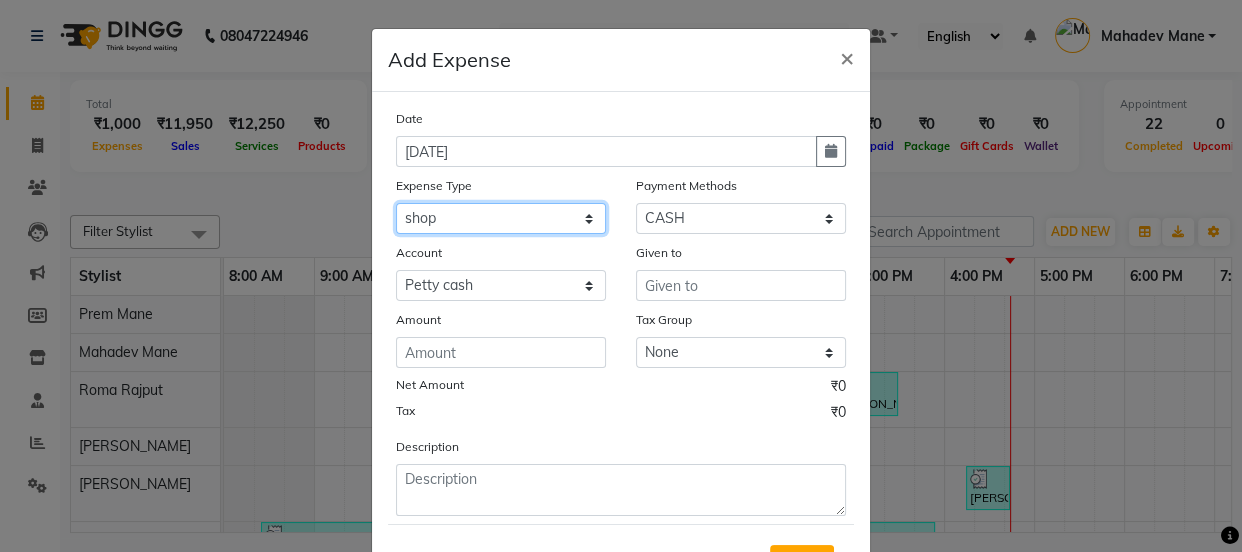click on "Select Advance salary Advance salary ajaj Bank charges Car maintenance  Cash transfer to bank Cash transfer to hub Client Snacks Clinical charges Equipment Fuel Govt fee home Incentive Insurance International purchase Loan Repayment Maintenance Marketing Miscellaneous MRA Other Over times Pantry Product Rent Salary shop shop Staff Snacks Tax Tea & Refreshment TIP Utilities Wifi recharge" 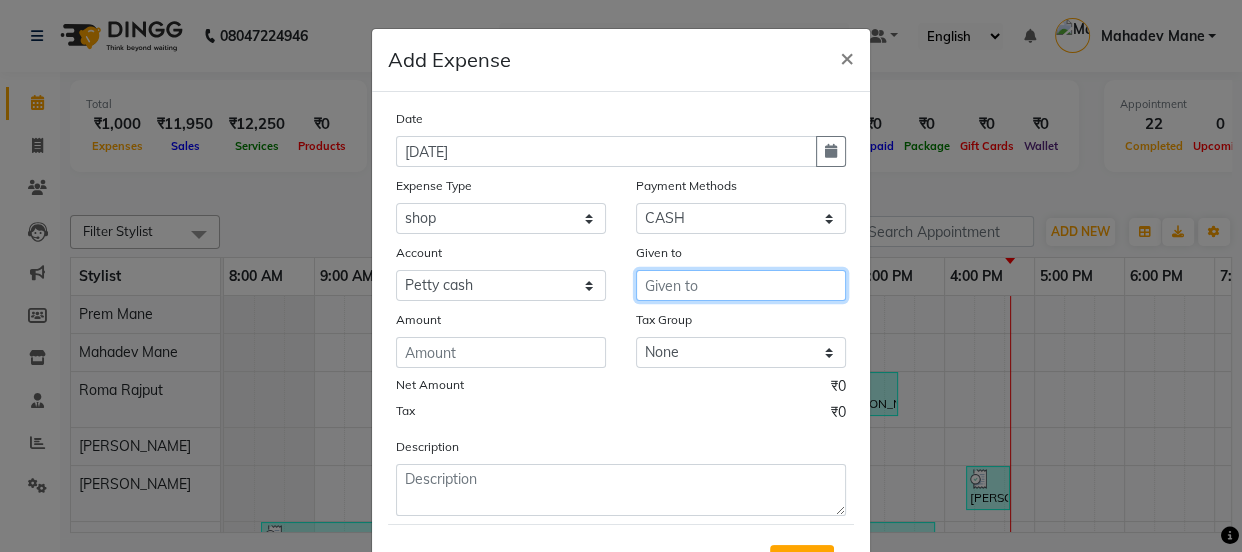 click at bounding box center [741, 285] 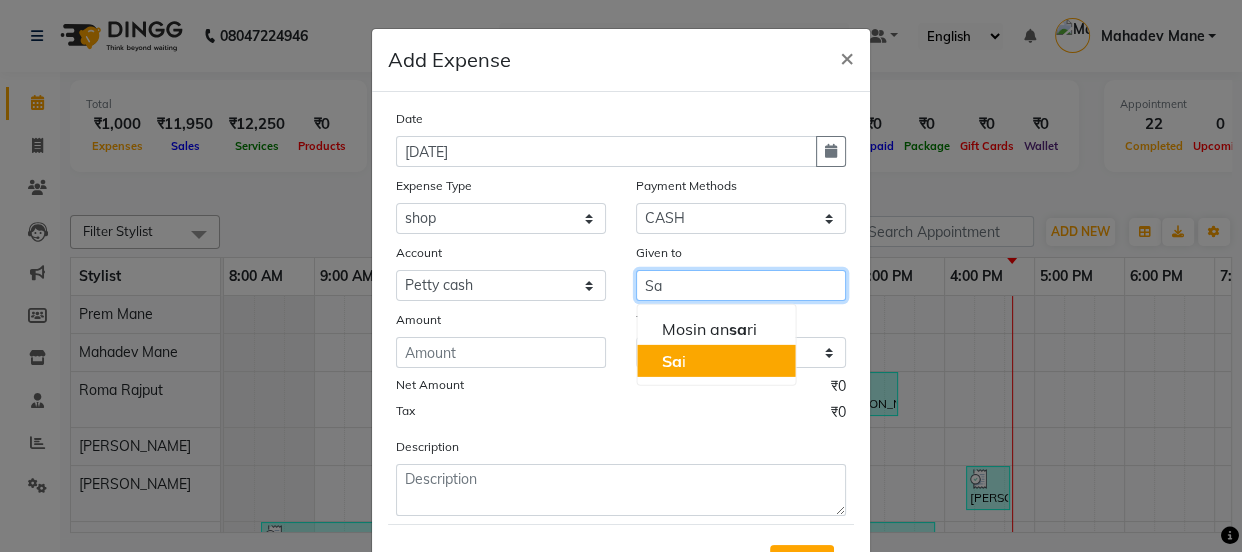click on "Sa i" at bounding box center (716, 361) 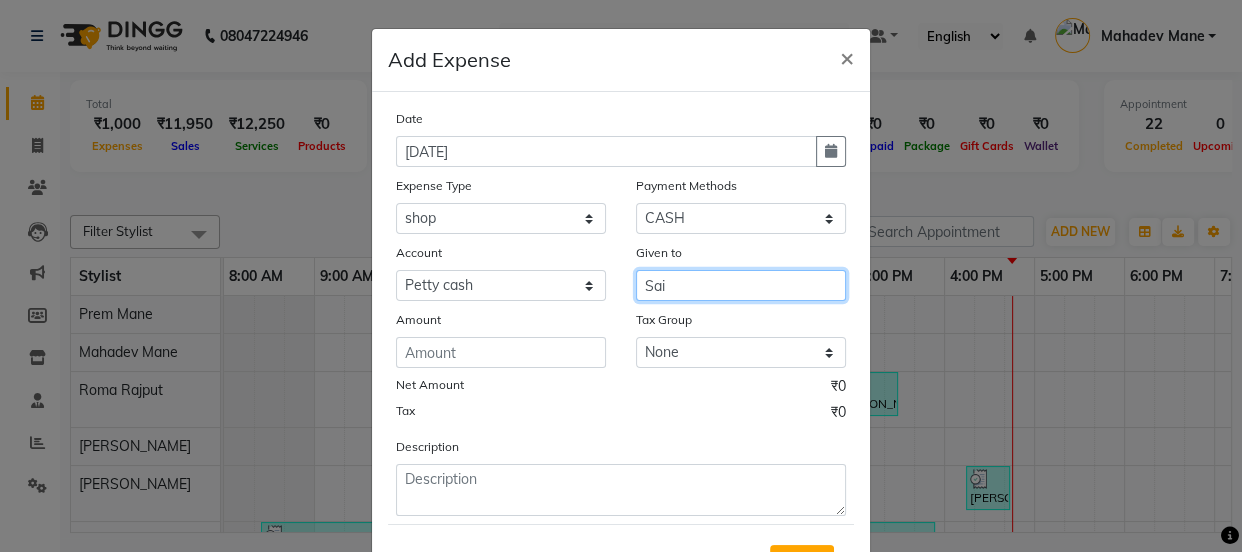 type on "Sai" 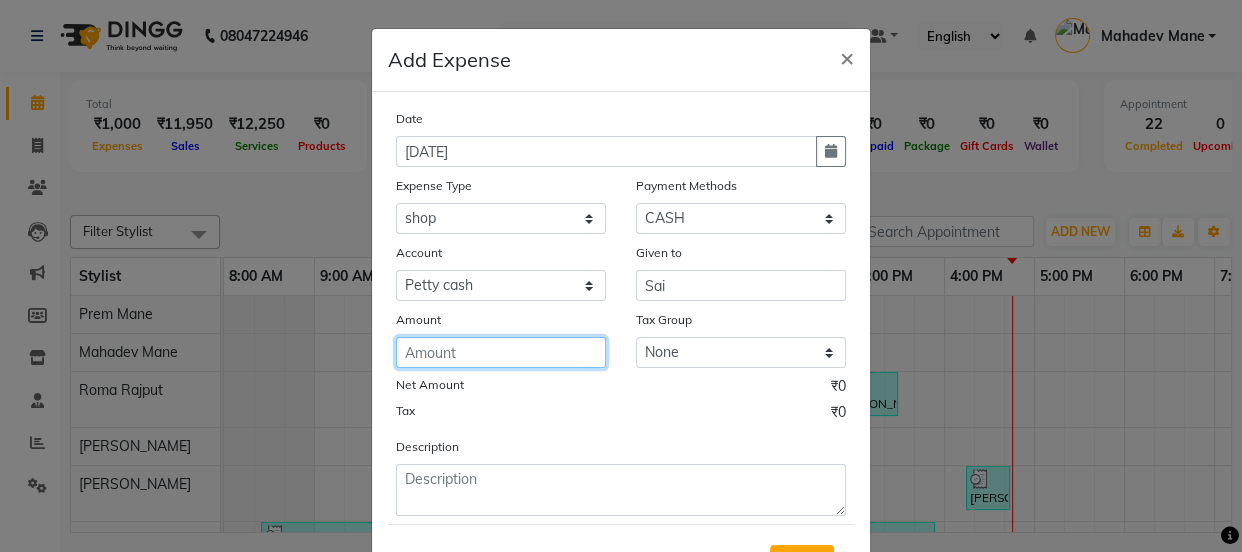 click 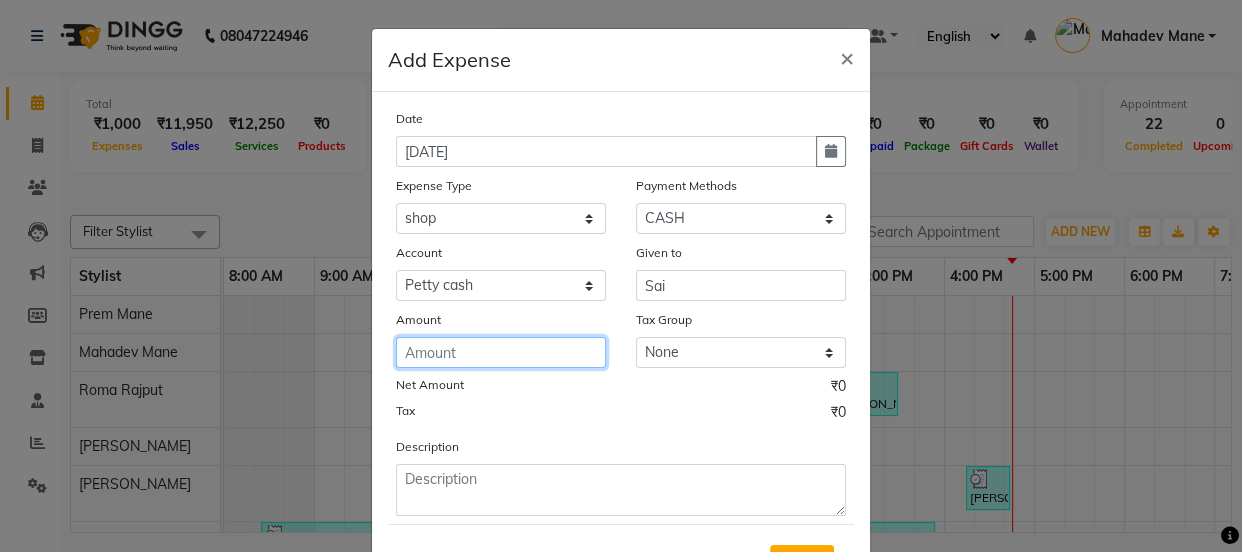 click 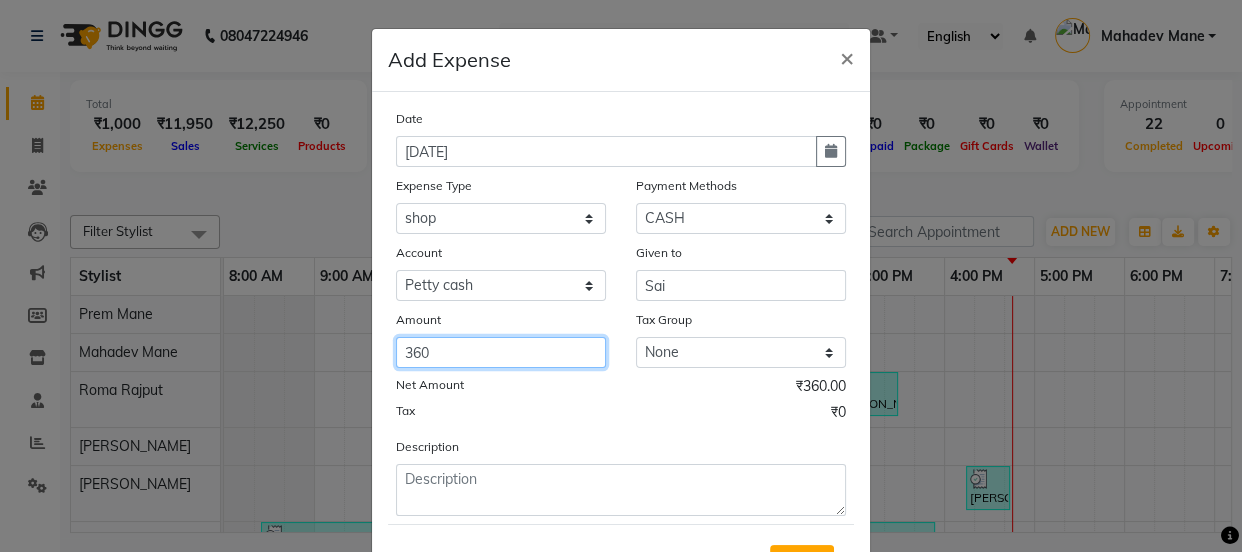 type on "360" 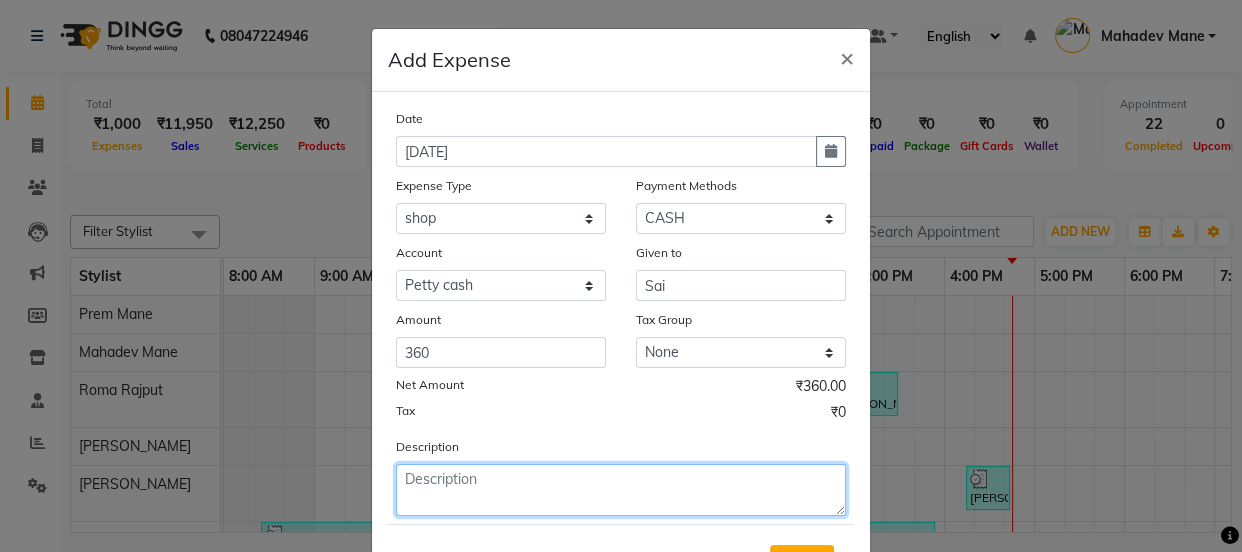 click 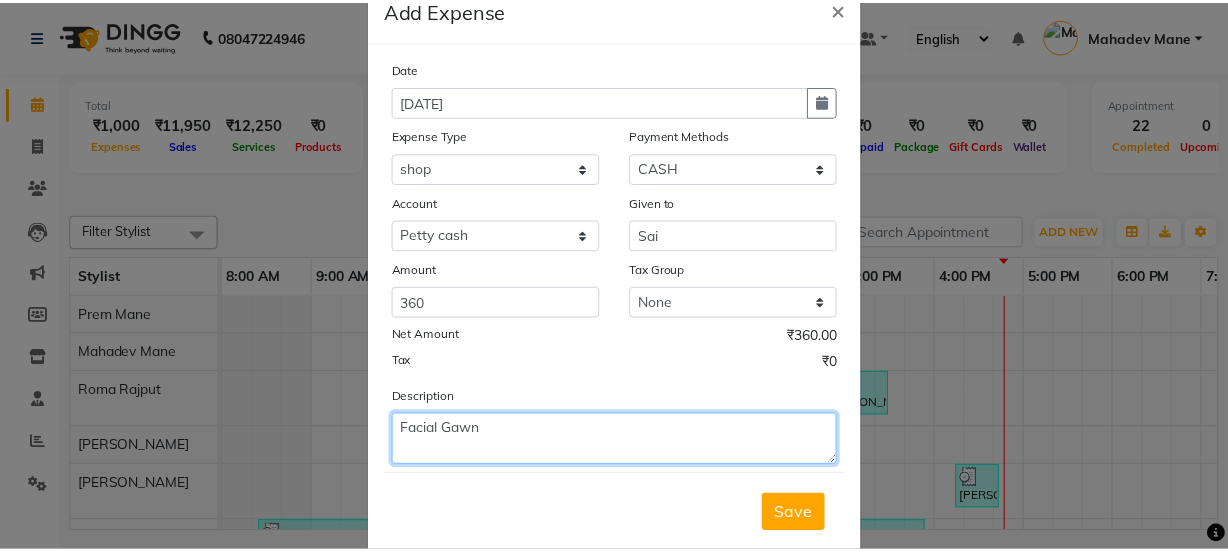scroll, scrollTop: 99, scrollLeft: 0, axis: vertical 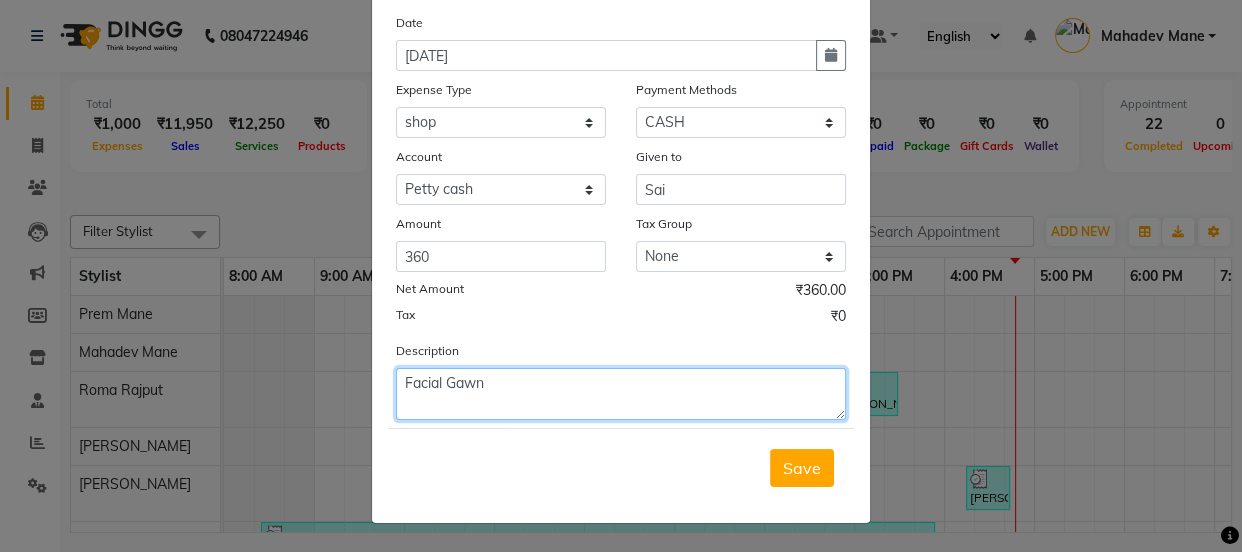 type on "Facial Gawn" 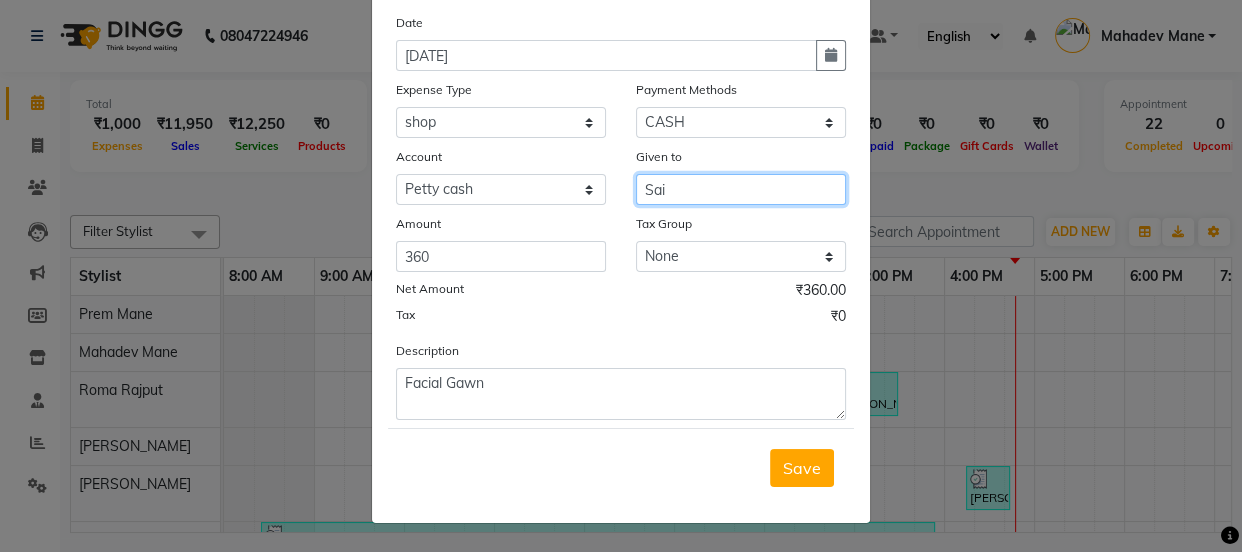 click on "Sai" at bounding box center [741, 189] 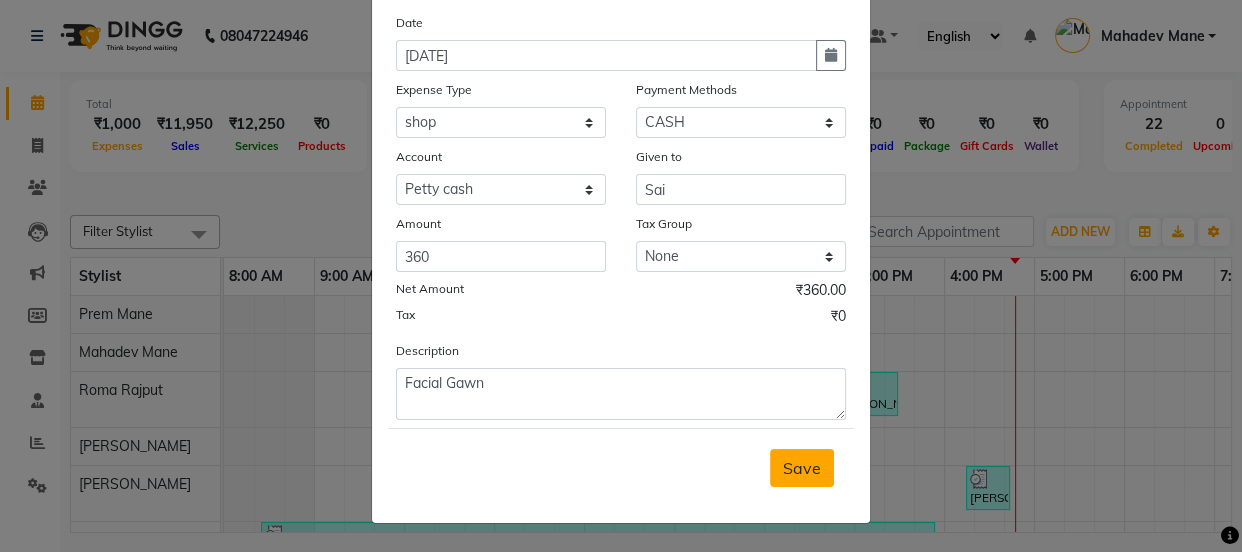 click on "Save" at bounding box center [802, 468] 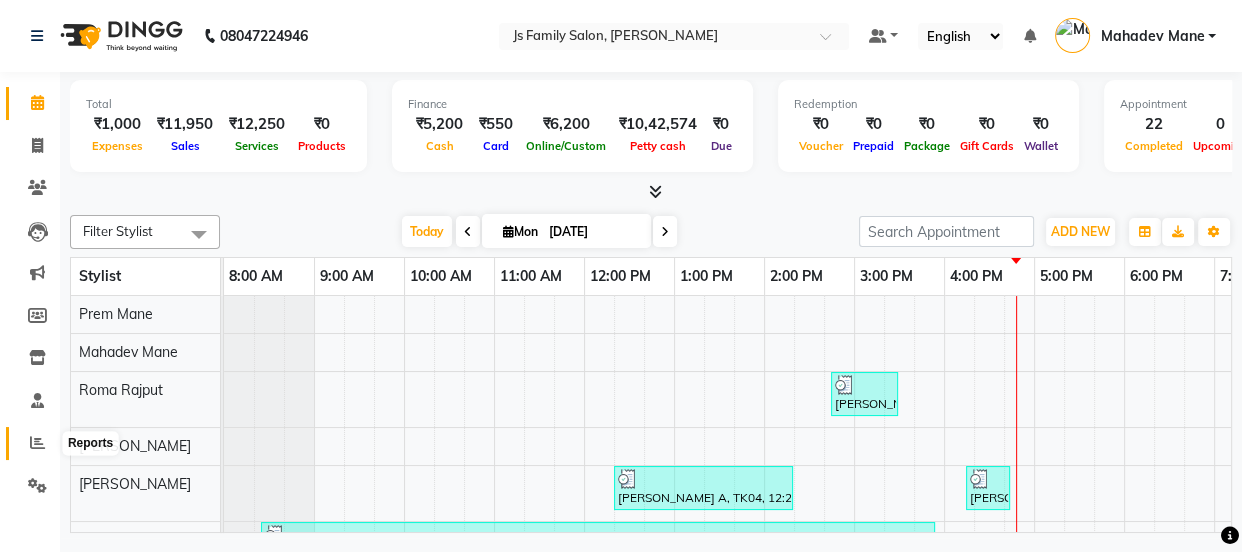 click 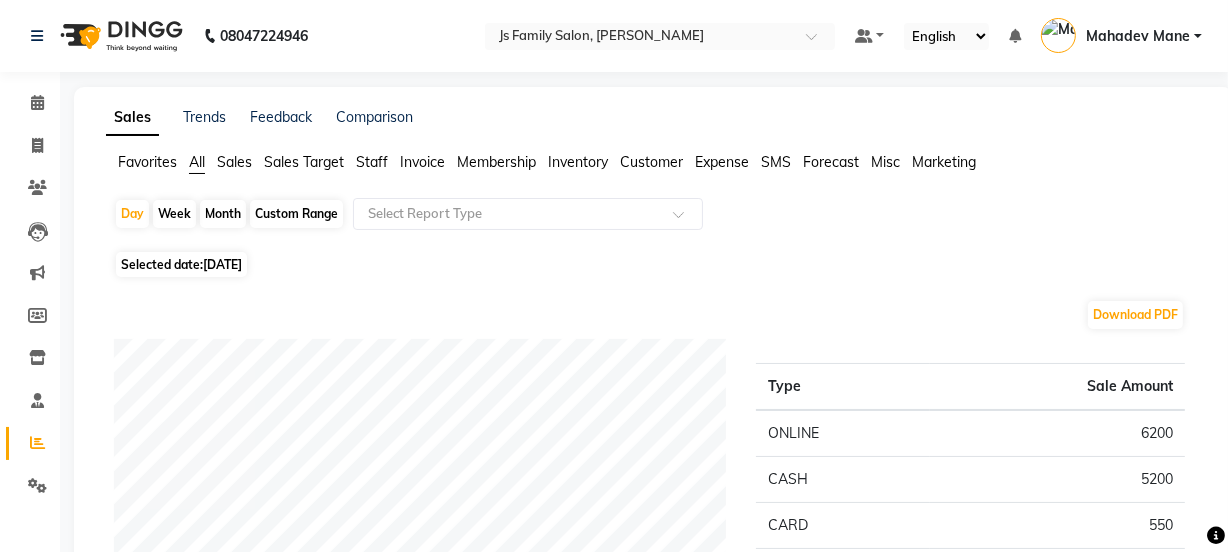 click on "Month" 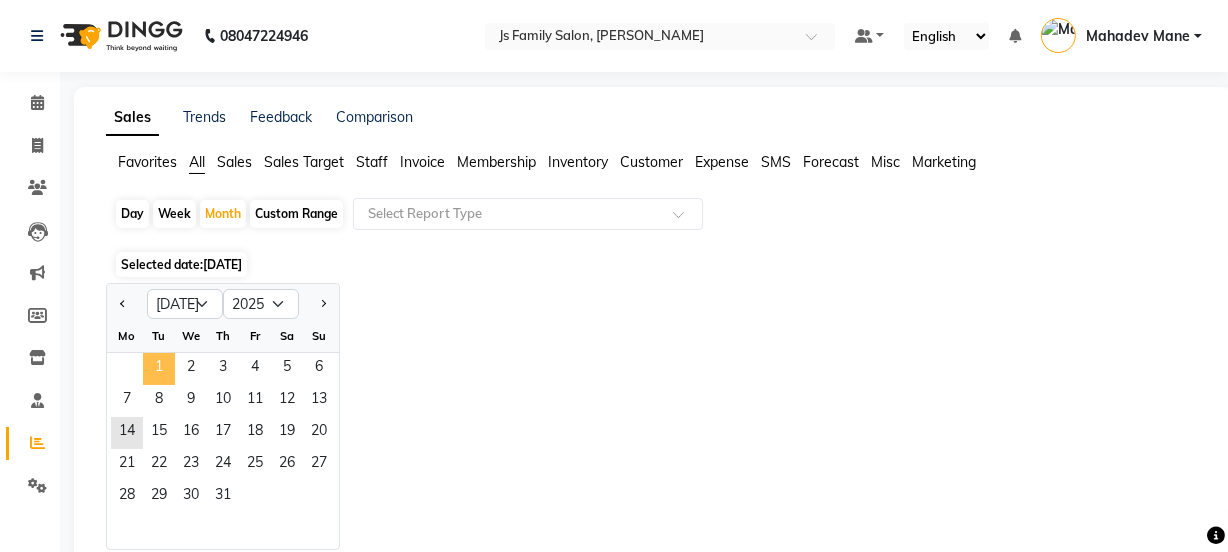 click on "1" 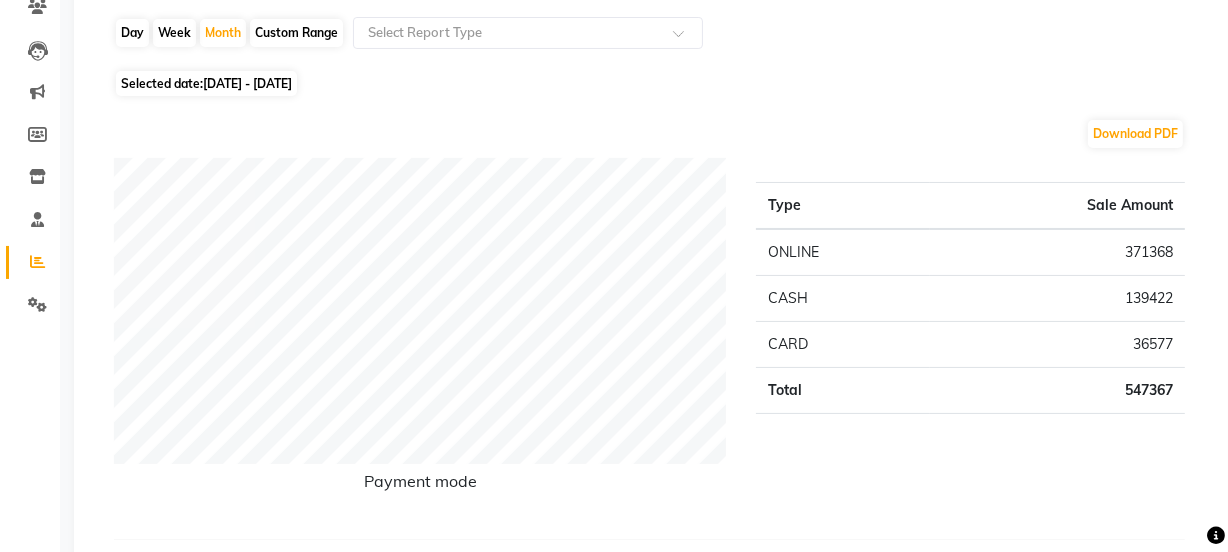 scroll, scrollTop: 0, scrollLeft: 0, axis: both 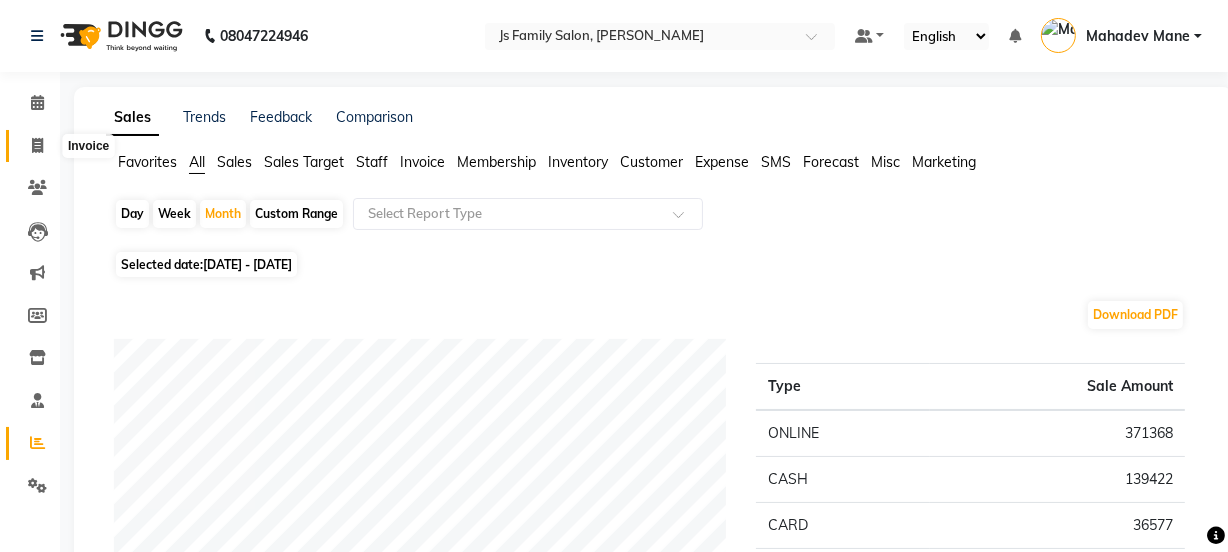click 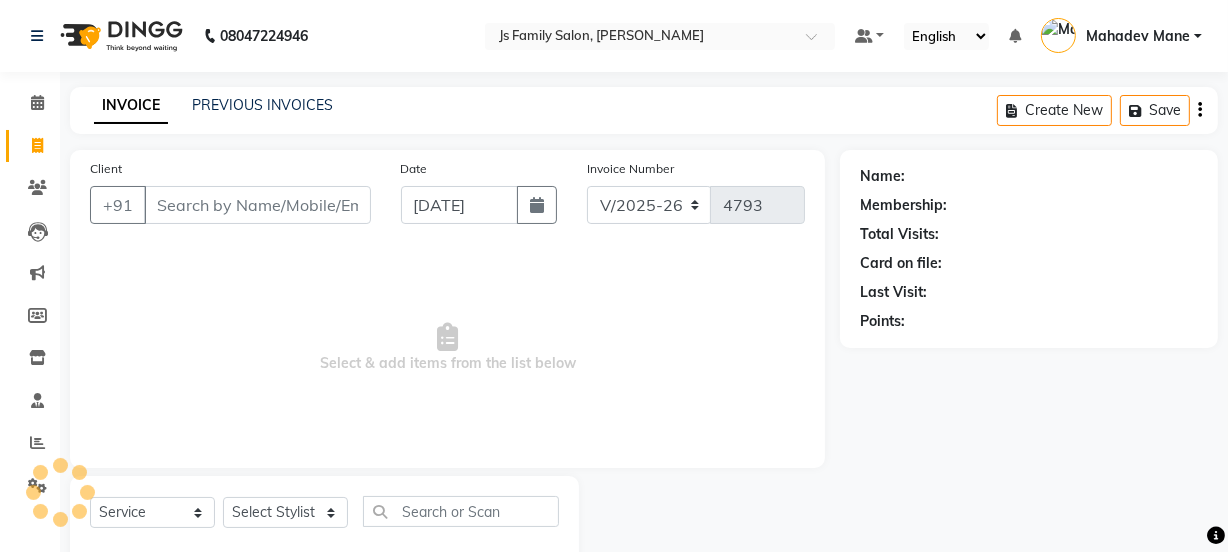 scroll, scrollTop: 50, scrollLeft: 0, axis: vertical 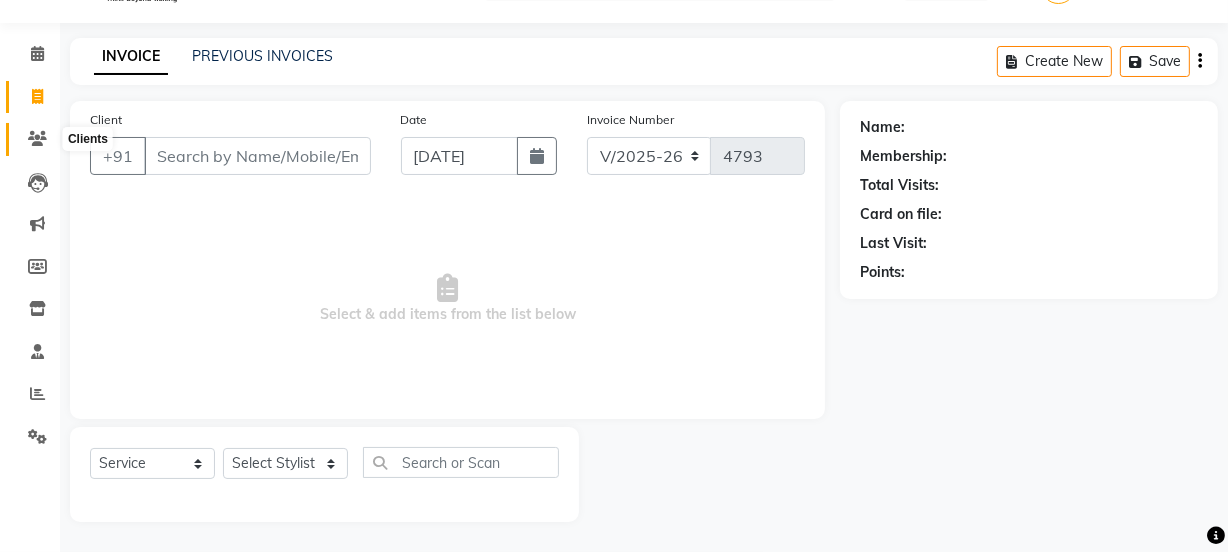 click 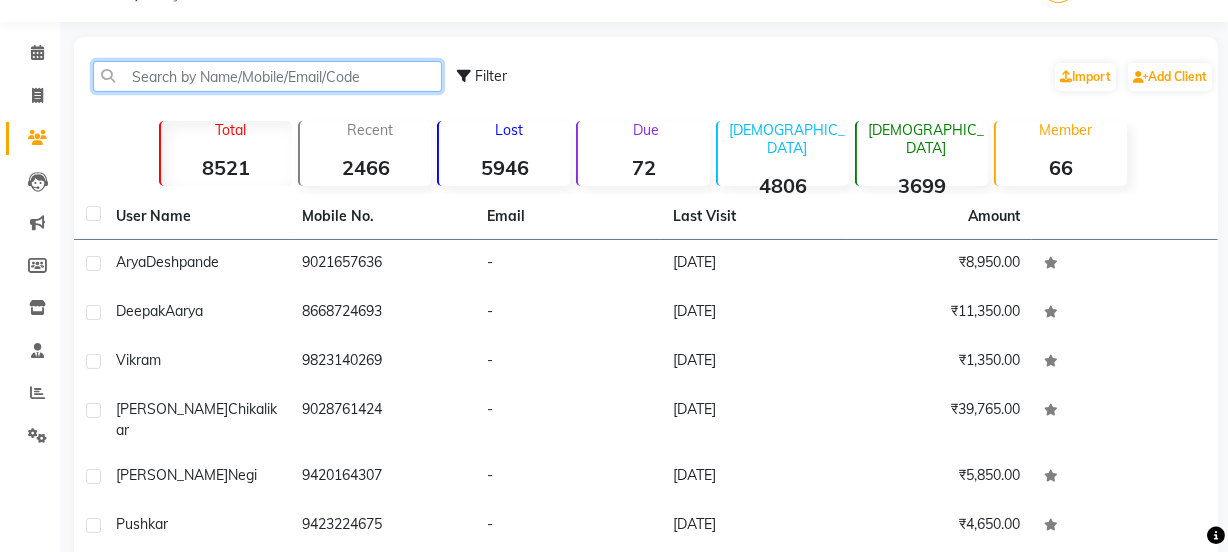 click 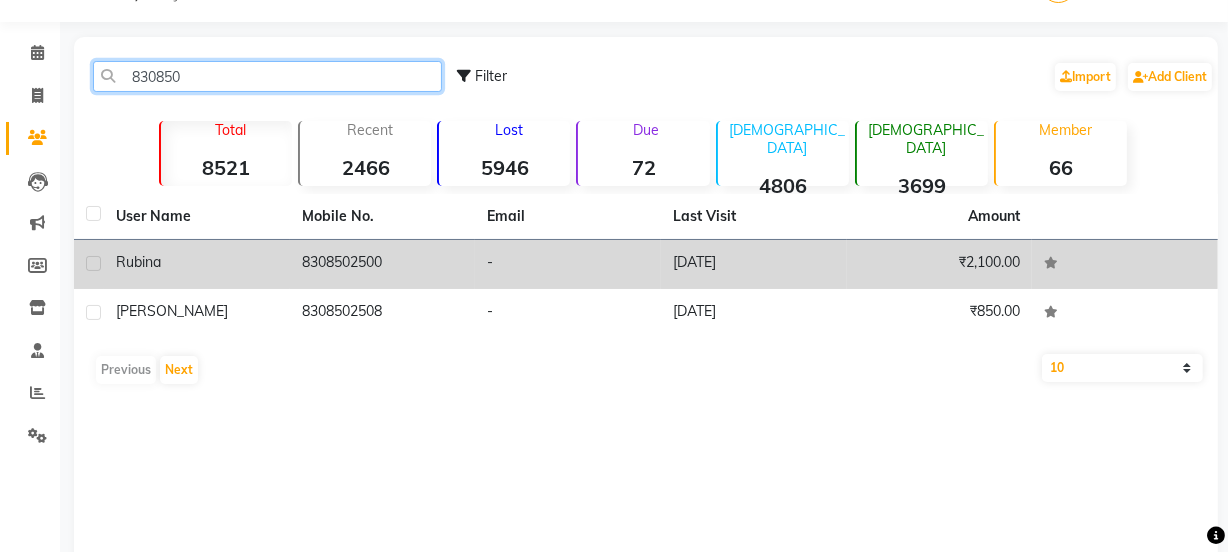 type on "830850" 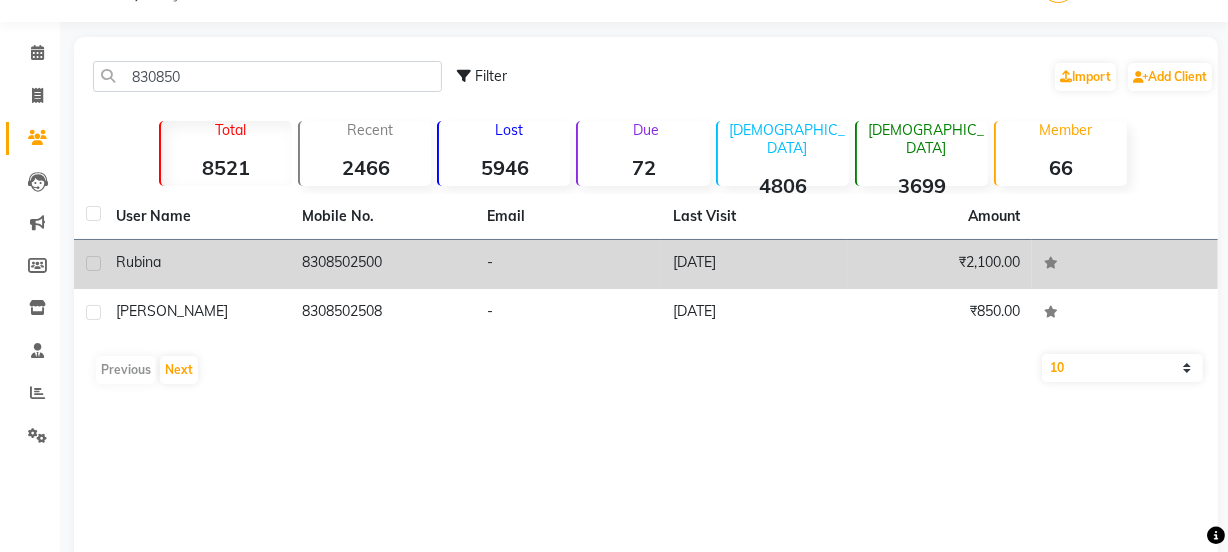 click on "8308502500" 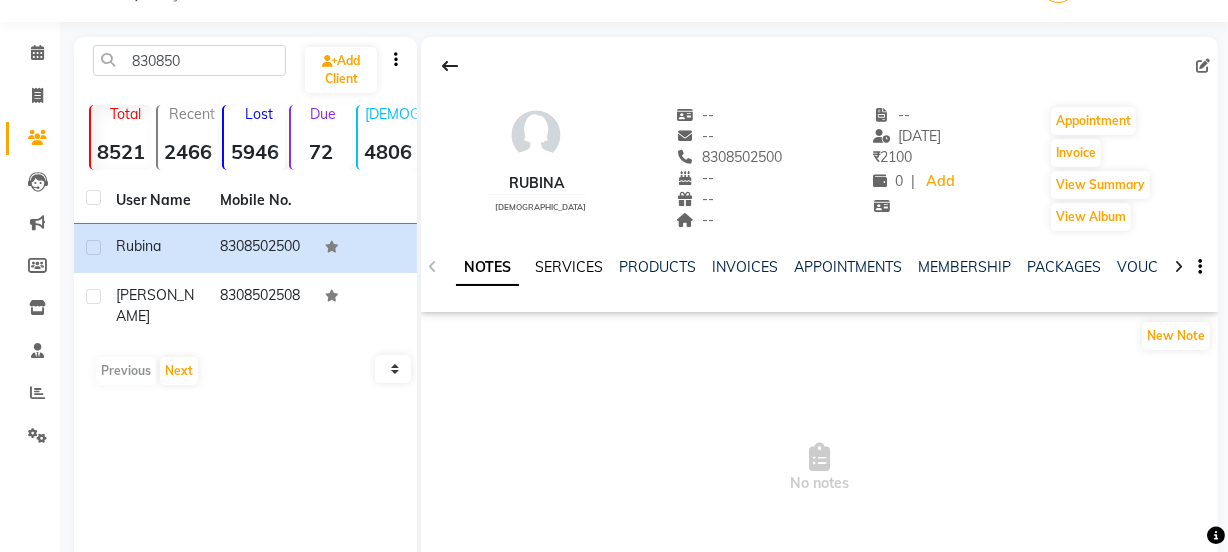 click on "SERVICES" 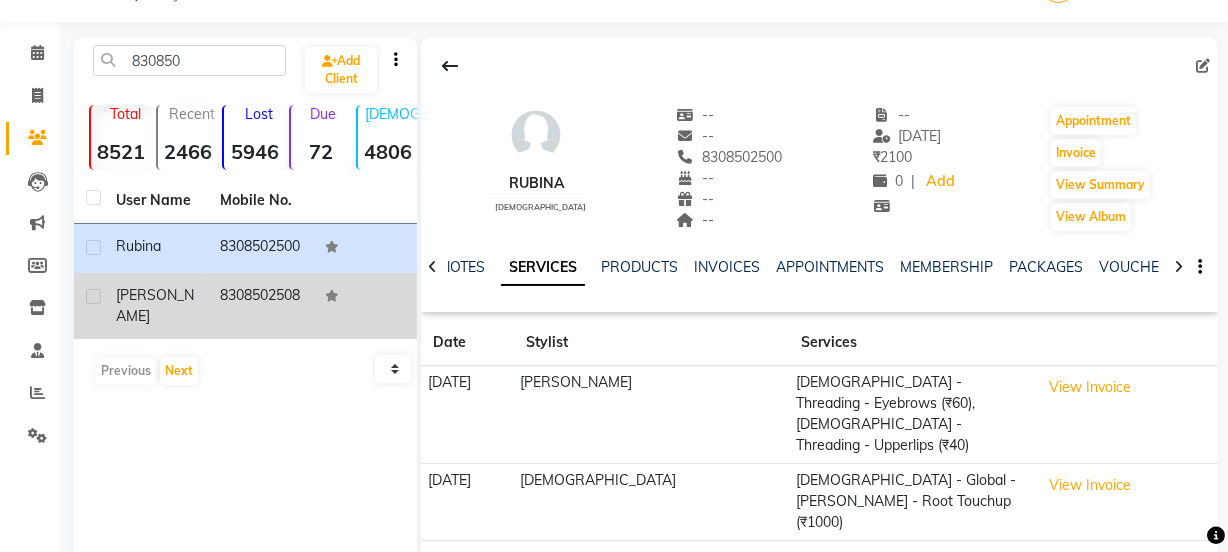 click on "Shrishti" 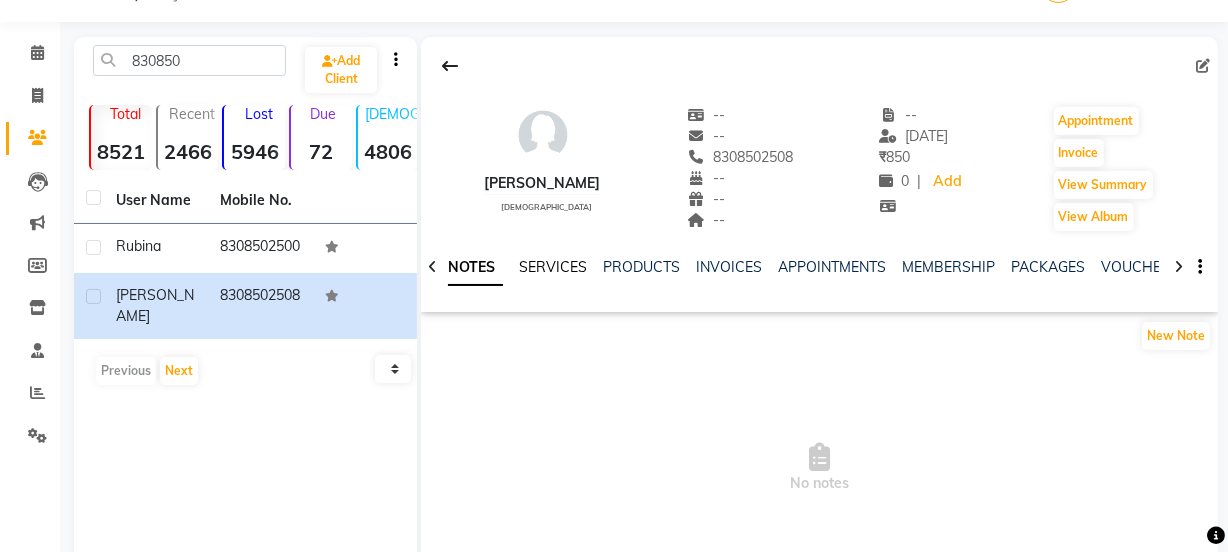 click on "SERVICES" 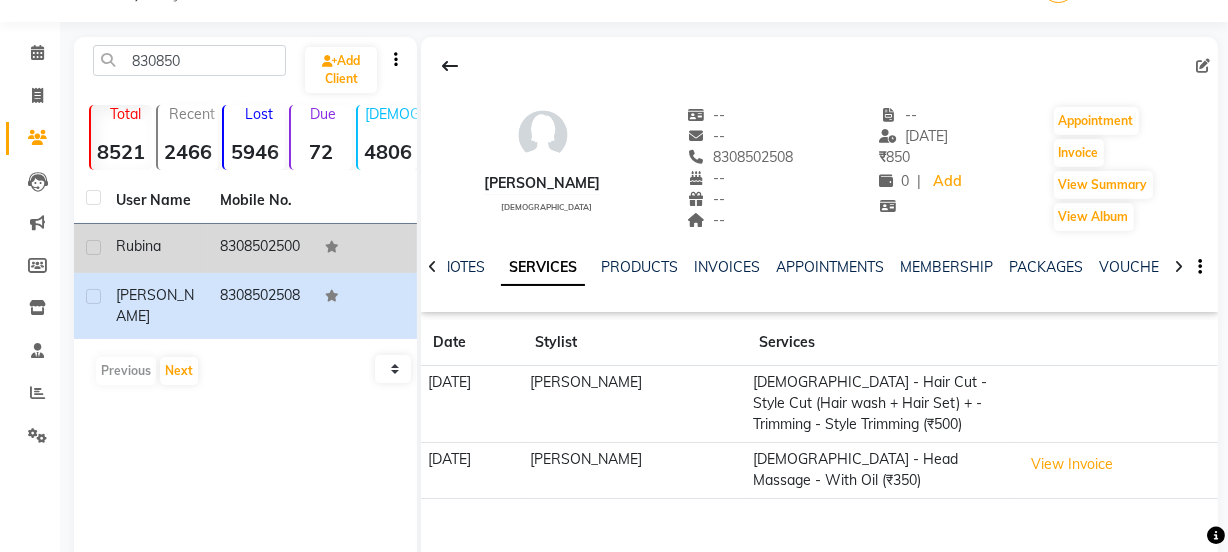 click 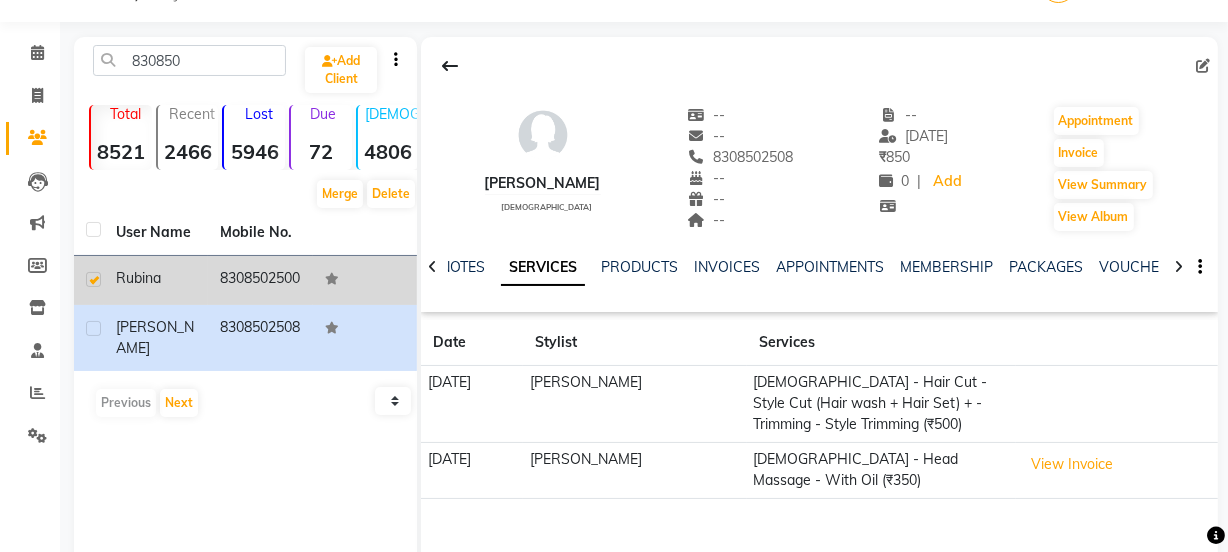 click on "8308502500" 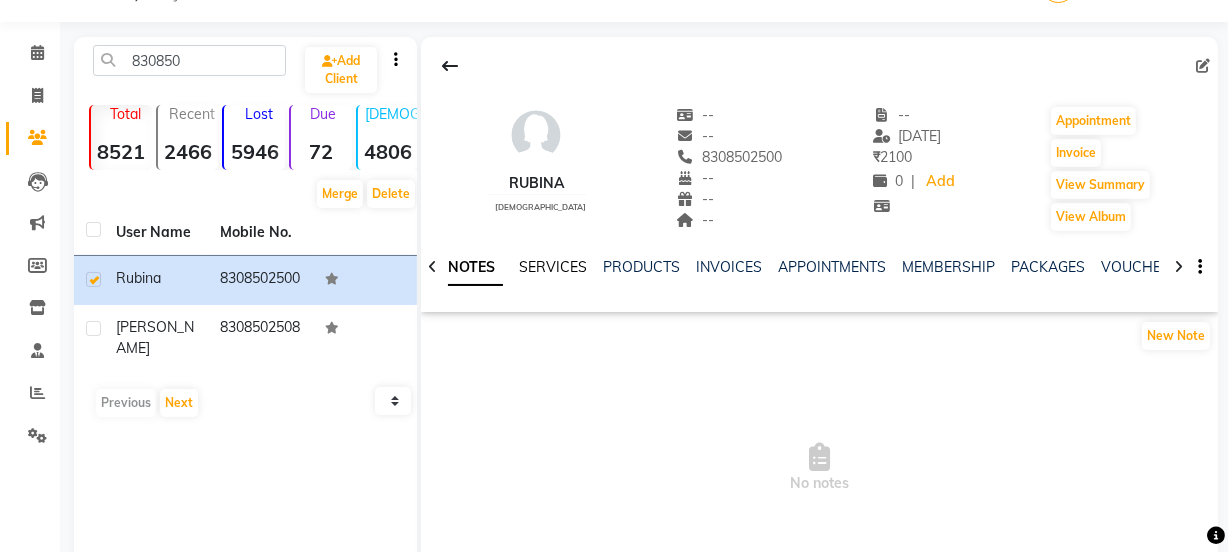 click on "SERVICES" 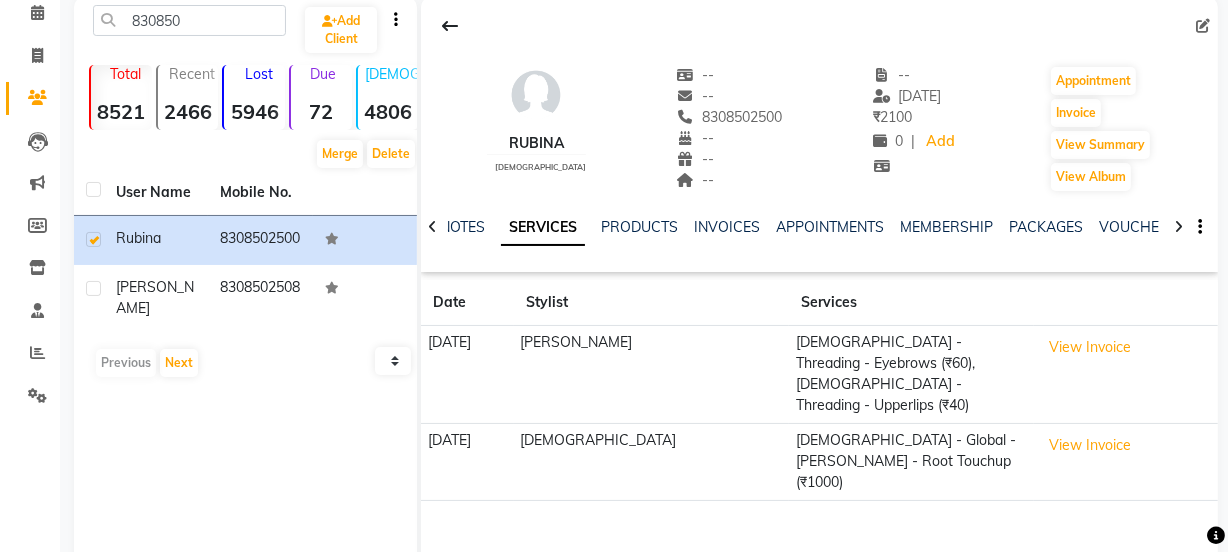 scroll, scrollTop: 0, scrollLeft: 0, axis: both 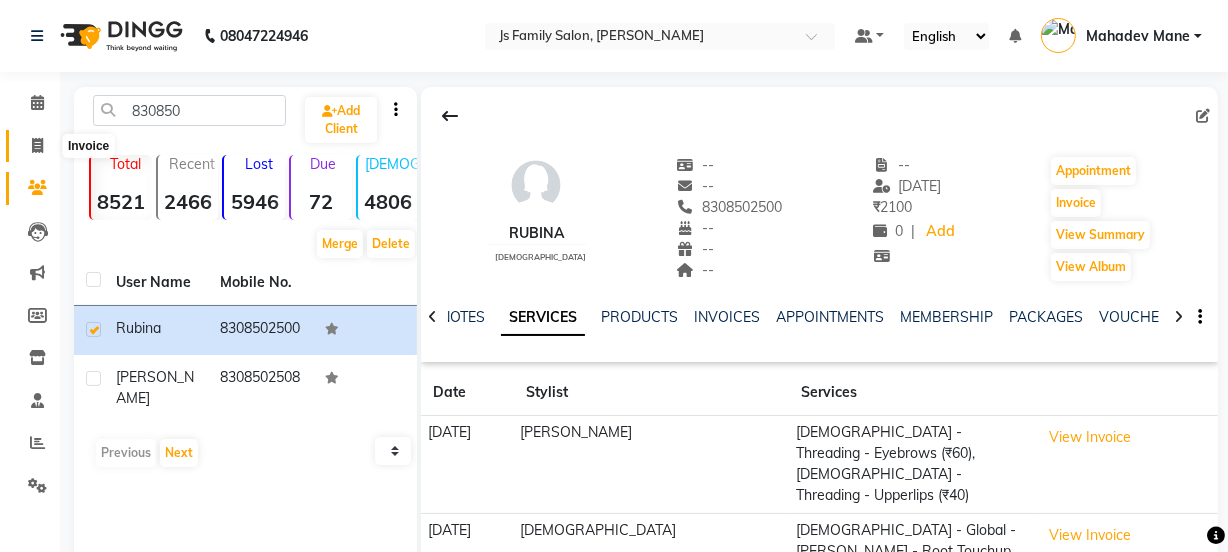 click 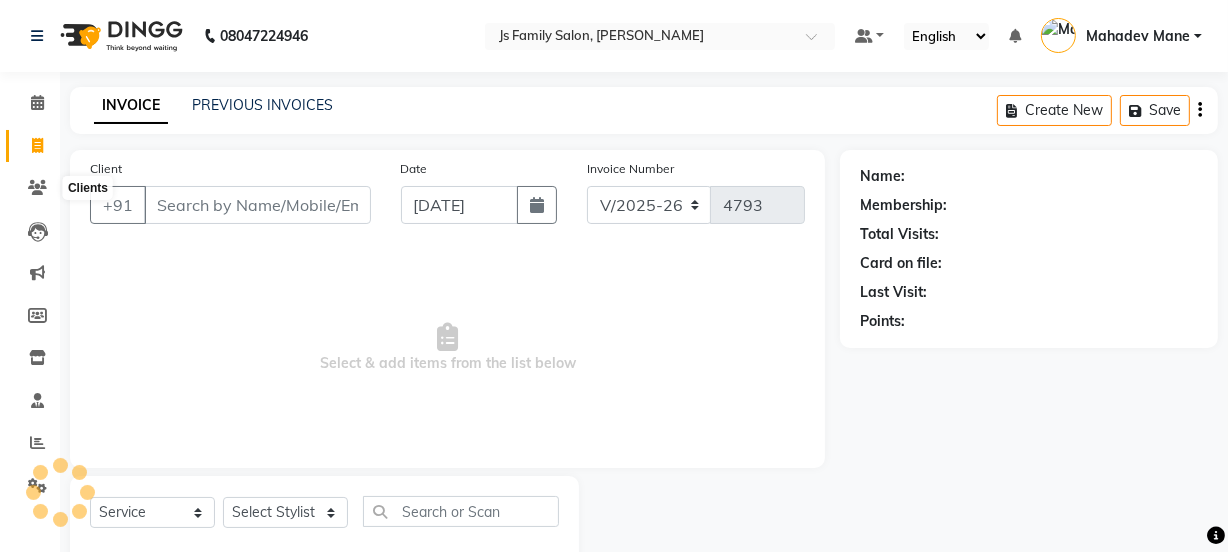 scroll, scrollTop: 50, scrollLeft: 0, axis: vertical 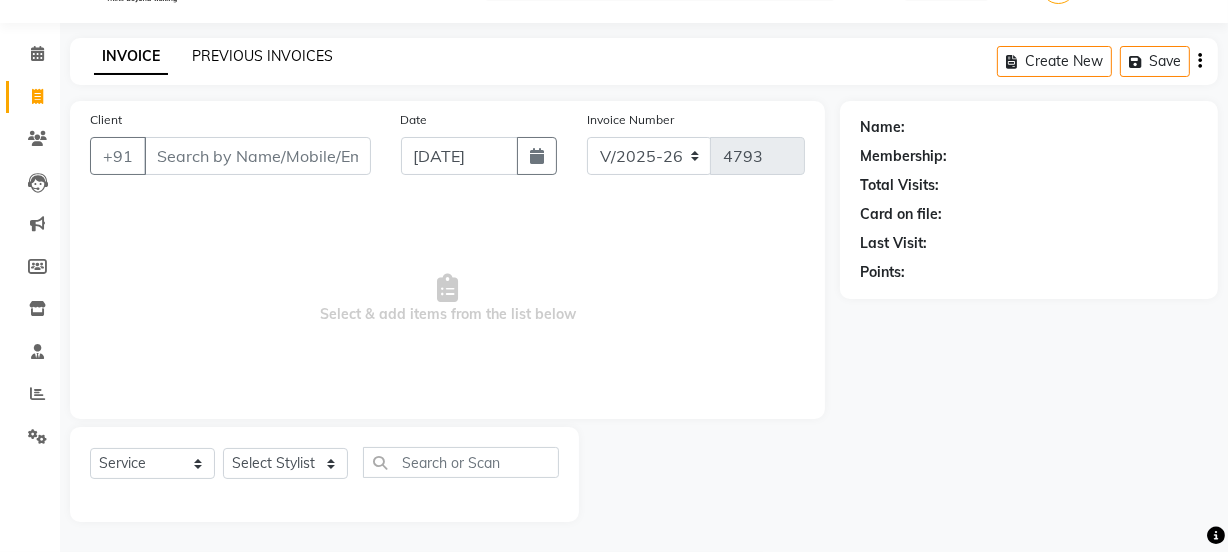 click on "PREVIOUS INVOICES" 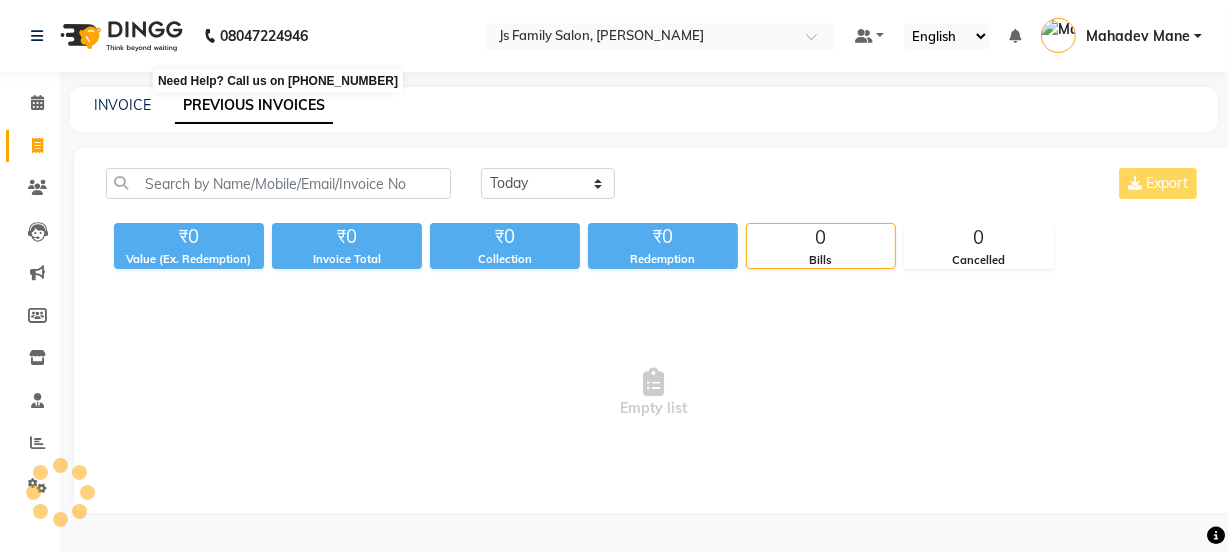 scroll, scrollTop: 0, scrollLeft: 0, axis: both 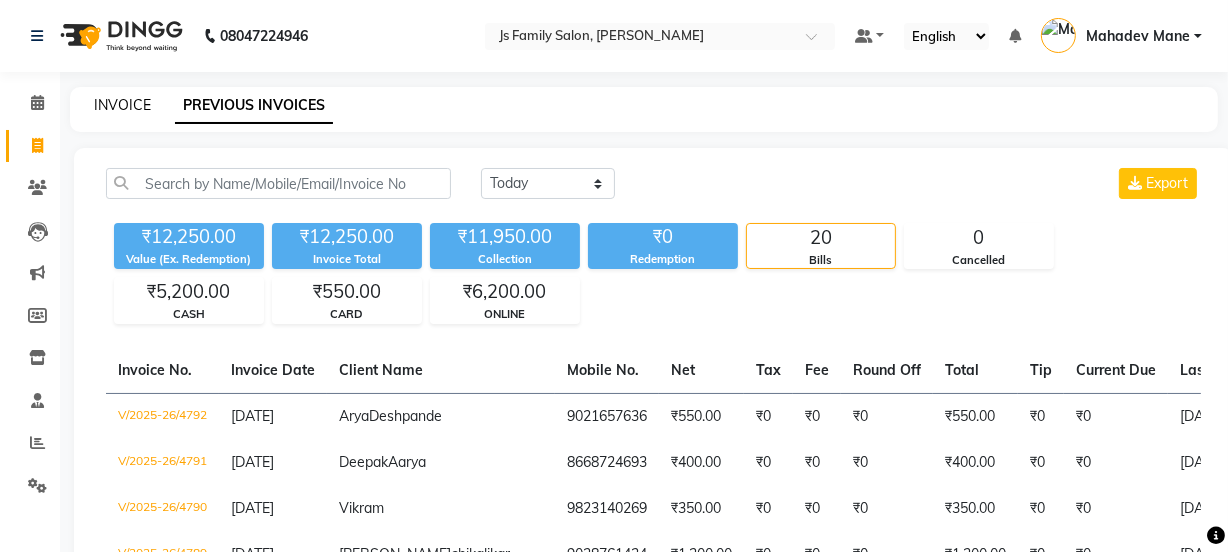click on "INVOICE" 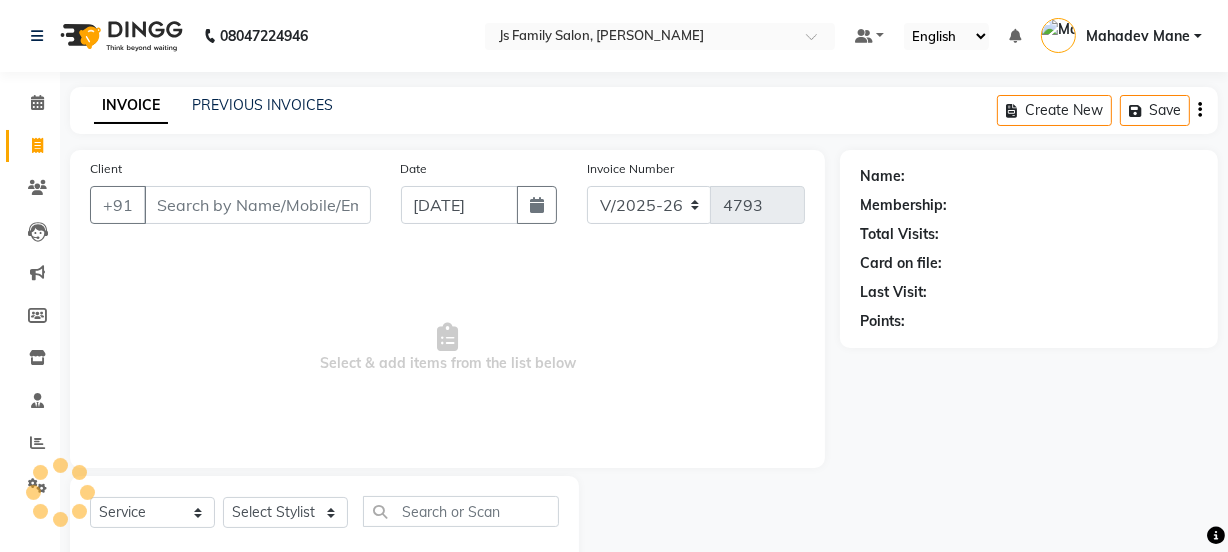 scroll, scrollTop: 50, scrollLeft: 0, axis: vertical 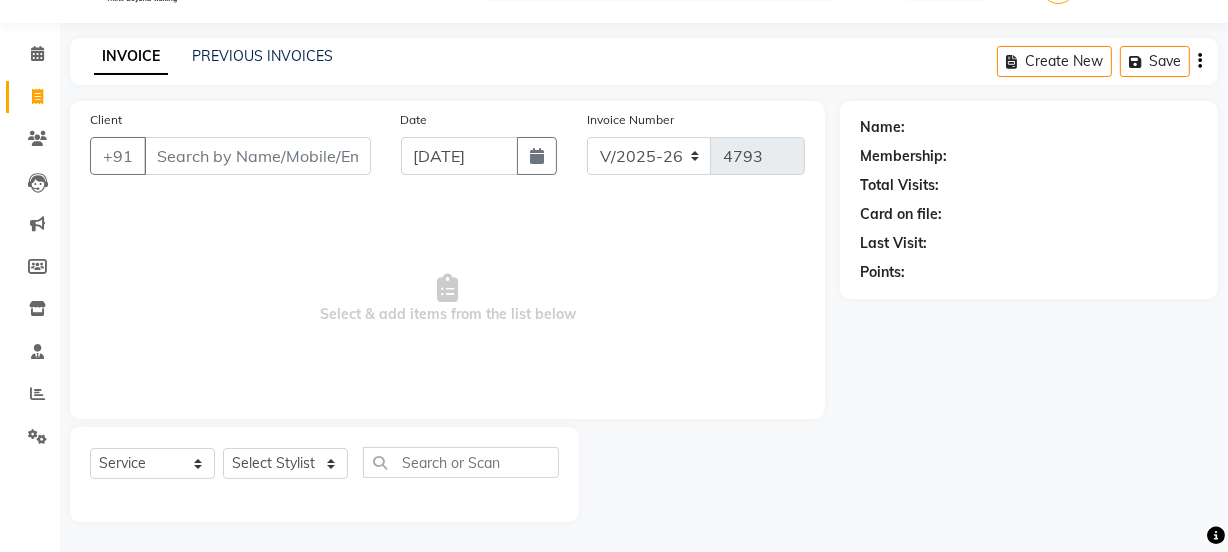 click on "Client" at bounding box center (257, 156) 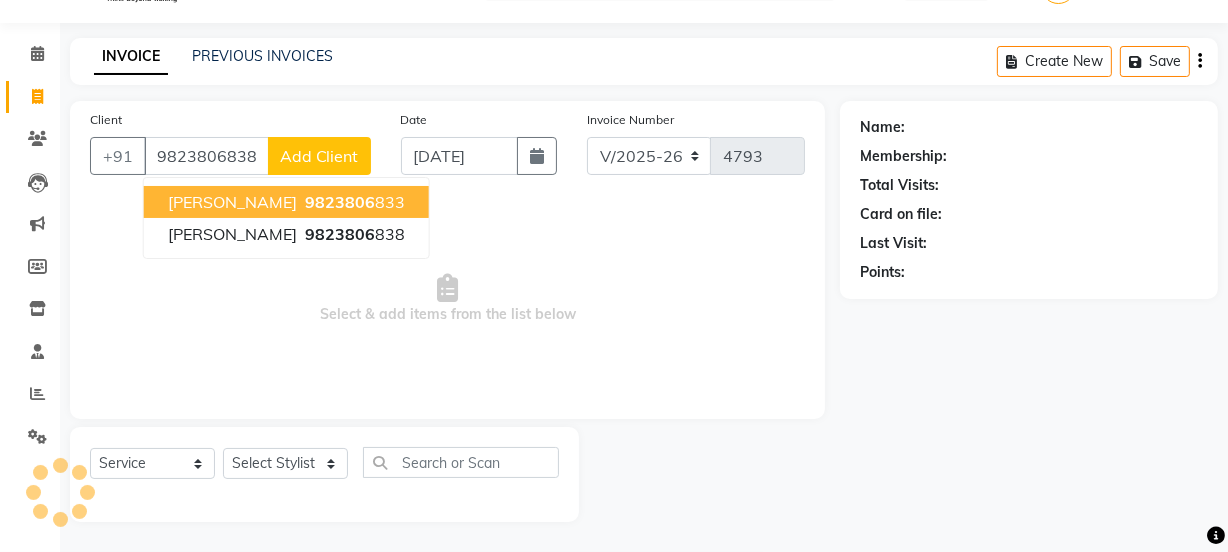 type on "9823806838" 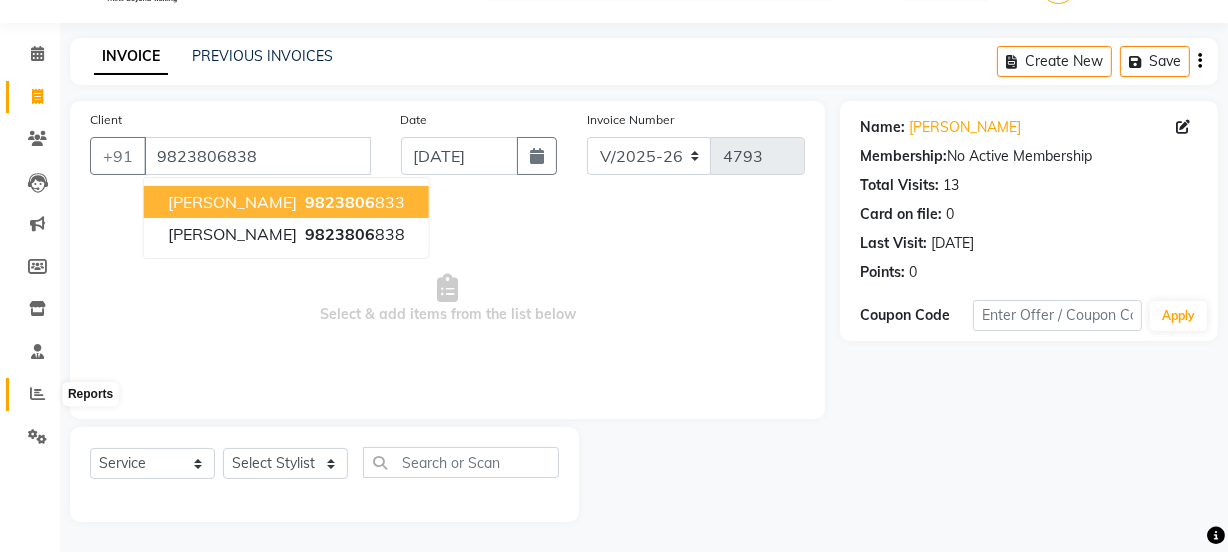 click 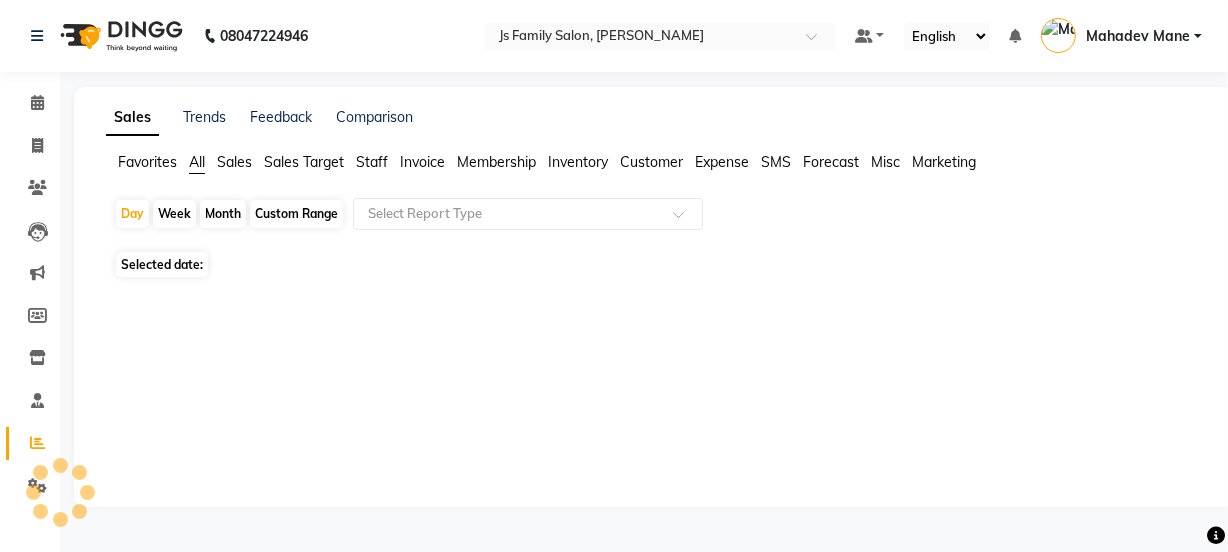scroll, scrollTop: 0, scrollLeft: 0, axis: both 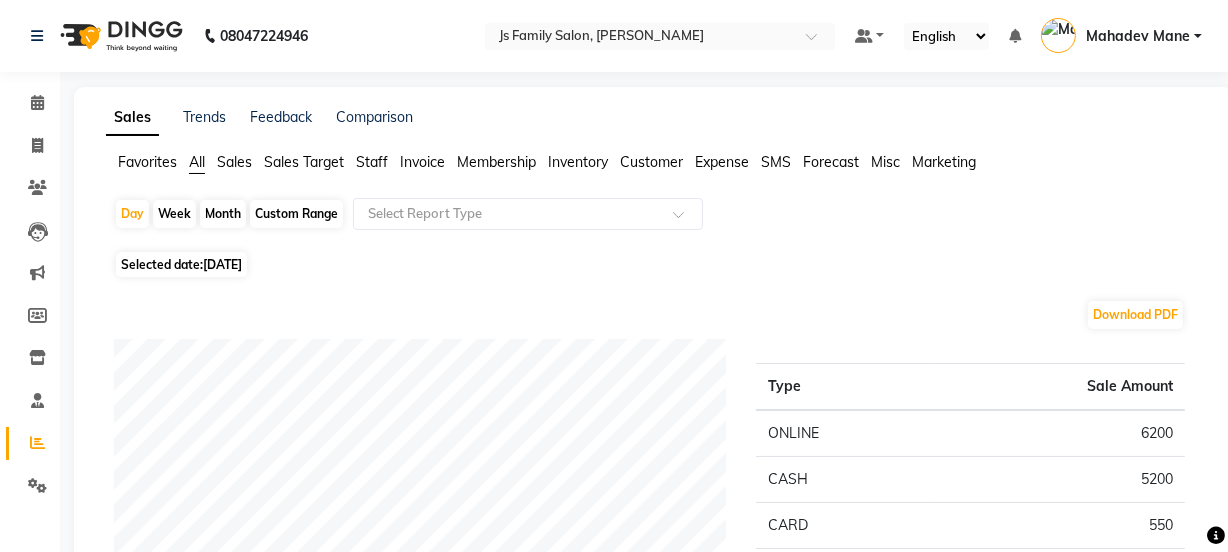 click on "Month" 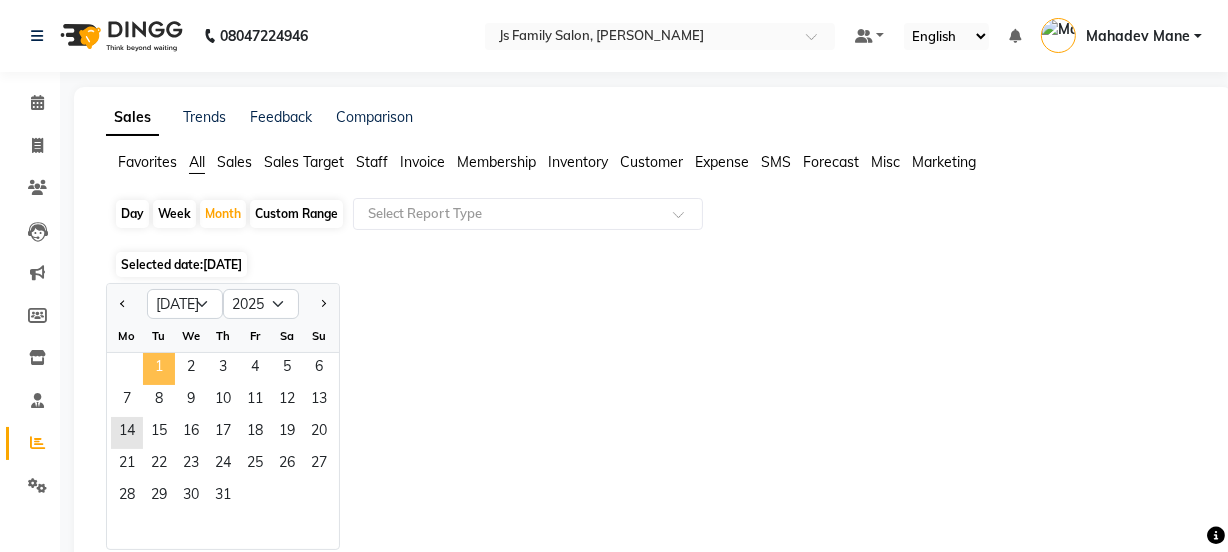 click on "1" 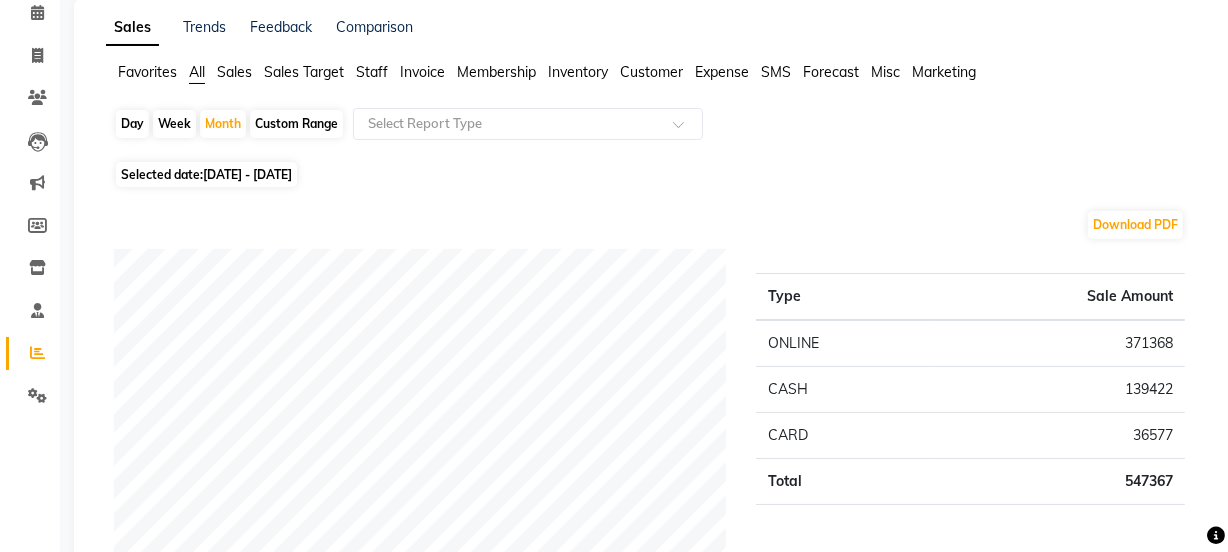 scroll, scrollTop: 0, scrollLeft: 0, axis: both 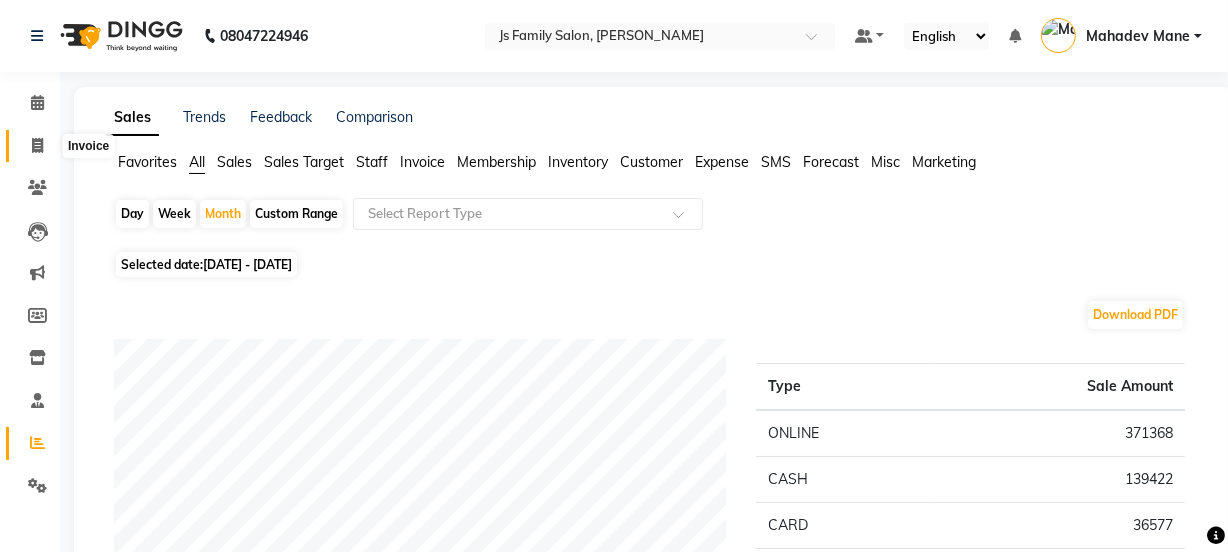 click 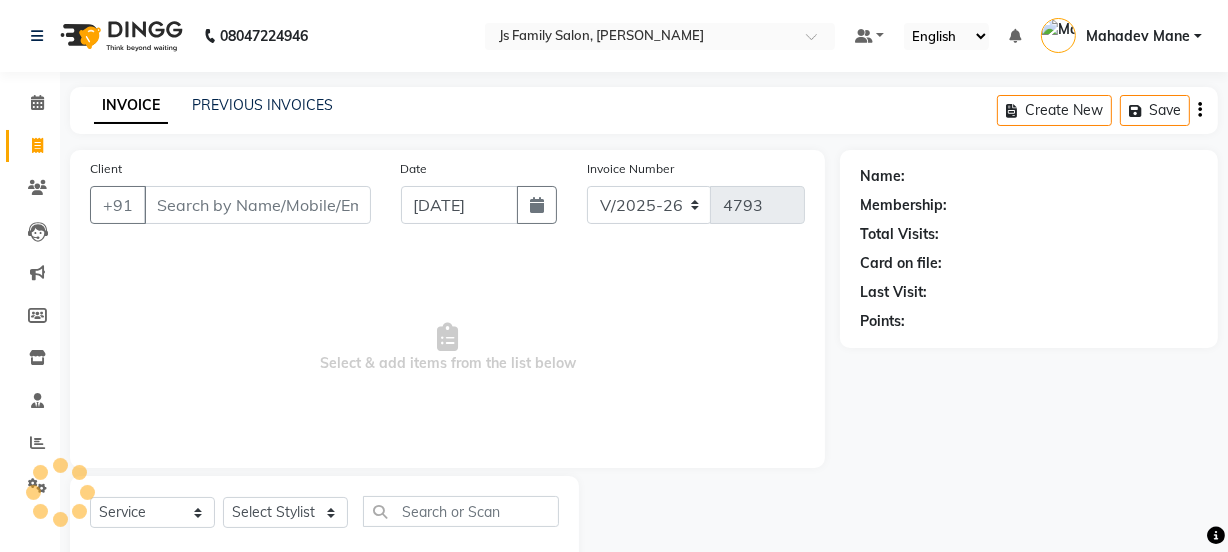 scroll, scrollTop: 50, scrollLeft: 0, axis: vertical 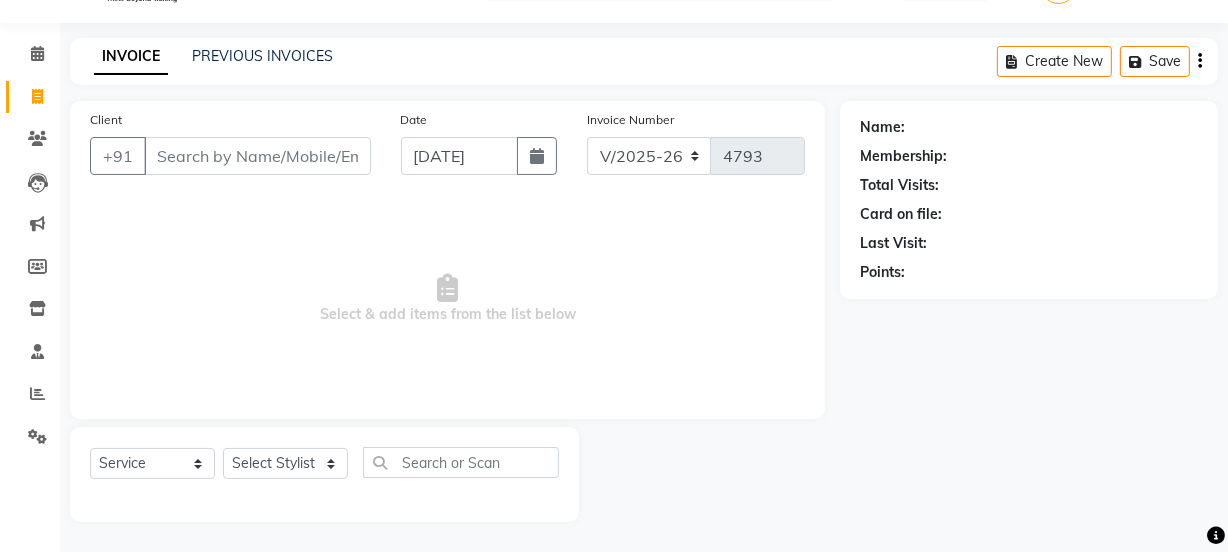 click on "Client" at bounding box center (257, 156) 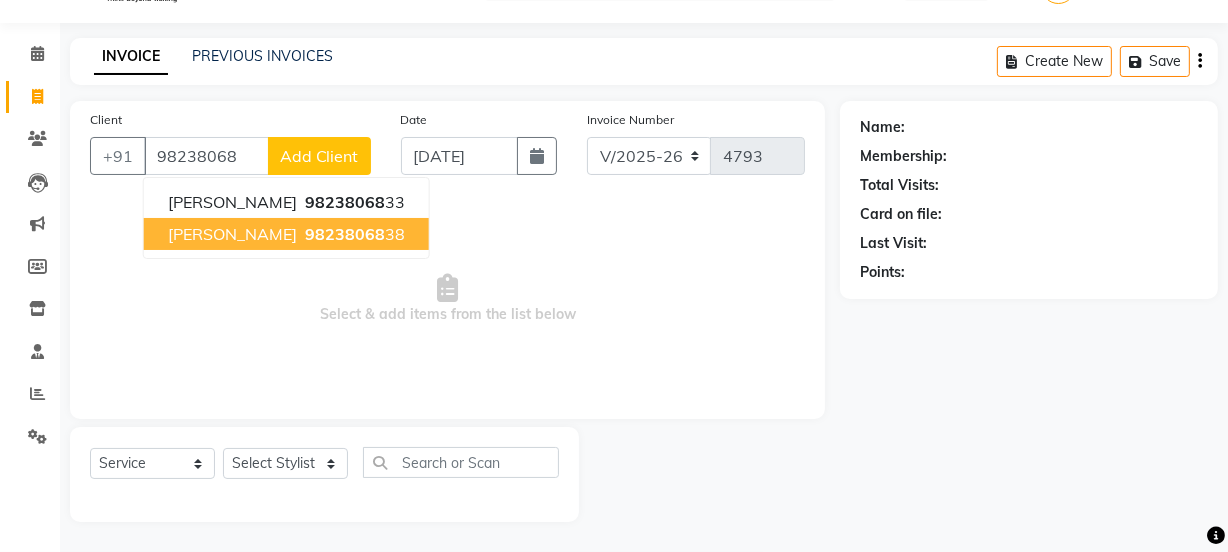 click on "Dhiraj   98238068 38" at bounding box center [286, 234] 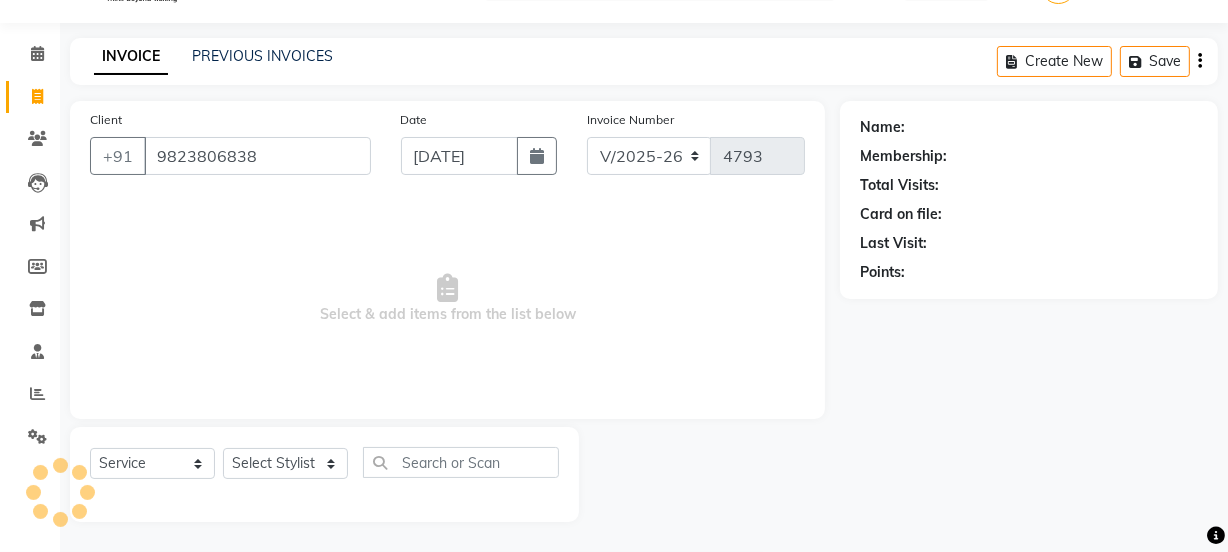 type on "9823806838" 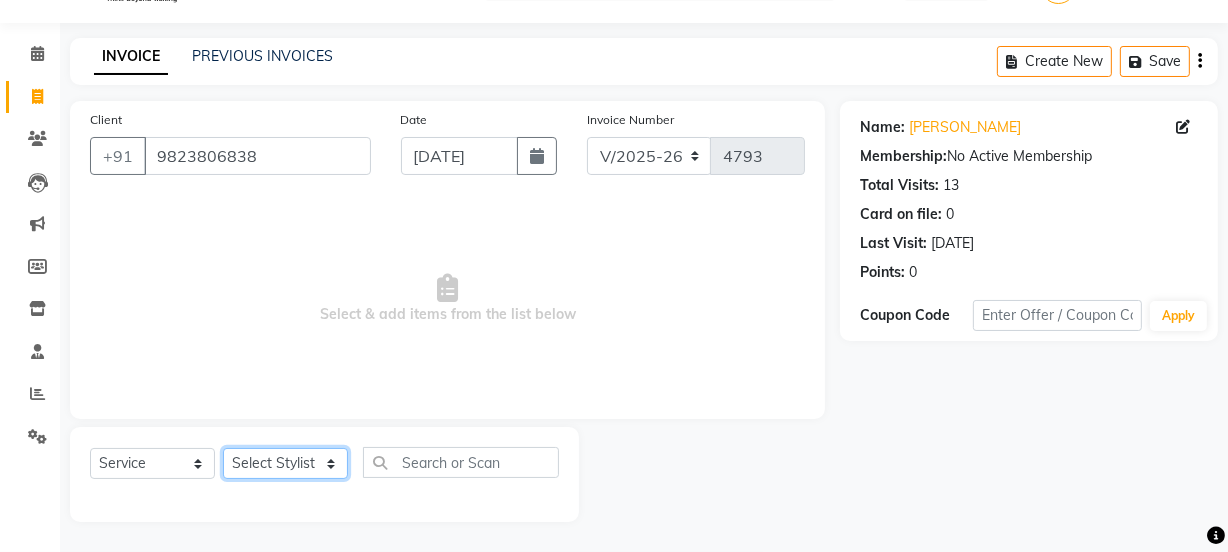 click on "Select Stylist Chetan    Dipak Vaidyakar kokan  n Mahadev Mane Mosin ansari  Nayan Patil Pradip  Prem Mane Rajan Roma Rajput Sai Shirin shaikh Shop Shubham Anarase Sneha suport staff Sonali  Sudip  Sujata thapa Sunil Umesh" 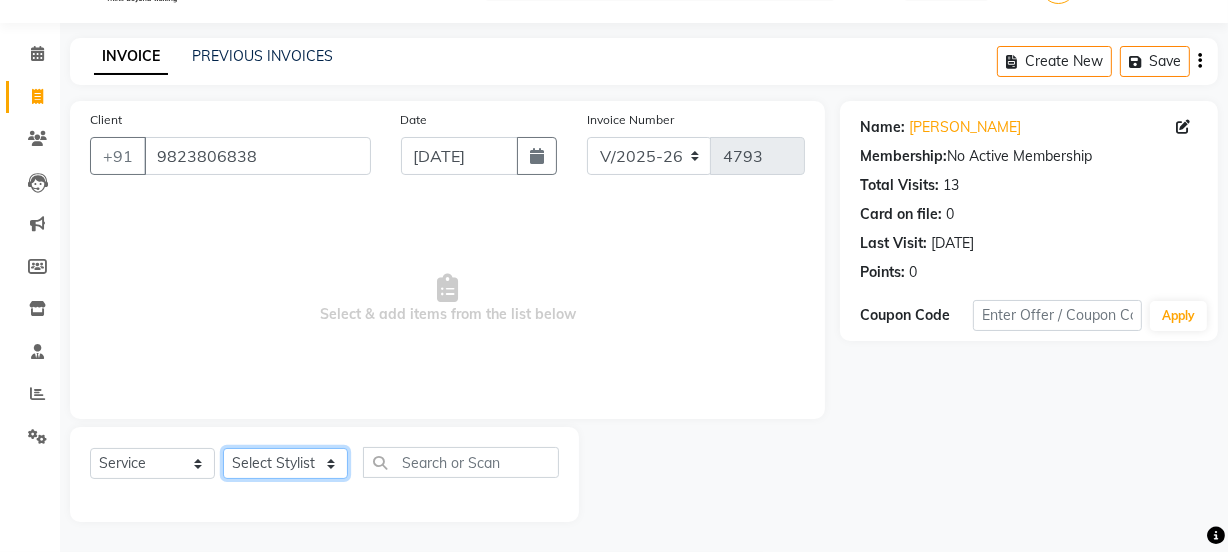select on "33251" 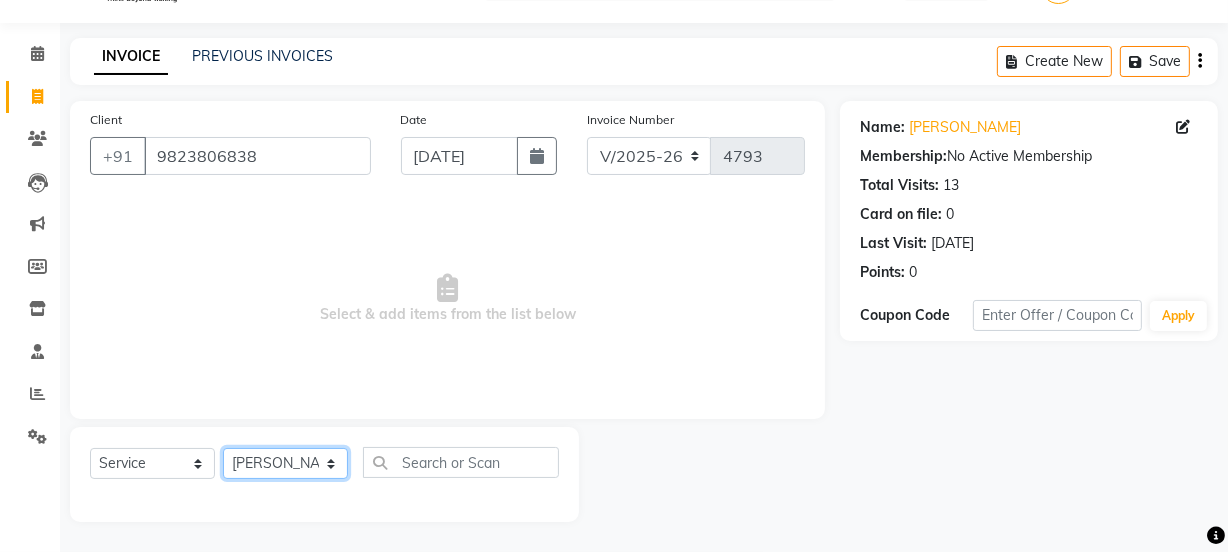 click on "Select Stylist Chetan    Dipak Vaidyakar kokan  n Mahadev Mane Mosin ansari  Nayan Patil Pradip  Prem Mane Rajan Roma Rajput Sai Shirin shaikh Shop Shubham Anarase Sneha suport staff Sonali  Sudip  Sujata thapa Sunil Umesh" 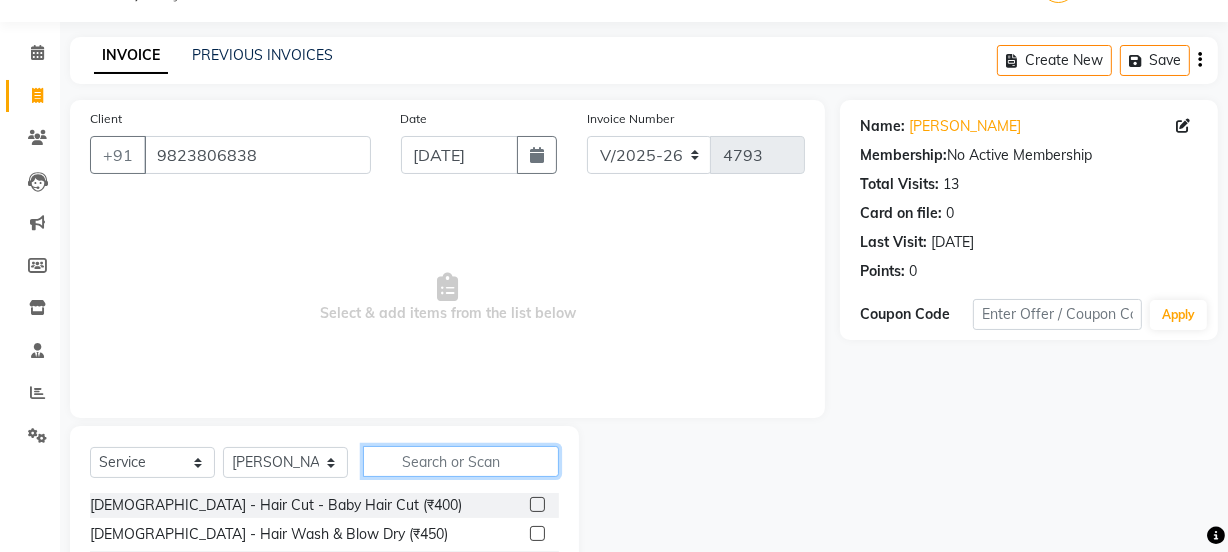 click 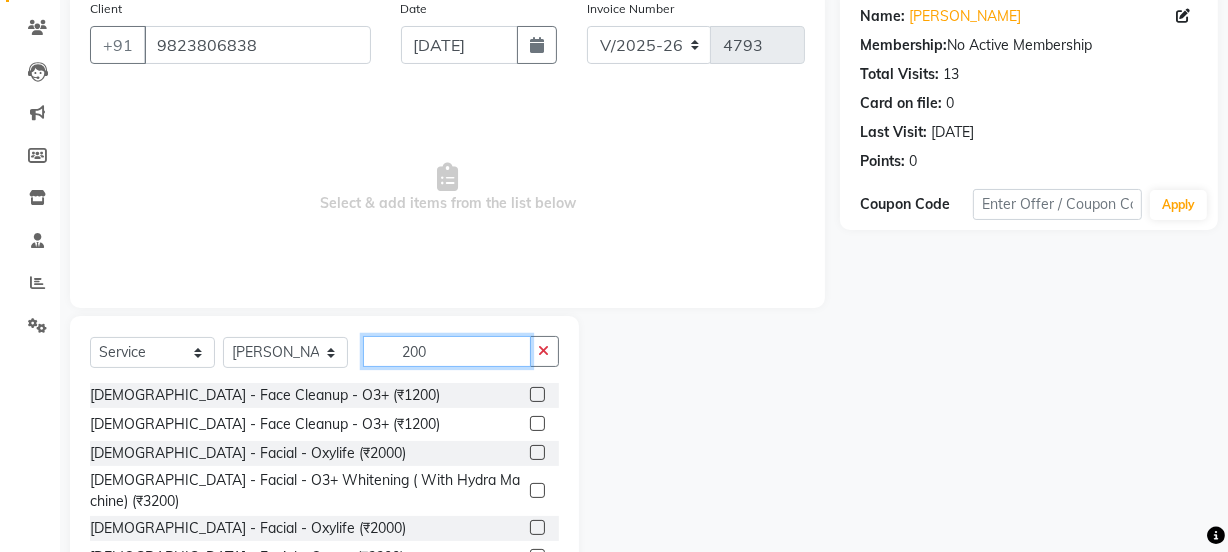 scroll, scrollTop: 250, scrollLeft: 0, axis: vertical 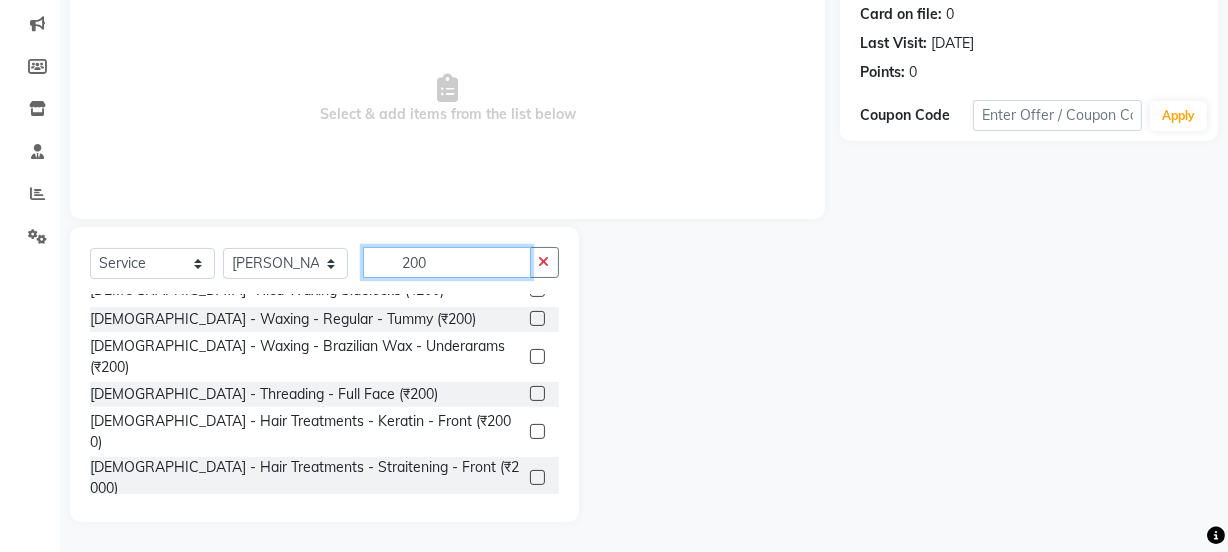 type on "200" 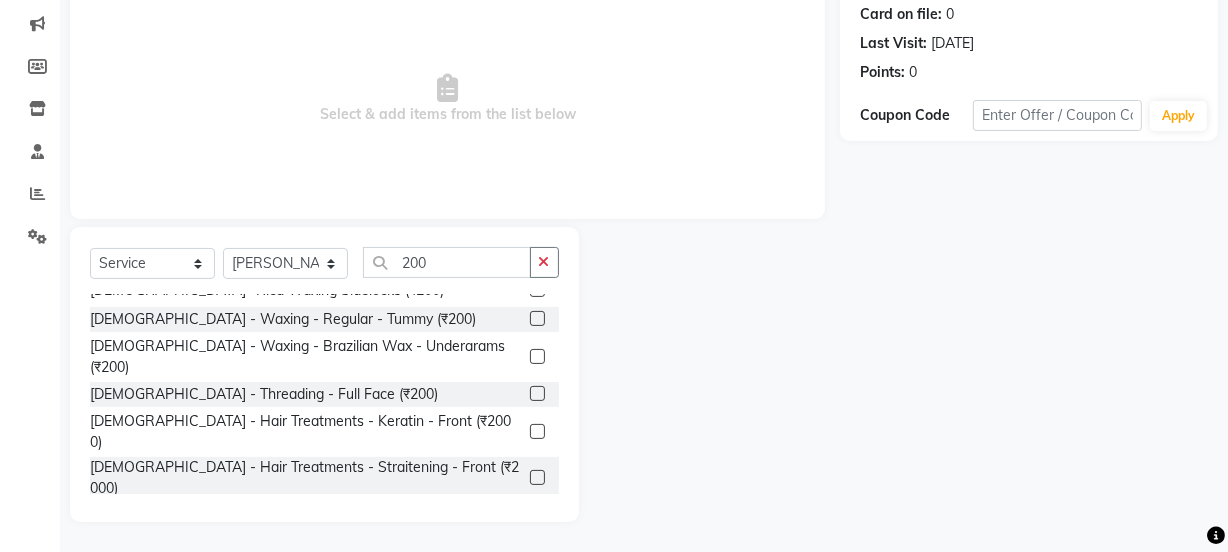 click 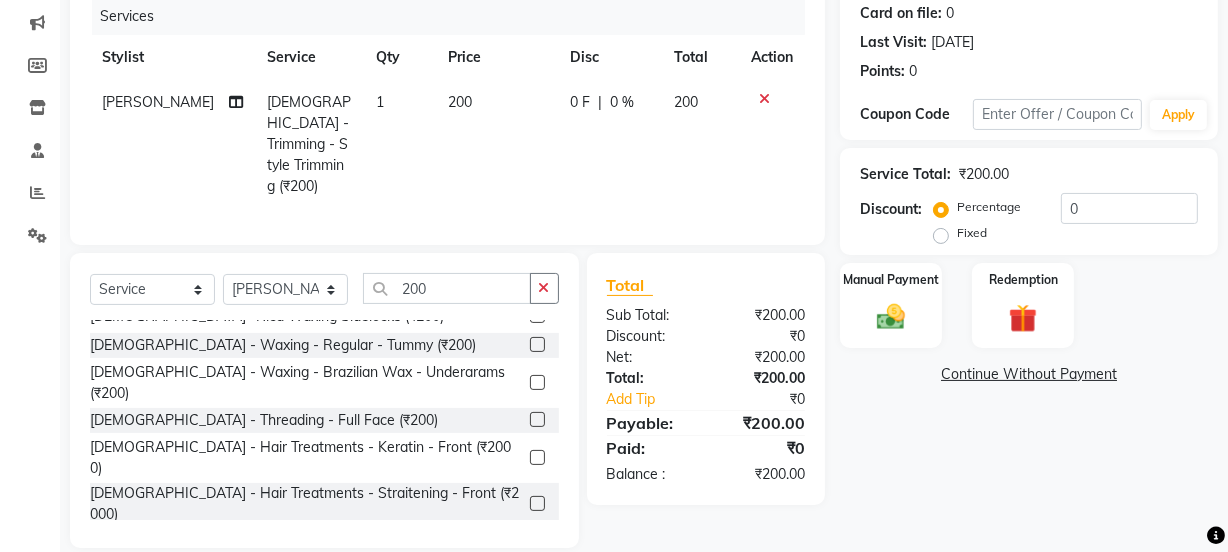 checkbox on "false" 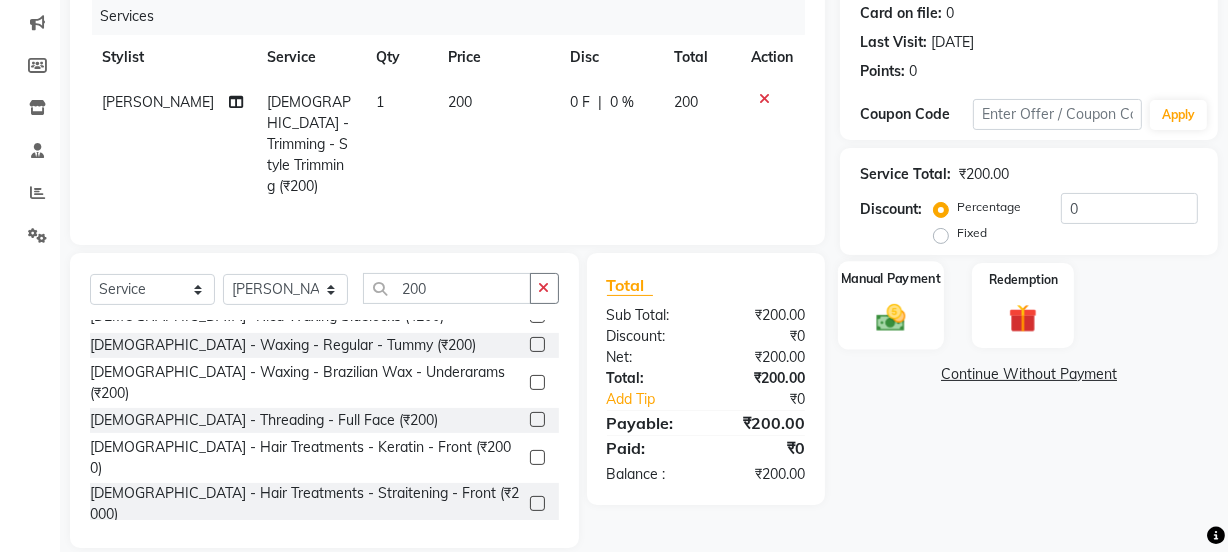 click 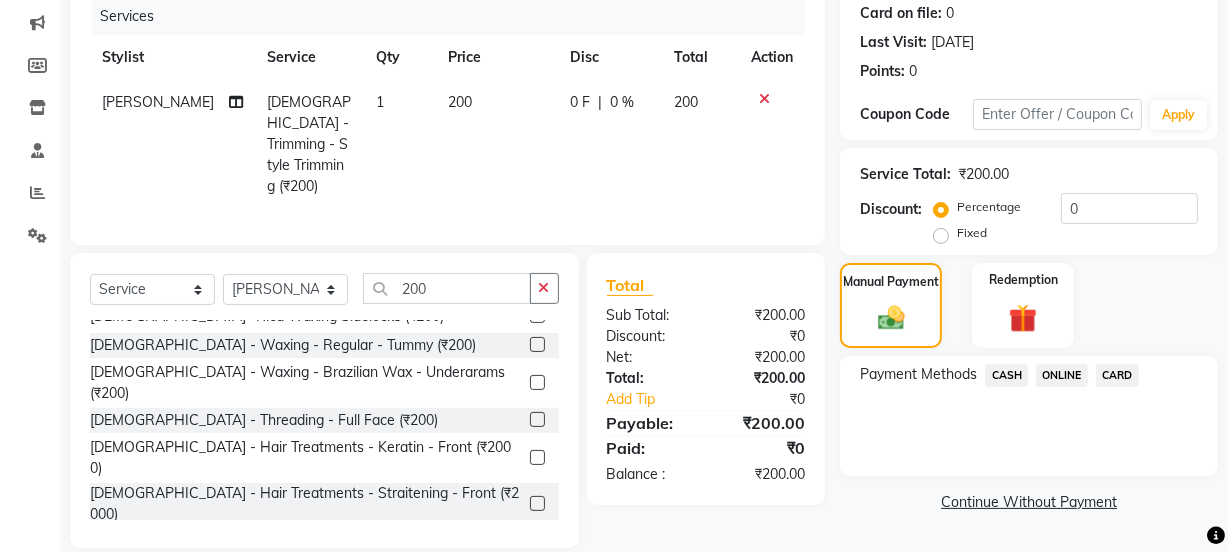 click on "ONLINE" 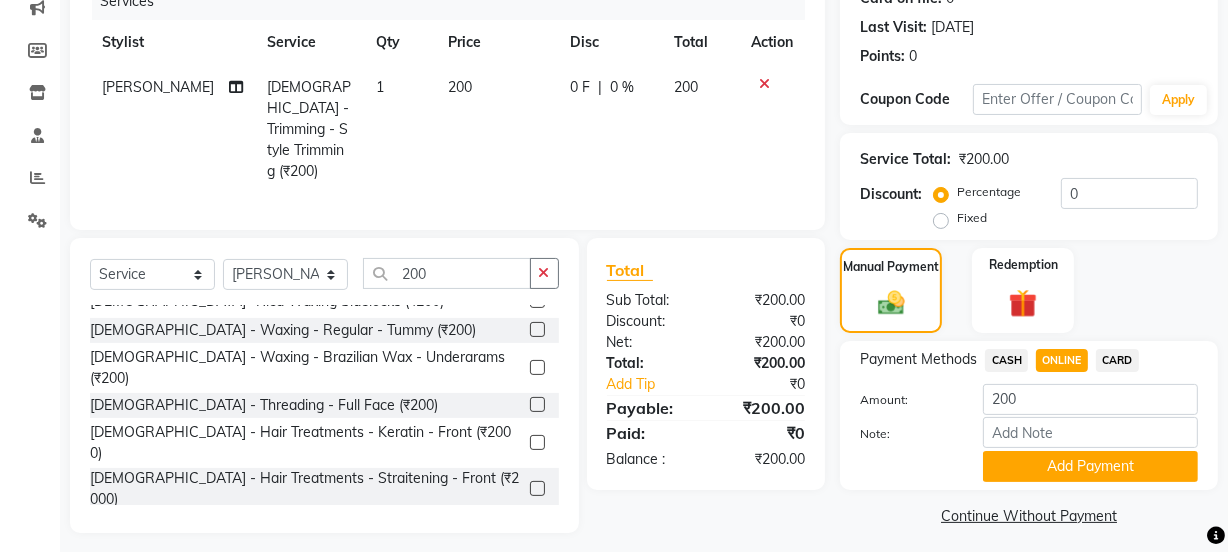 scroll, scrollTop: 274, scrollLeft: 0, axis: vertical 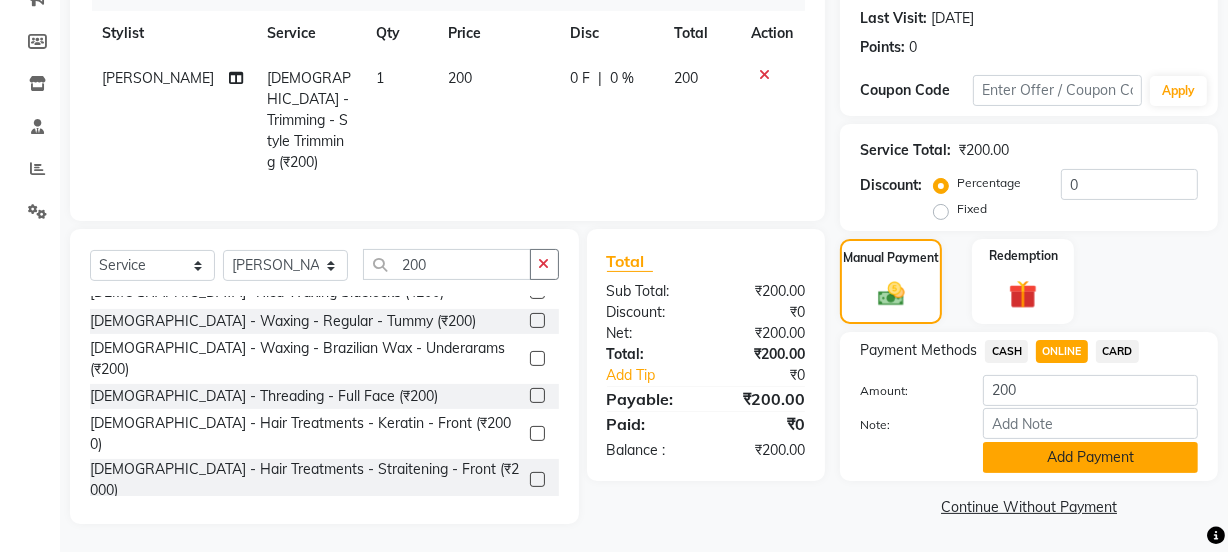 click on "Add Payment" 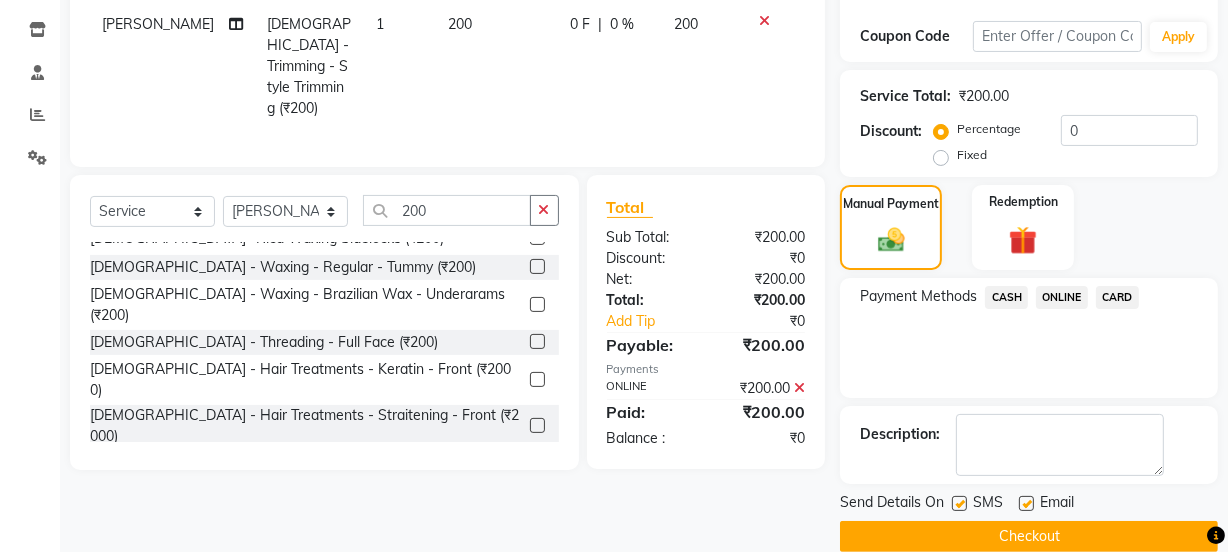 scroll, scrollTop: 357, scrollLeft: 0, axis: vertical 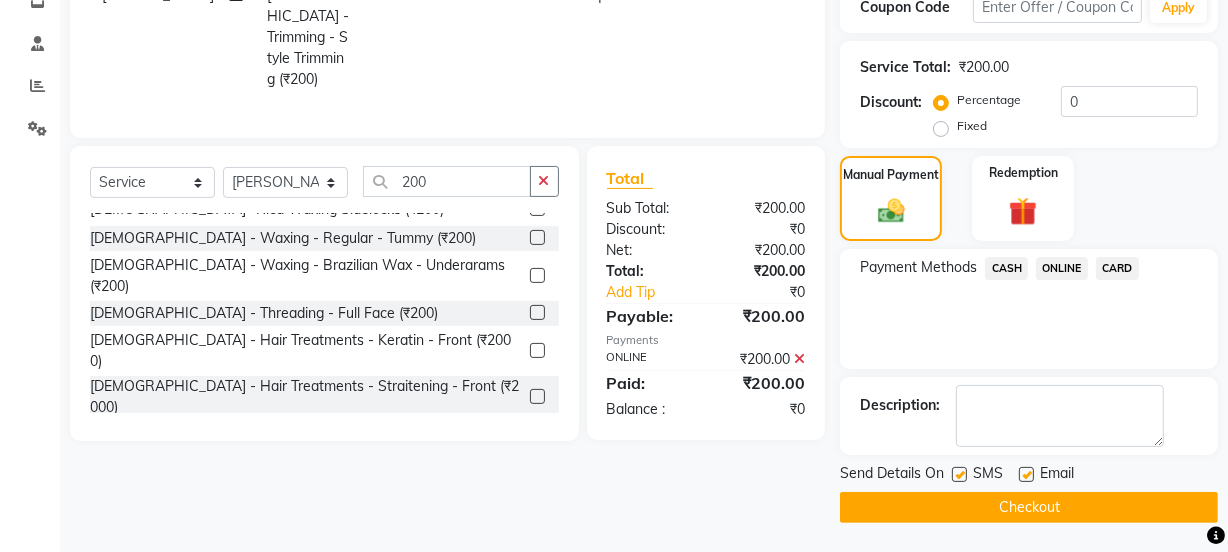 click on "Checkout" 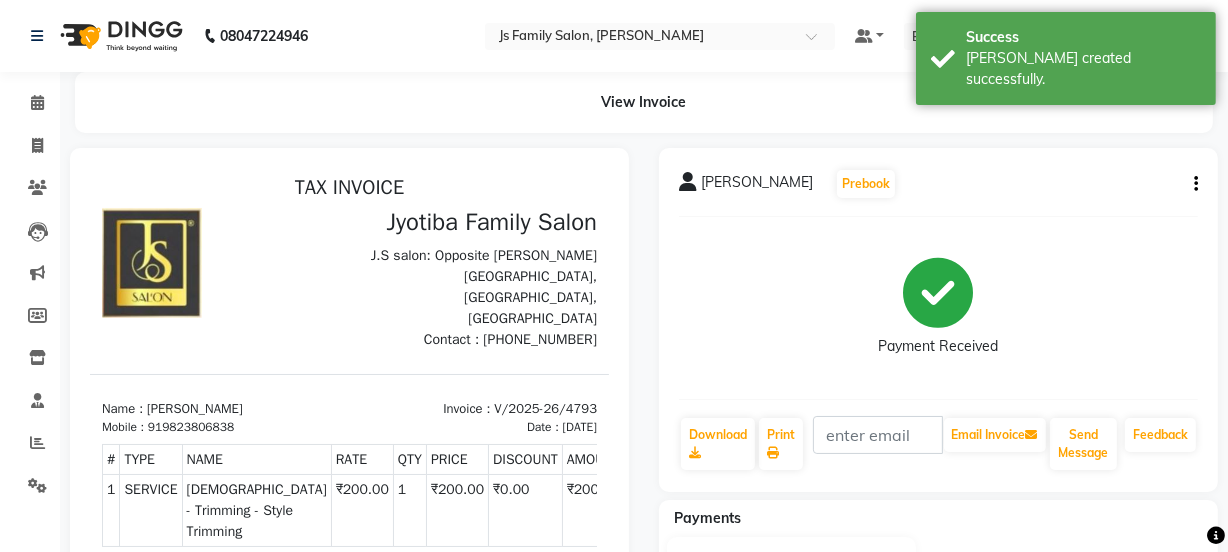 scroll, scrollTop: 0, scrollLeft: 0, axis: both 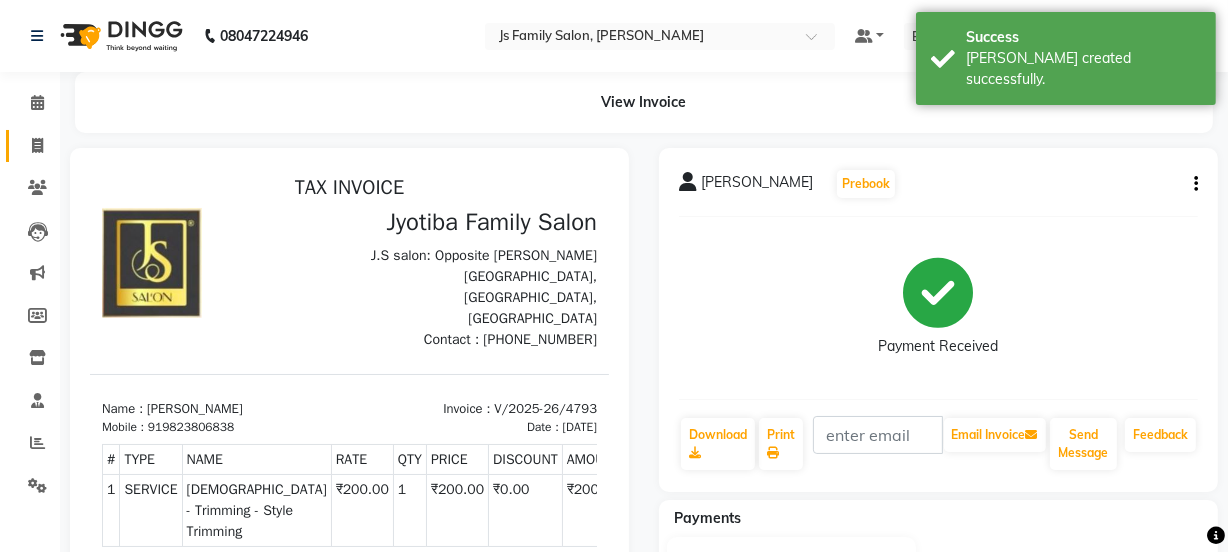 click 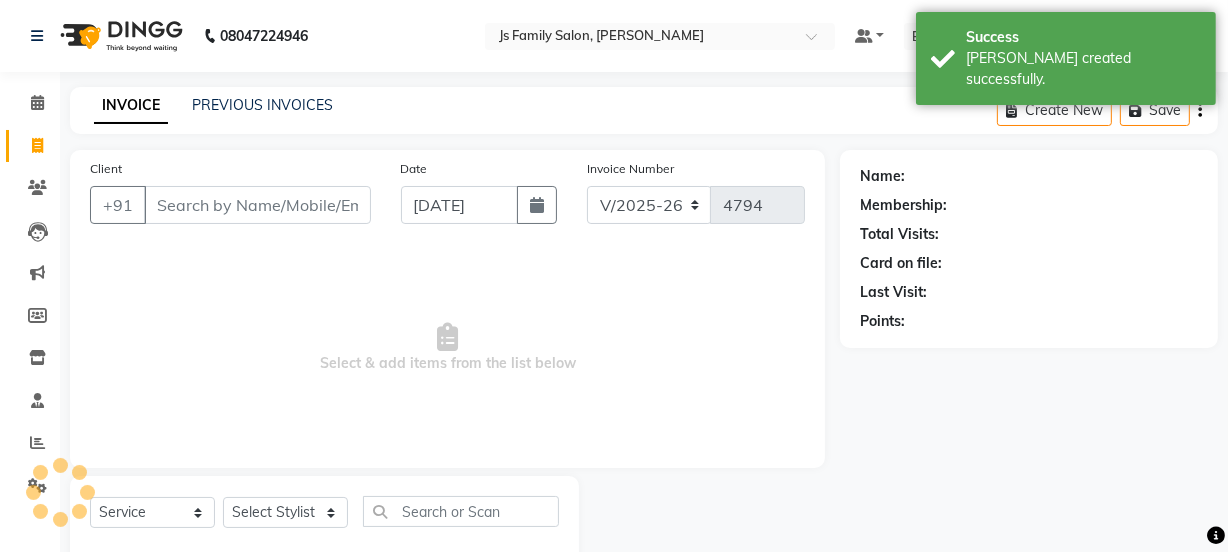 scroll, scrollTop: 50, scrollLeft: 0, axis: vertical 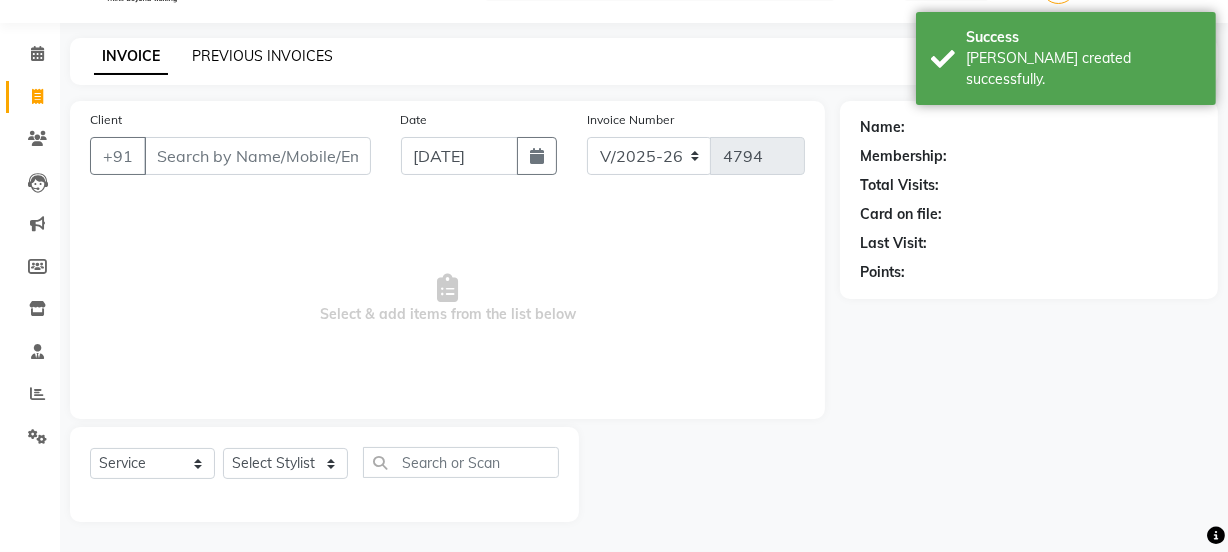 click on "PREVIOUS INVOICES" 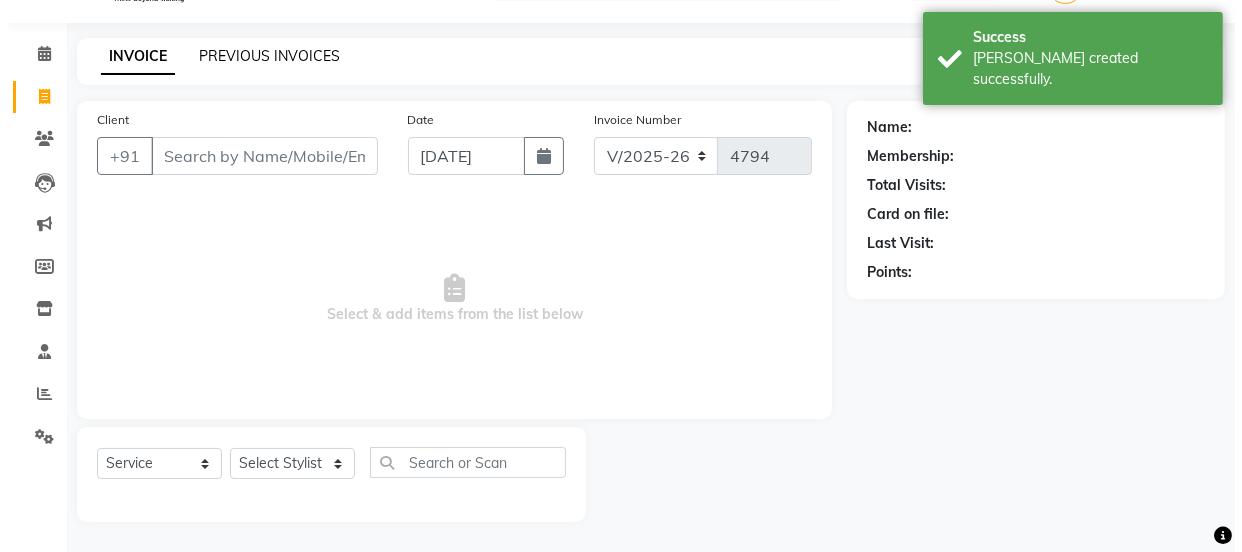 scroll, scrollTop: 0, scrollLeft: 0, axis: both 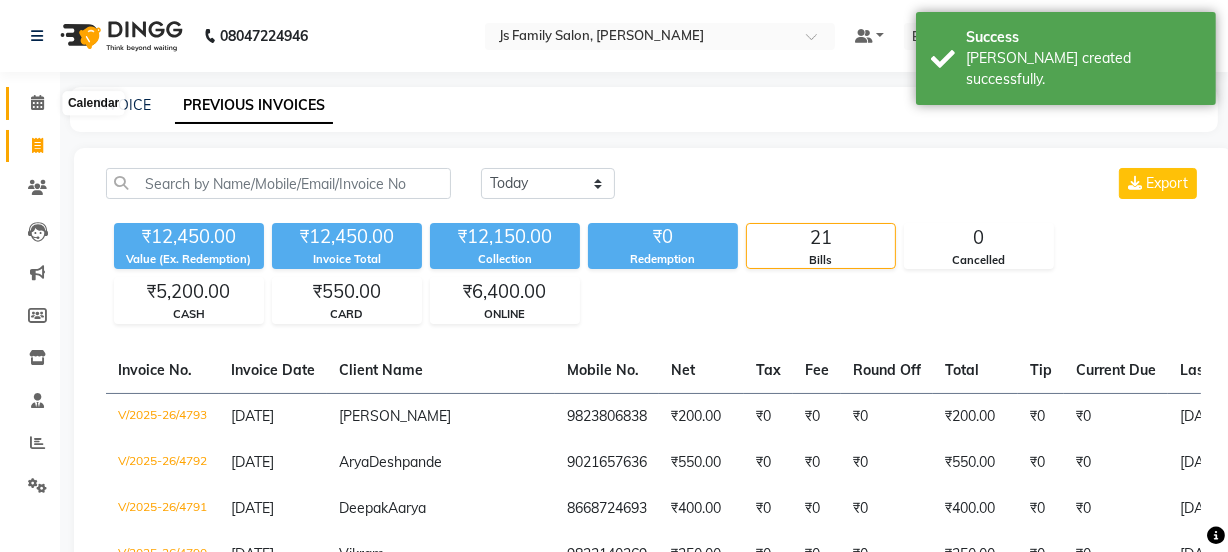click 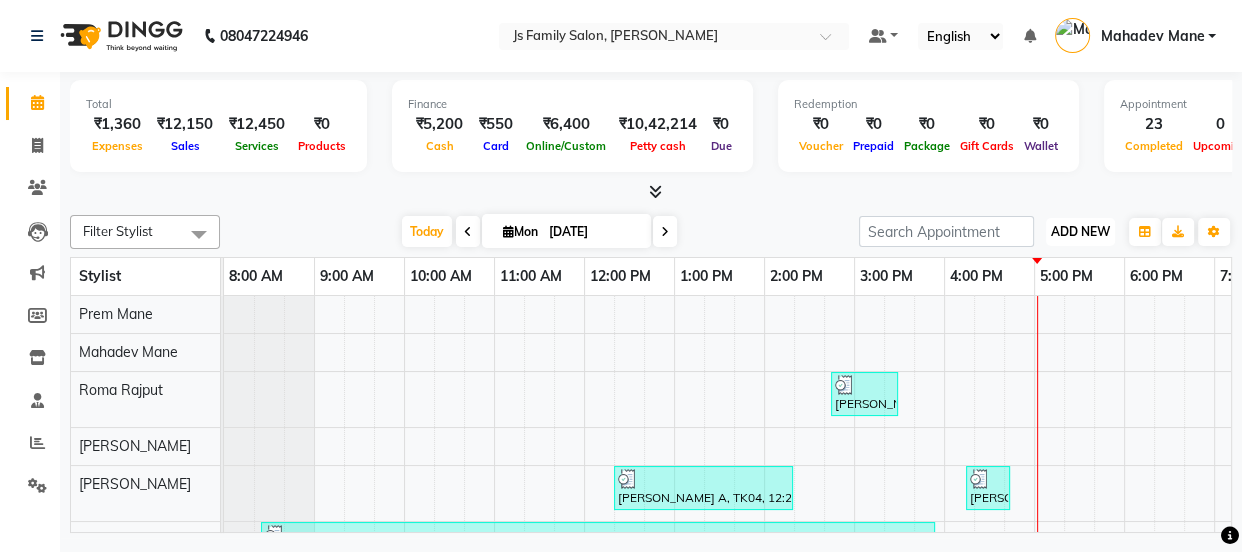click on "ADD NEW" at bounding box center (1080, 231) 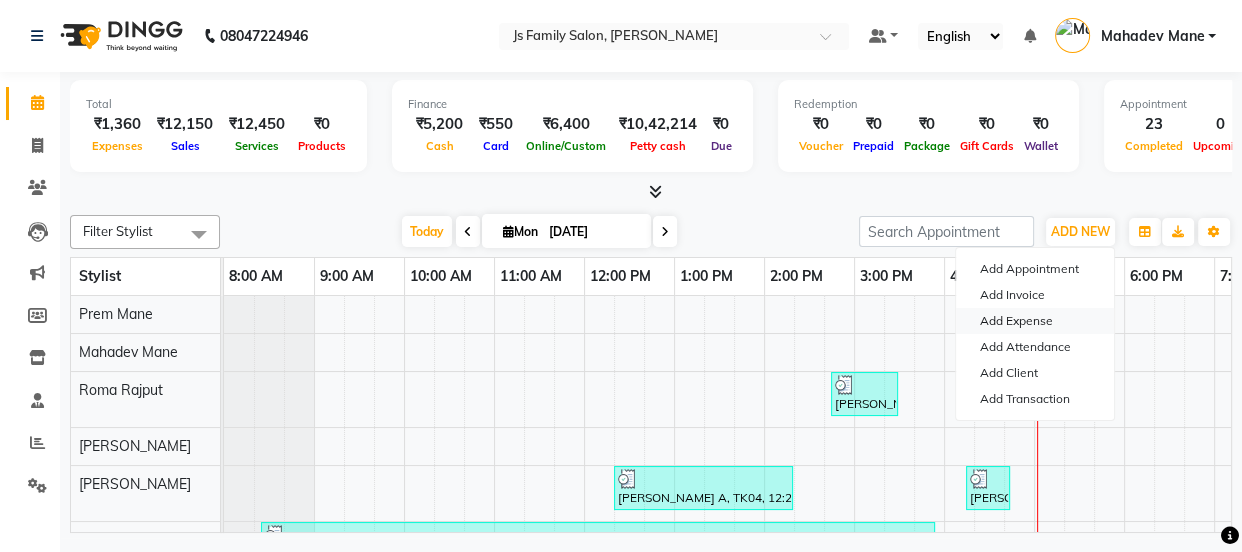 click on "Add Expense" at bounding box center [1035, 321] 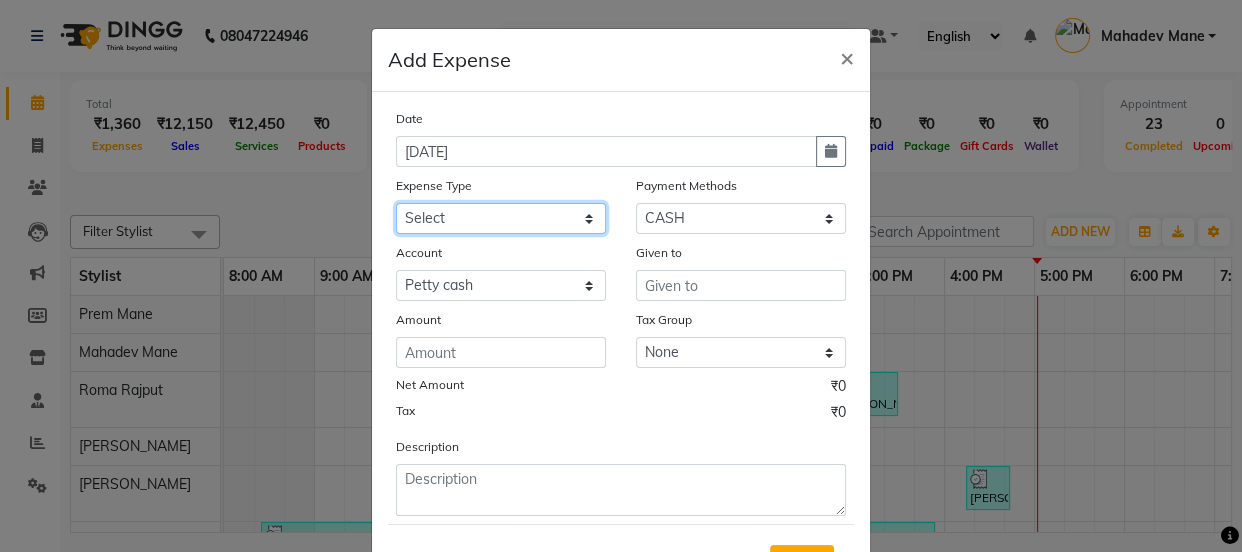 click on "Select Advance salary Advance salary ajaj Bank charges Car maintenance  Cash transfer to bank Cash transfer to hub Client Snacks Clinical charges Equipment Fuel Govt fee home Incentive Insurance International purchase Loan Repayment Maintenance Marketing Miscellaneous MRA Other Over times Pantry Product Rent Salary shop shop Staff Snacks Tax Tea & Refreshment TIP Utilities Wifi recharge" 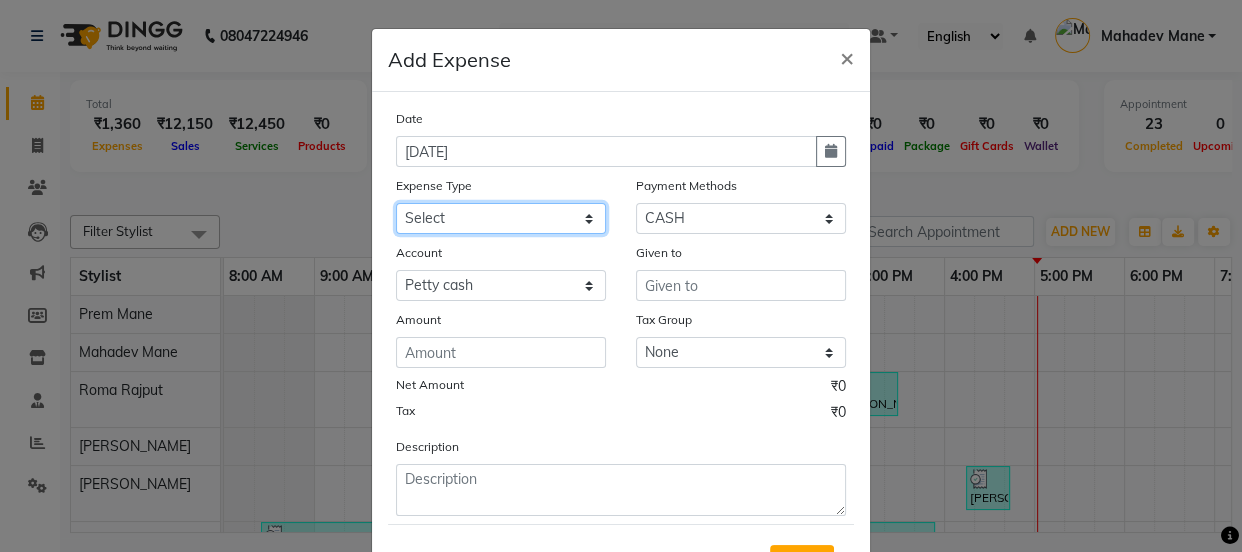 select on "2502" 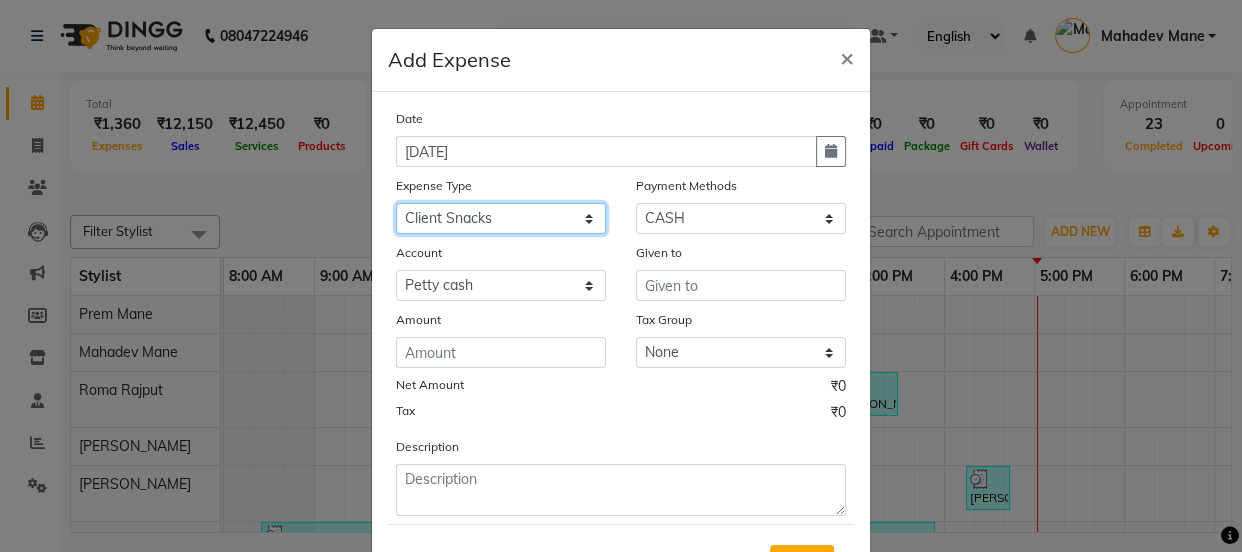 click on "Select Advance salary Advance salary ajaj Bank charges Car maintenance  Cash transfer to bank Cash transfer to hub Client Snacks Clinical charges Equipment Fuel Govt fee home Incentive Insurance International purchase Loan Repayment Maintenance Marketing Miscellaneous MRA Other Over times Pantry Product Rent Salary shop shop Staff Snacks Tax Tea & Refreshment TIP Utilities Wifi recharge" 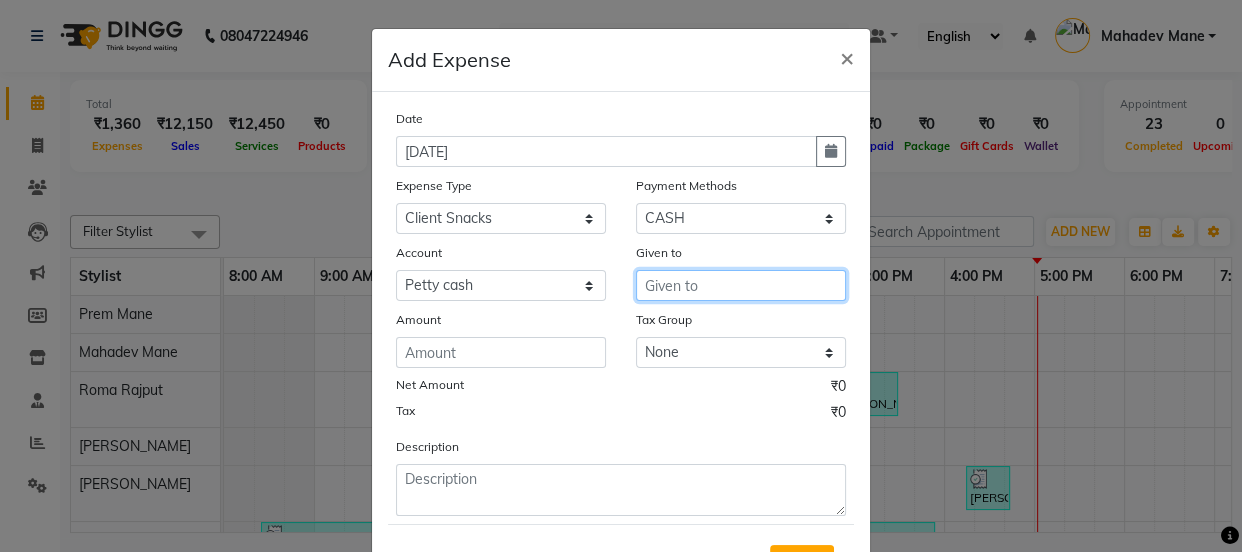 click at bounding box center [741, 285] 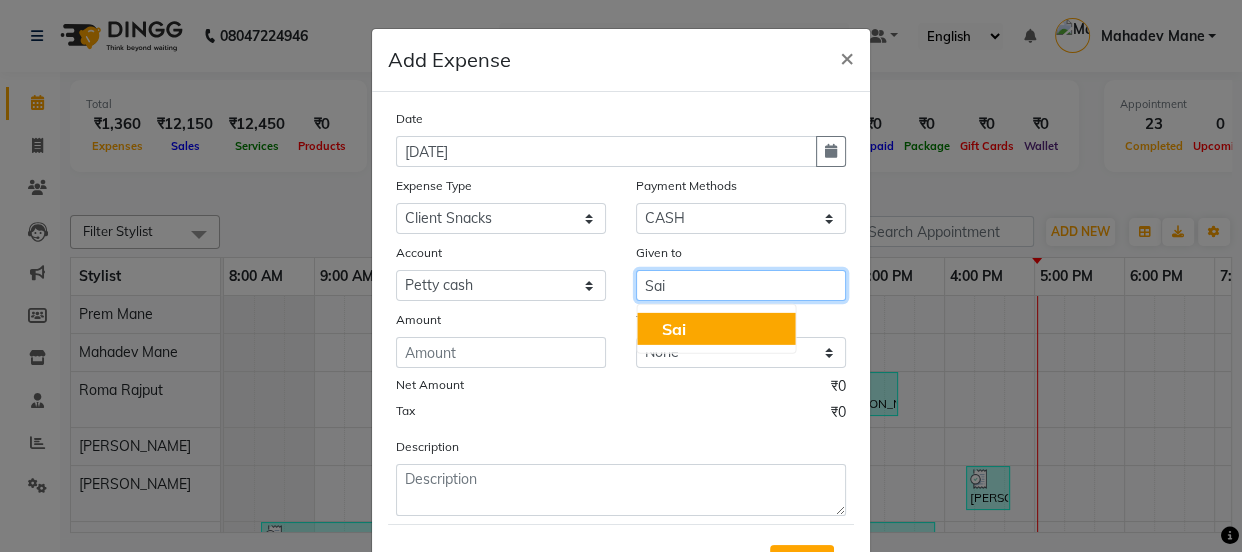 click on "Sai" at bounding box center [716, 329] 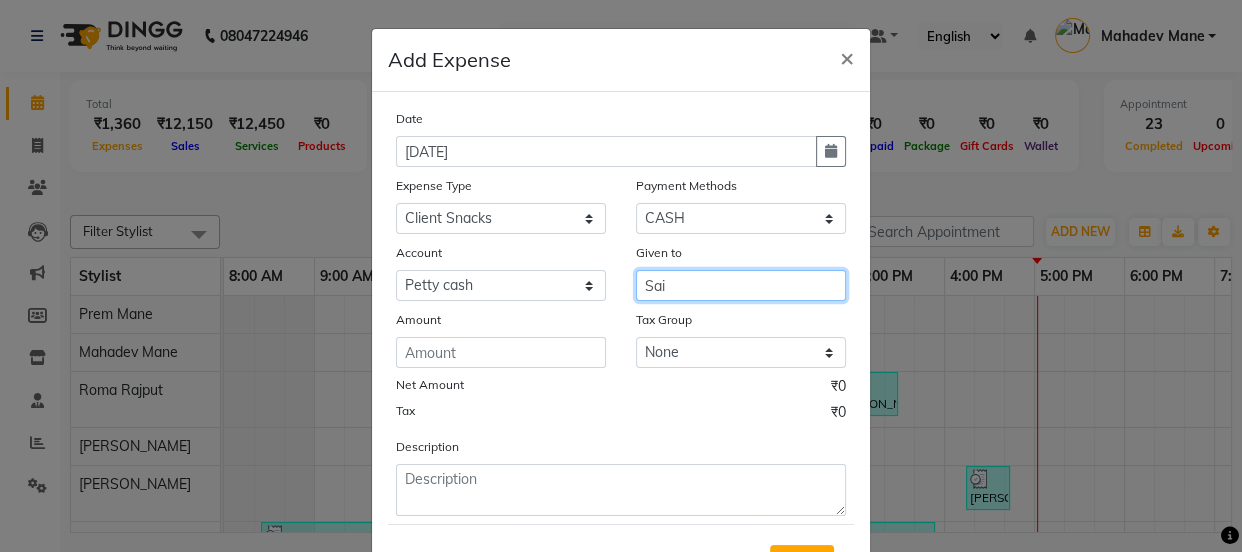 type on "Sai" 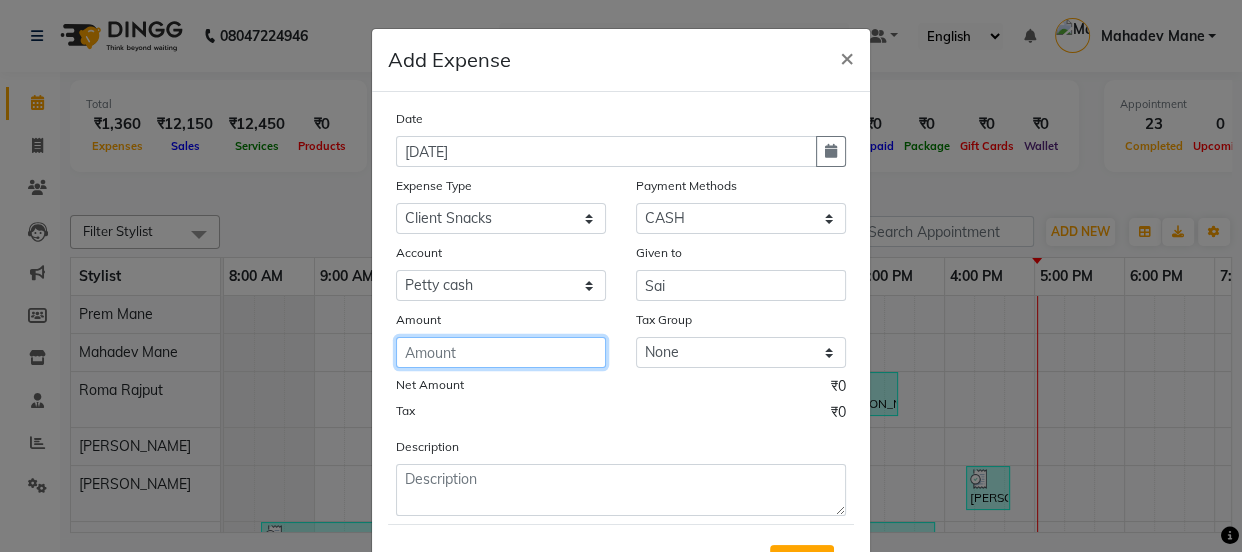 click 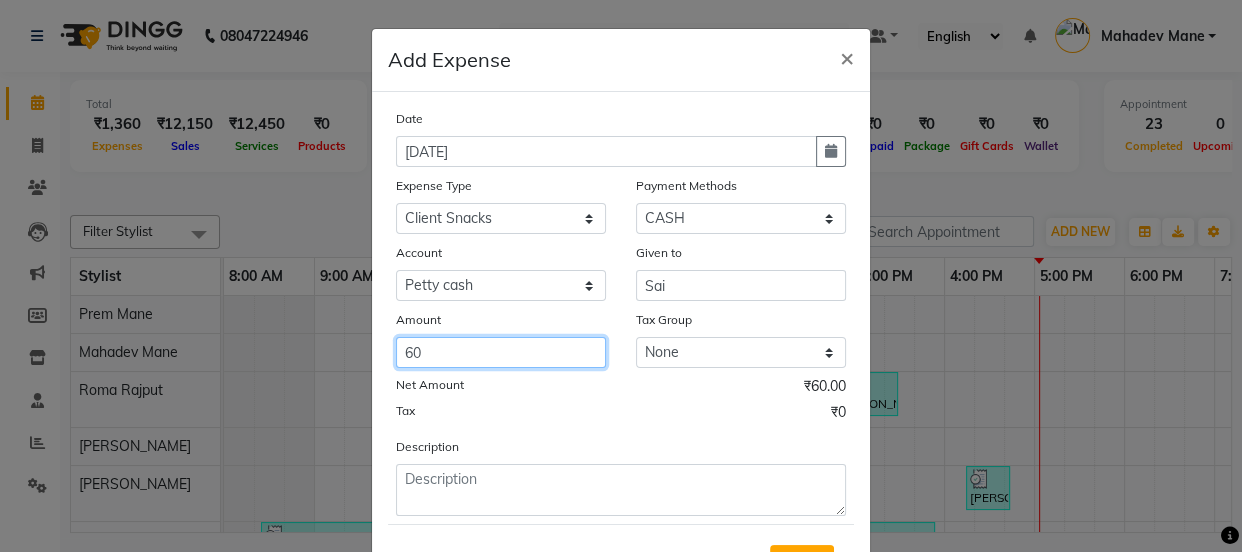 type on "60" 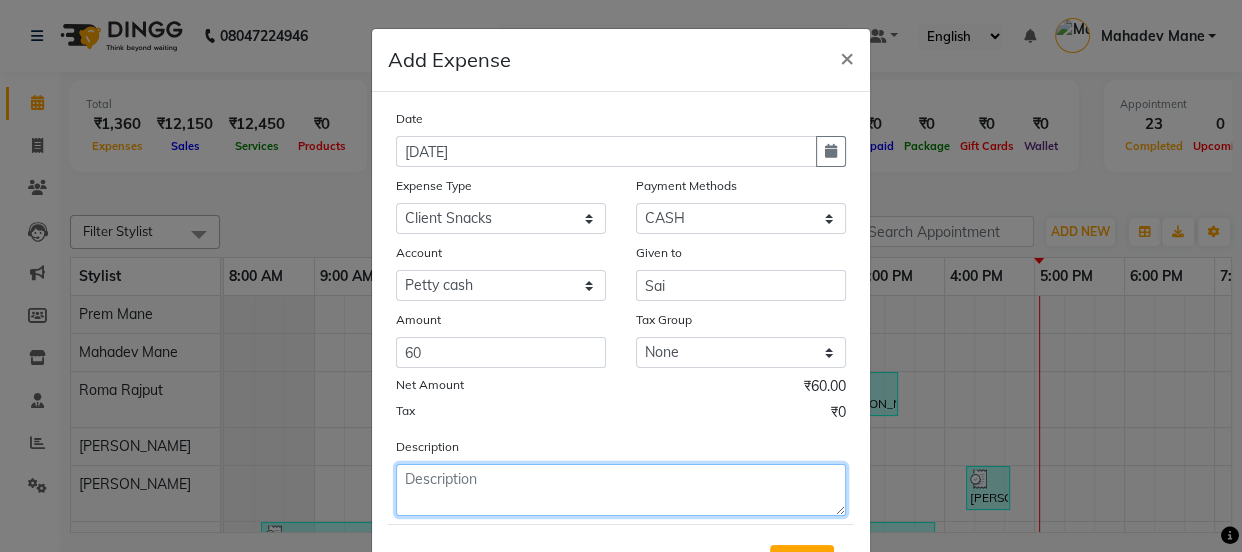 click 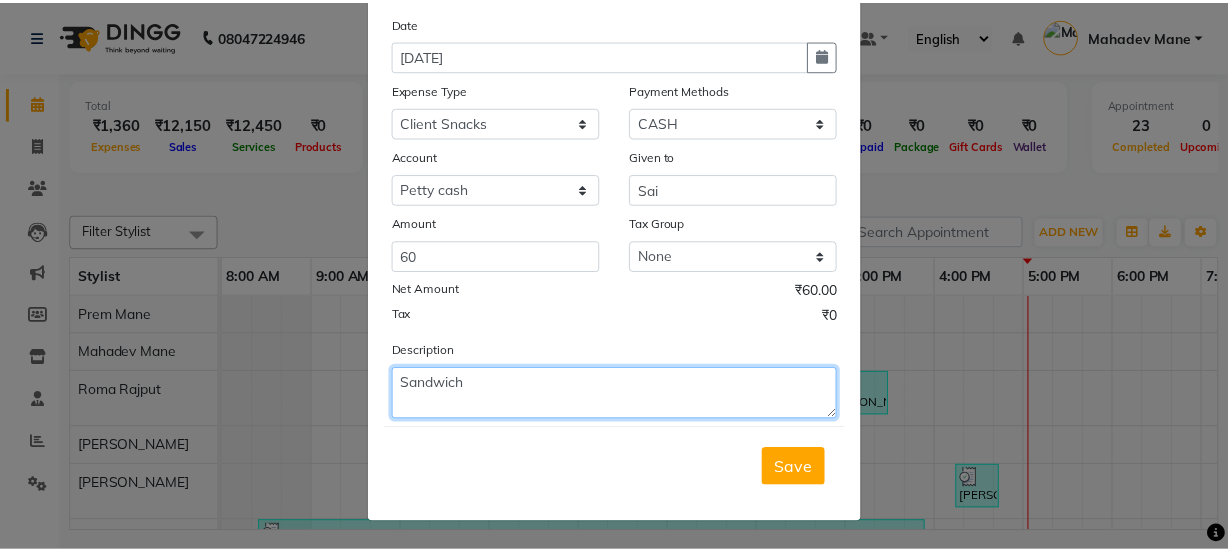 scroll, scrollTop: 99, scrollLeft: 0, axis: vertical 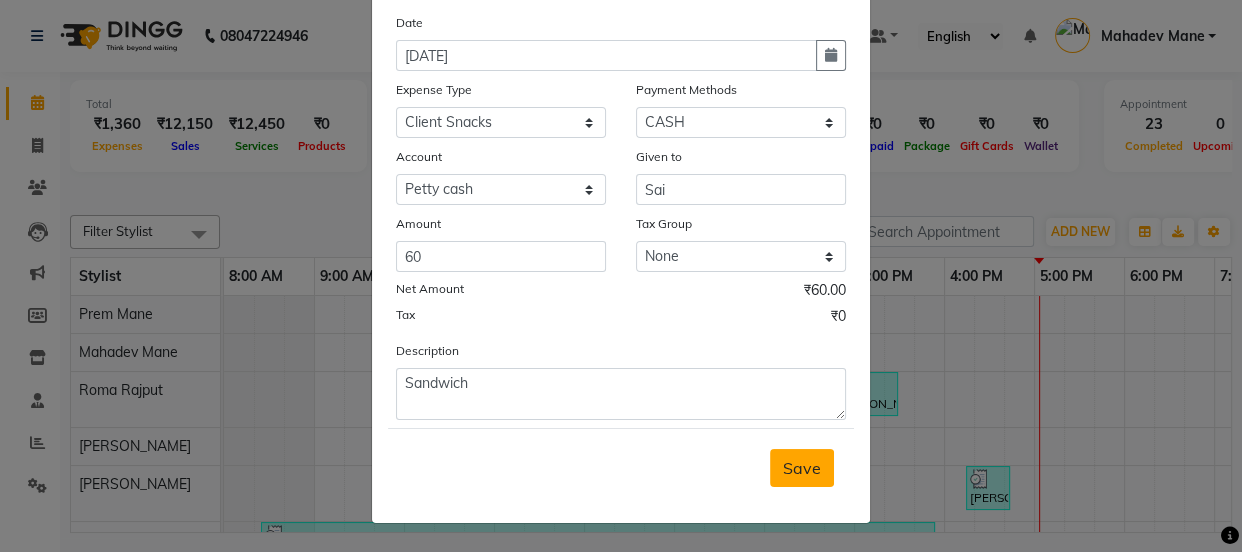 click on "Save" at bounding box center (802, 468) 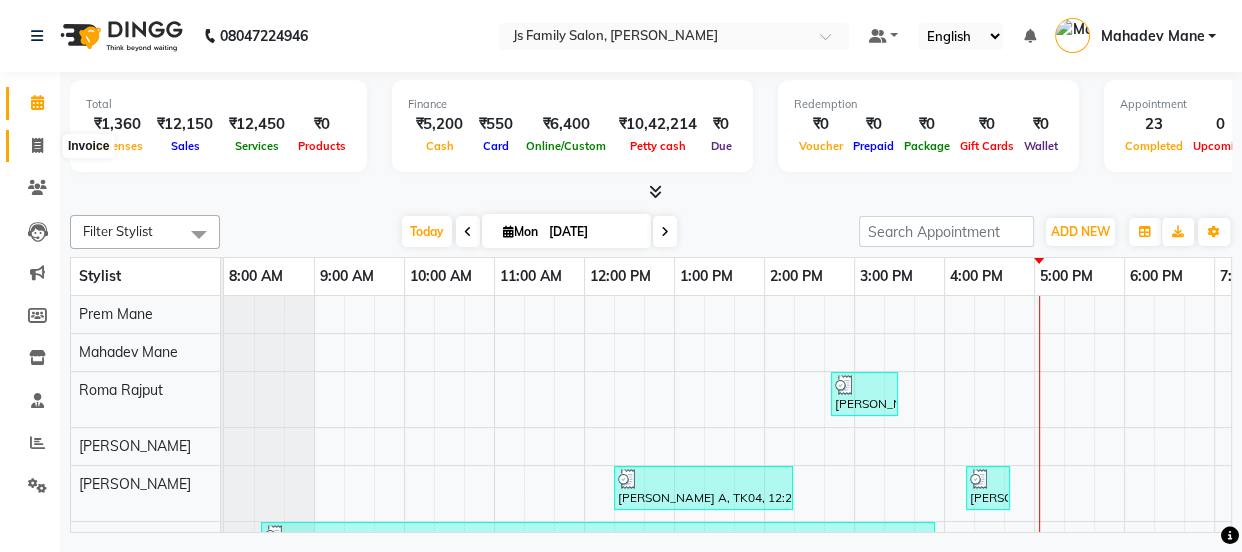 click 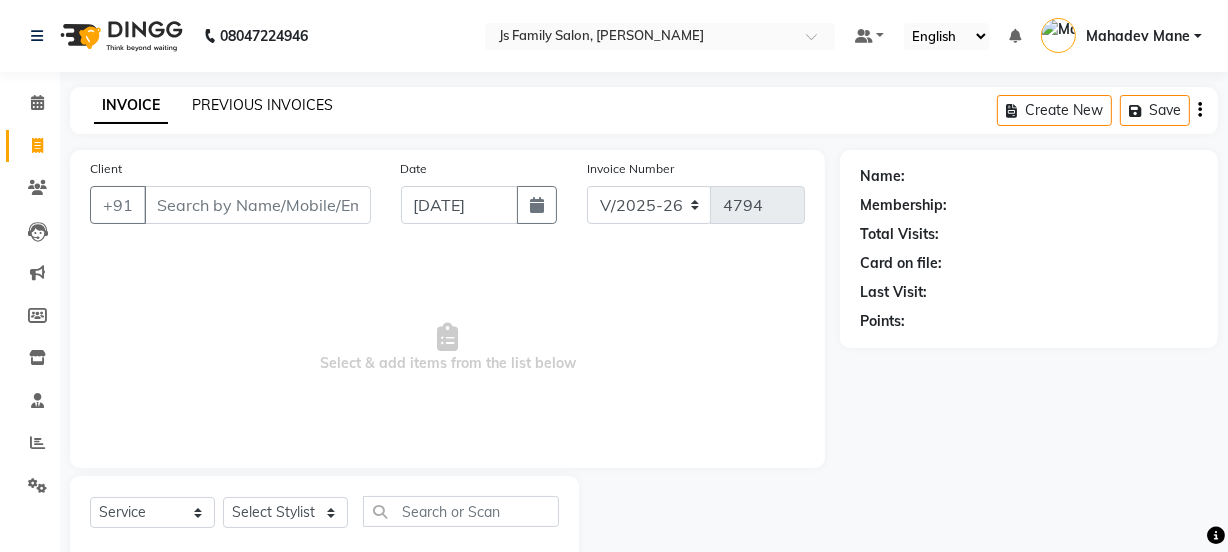 click on "PREVIOUS INVOICES" 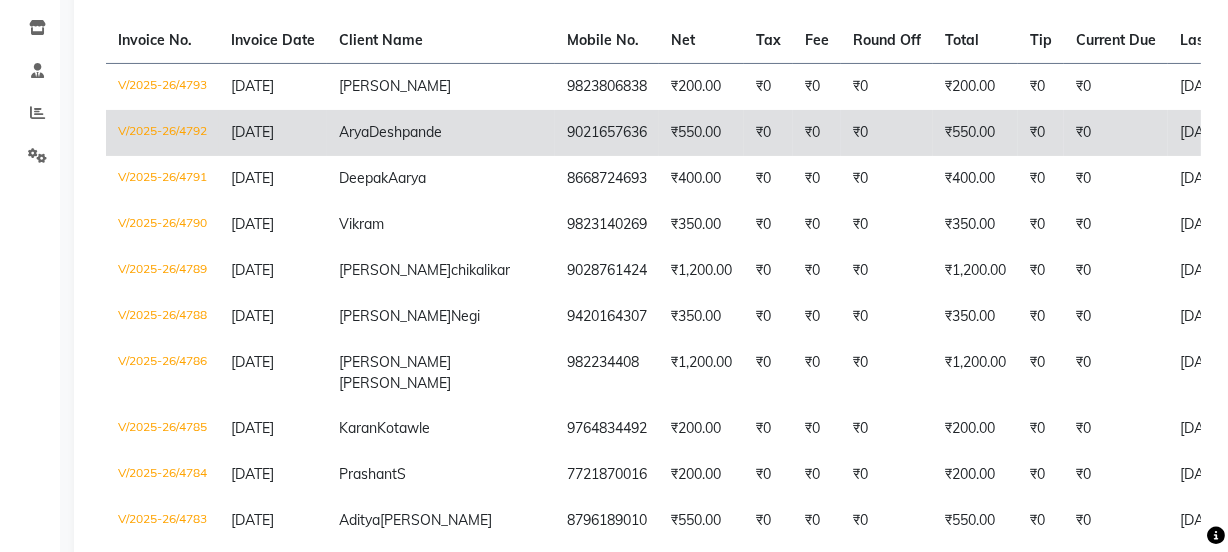 scroll, scrollTop: 0, scrollLeft: 0, axis: both 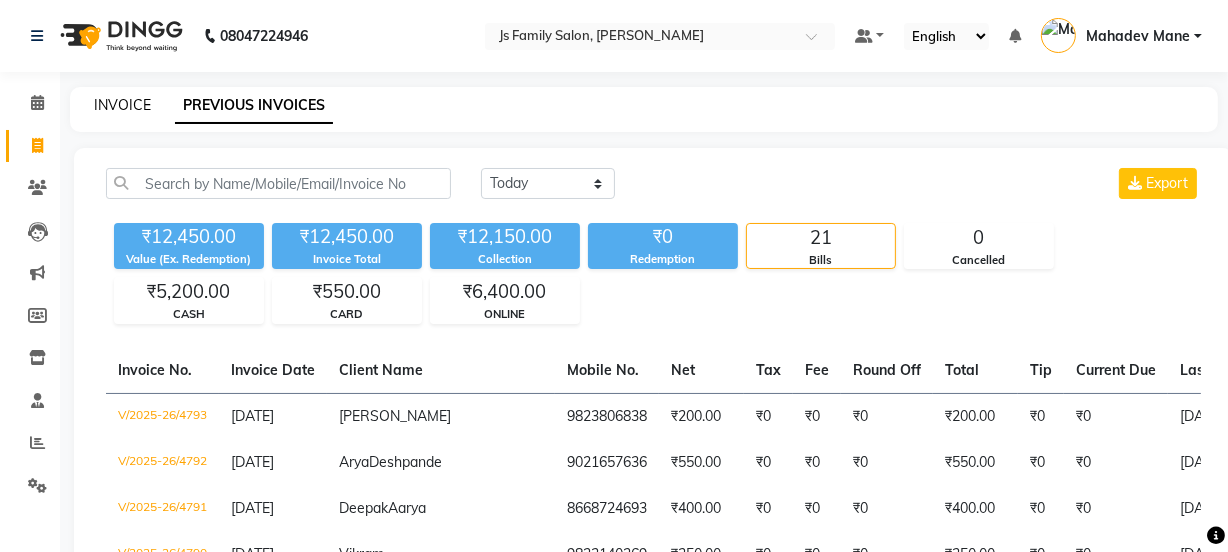click on "INVOICE" 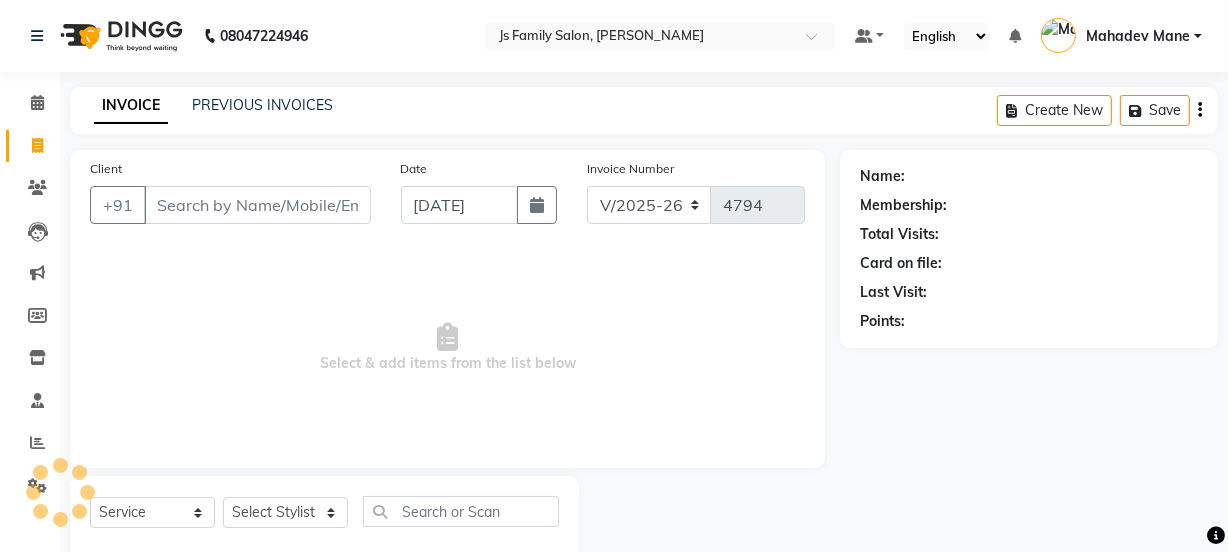 scroll, scrollTop: 50, scrollLeft: 0, axis: vertical 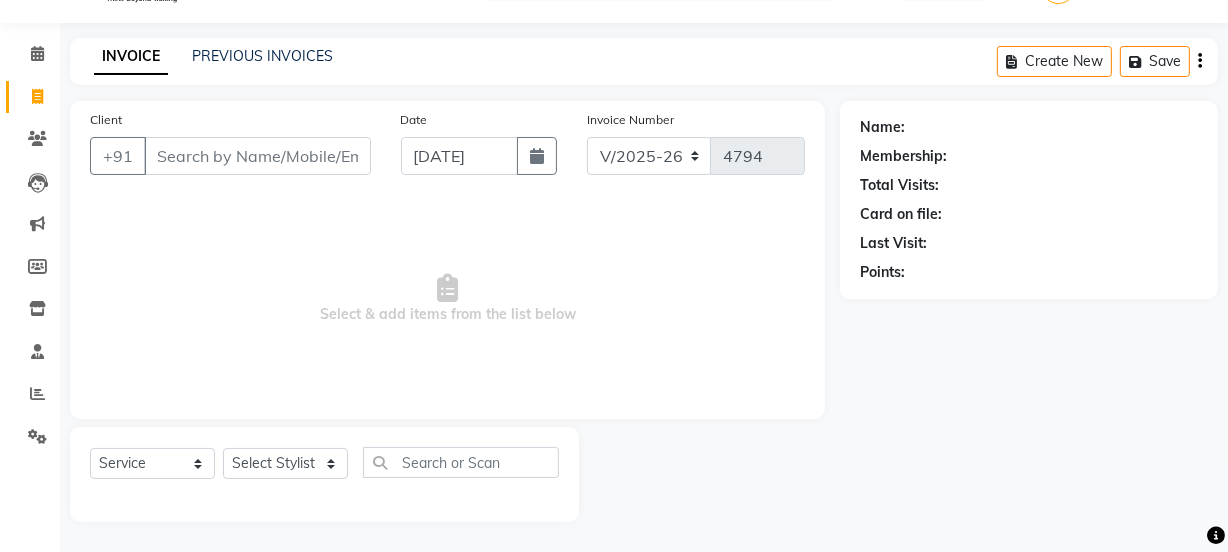 click on "Client" at bounding box center [257, 156] 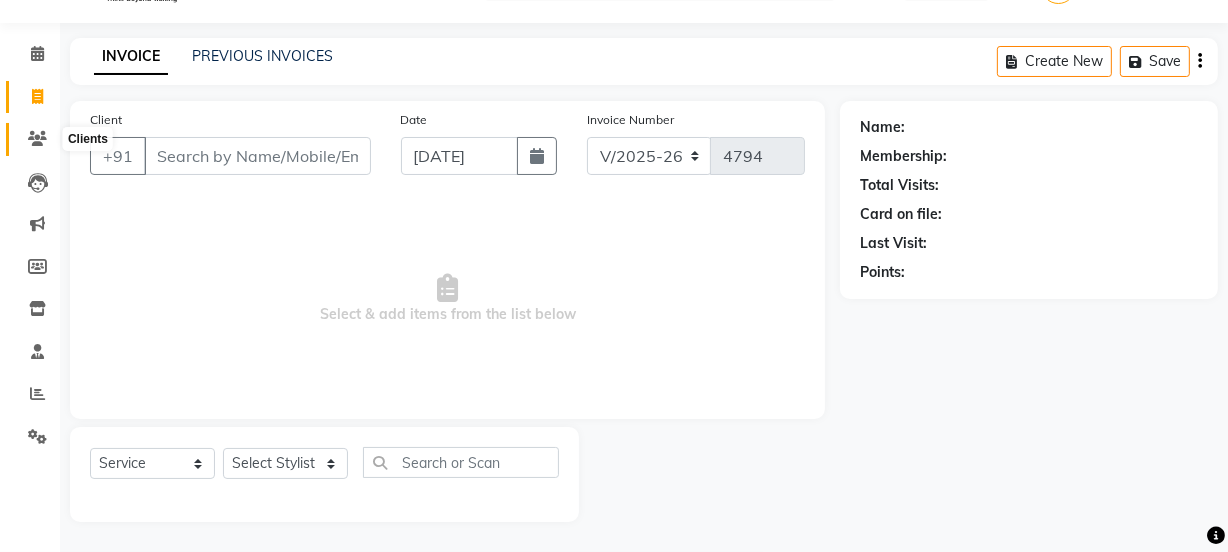 click 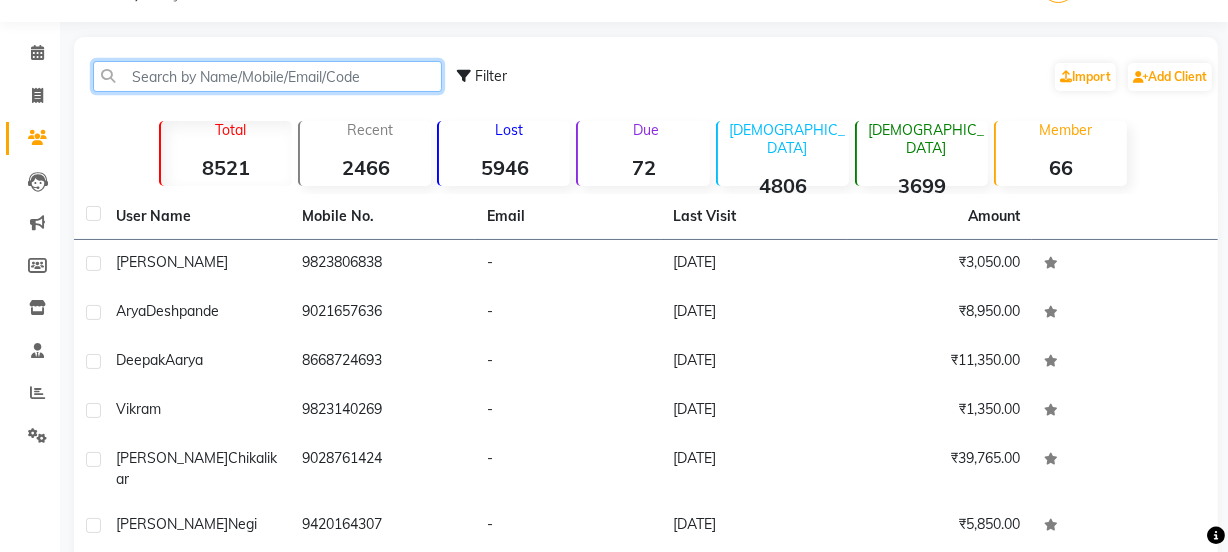 click 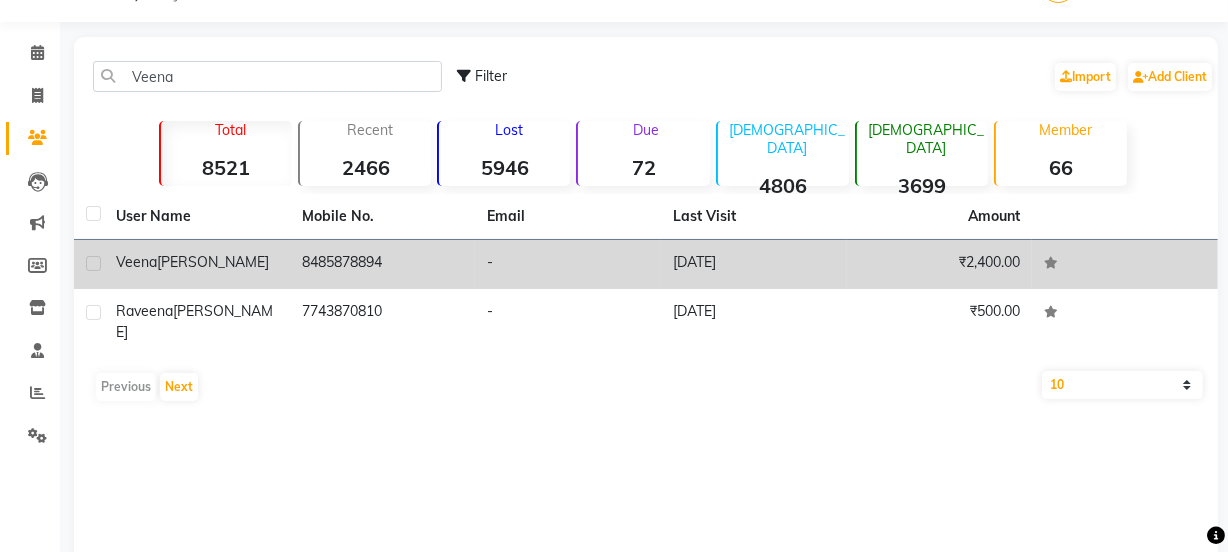 click on "Veena  Dave" 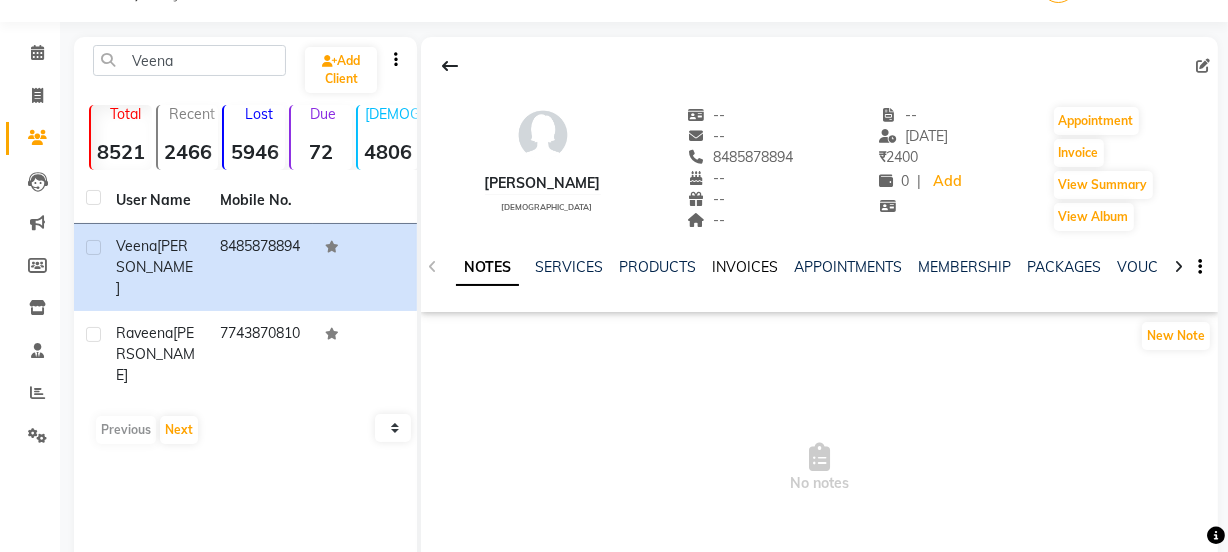 click on "INVOICES" 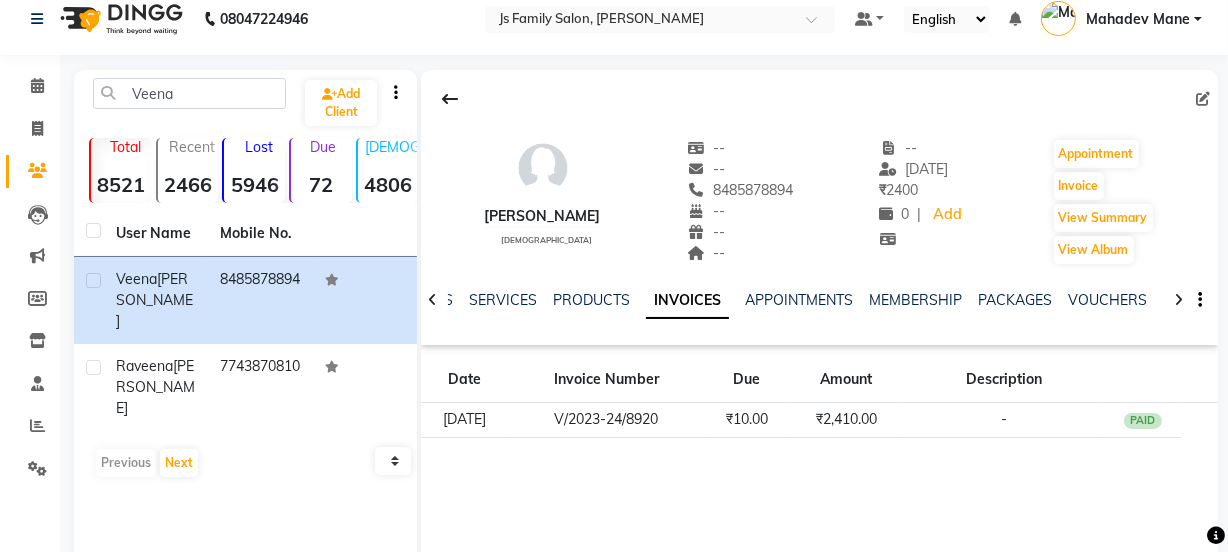 scroll, scrollTop: 0, scrollLeft: 0, axis: both 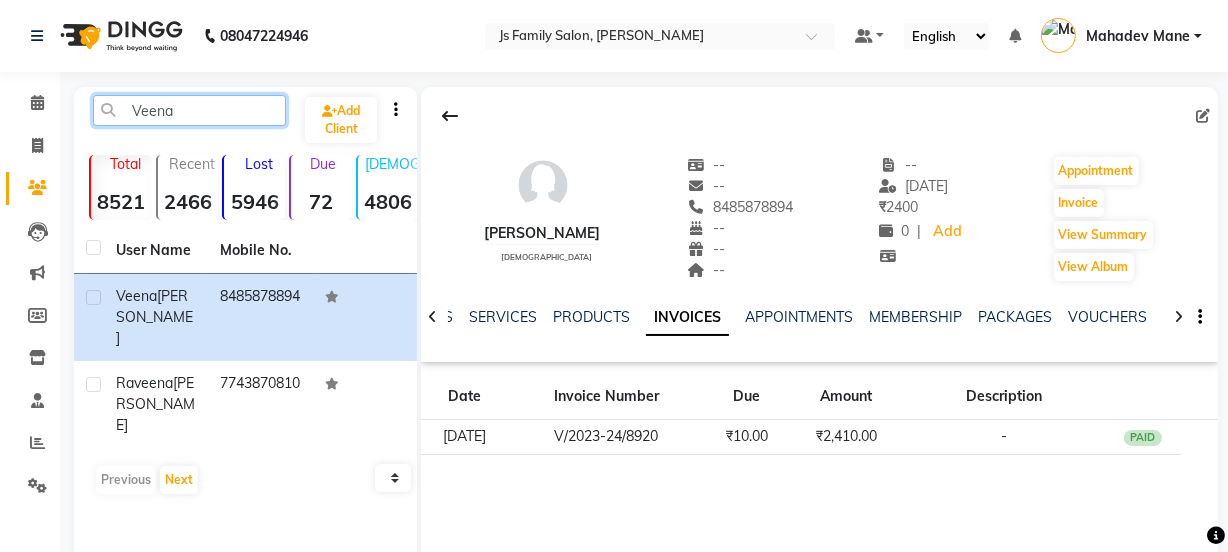 click on "Veena" 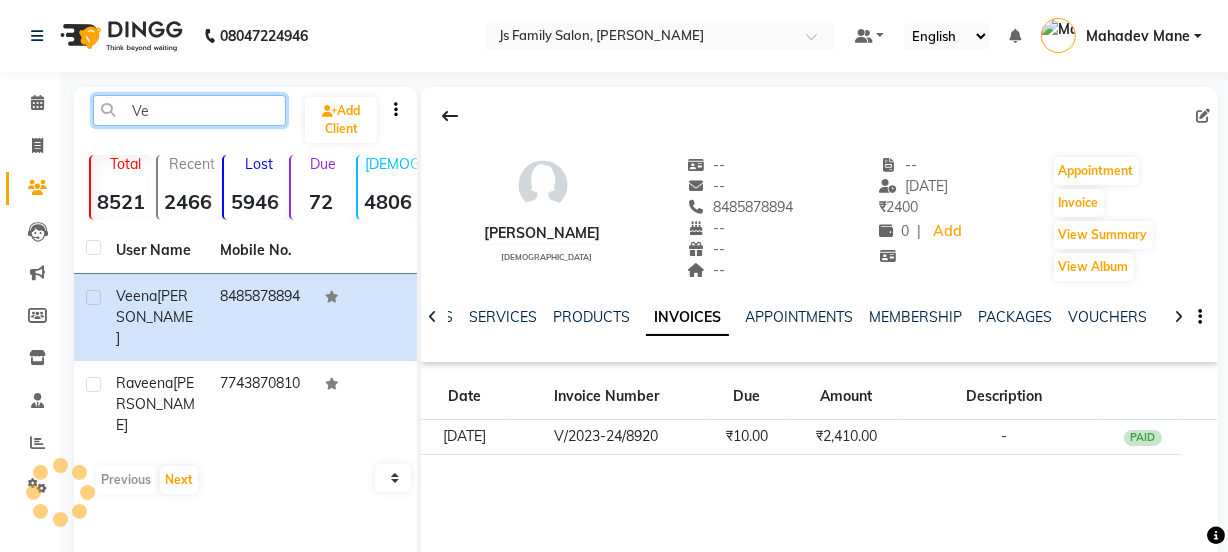 type on "V" 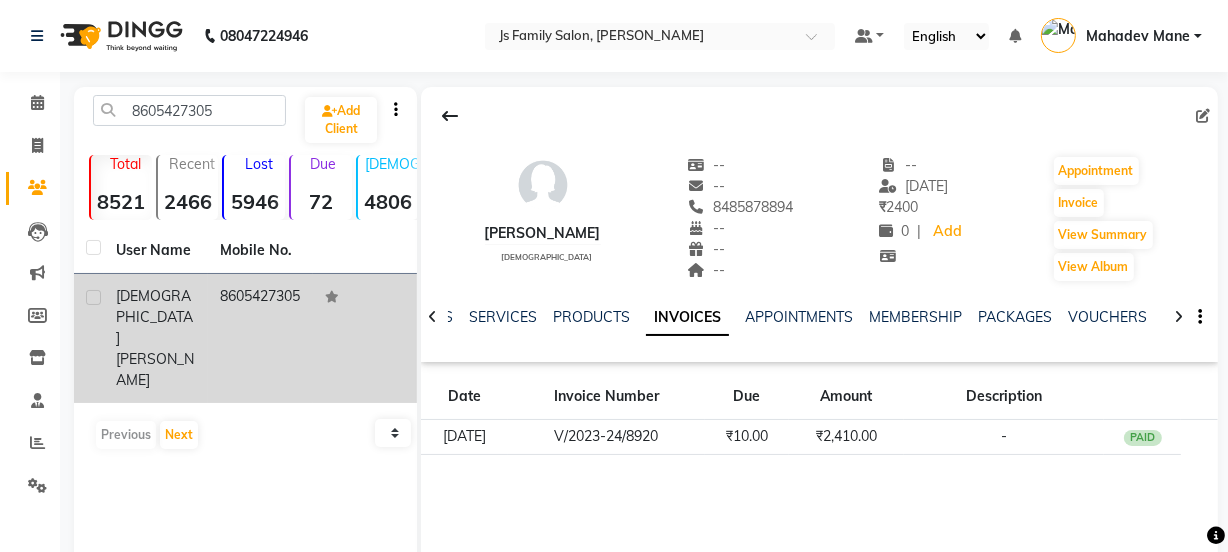click on "8605427305" 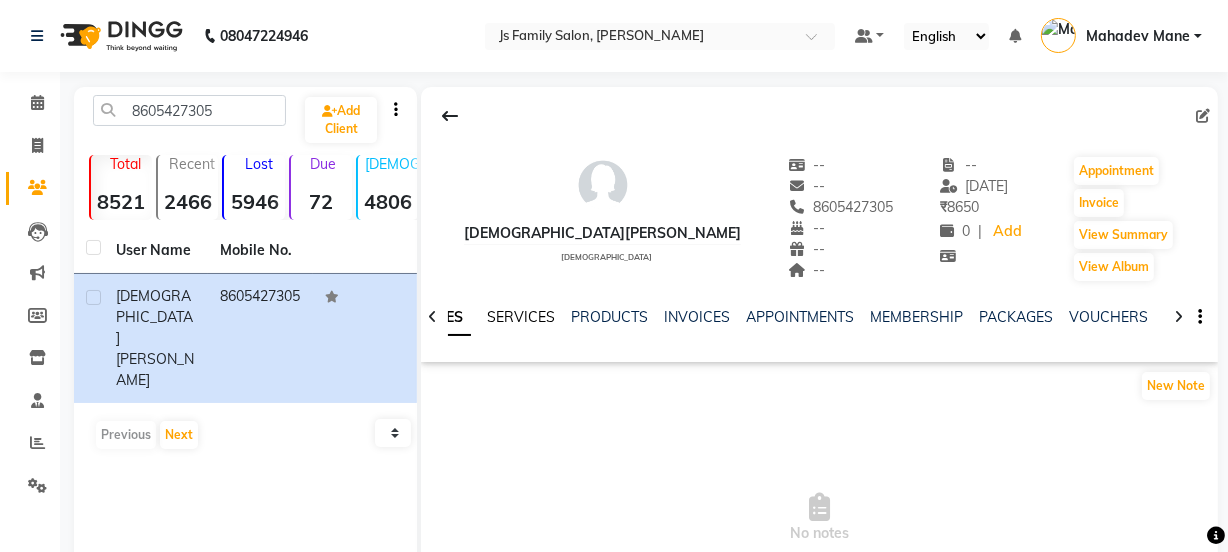click on "SERVICES" 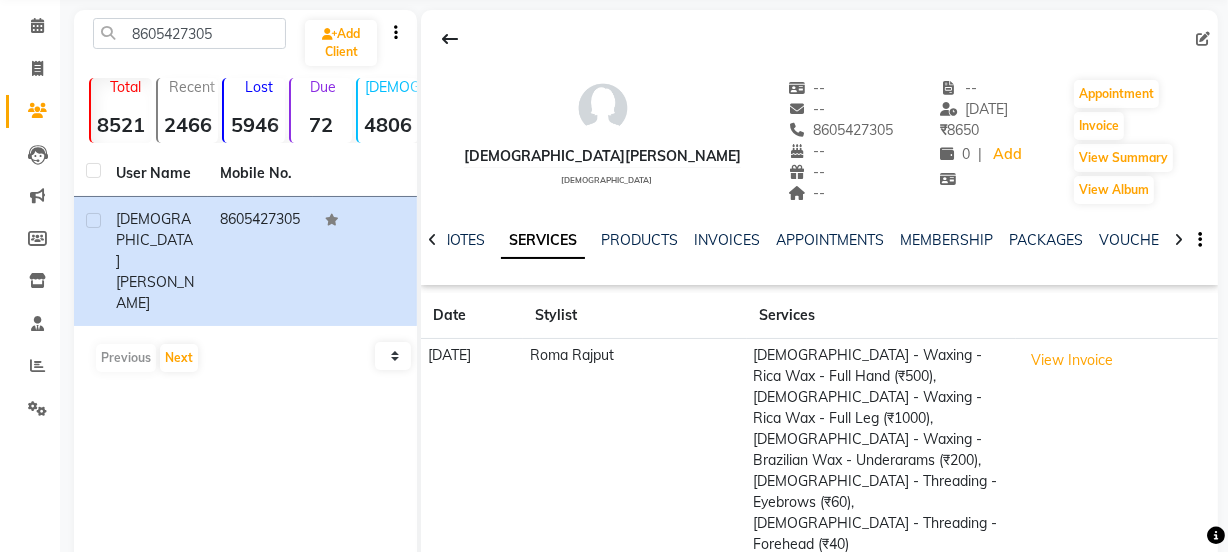 scroll, scrollTop: 181, scrollLeft: 0, axis: vertical 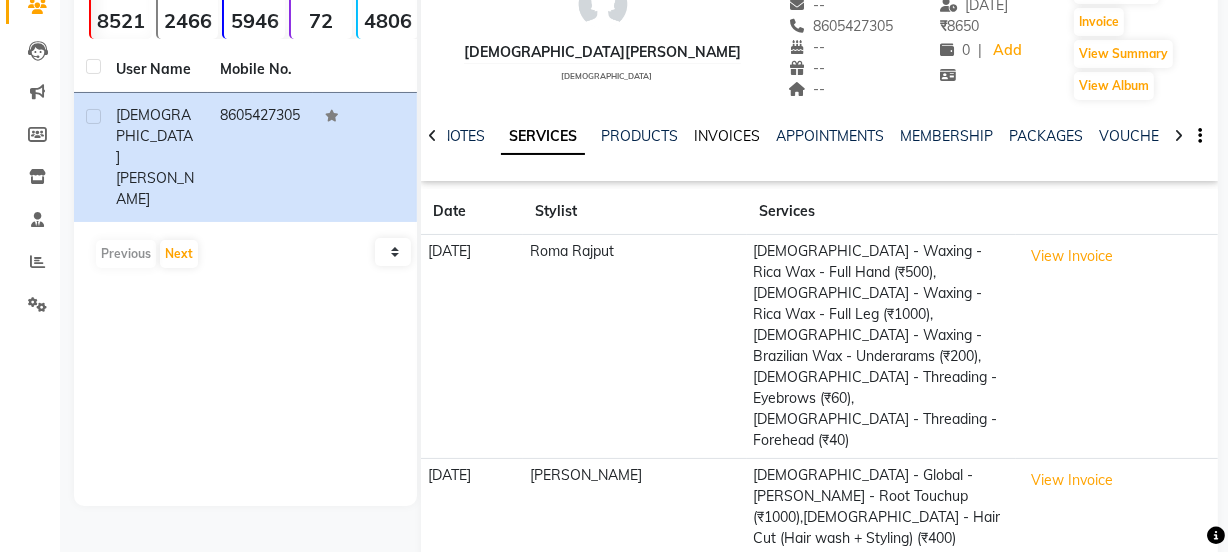 click on "INVOICES" 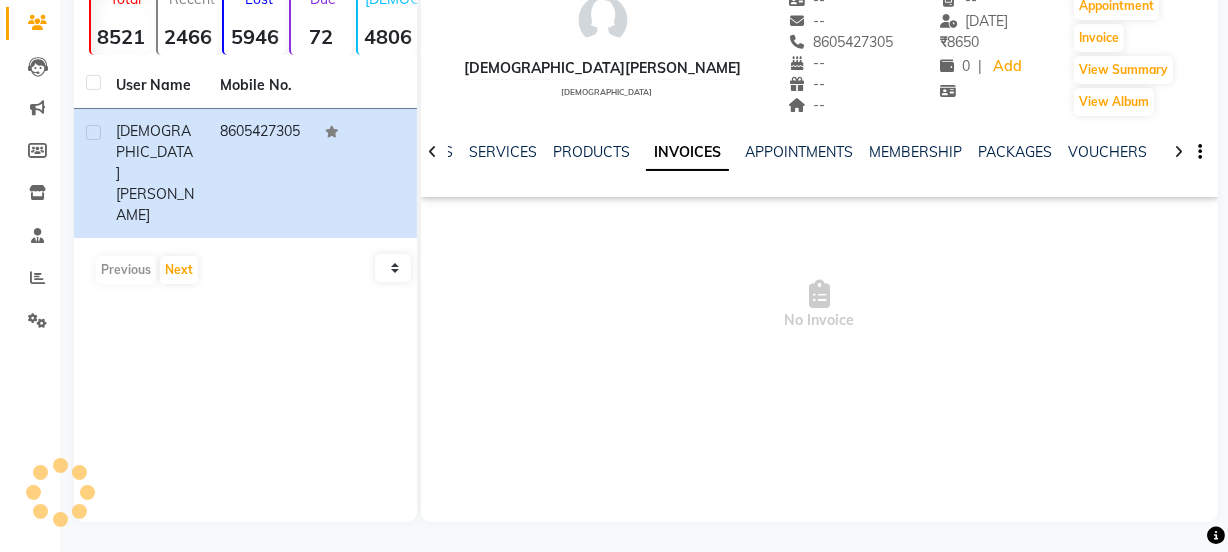 scroll, scrollTop: 165, scrollLeft: 0, axis: vertical 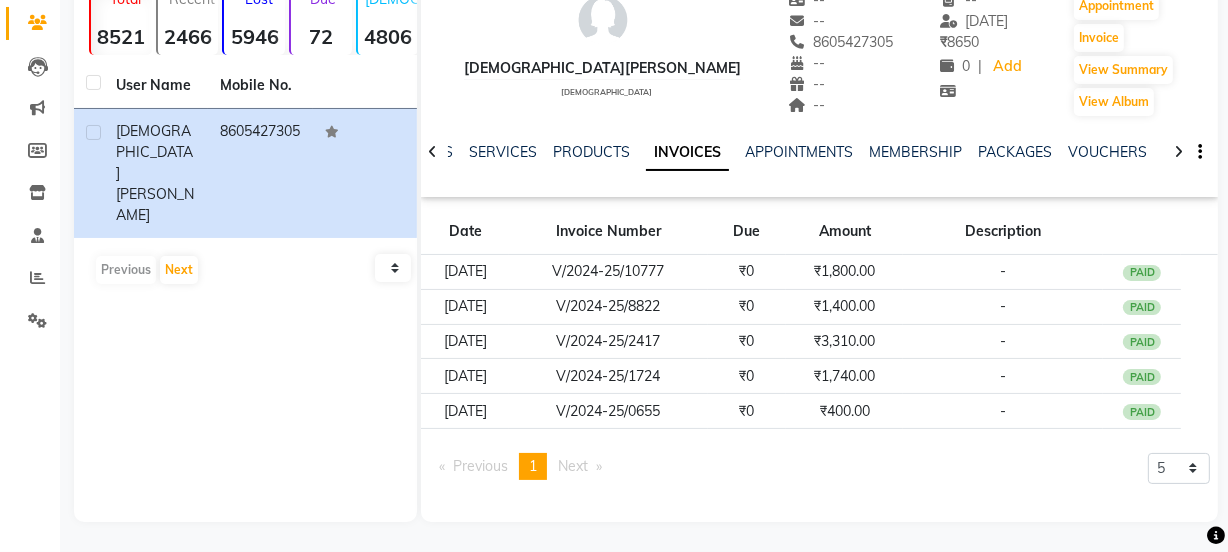 click on "1" 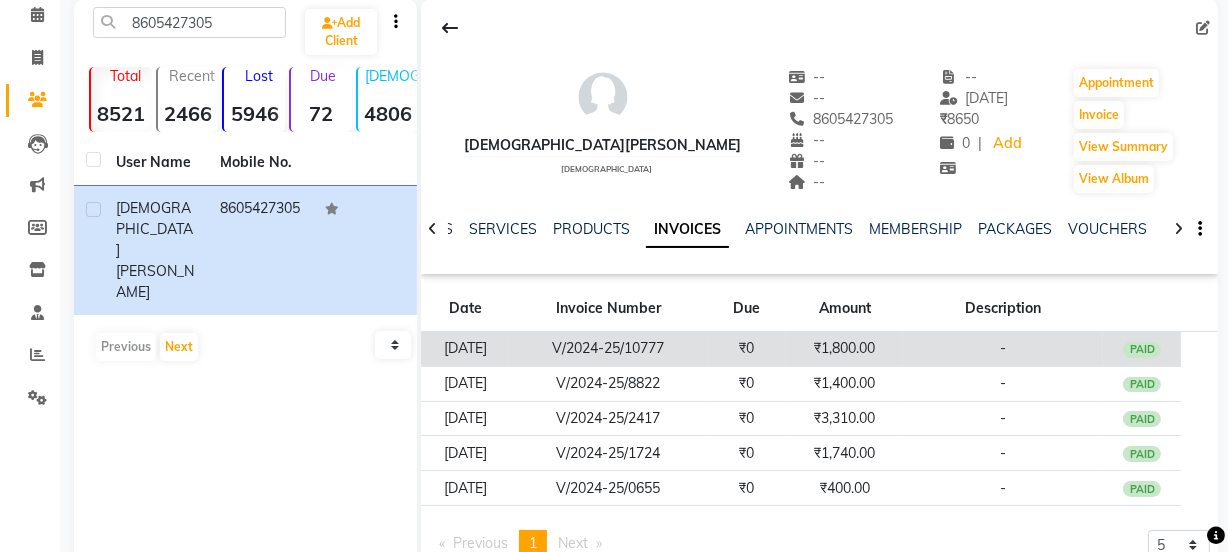 scroll, scrollTop: 165, scrollLeft: 0, axis: vertical 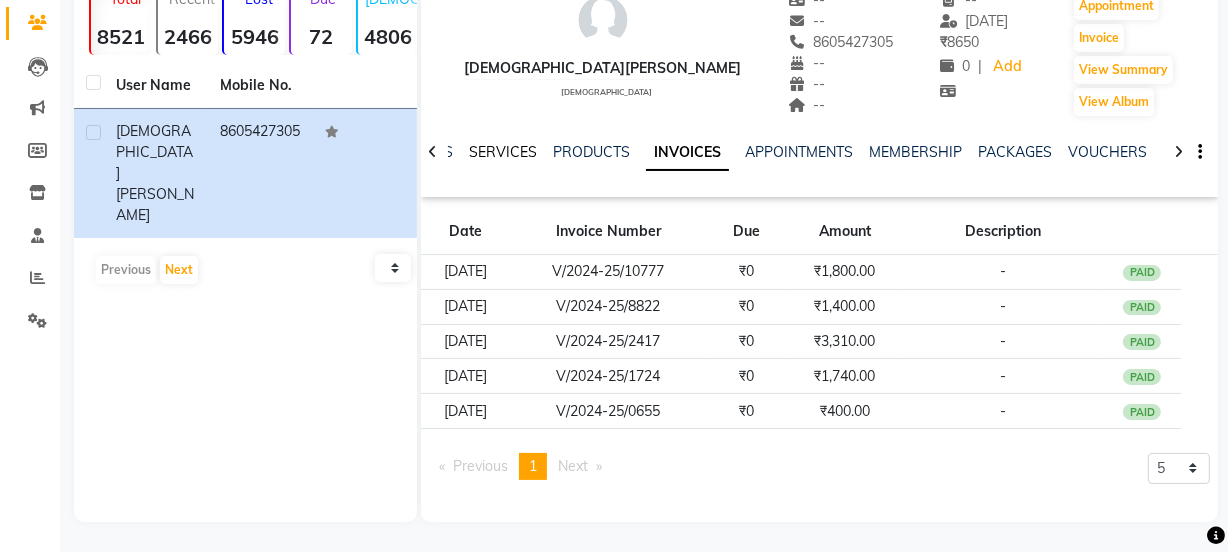 click on "SERVICES" 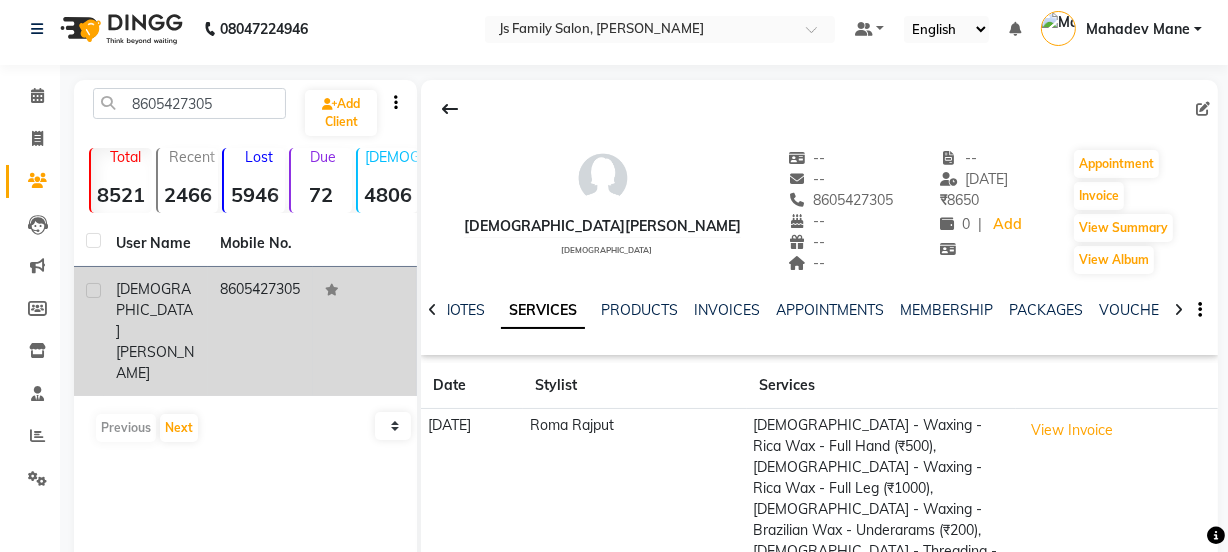 scroll, scrollTop: 0, scrollLeft: 0, axis: both 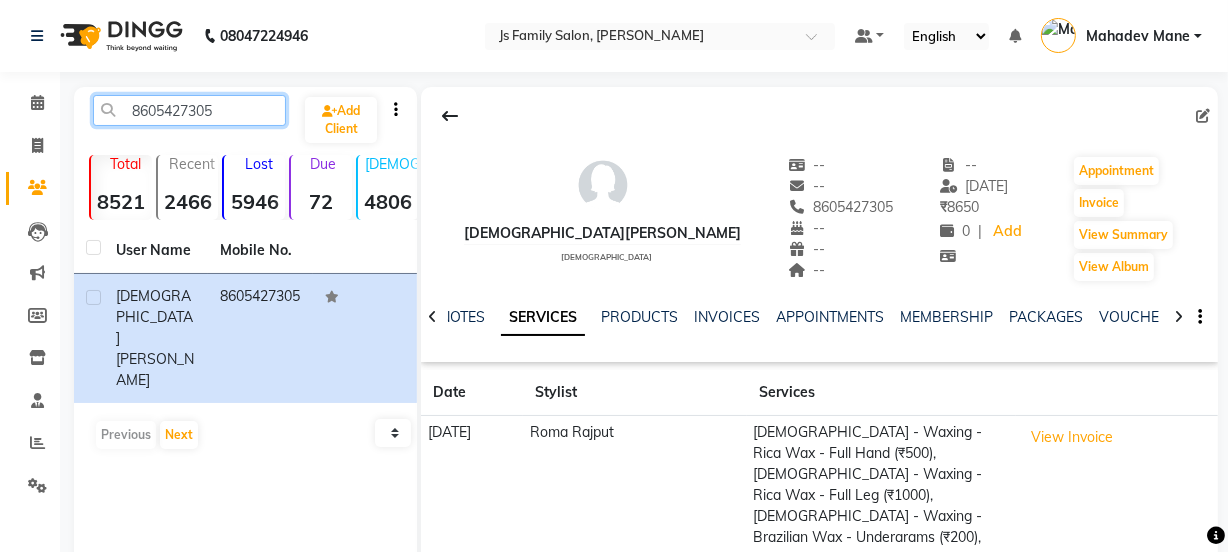 click on "8605427305" 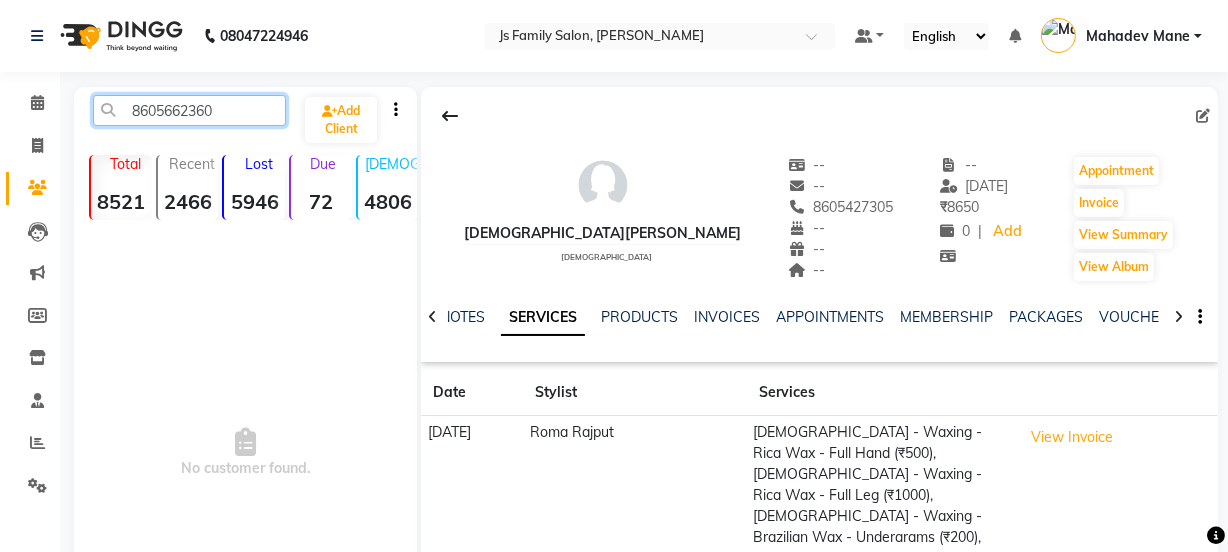 click on "8605662360" 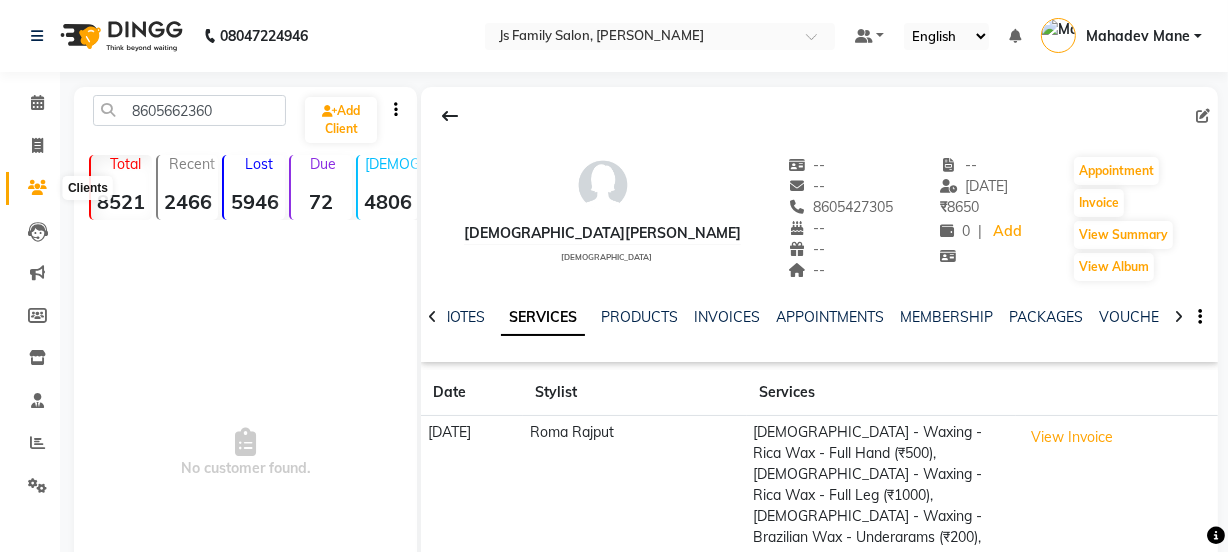 click 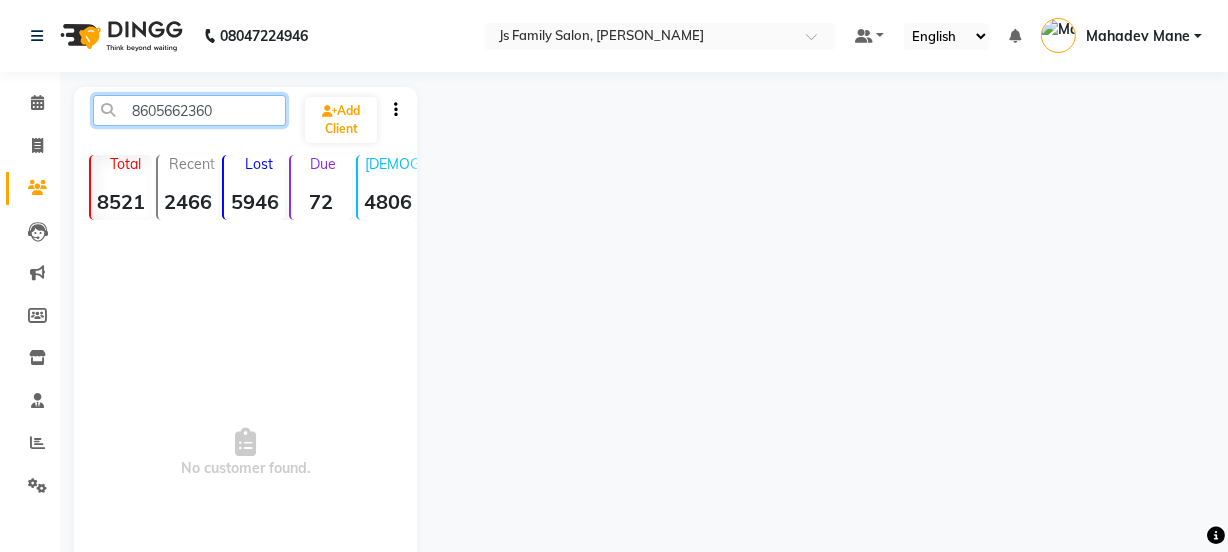 click on "8605662360" 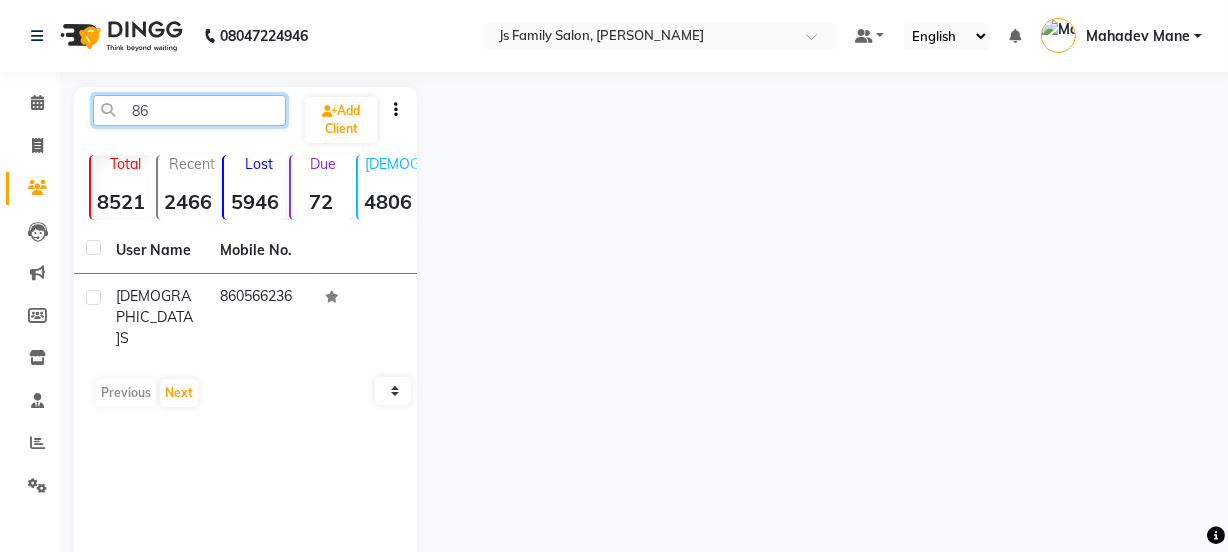 type on "8" 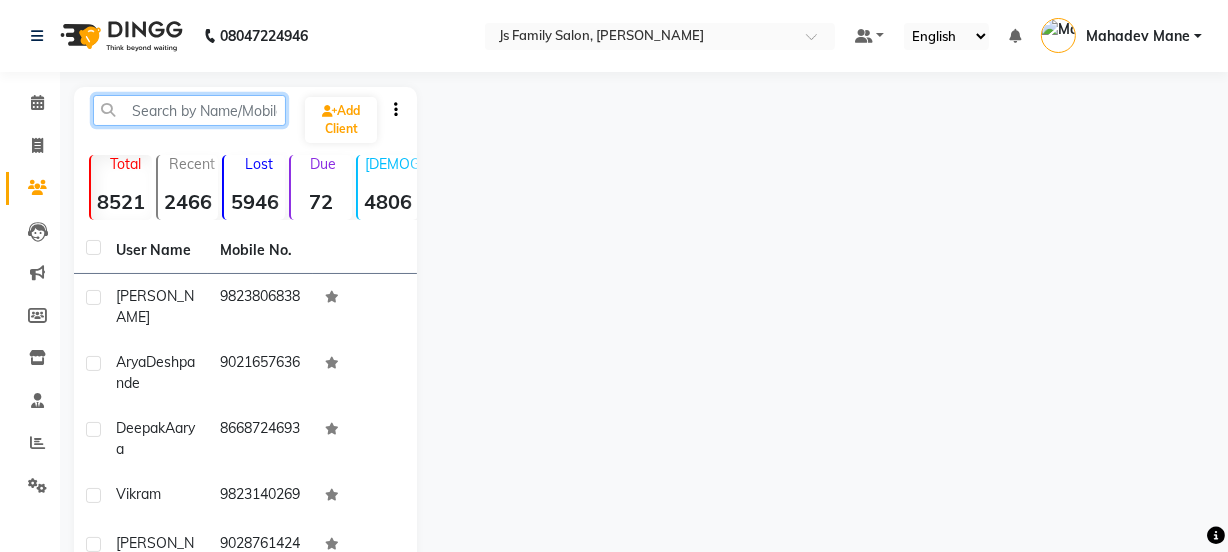 type 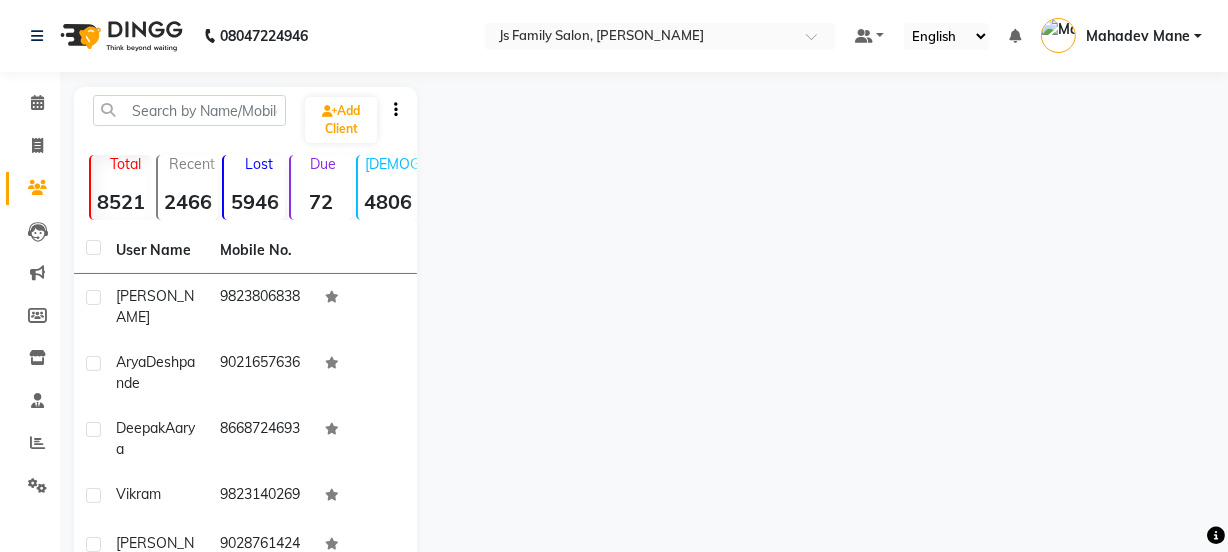 click 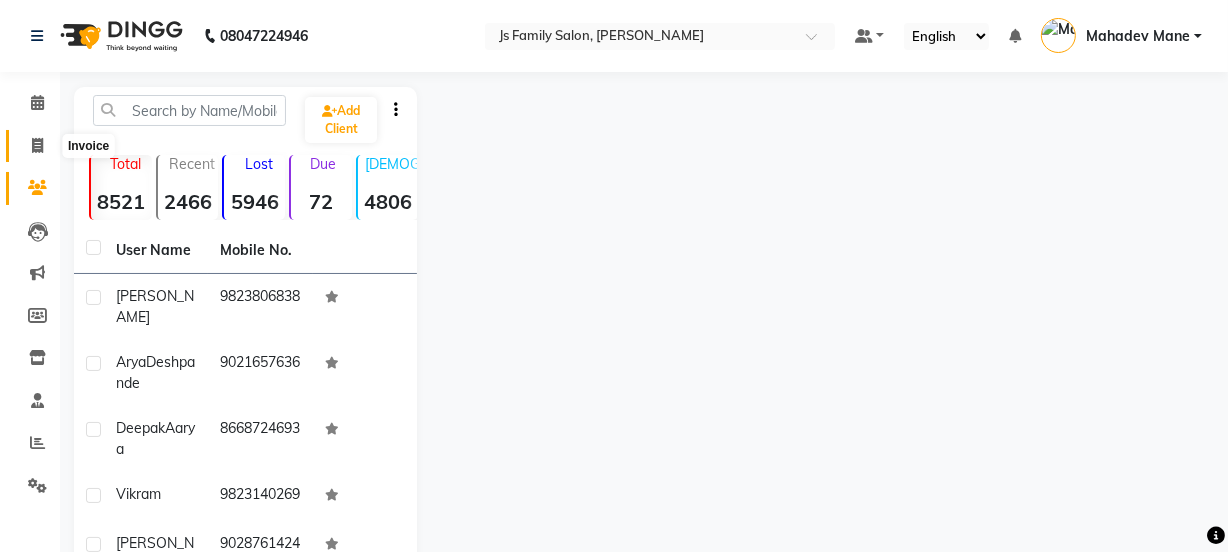 click 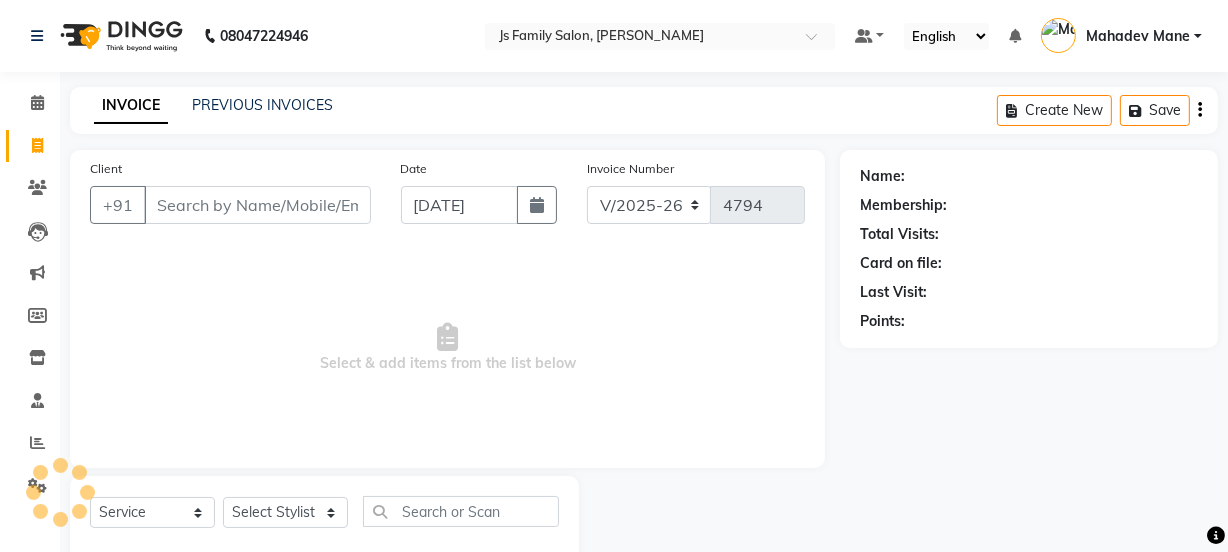 scroll, scrollTop: 50, scrollLeft: 0, axis: vertical 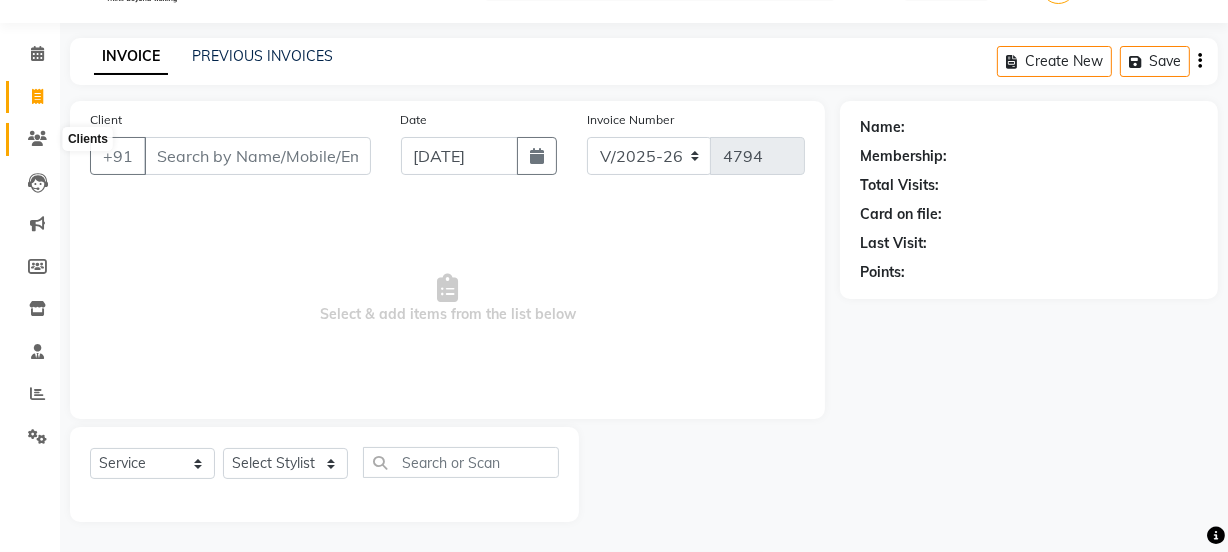 click 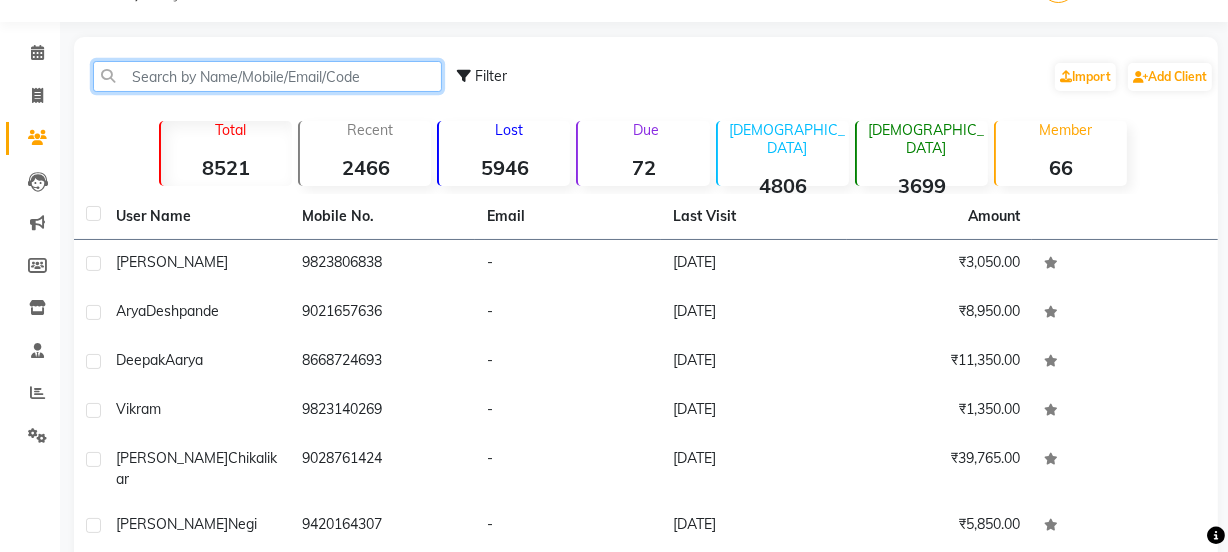 click 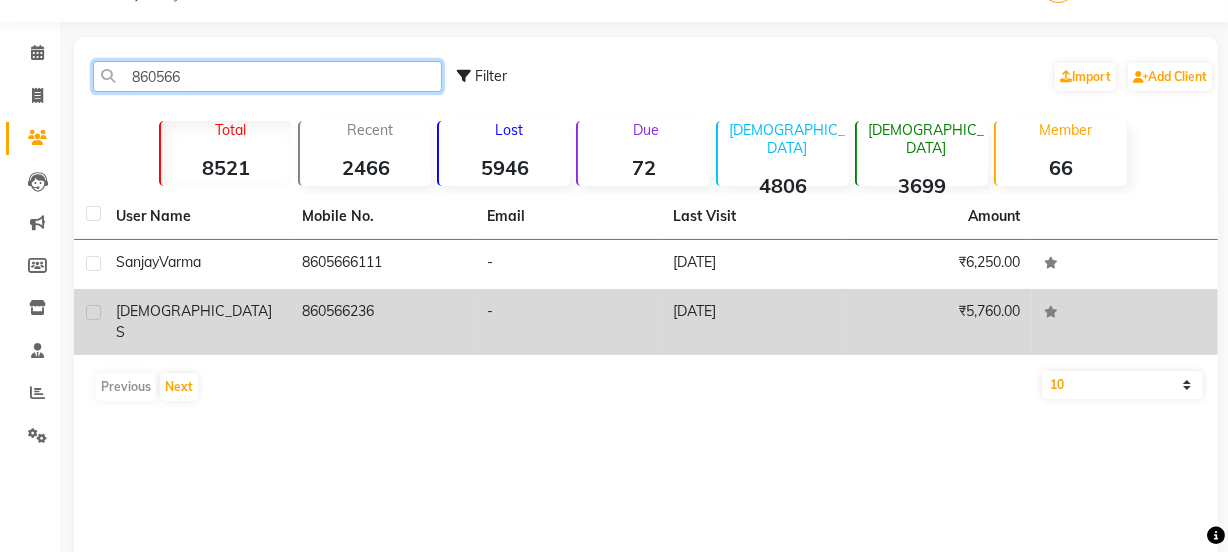 type on "860566" 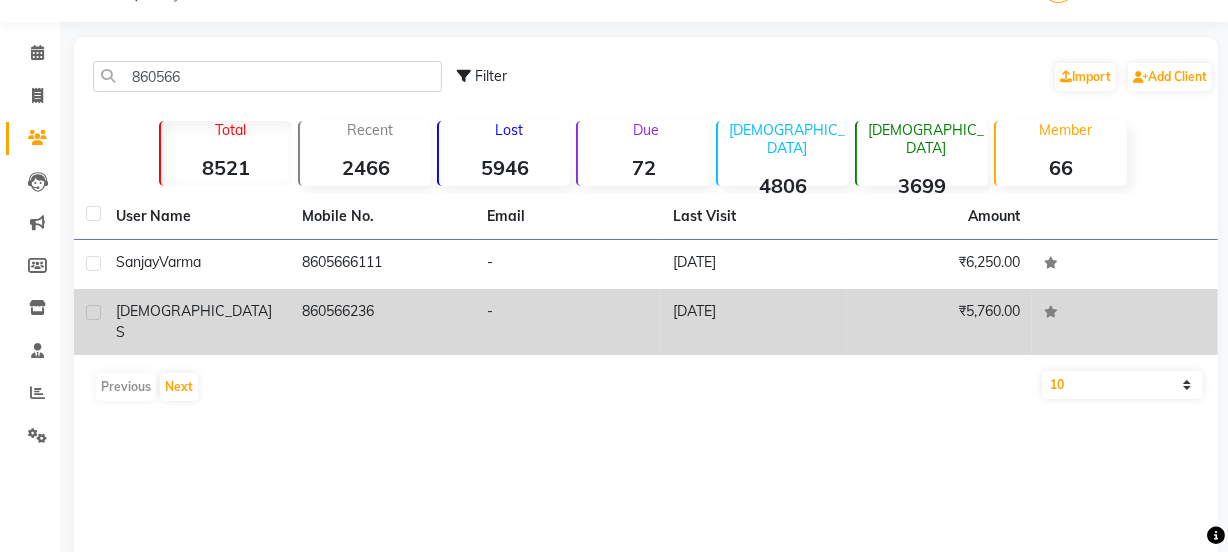 click on "860566236" 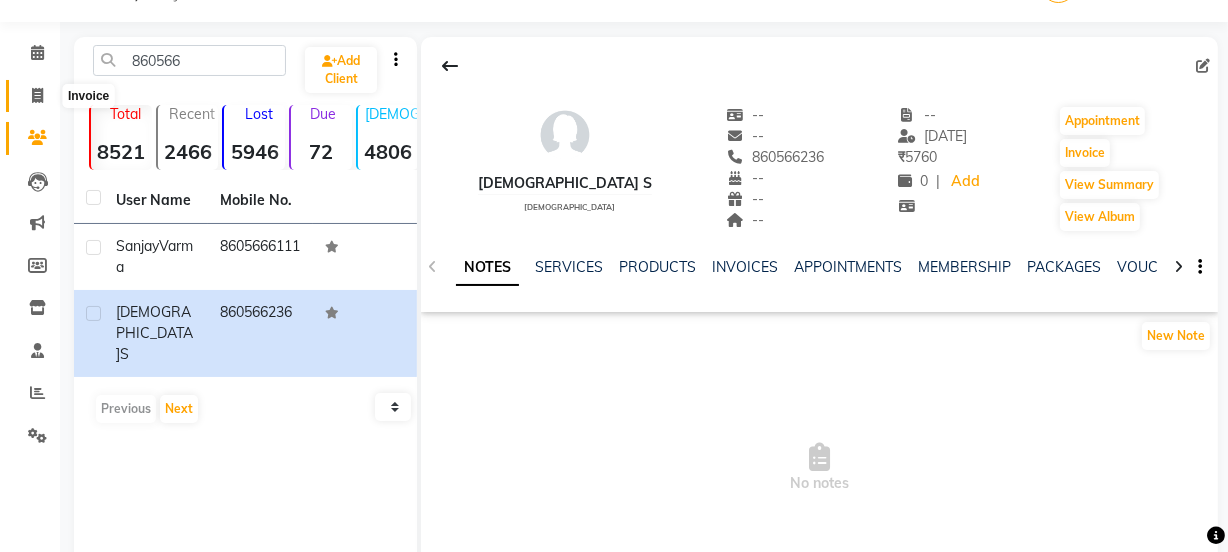 click 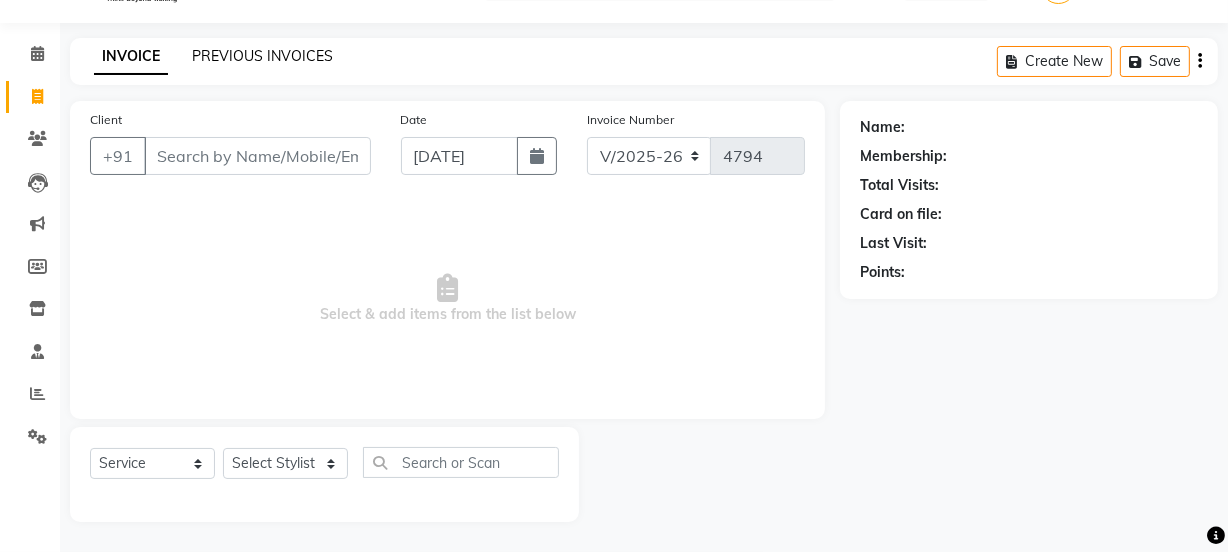 click on "PREVIOUS INVOICES" 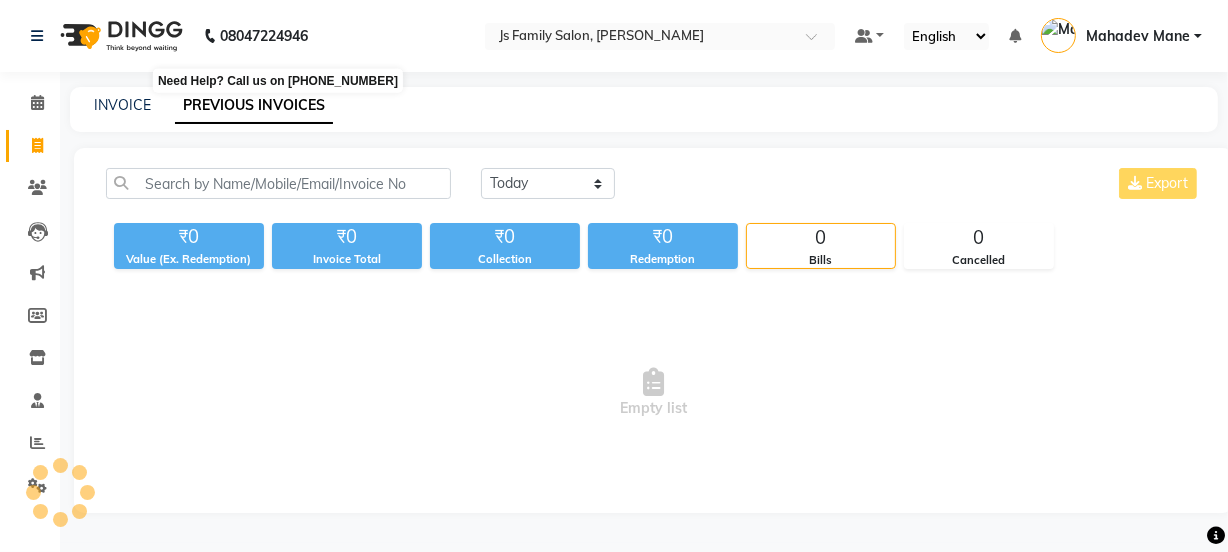 scroll, scrollTop: 0, scrollLeft: 0, axis: both 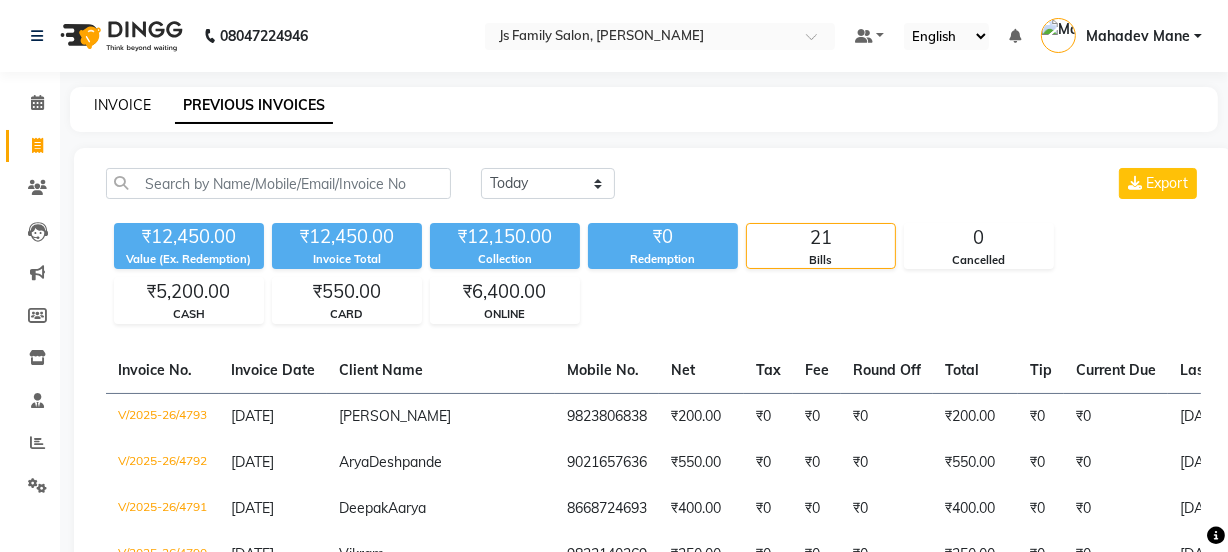 click on "INVOICE" 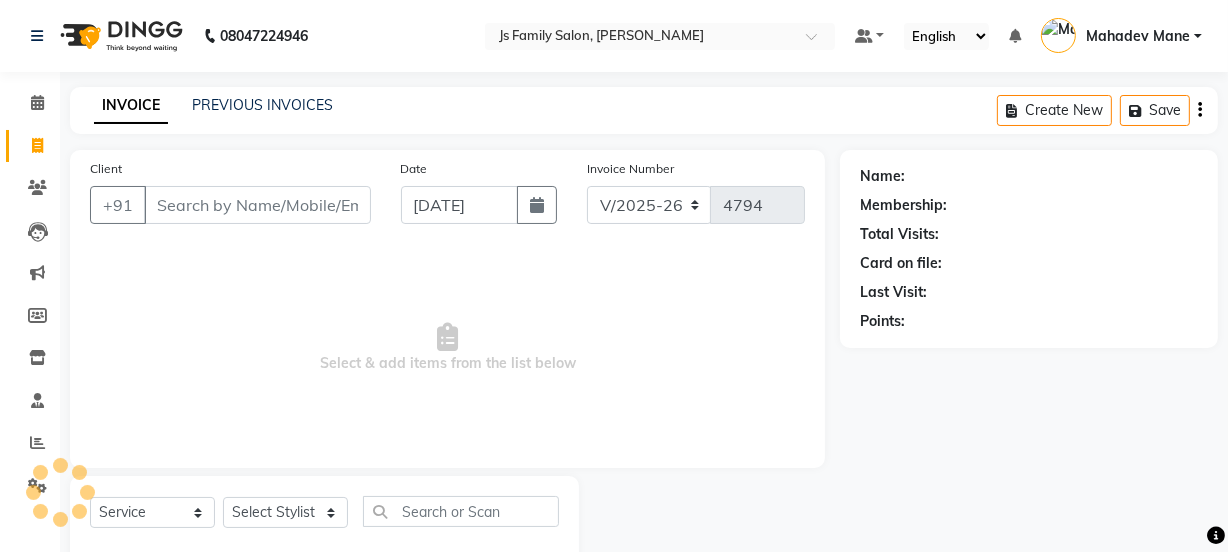 scroll, scrollTop: 50, scrollLeft: 0, axis: vertical 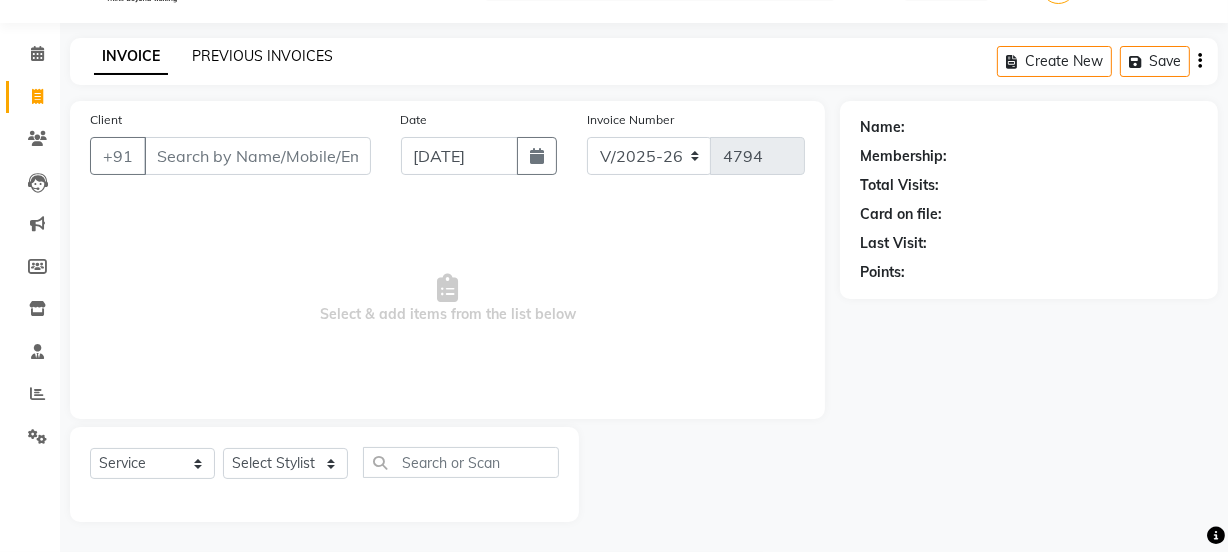 click on "PREVIOUS INVOICES" 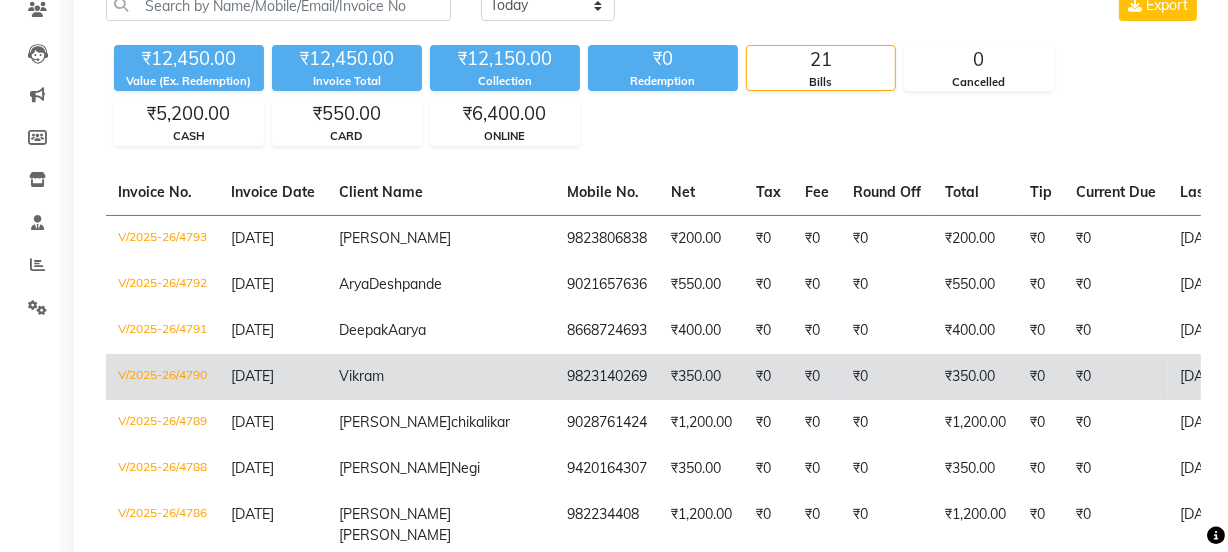 scroll, scrollTop: 181, scrollLeft: 0, axis: vertical 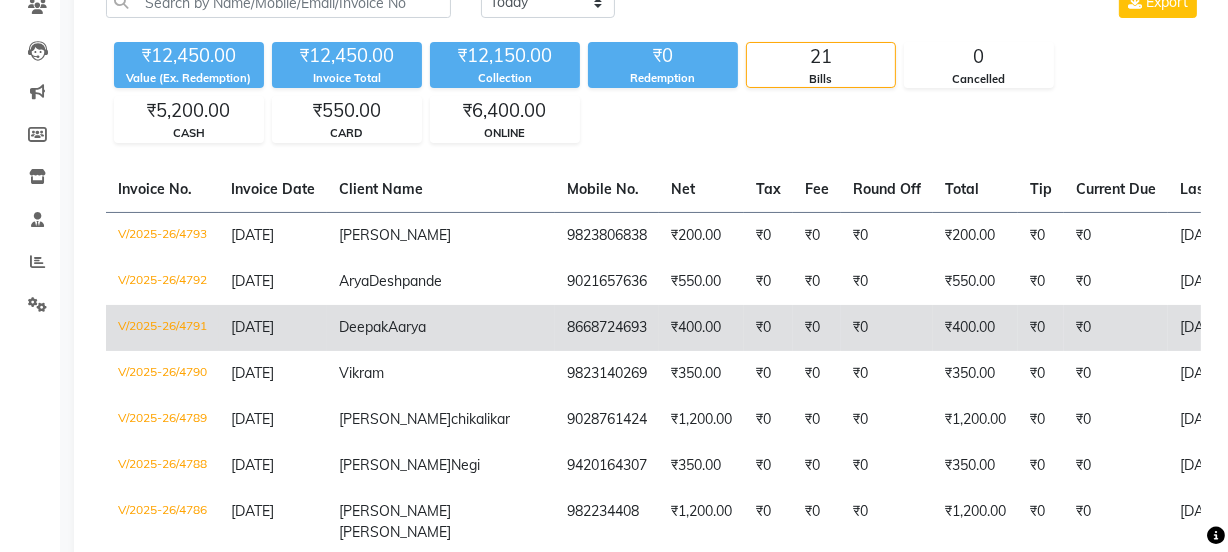 click on "₹0" 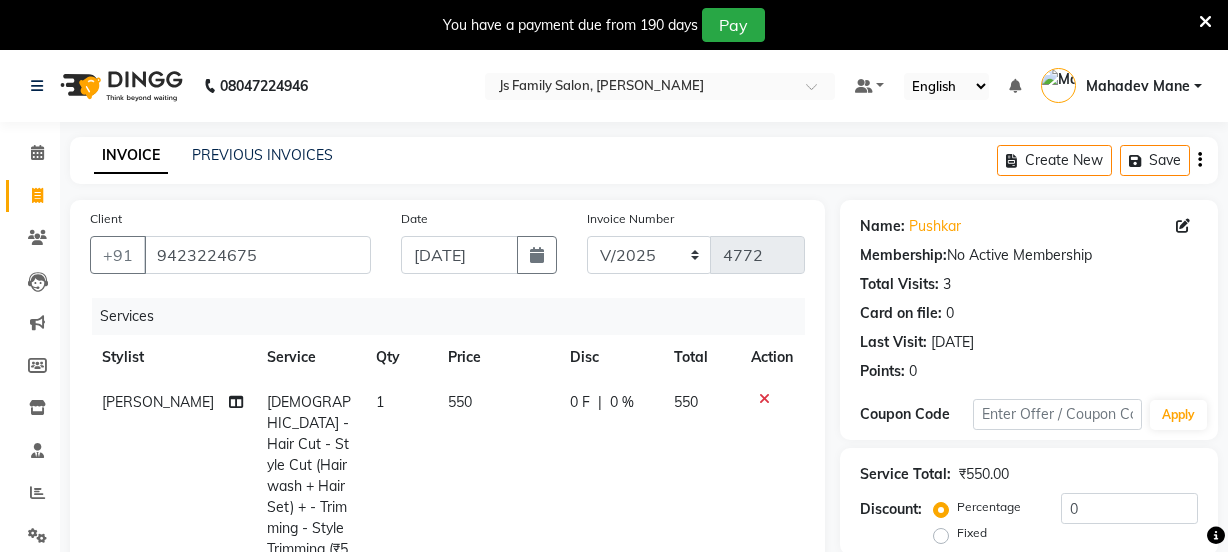 select on "service" 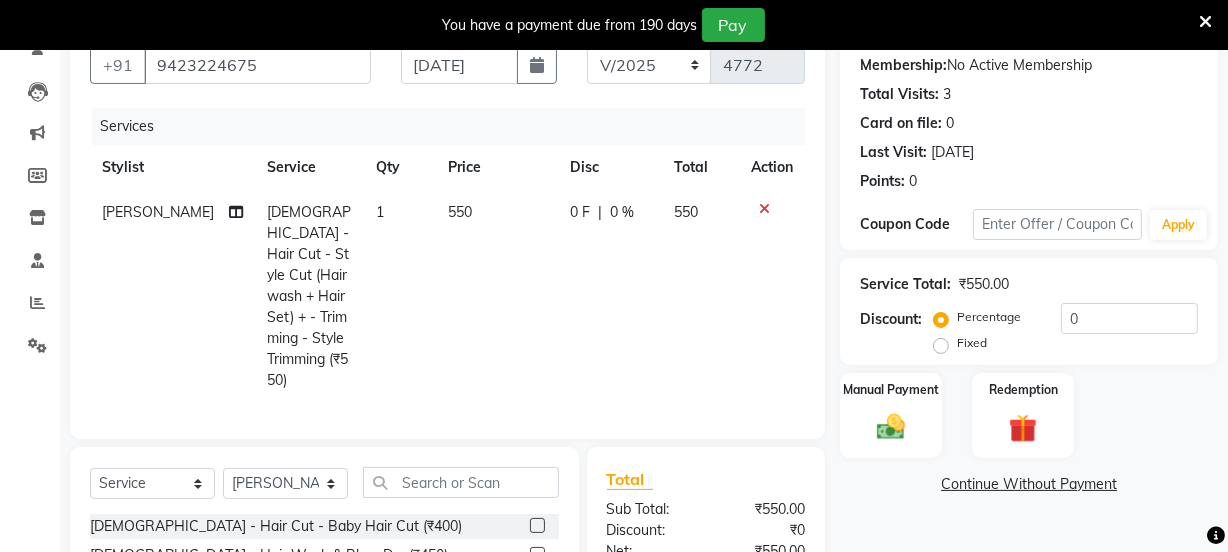 scroll, scrollTop: 0, scrollLeft: 0, axis: both 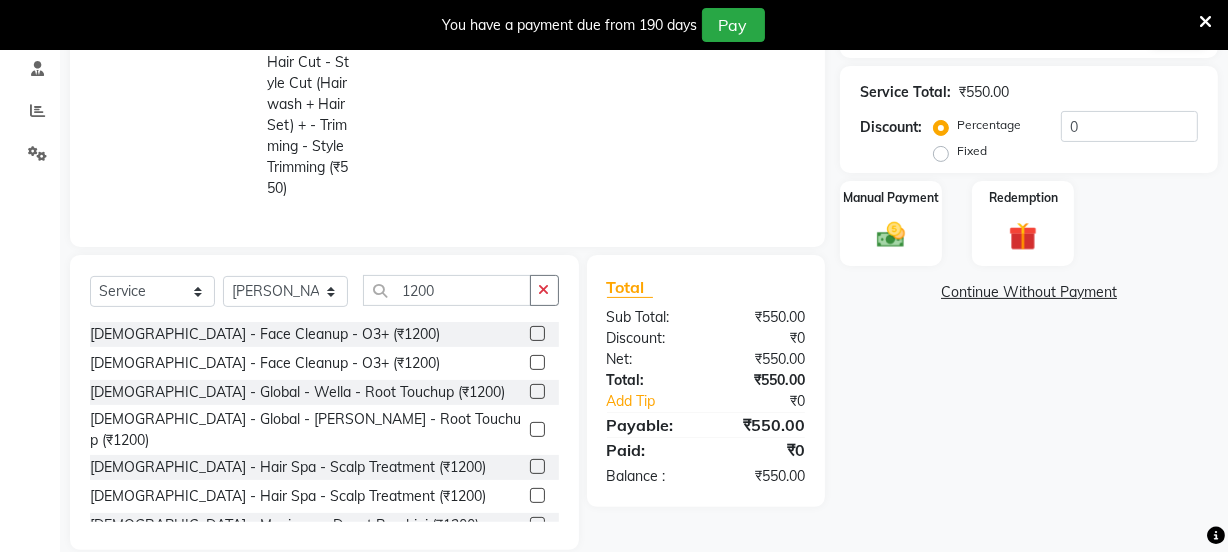 click on "1200" 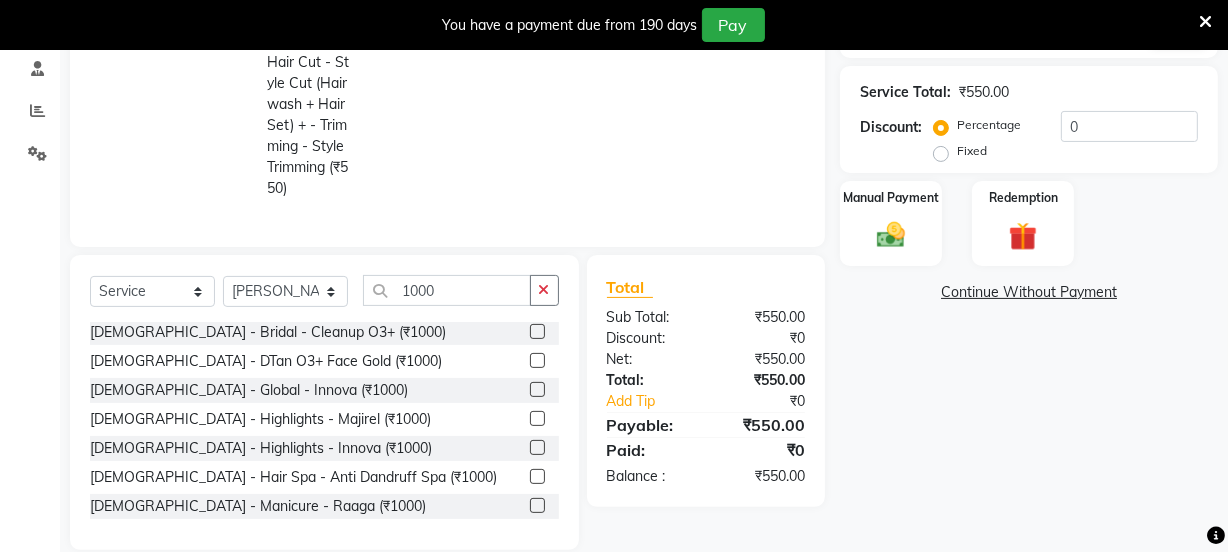 scroll, scrollTop: 0, scrollLeft: 0, axis: both 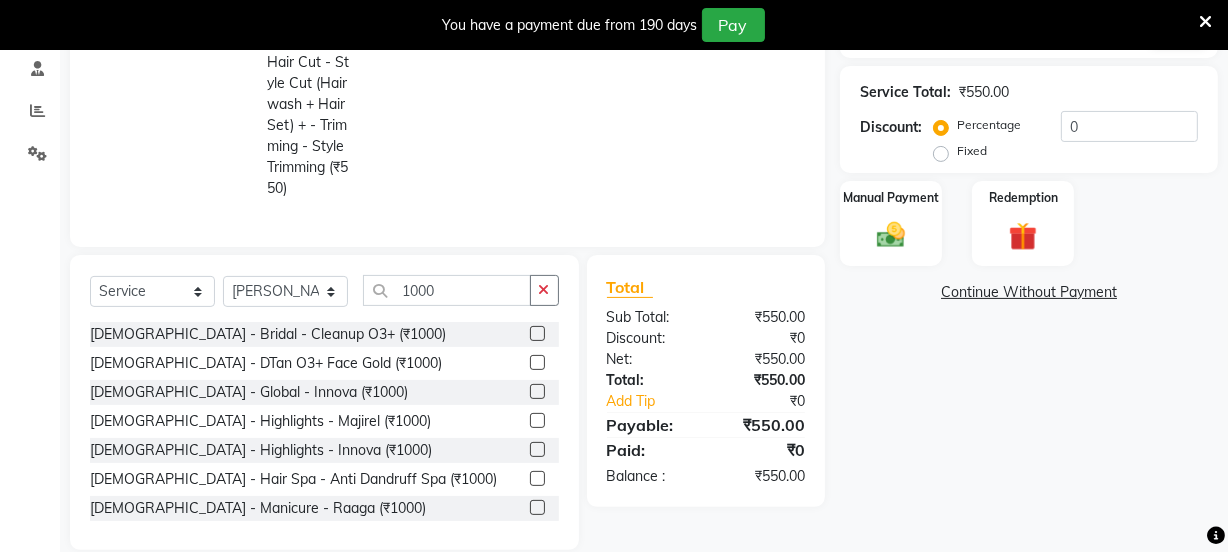 type on "1000" 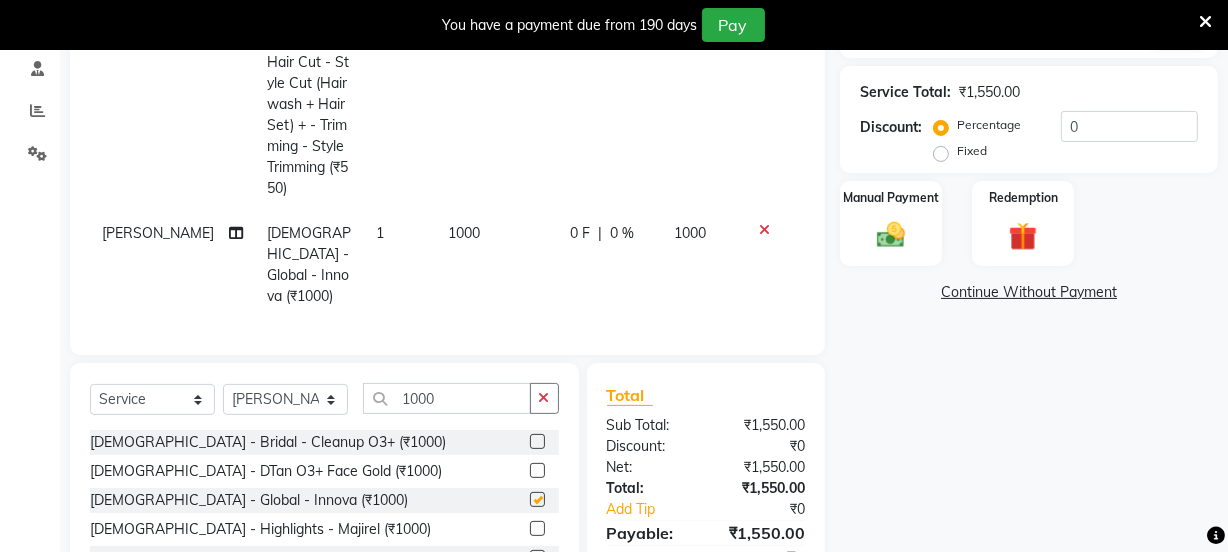 checkbox on "false" 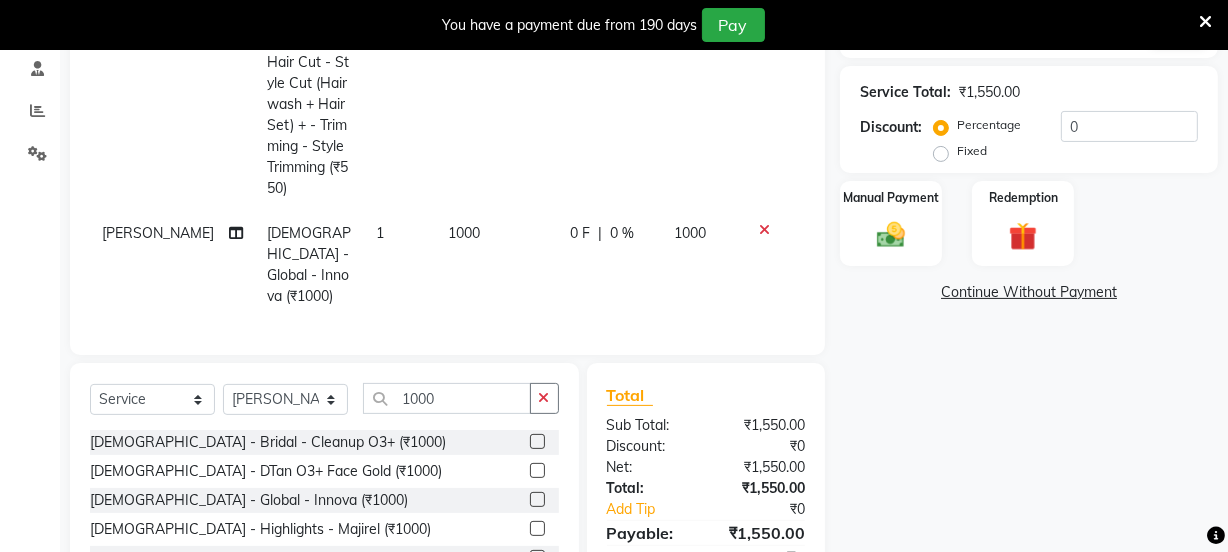 click on "1000" 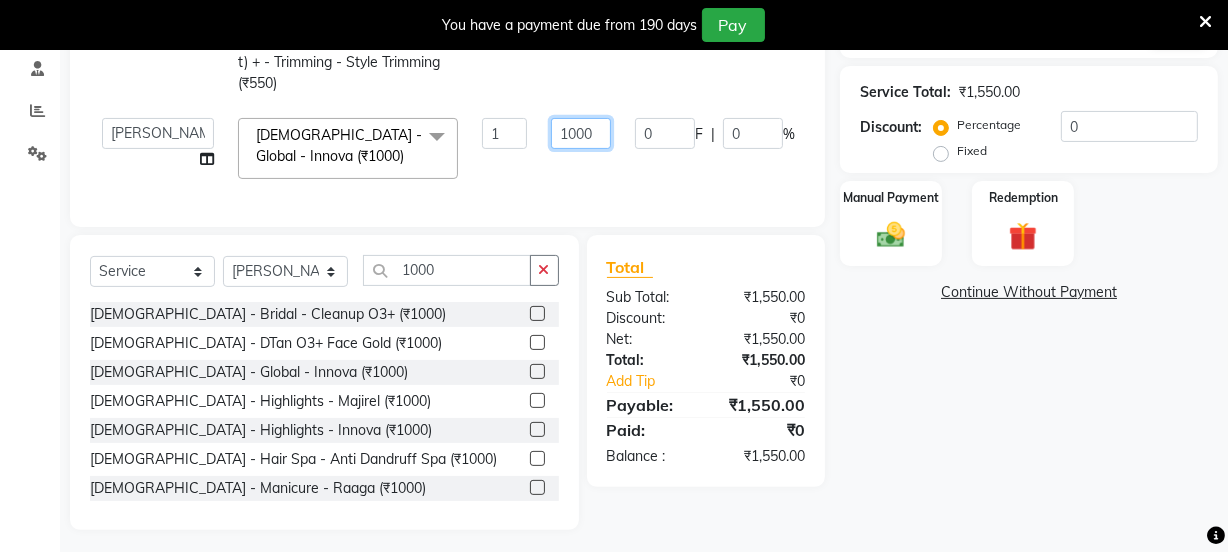 click on "1000" 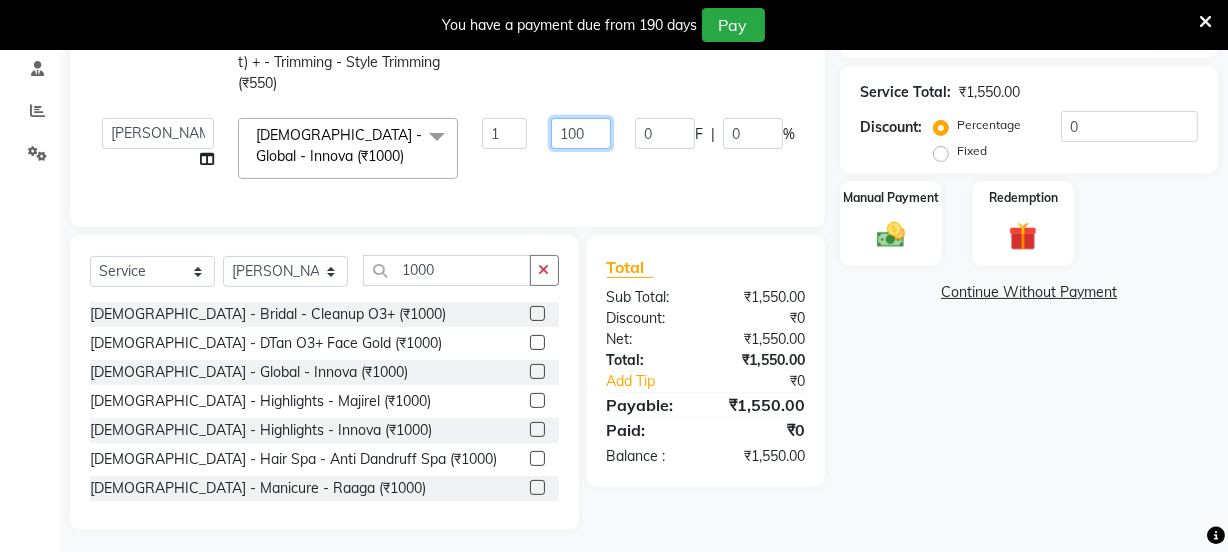 type on "1200" 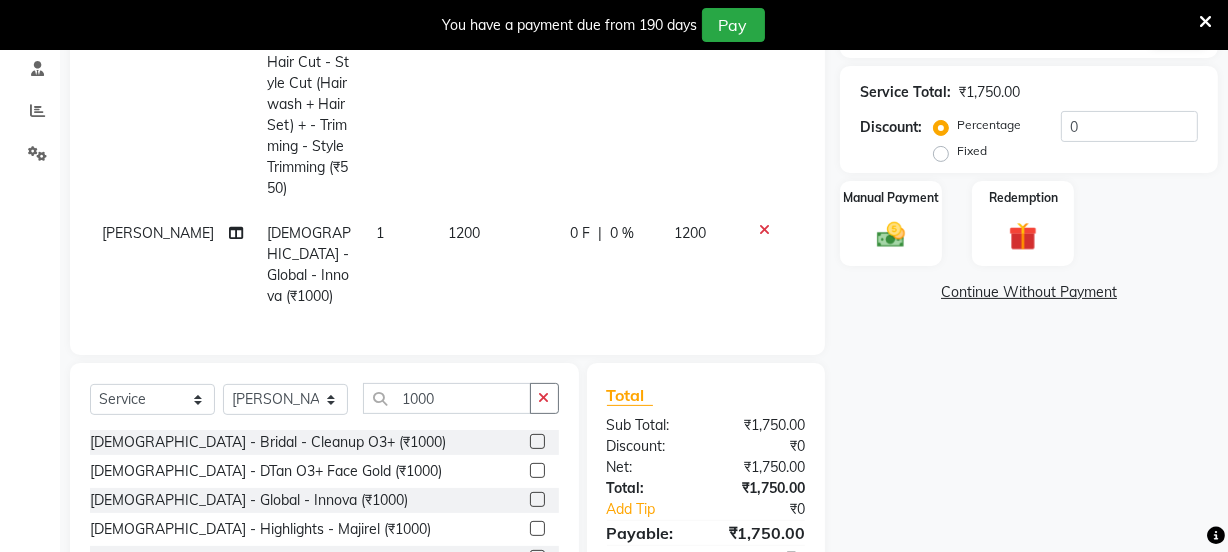 click on "Name: Pushkar  Membership:  No Active Membership  Total Visits:  3 Card on file:  0 Last Visit:   [DATE] Points:   0  Coupon Code Apply Service Total:  ₹1,750.00  Discount:  Percentage   Fixed  0 Manual Payment Redemption  Continue Without Payment" 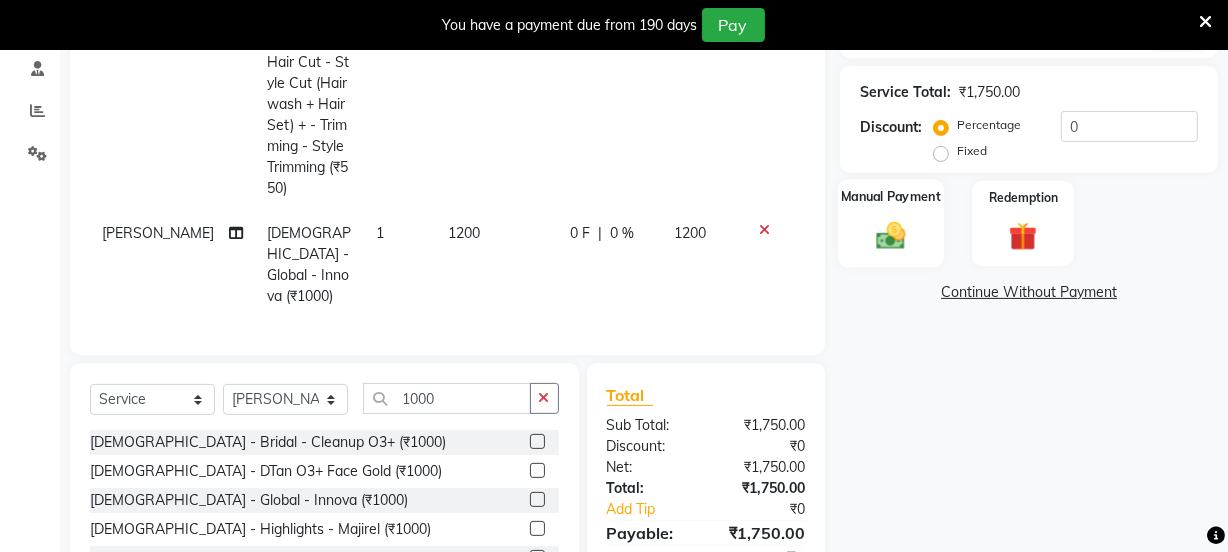 click 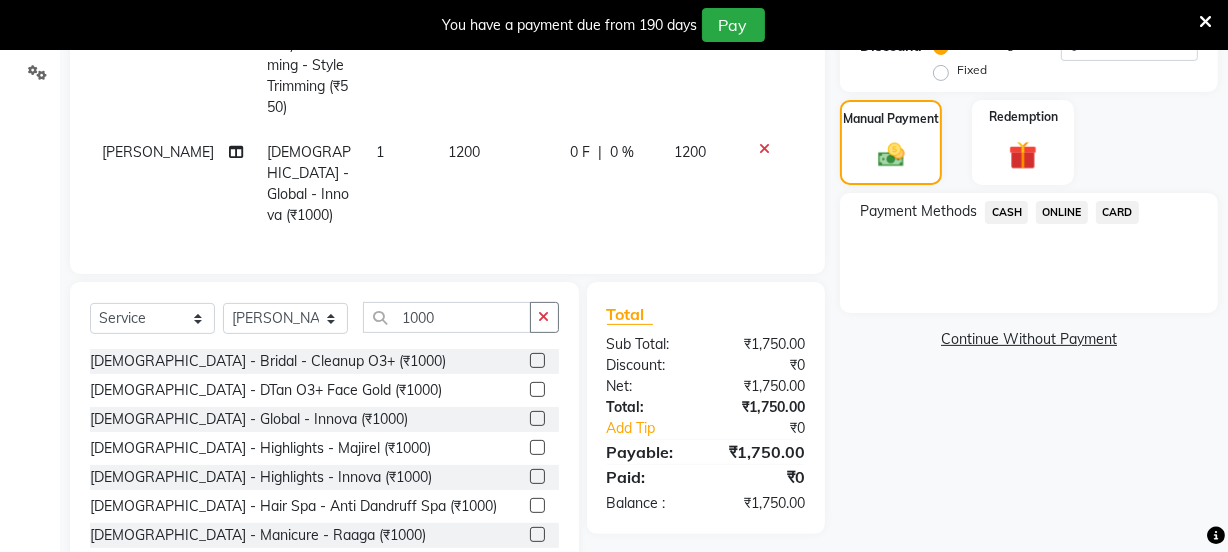 scroll, scrollTop: 469, scrollLeft: 0, axis: vertical 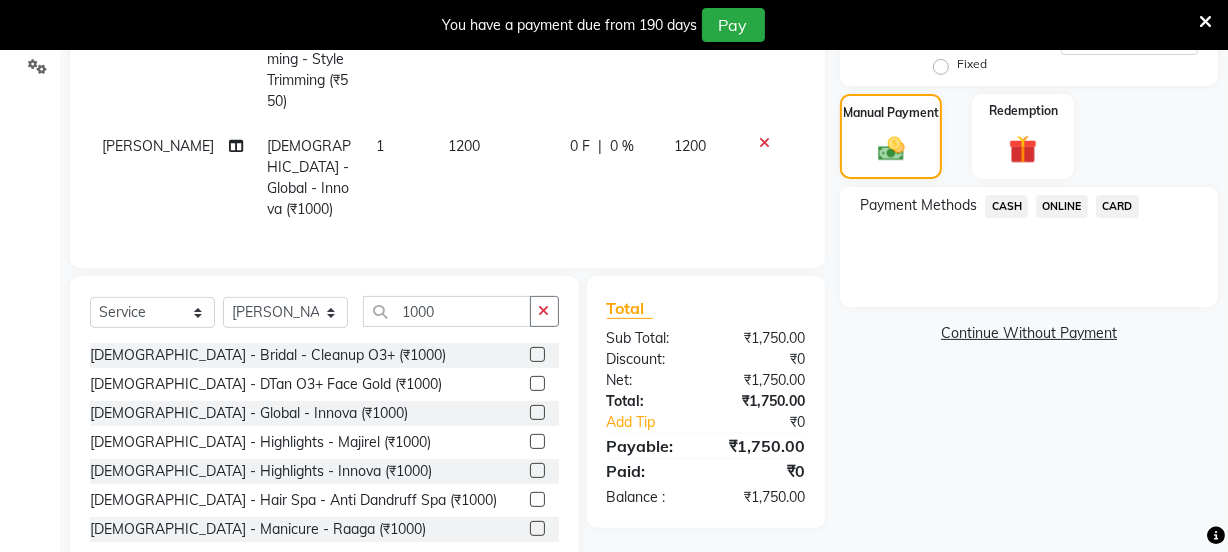 click on "ONLINE" 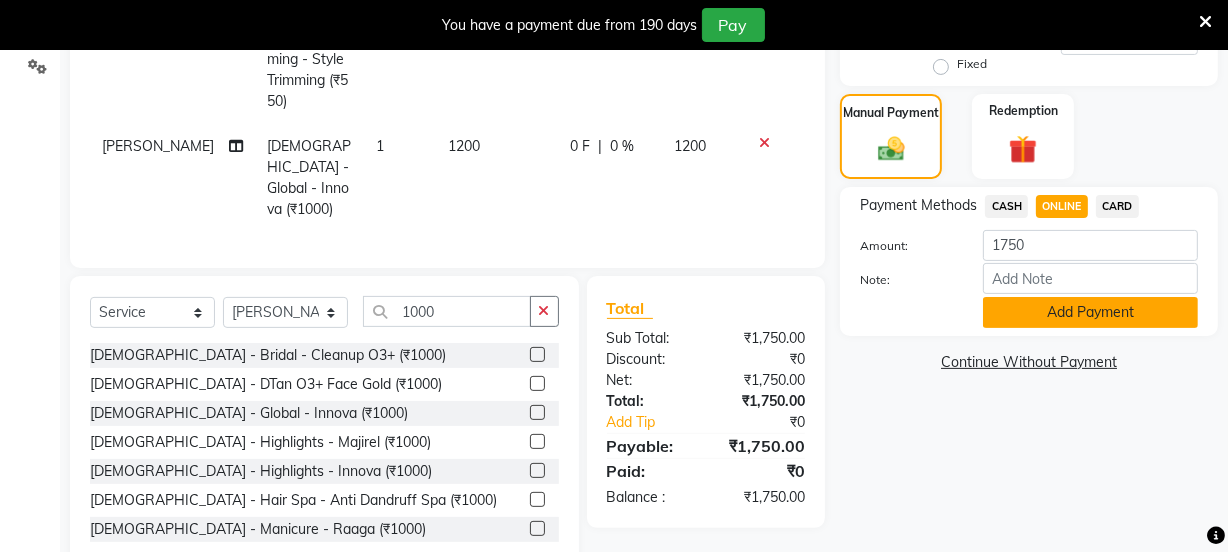 click on "Add Payment" 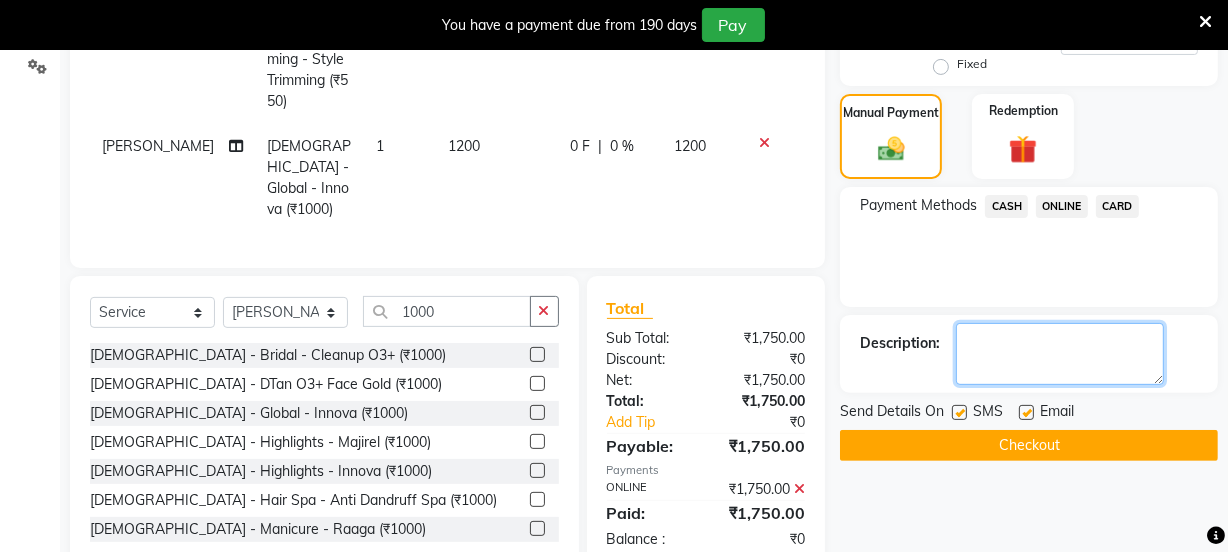 click 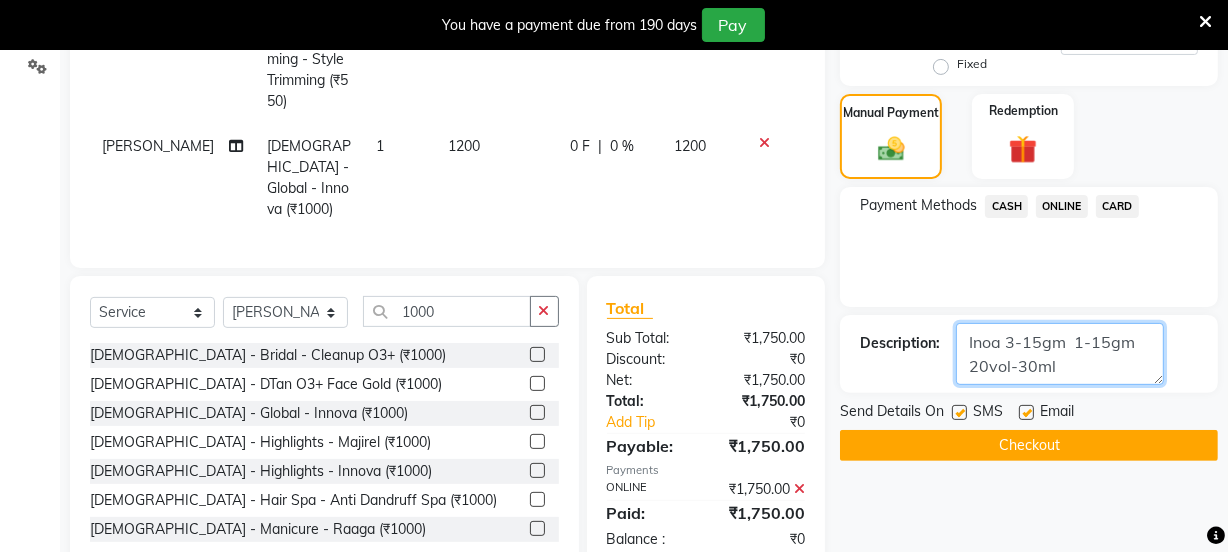 type on "Inoa 3-15gm  1-15gm  20vol-30ml" 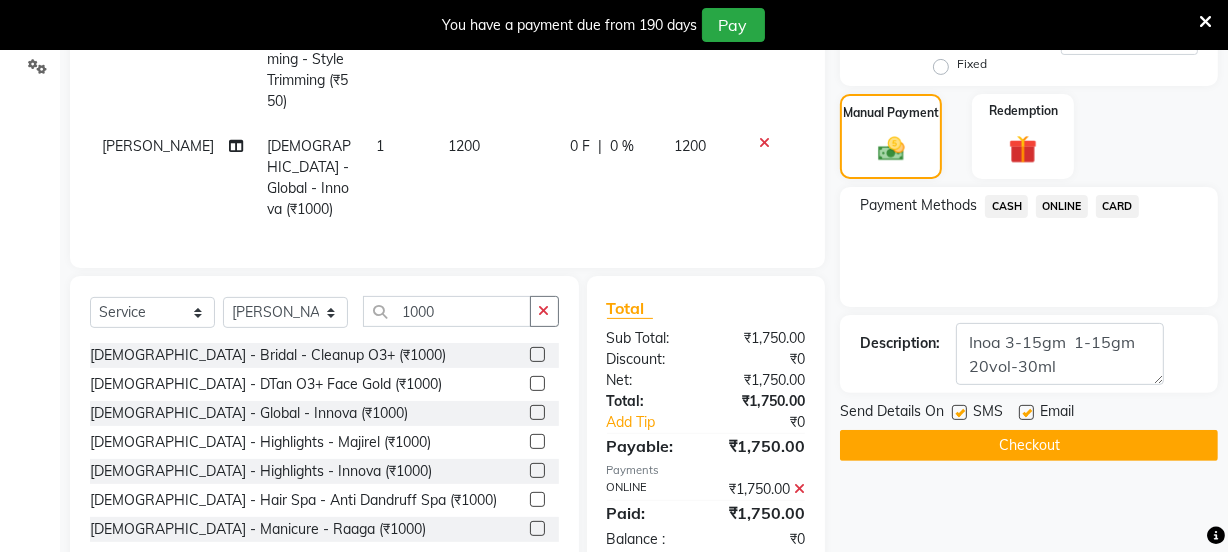 click on "Checkout" 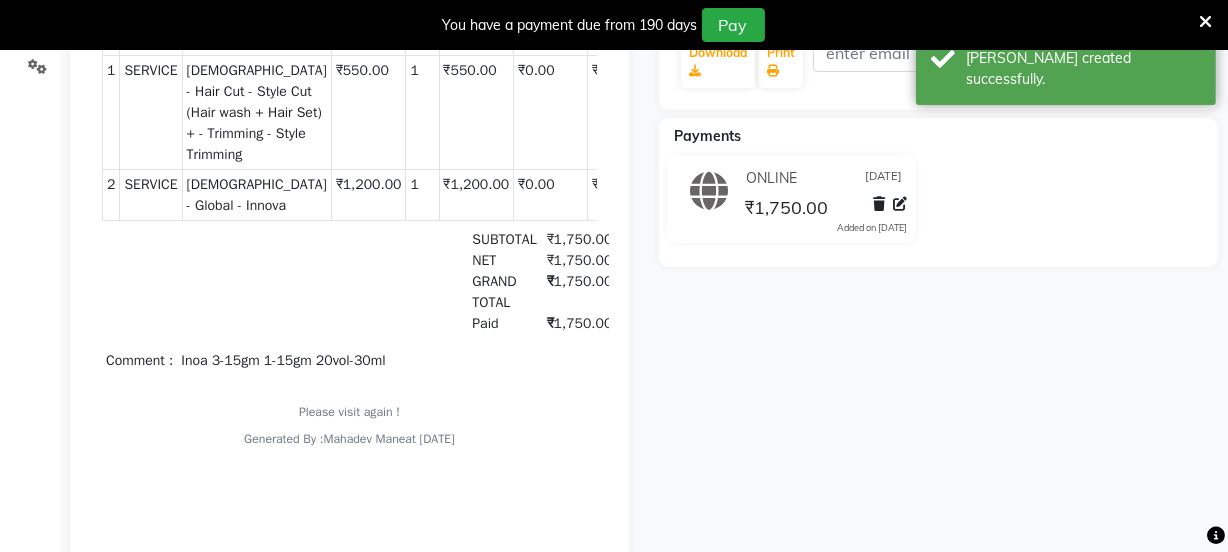 scroll, scrollTop: 14, scrollLeft: 0, axis: vertical 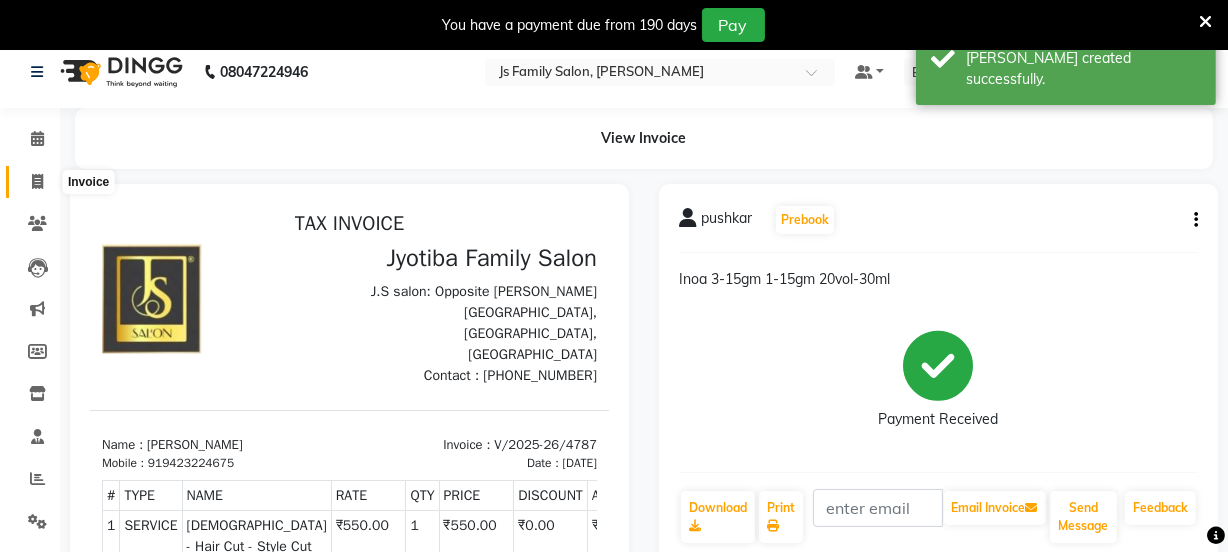 click 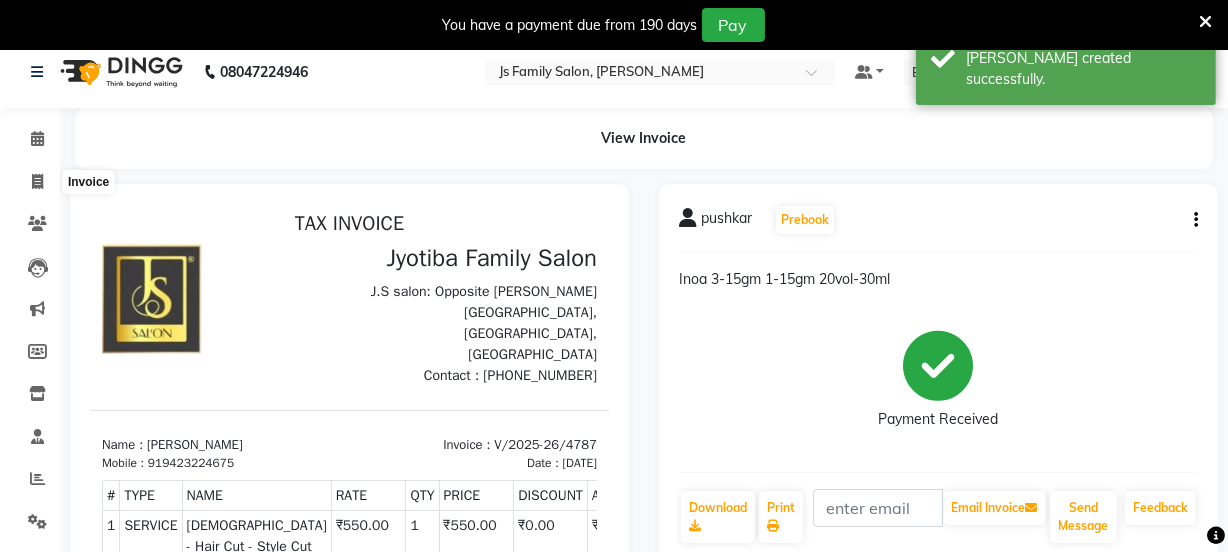 select on "3729" 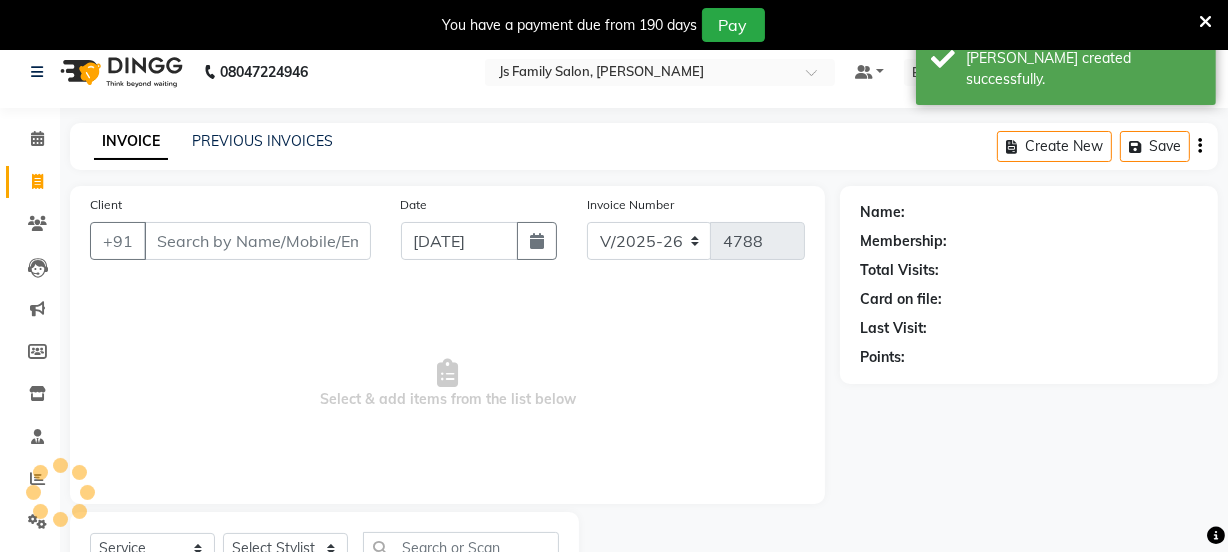 scroll, scrollTop: 100, scrollLeft: 0, axis: vertical 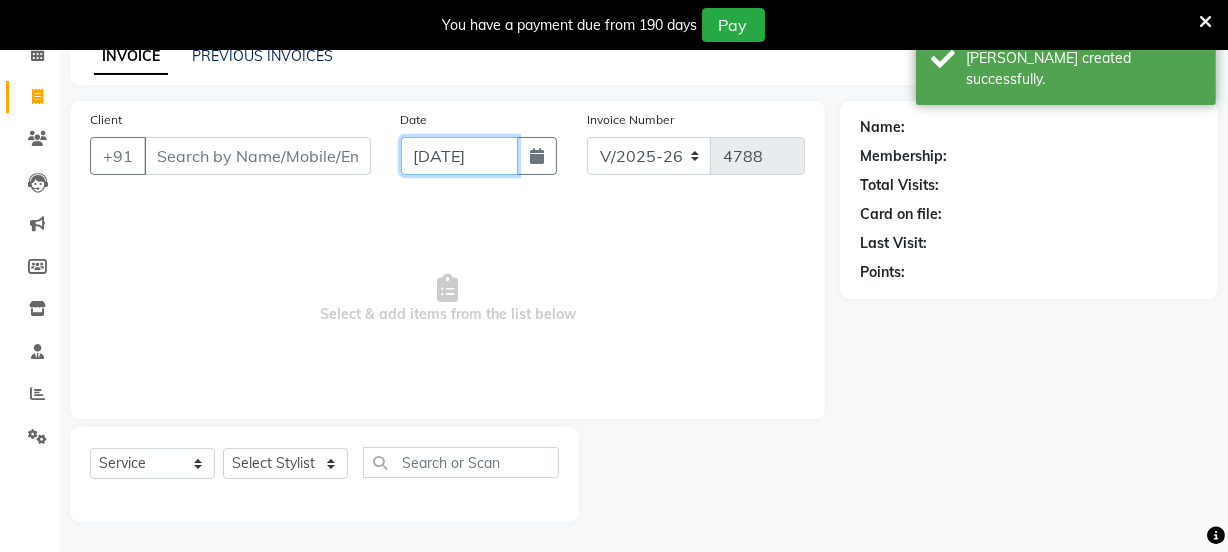 click on "[DATE]" 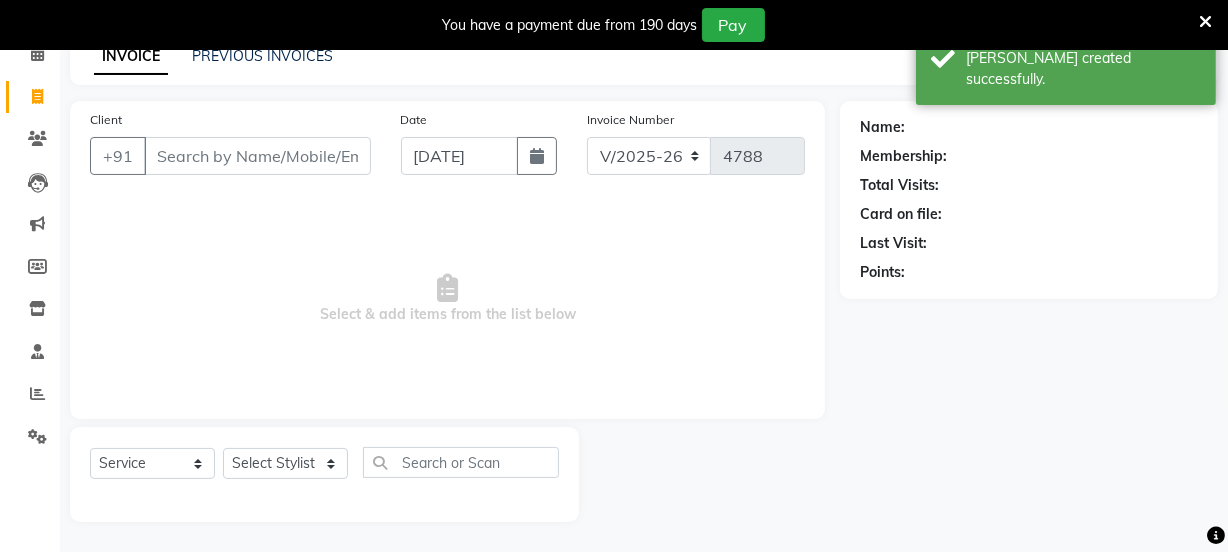 select on "7" 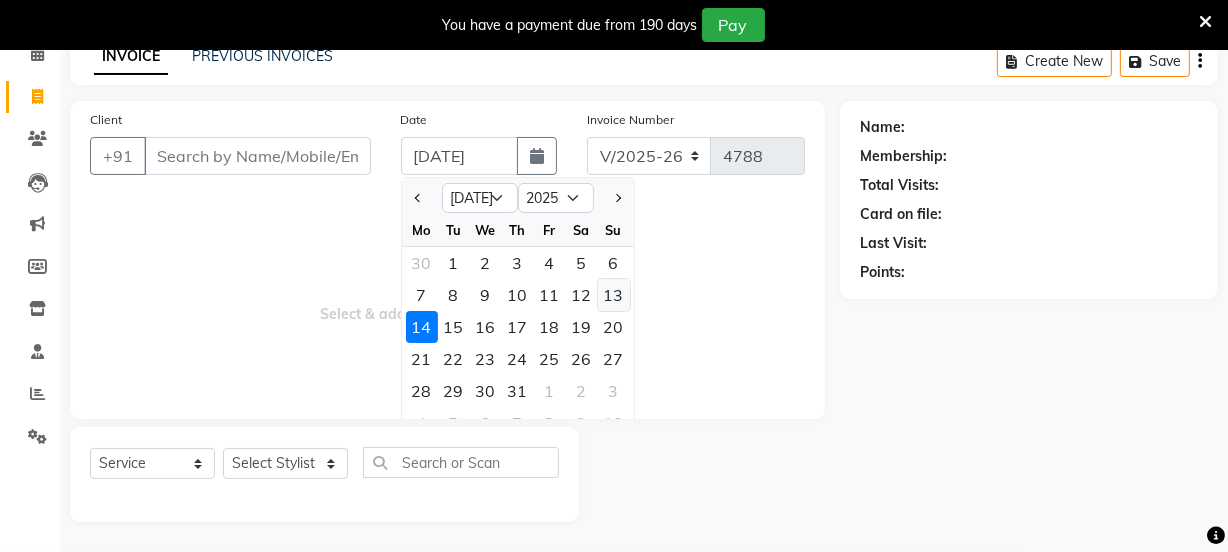 click on "13" 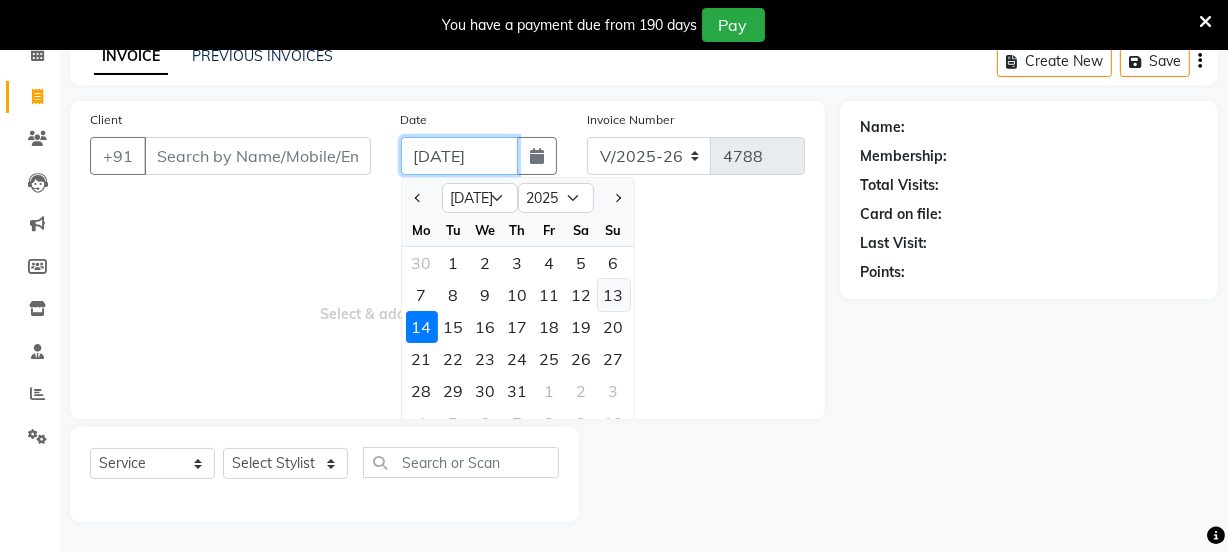 type on "[DATE]" 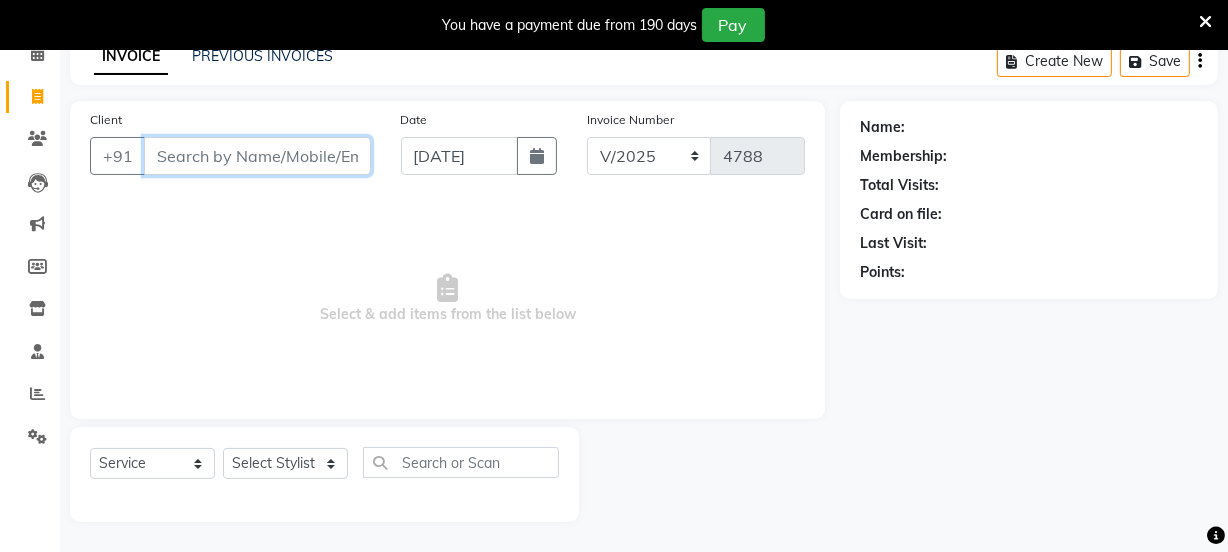 click on "Client" at bounding box center (257, 156) 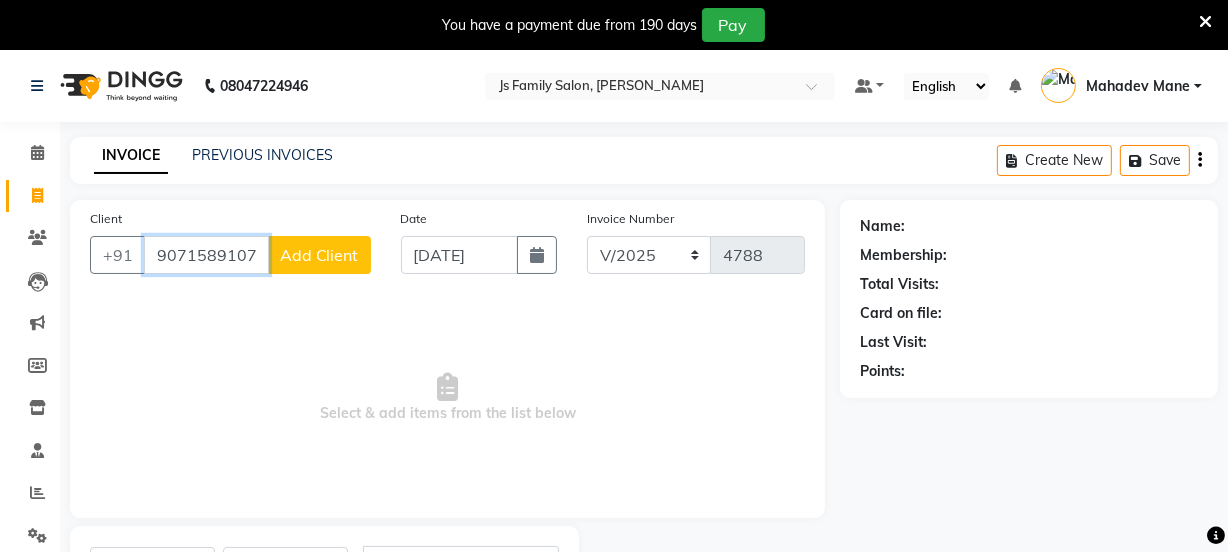 scroll, scrollTop: 0, scrollLeft: 0, axis: both 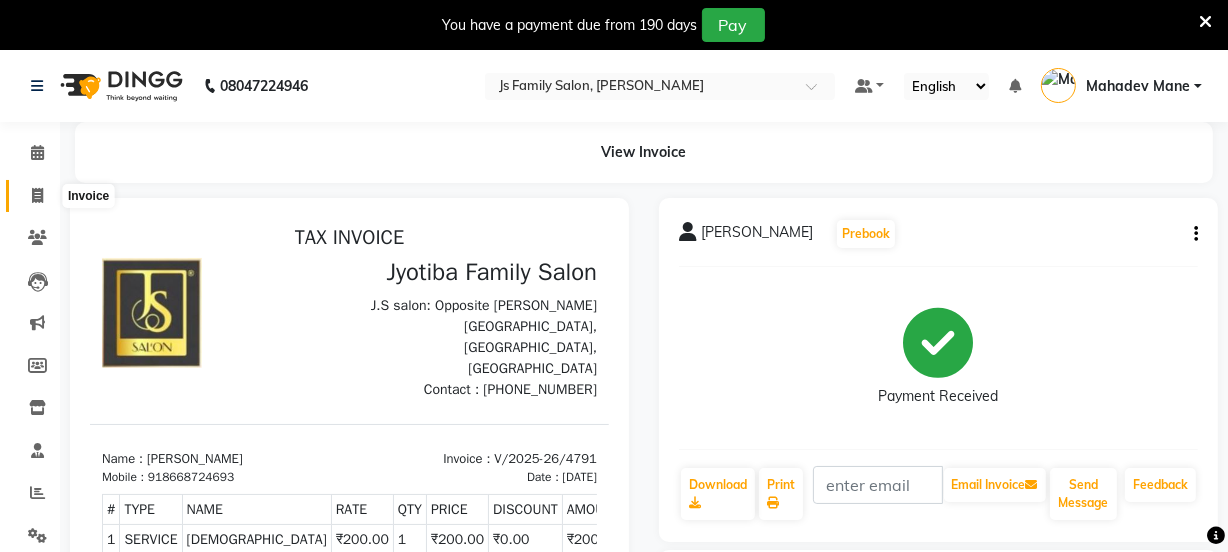 click 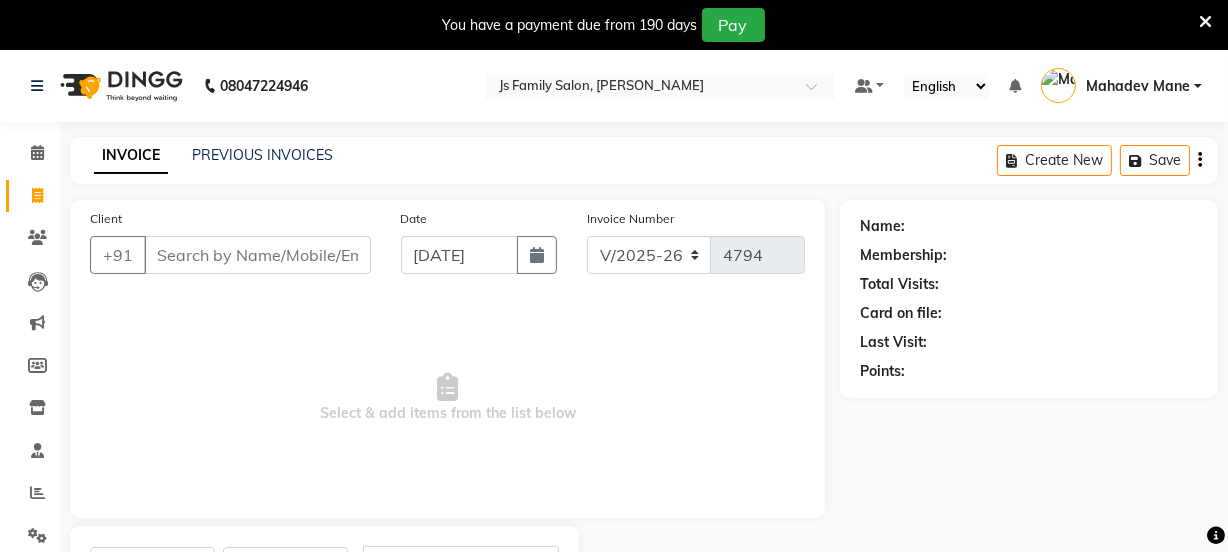 scroll, scrollTop: 100, scrollLeft: 0, axis: vertical 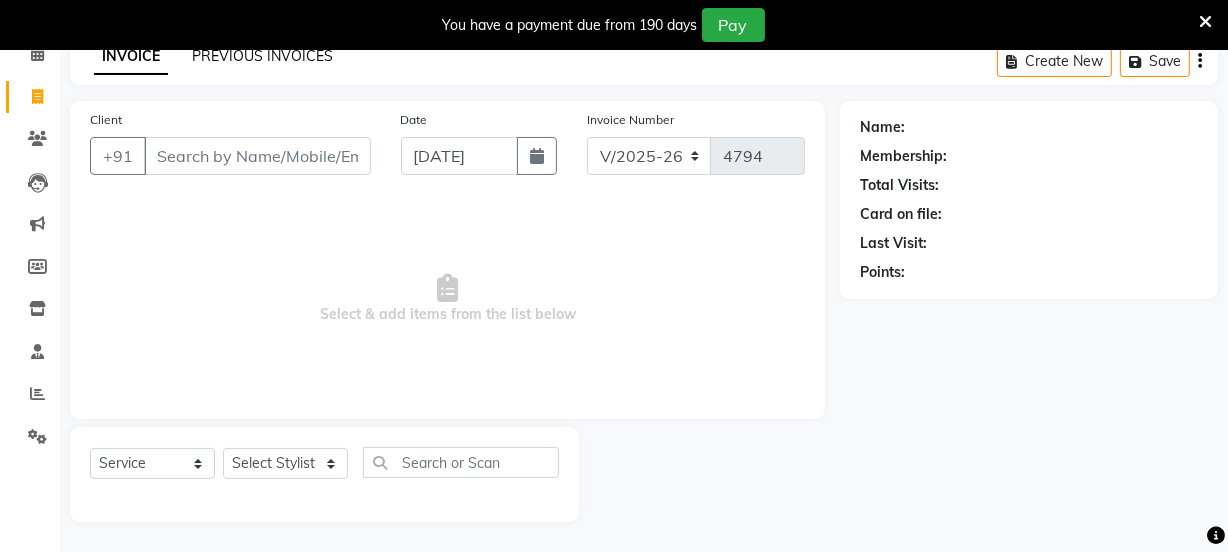 click on "PREVIOUS INVOICES" 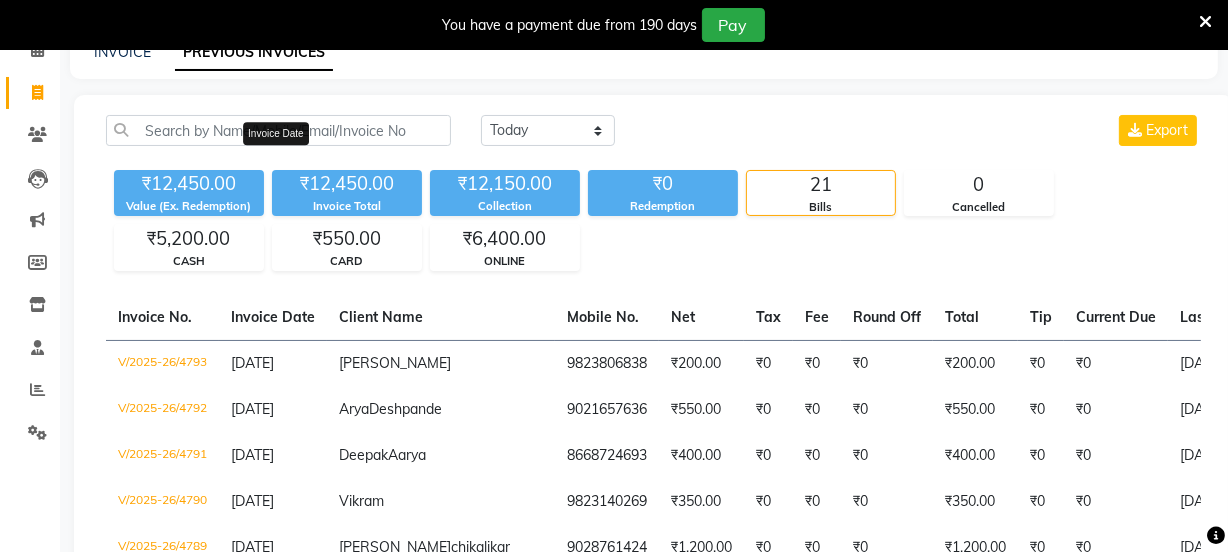 scroll, scrollTop: 0, scrollLeft: 0, axis: both 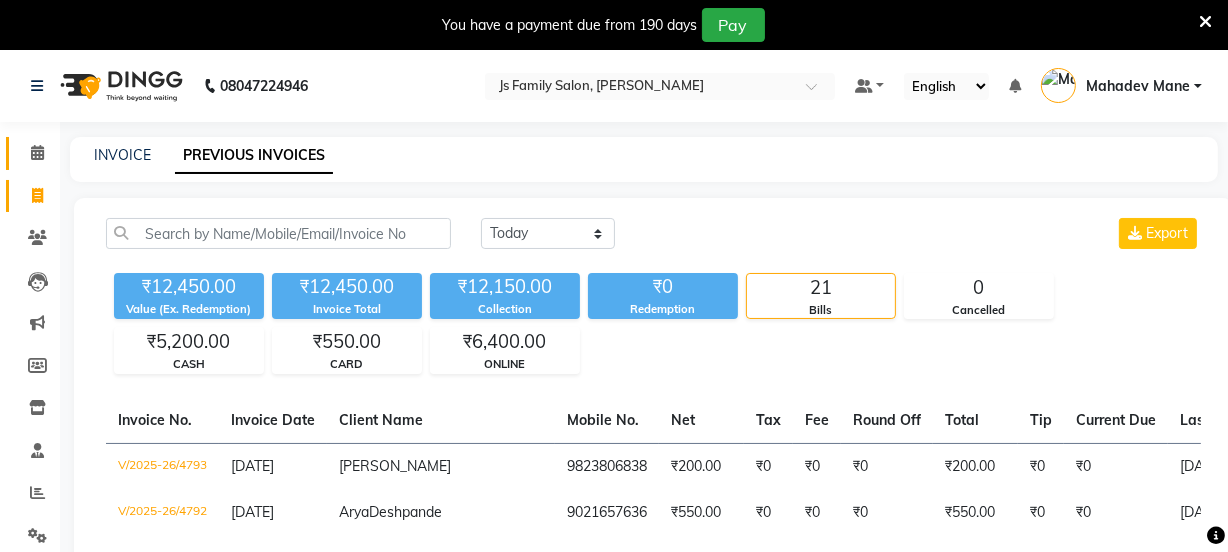 click 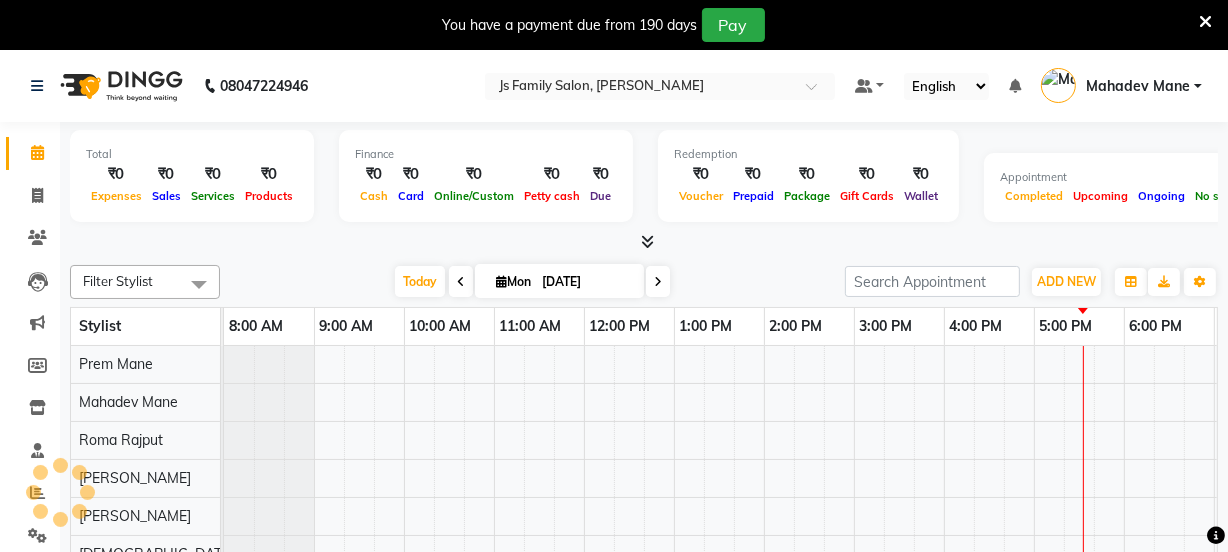 scroll, scrollTop: 0, scrollLeft: 0, axis: both 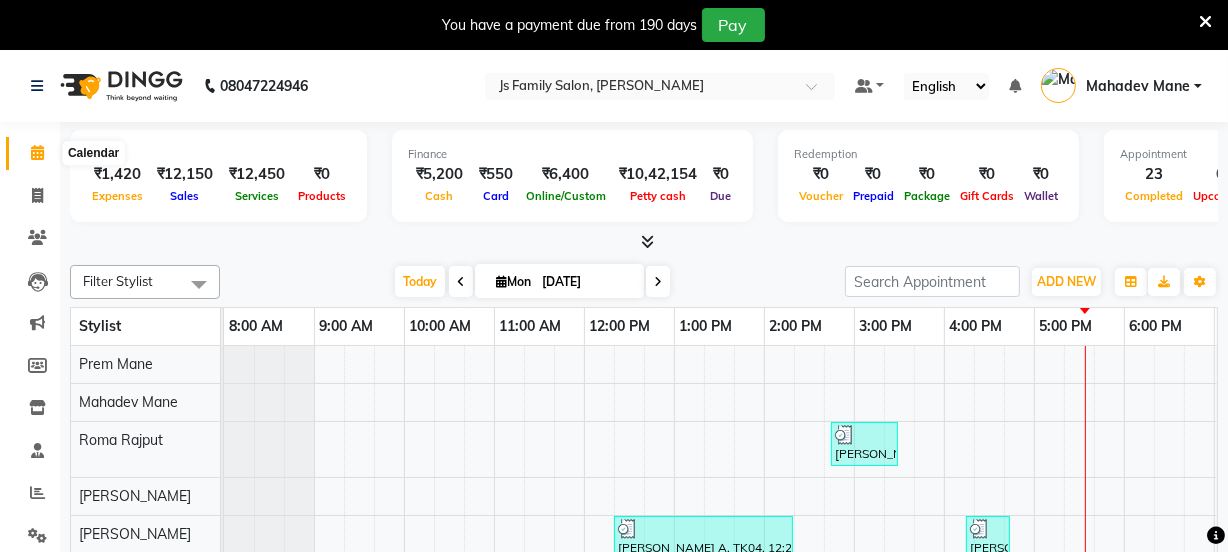 click 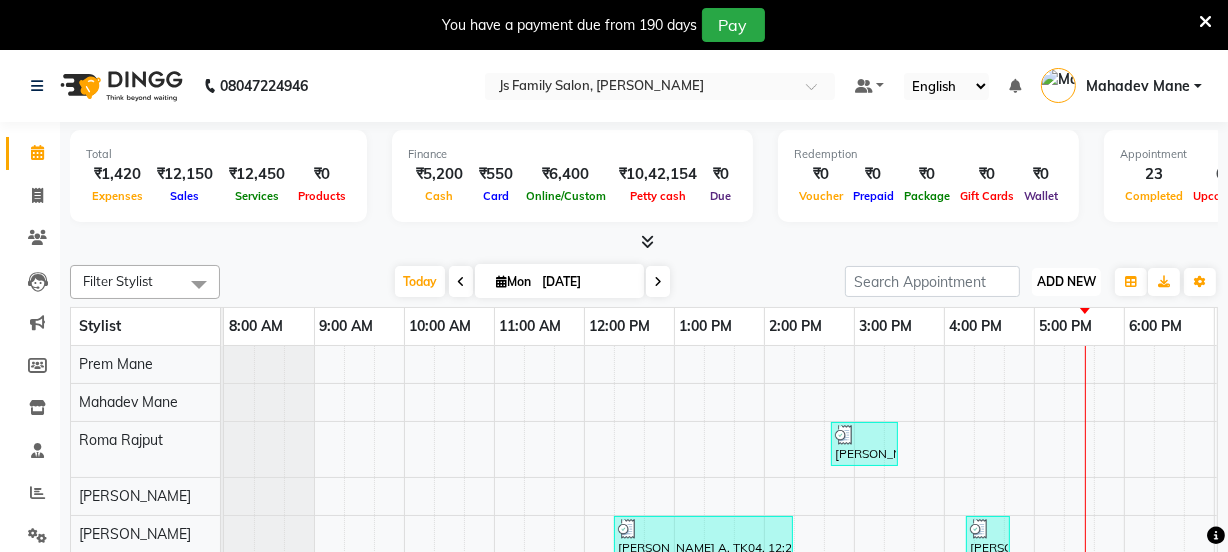 click on "ADD NEW" at bounding box center [1066, 281] 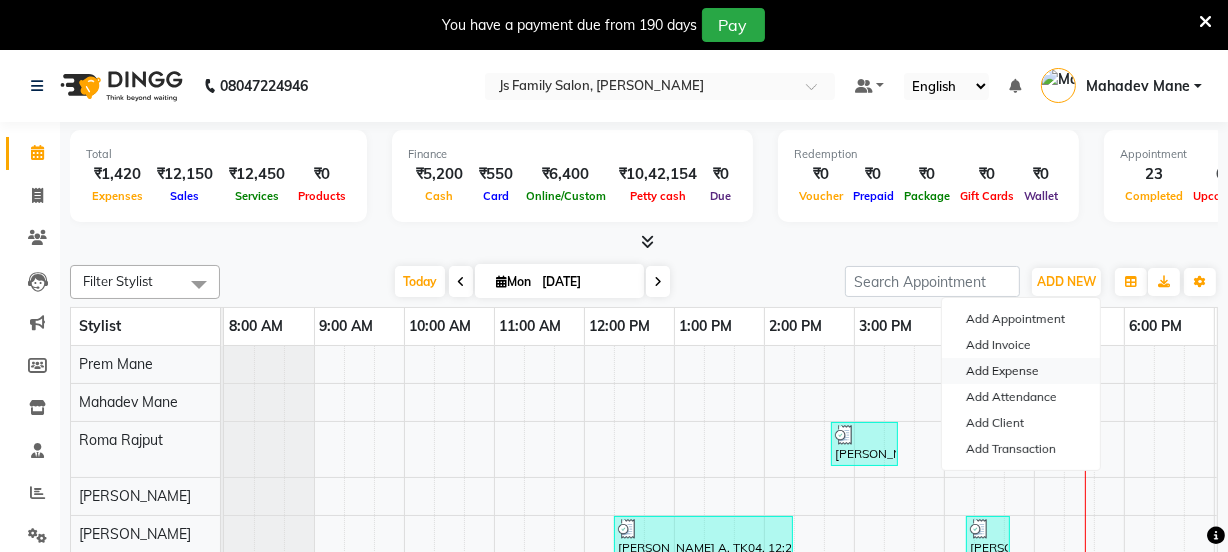 click on "Add Expense" at bounding box center [1021, 371] 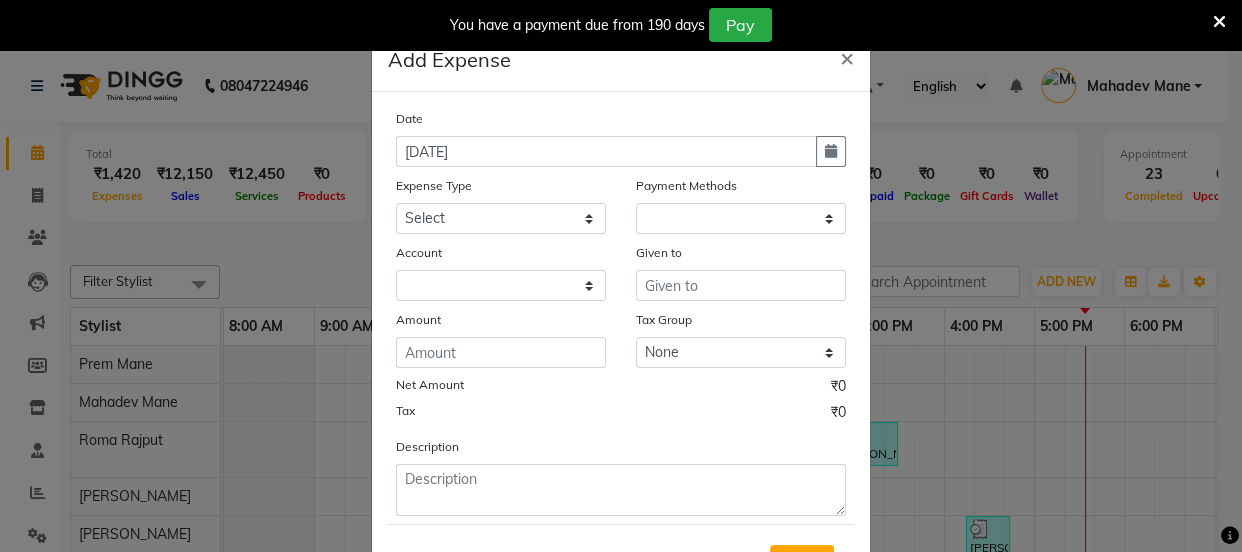 select on "1" 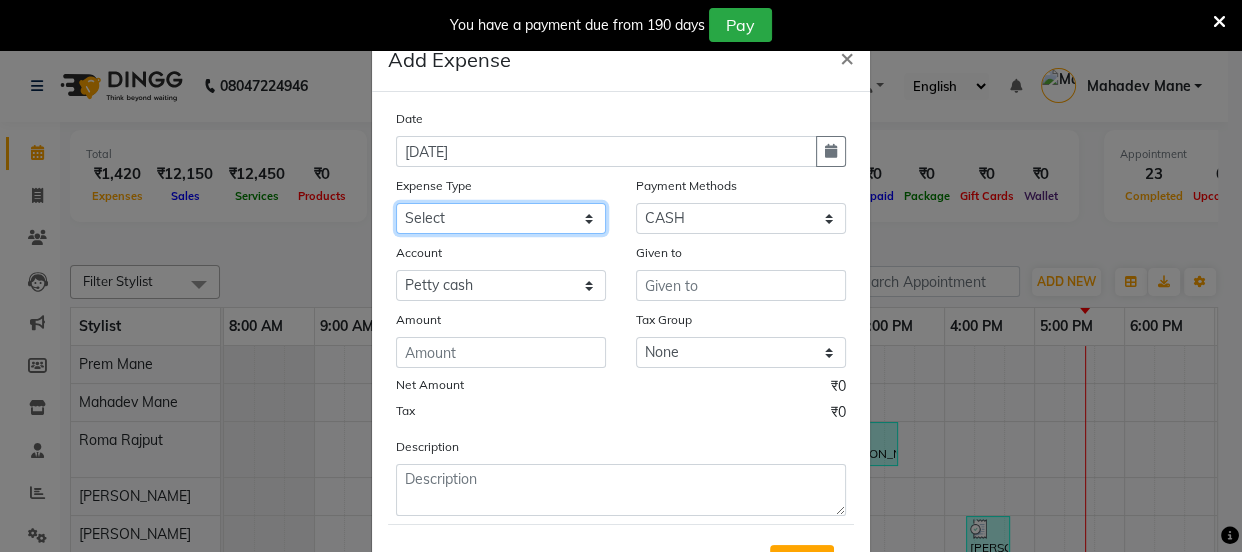 click on "Select Advance salary Advance salary ajaj Bank charges Car maintenance  Cash transfer to bank Cash transfer to hub Client Snacks Clinical charges Equipment Fuel Govt fee home Incentive Insurance International purchase Loan Repayment Maintenance Marketing Miscellaneous MRA Other Over times Pantry Product Rent Salary shop shop Staff Snacks Tax Tea & Refreshment TIP Utilities Wifi recharge" 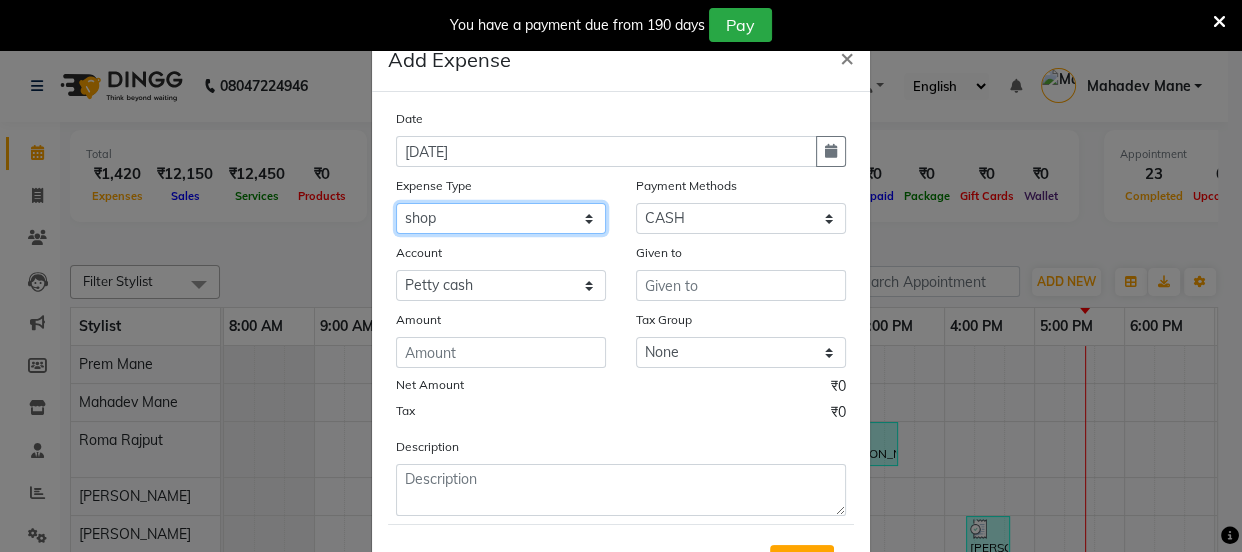 click on "Select Advance salary Advance salary ajaj Bank charges Car maintenance  Cash transfer to bank Cash transfer to hub Client Snacks Clinical charges Equipment Fuel Govt fee home Incentive Insurance International purchase Loan Repayment Maintenance Marketing Miscellaneous MRA Other Over times Pantry Product Rent Salary shop shop Staff Snacks Tax Tea & Refreshment TIP Utilities Wifi recharge" 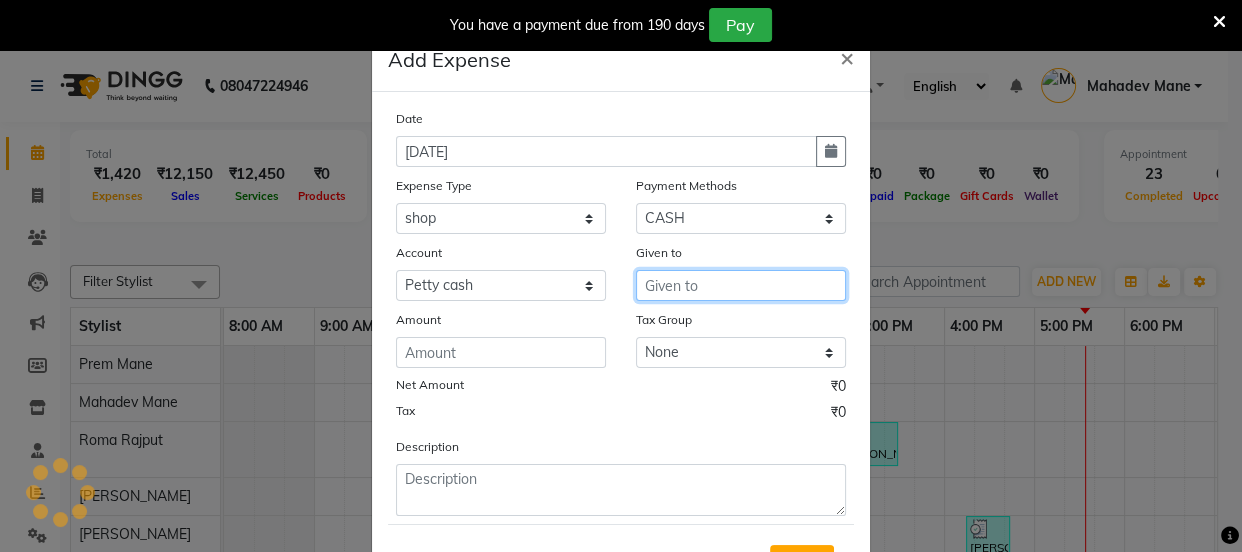 click at bounding box center [741, 285] 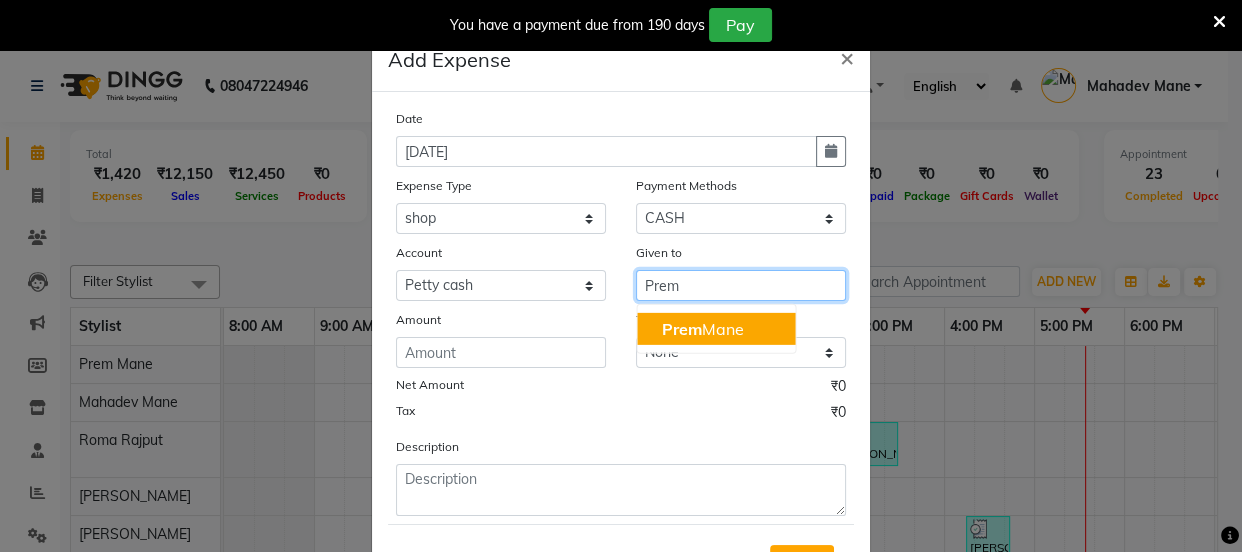 click on "Prem" 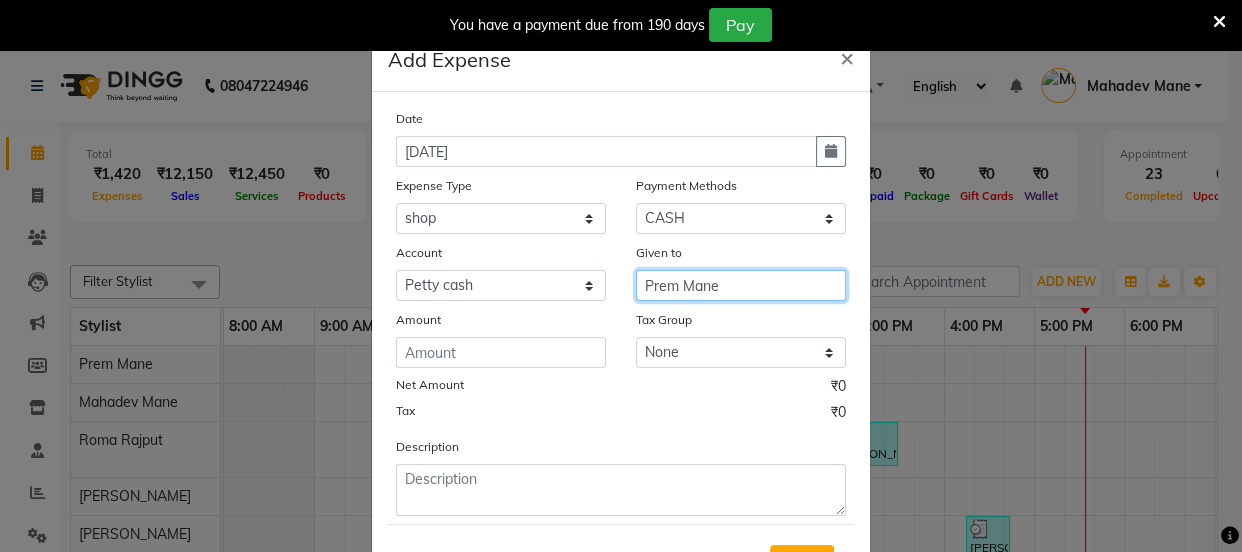 type on "Prem Mane" 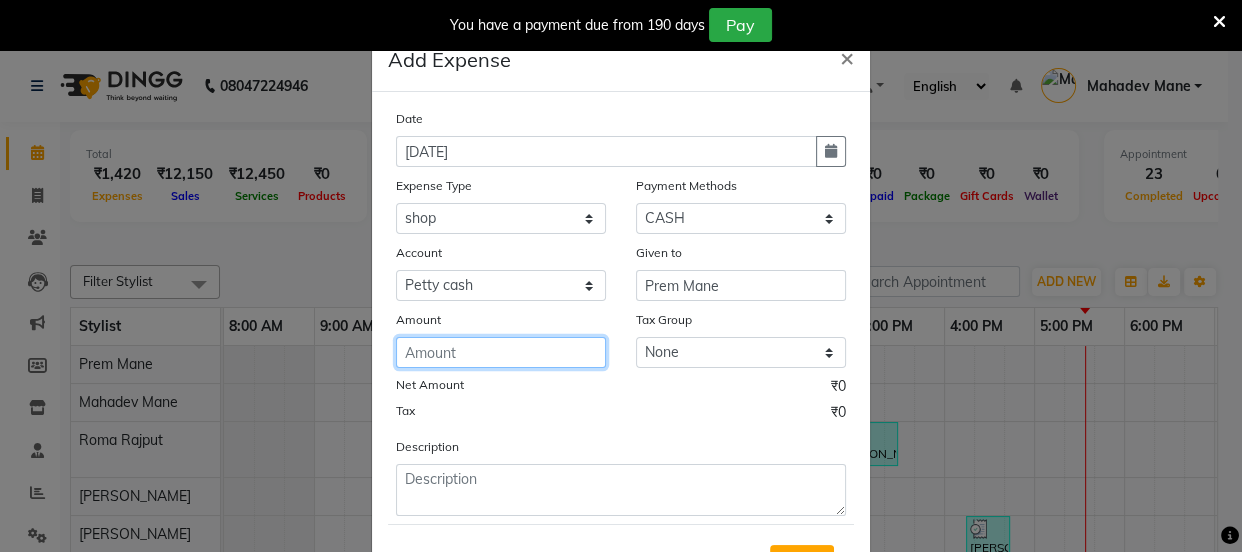 click 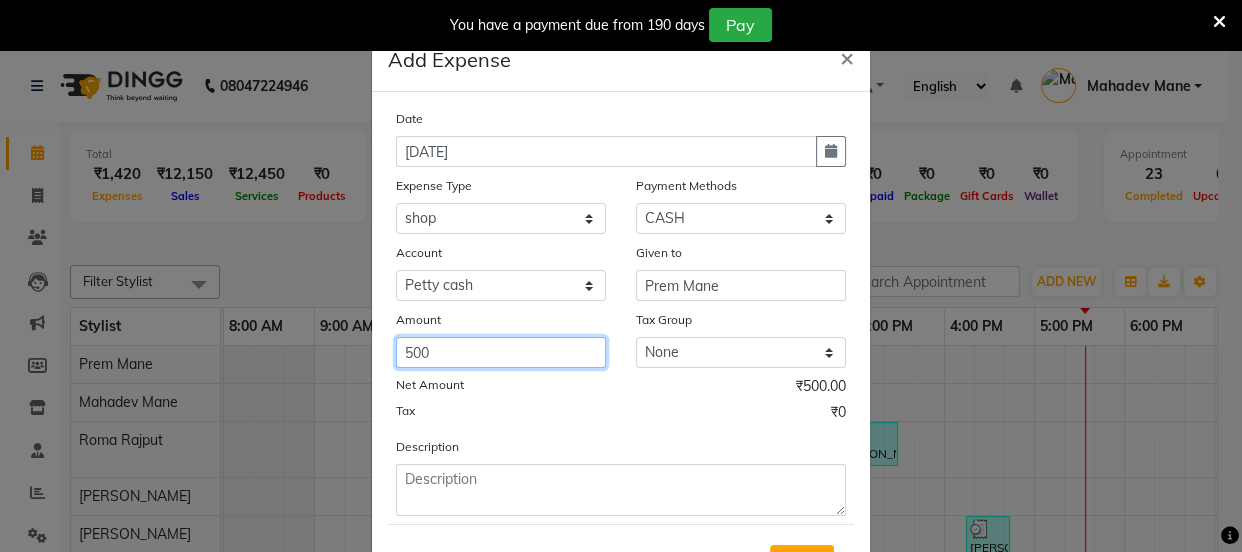type on "500" 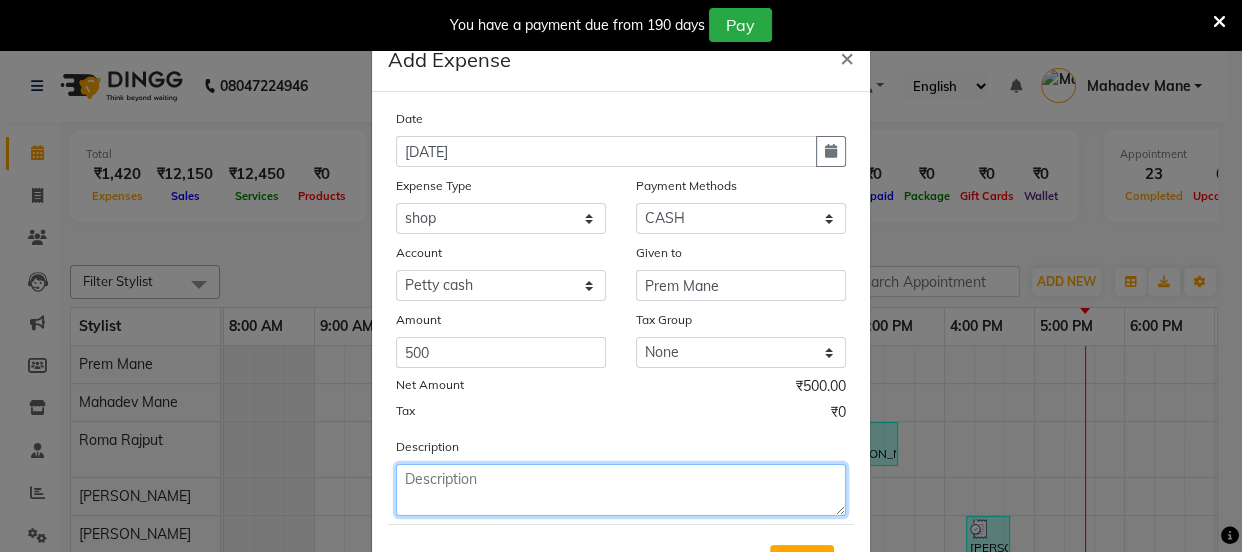 click 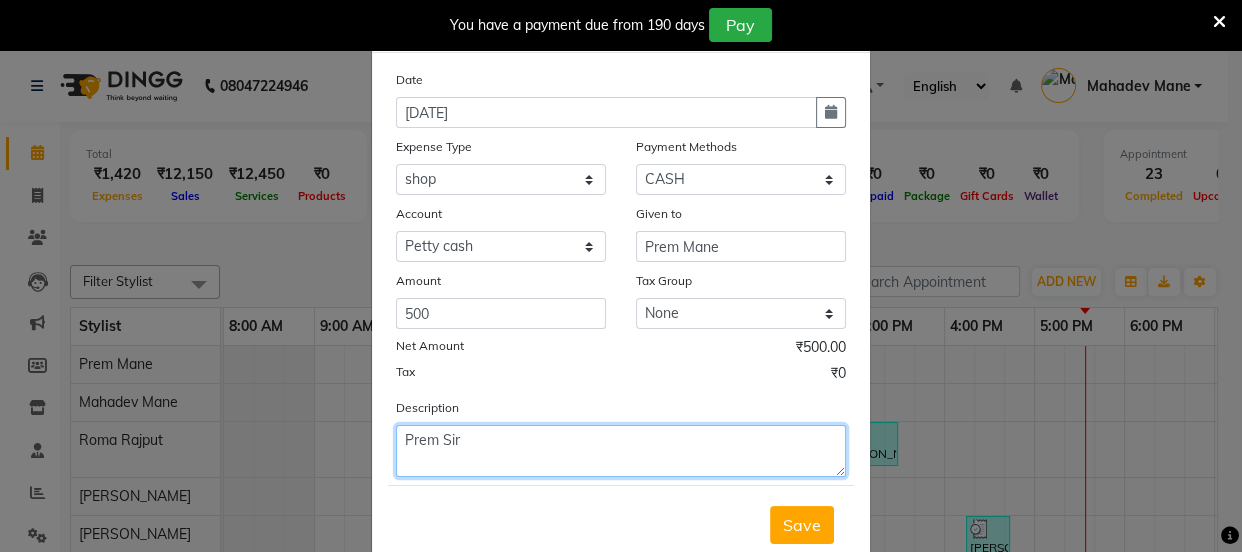 scroll, scrollTop: 99, scrollLeft: 0, axis: vertical 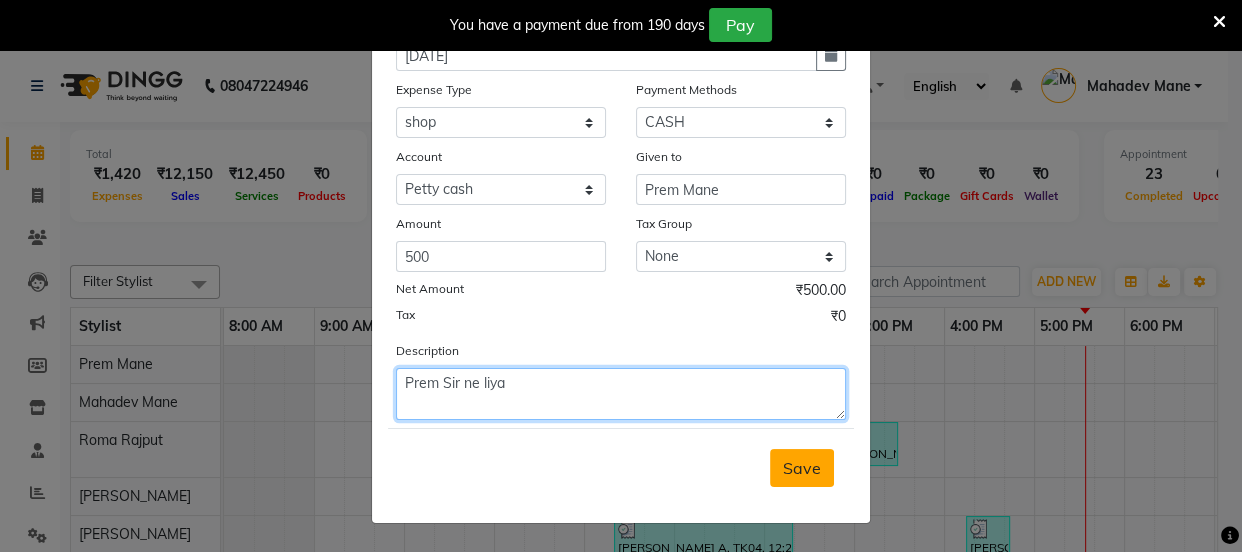 type on "Prem Sir ne liya" 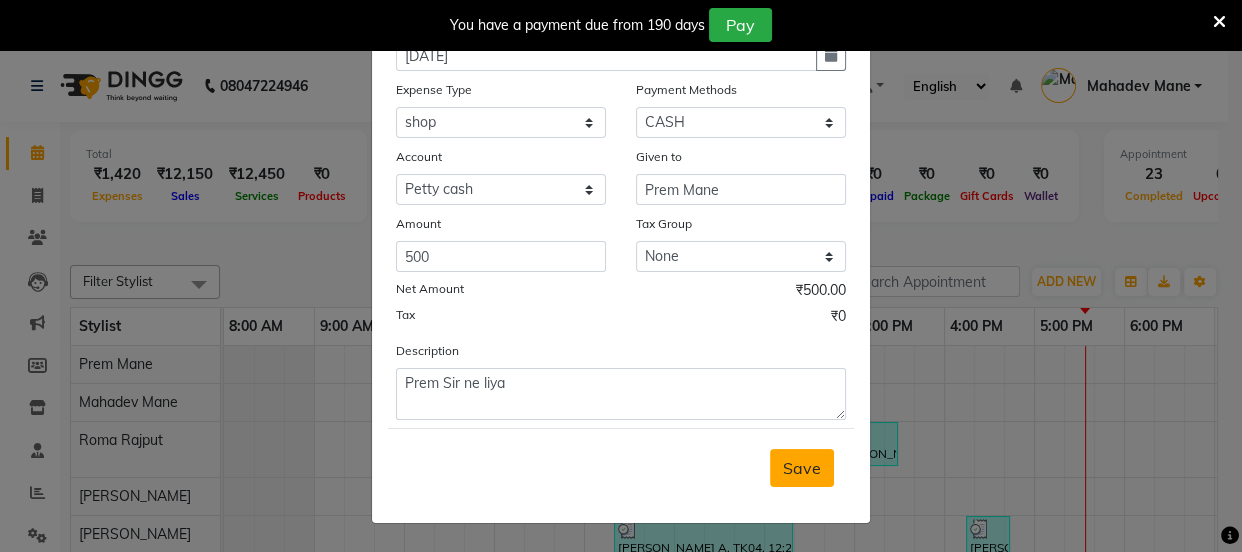 click on "Save" at bounding box center [802, 468] 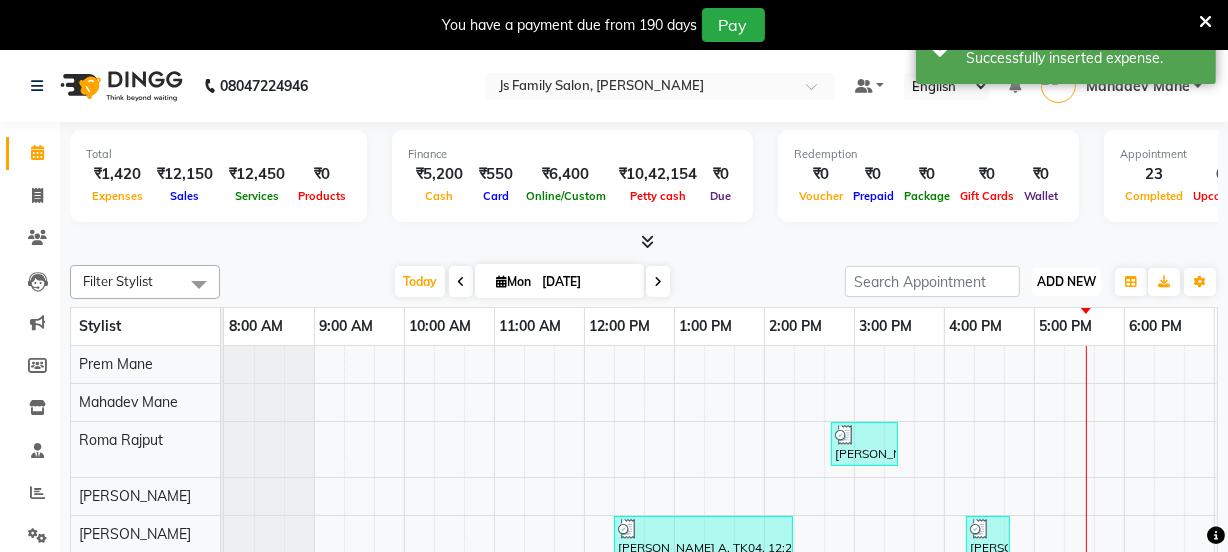 click on "ADD NEW" at bounding box center (1066, 281) 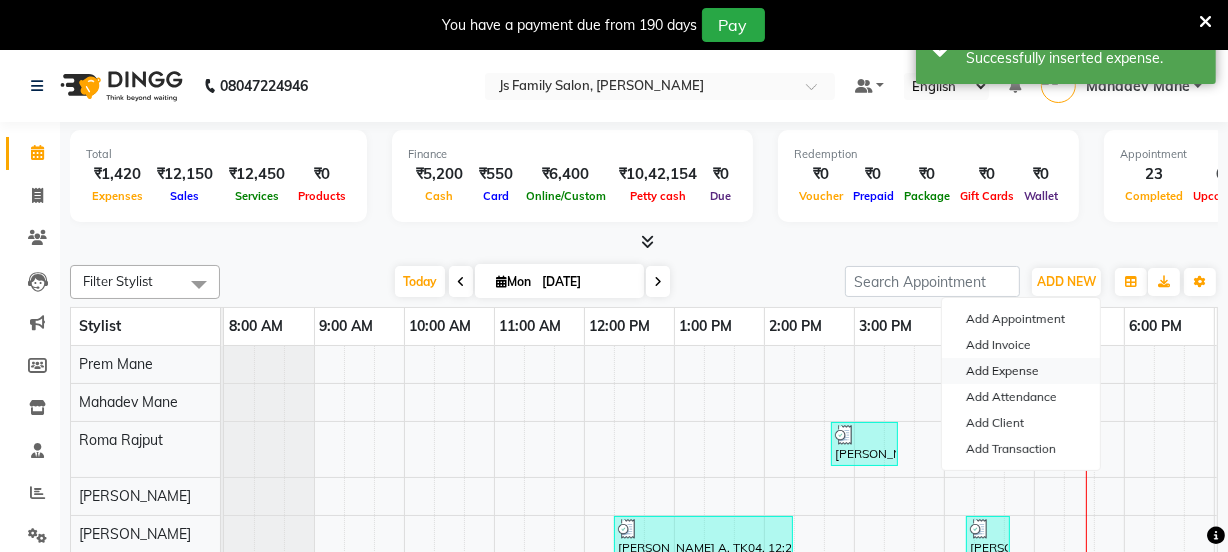click on "Add Expense" at bounding box center [1021, 371] 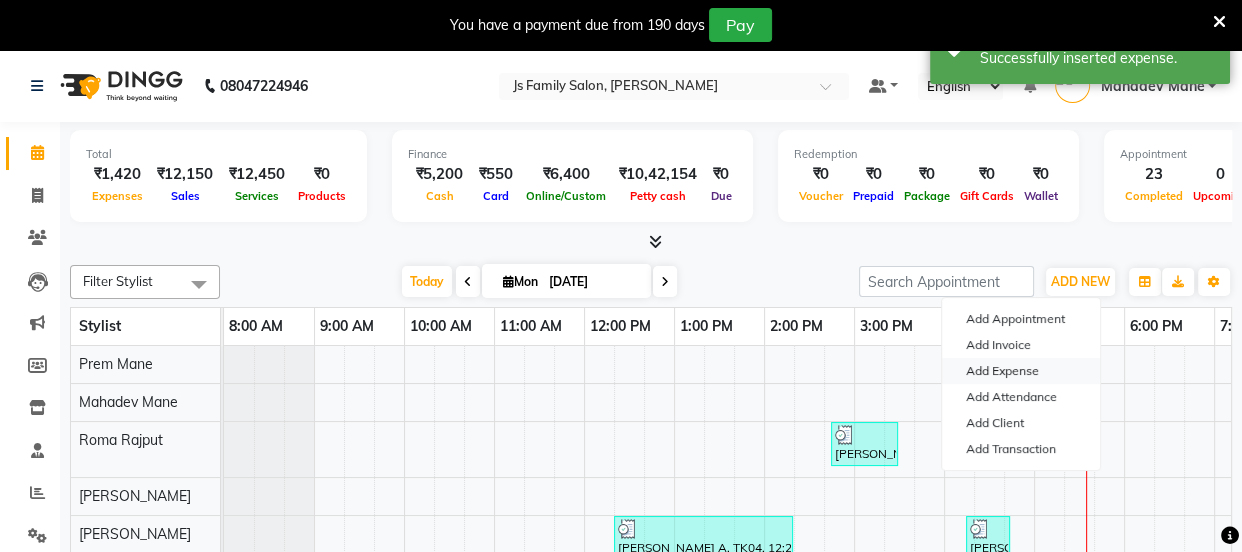 select on "1" 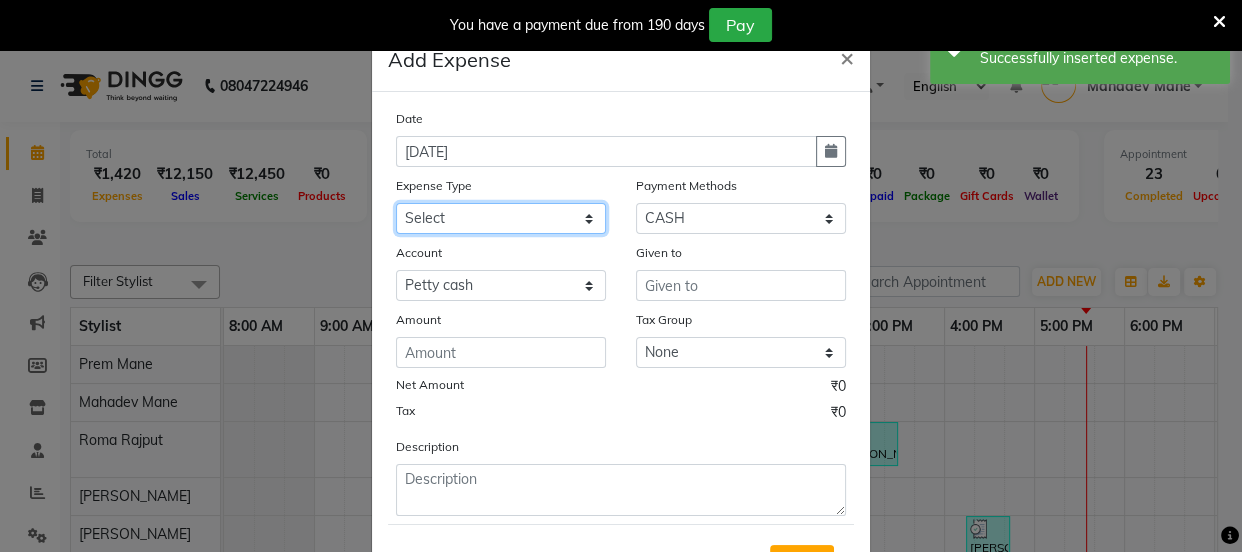 click on "Select Advance salary Advance salary ajaj Bank charges Car maintenance  Cash transfer to bank Cash transfer to hub Client Snacks Clinical charges Equipment Fuel Govt fee home Incentive Insurance International purchase Loan Repayment Maintenance Marketing Miscellaneous MRA Other Over times Pantry Product Rent Salary shop shop Staff Snacks Tax Tea & Refreshment TIP Utilities Wifi recharge" 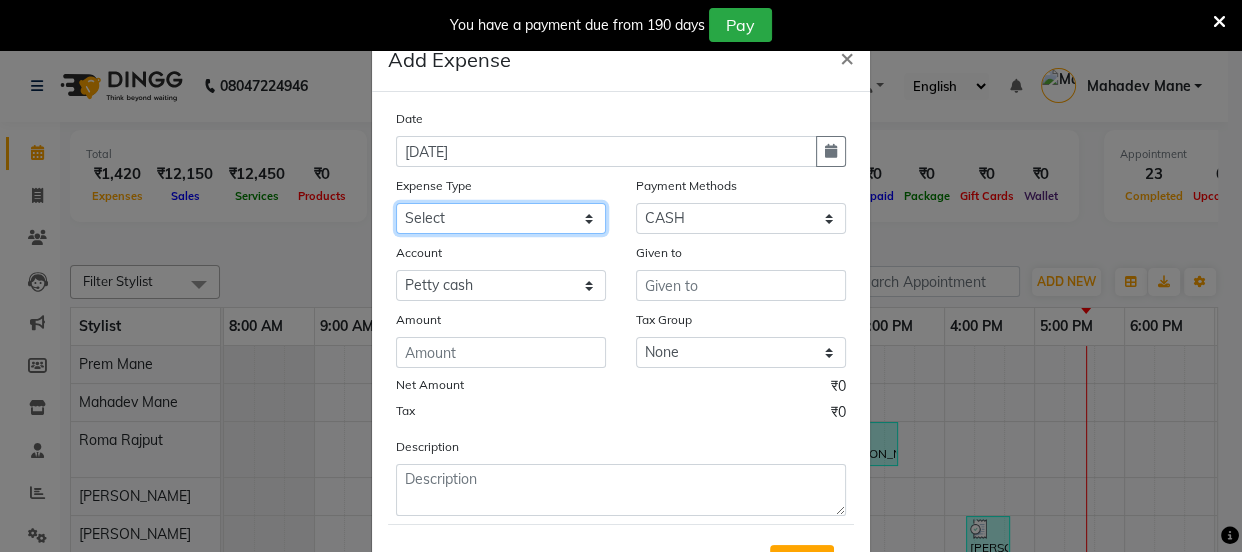 select on "18032" 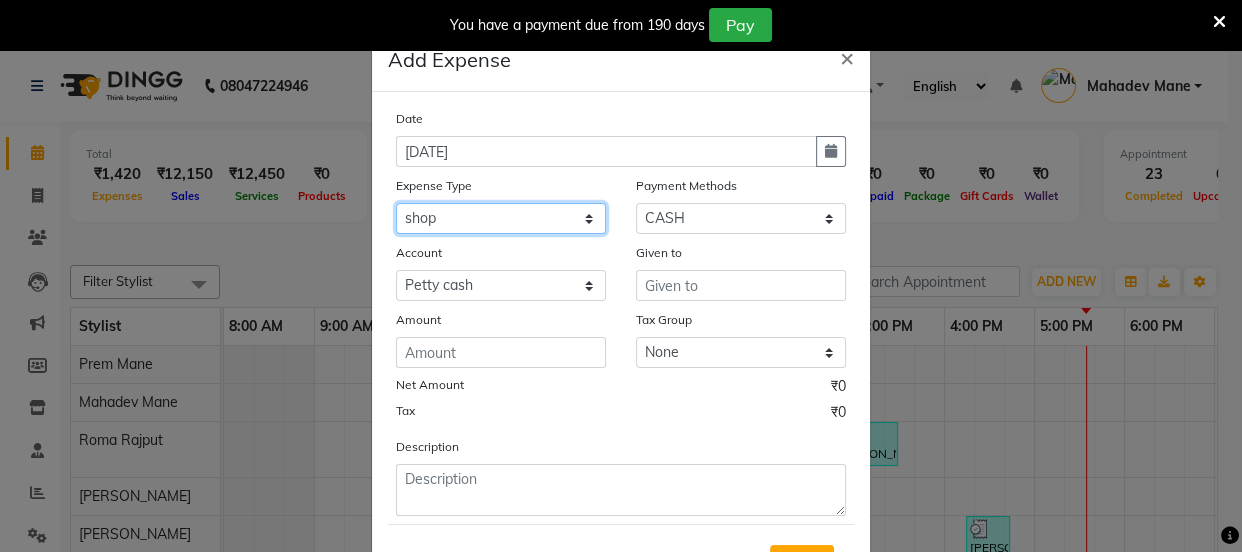 click on "Select Advance salary Advance salary ajaj Bank charges Car maintenance  Cash transfer to bank Cash transfer to hub Client Snacks Clinical charges Equipment Fuel Govt fee home Incentive Insurance International purchase Loan Repayment Maintenance Marketing Miscellaneous MRA Other Over times Pantry Product Rent Salary shop shop Staff Snacks Tax Tea & Refreshment TIP Utilities Wifi recharge" 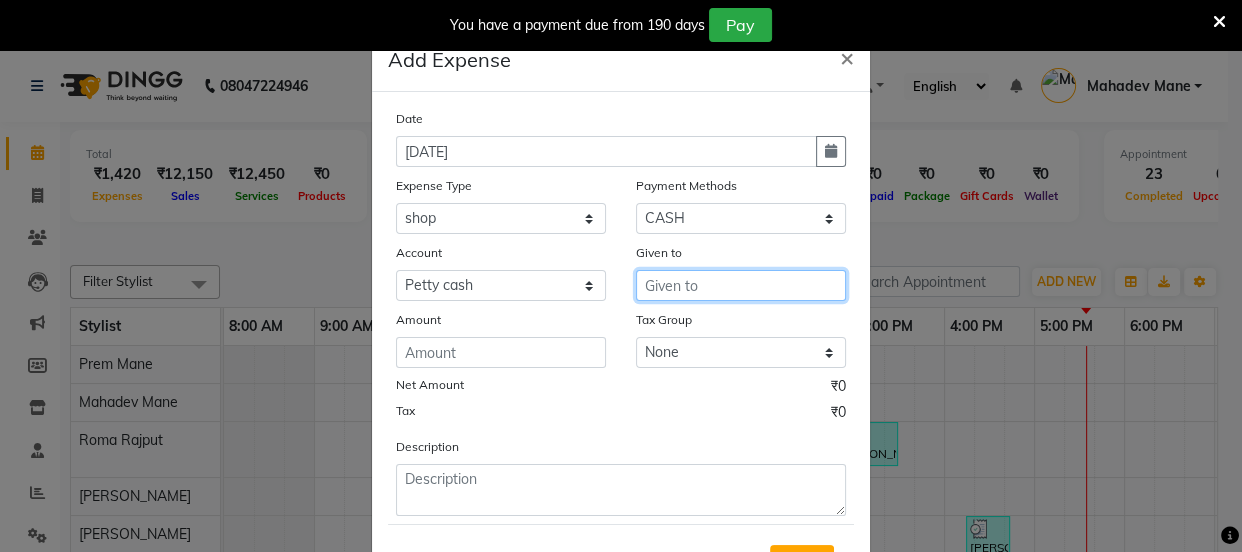 click at bounding box center (741, 285) 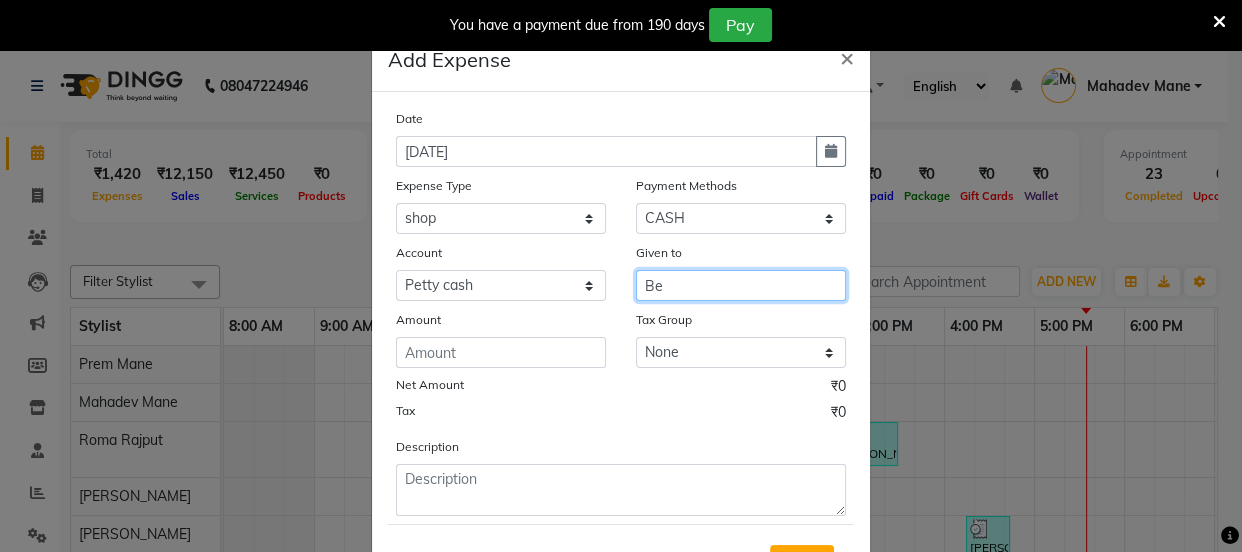 type on "B" 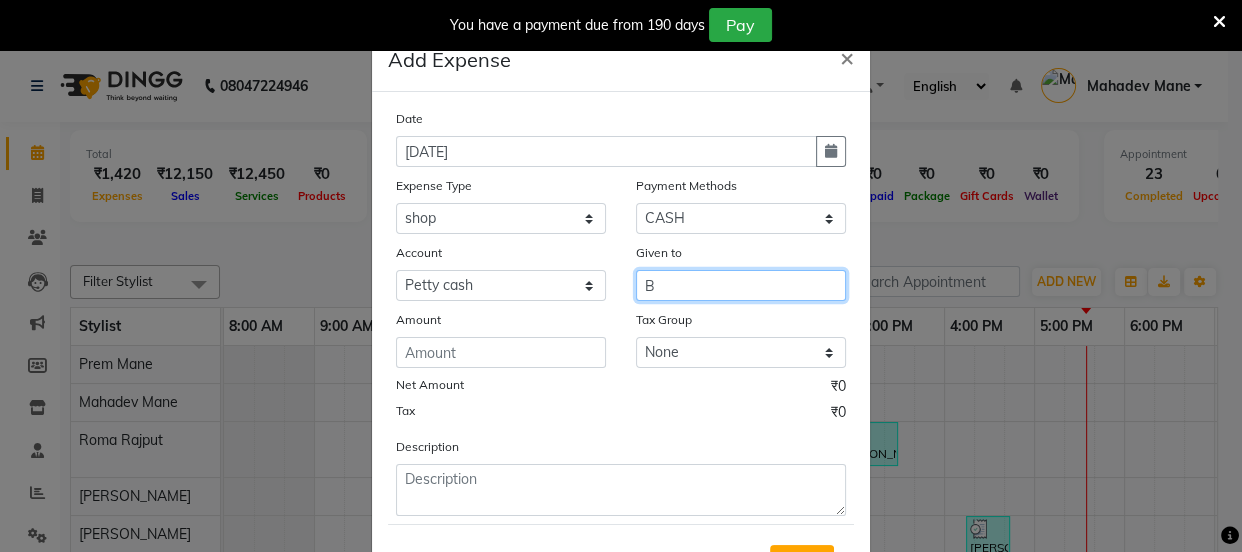 type 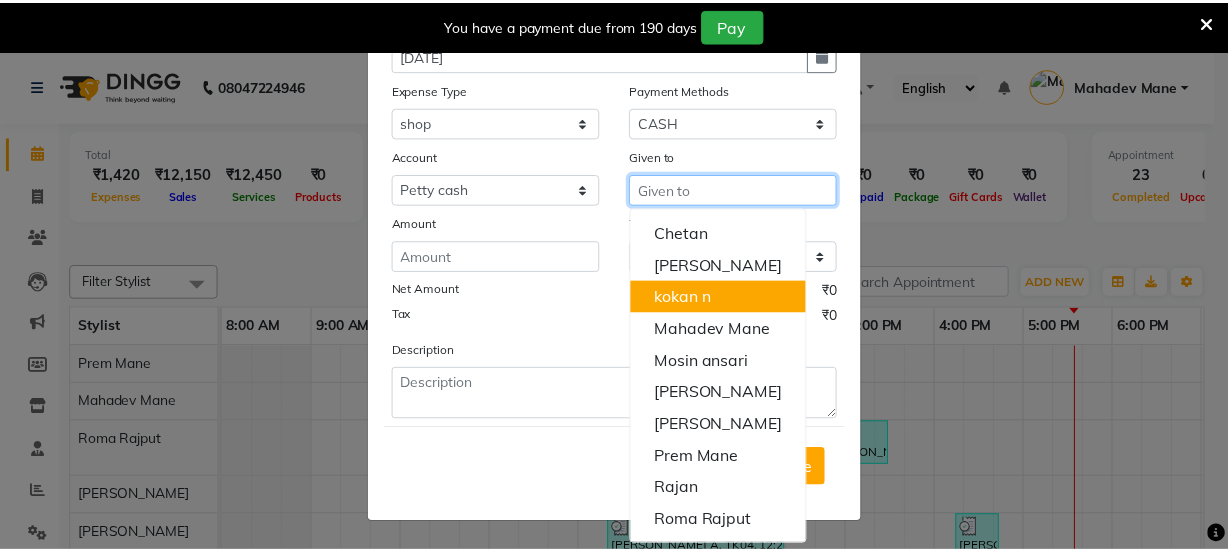 scroll, scrollTop: 99, scrollLeft: 0, axis: vertical 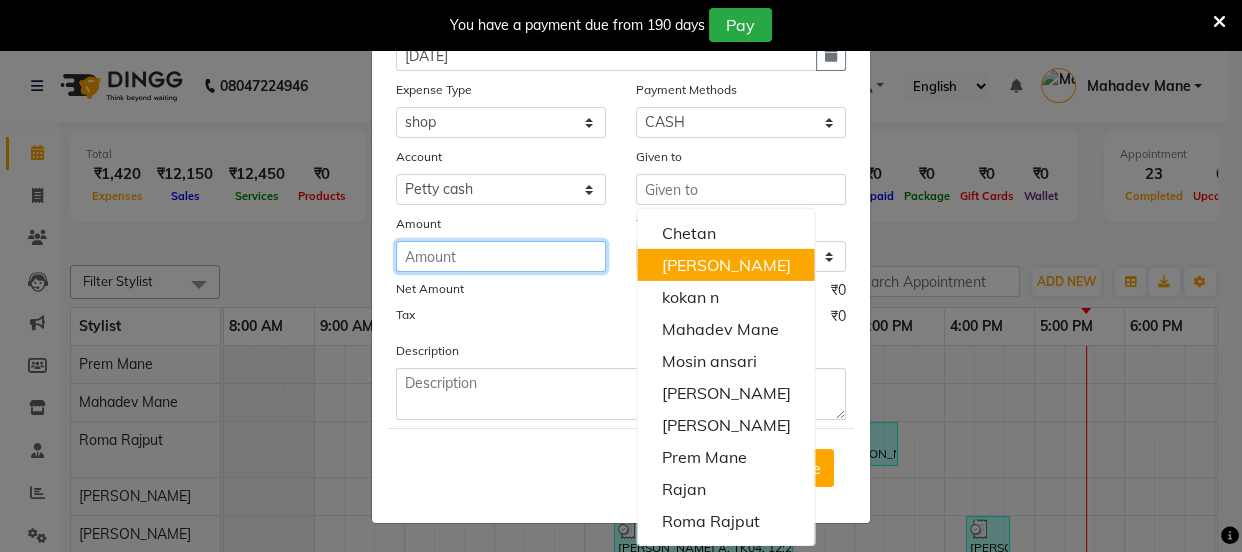 click 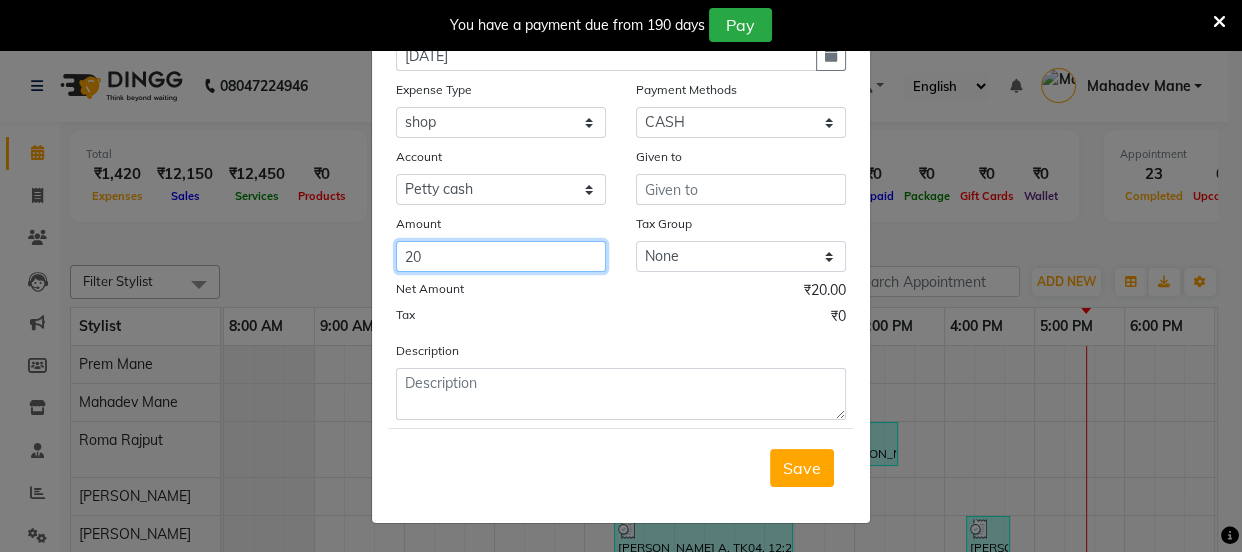 type on "20" 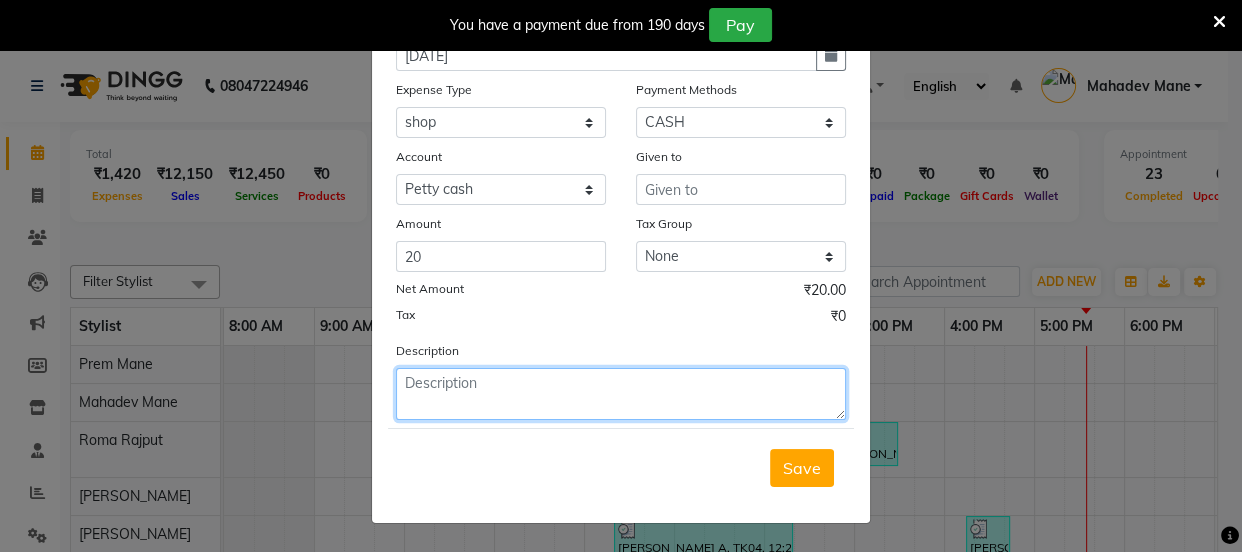 click 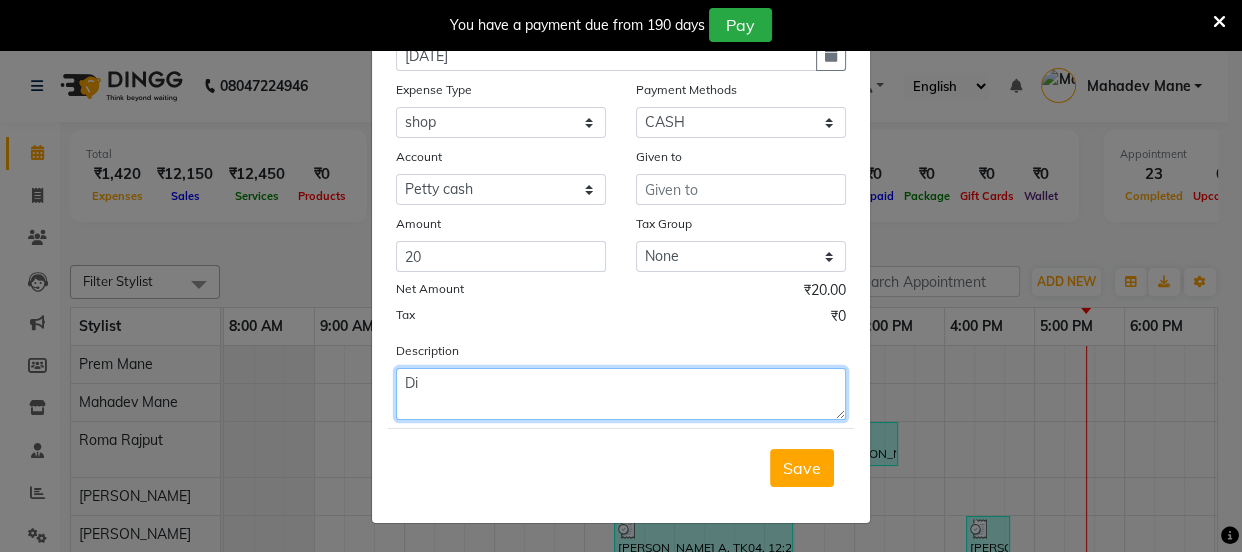 type on "D" 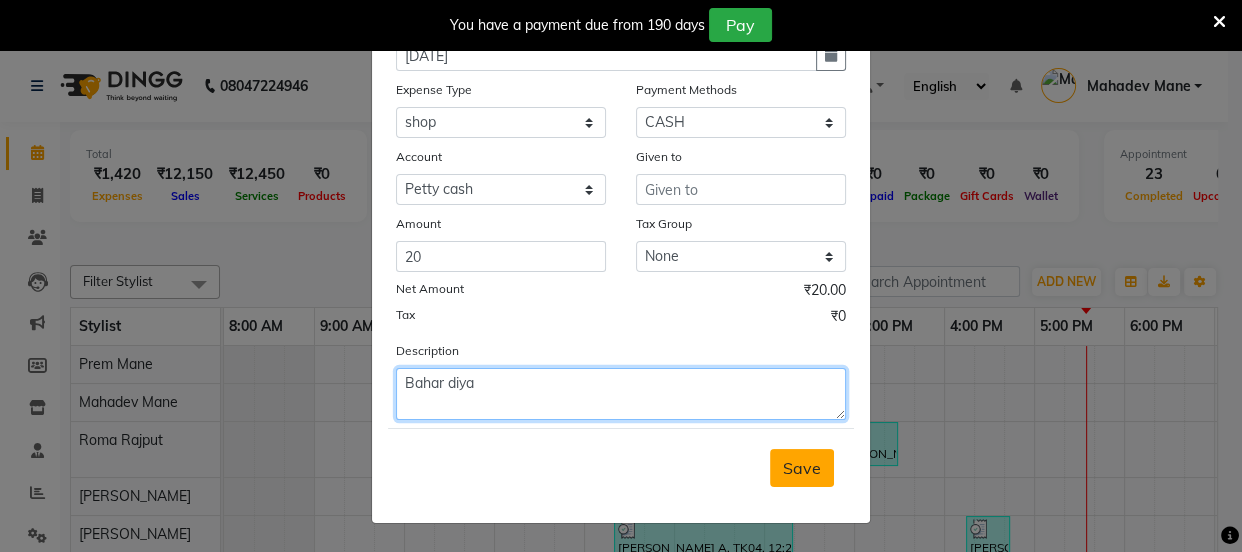 type on "Bahar diya" 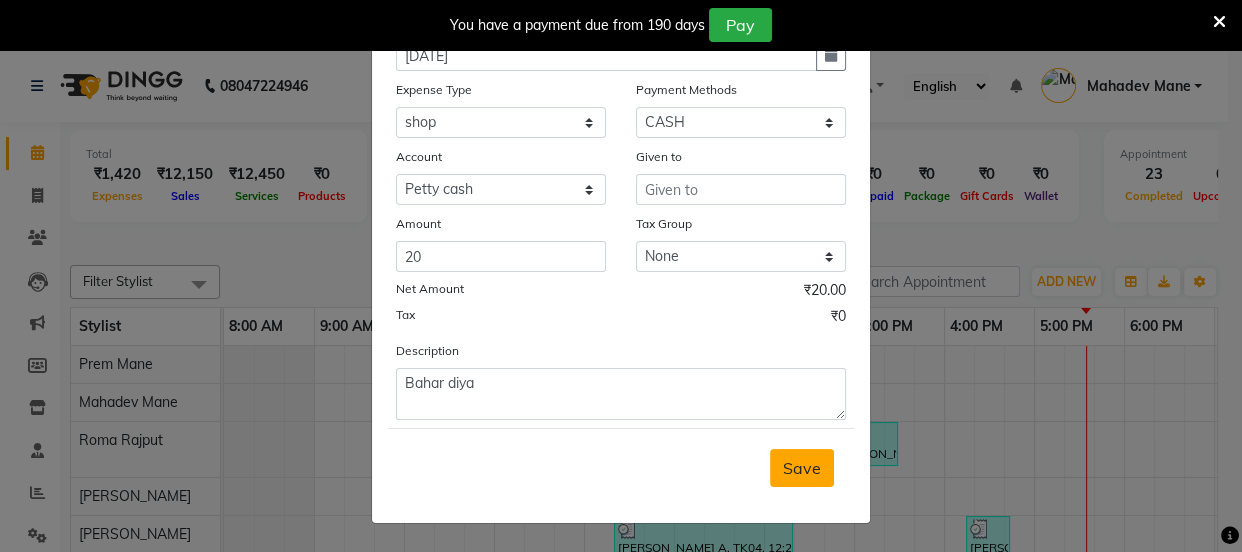 click on "Save" at bounding box center [802, 468] 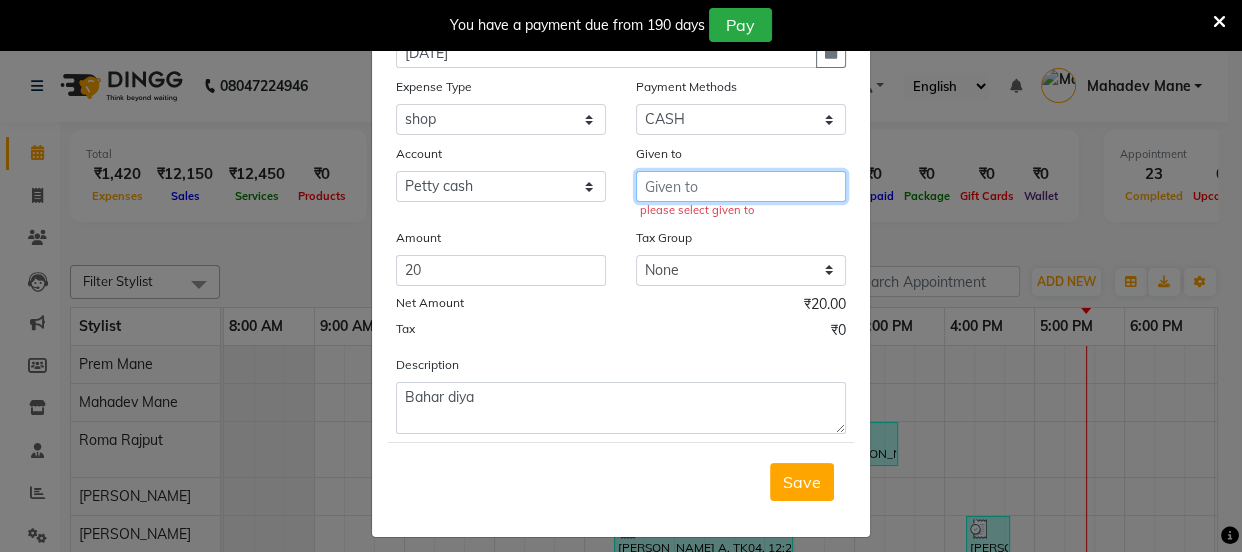 click at bounding box center (741, 186) 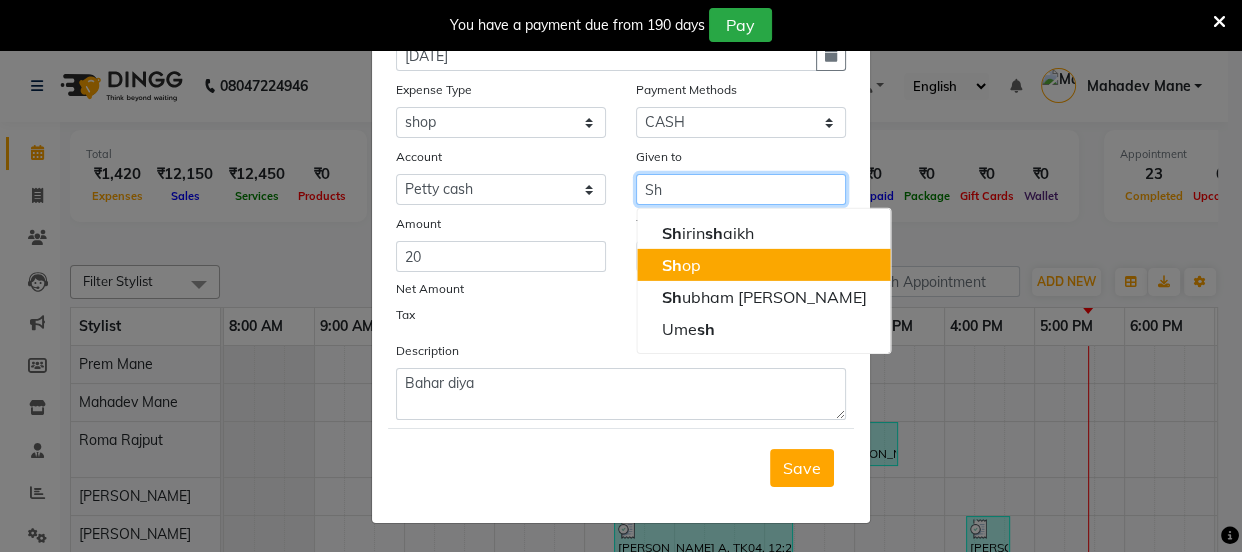 click on "Sh op" at bounding box center (763, 265) 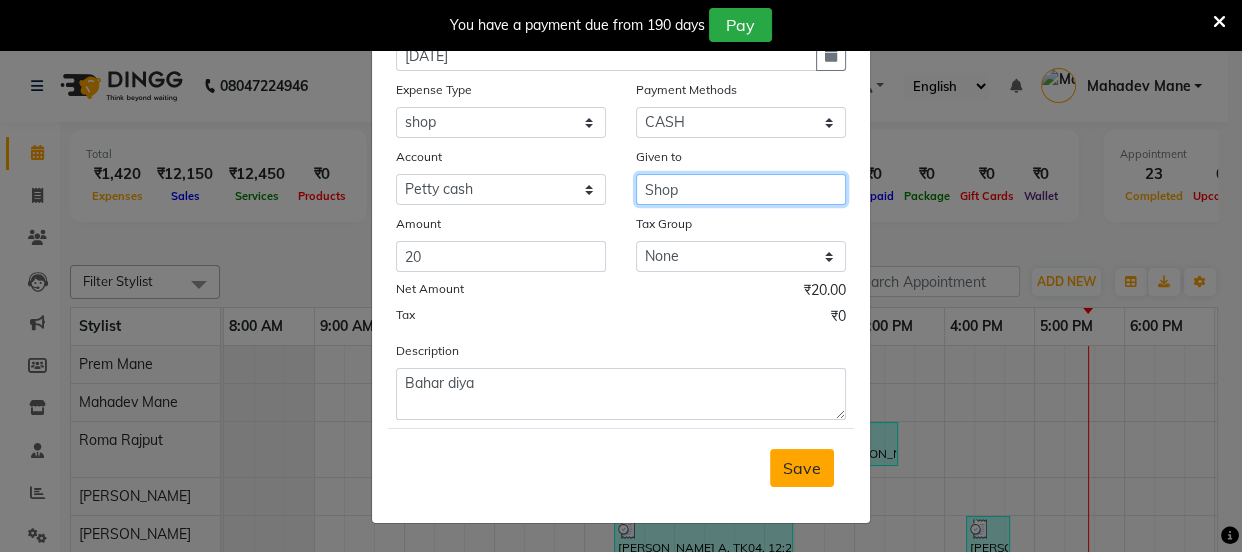 type on "Shop" 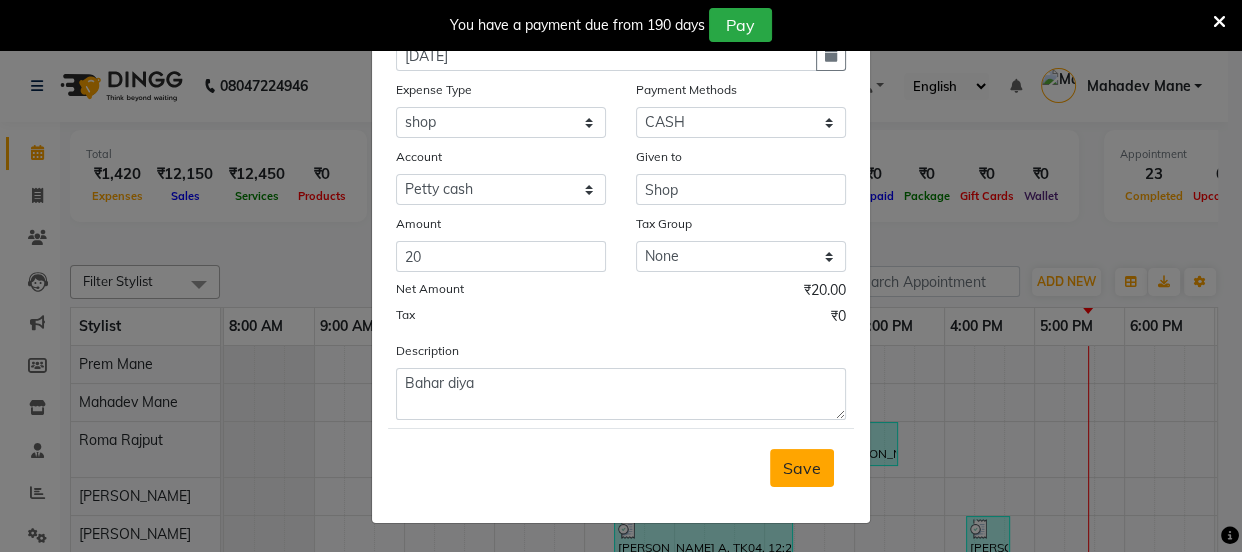 click on "Save" at bounding box center [802, 468] 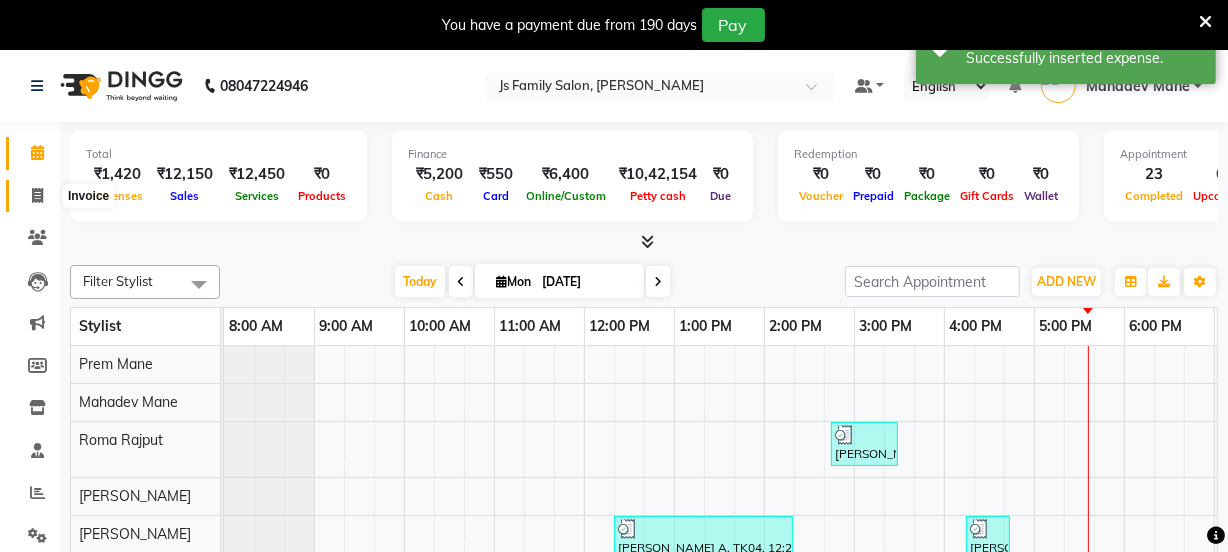 click 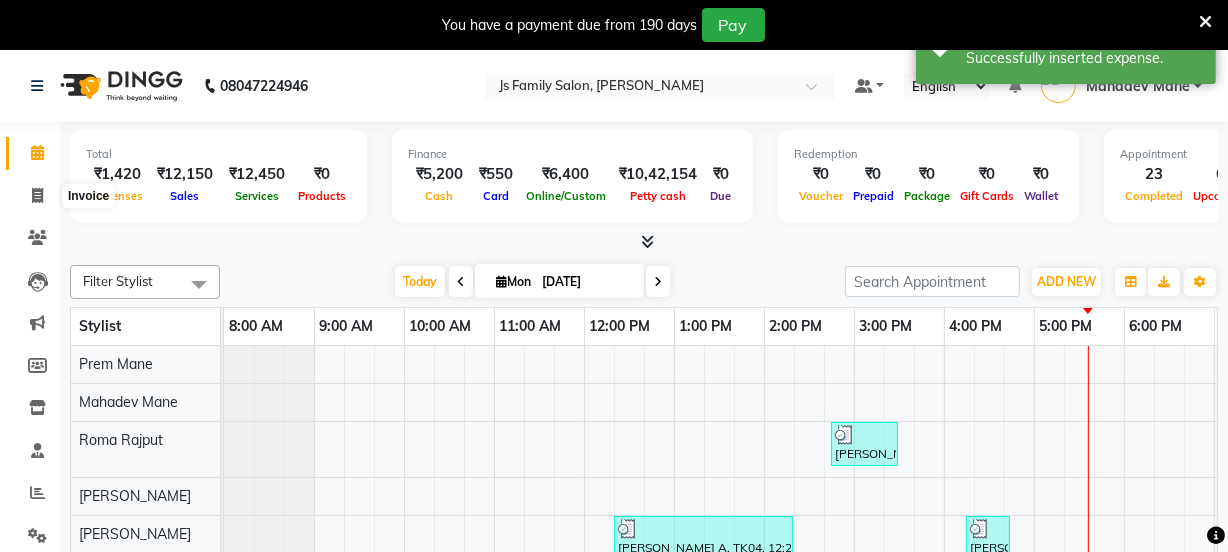 select on "3729" 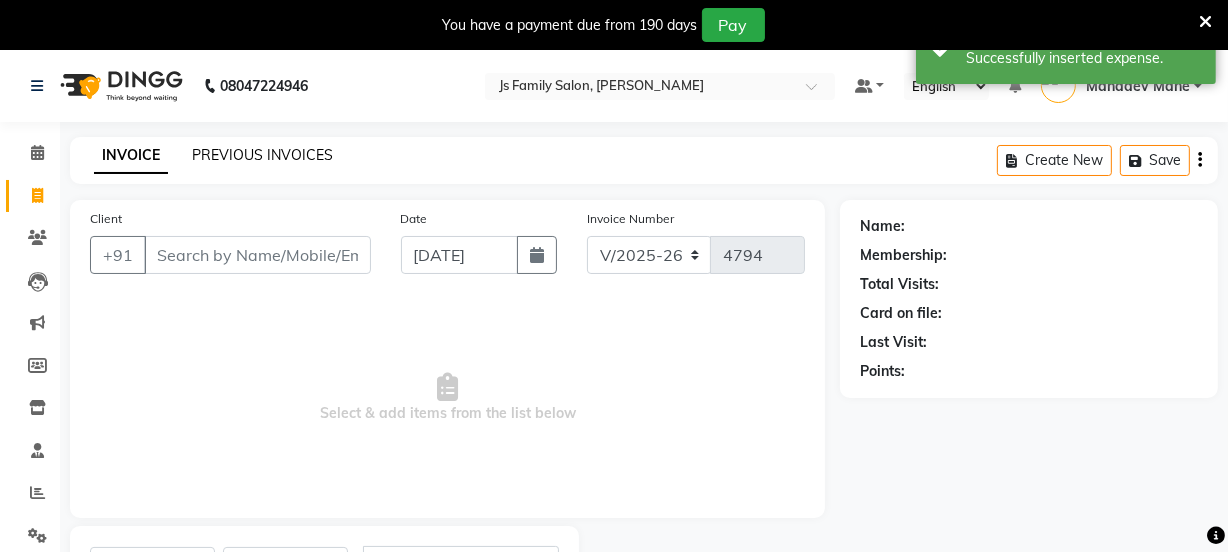 click on "PREVIOUS INVOICES" 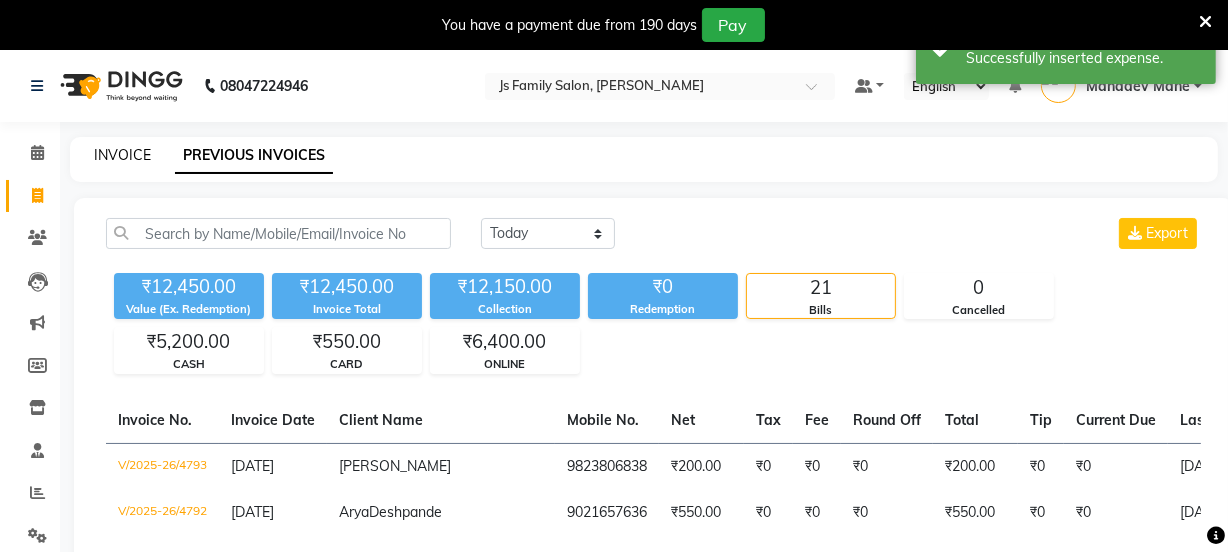 click on "INVOICE" 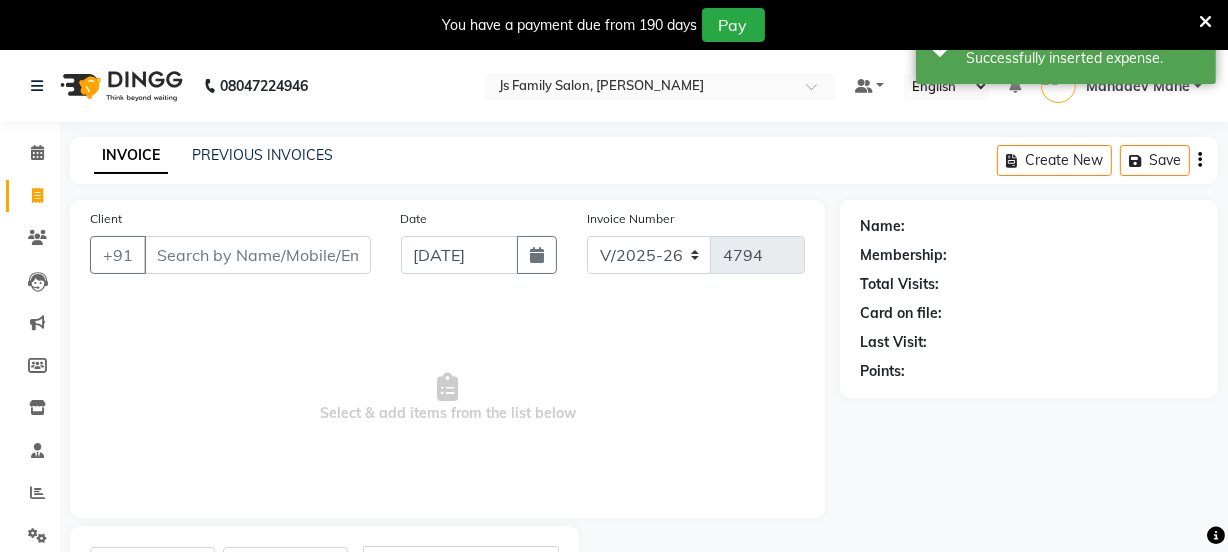 scroll, scrollTop: 100, scrollLeft: 0, axis: vertical 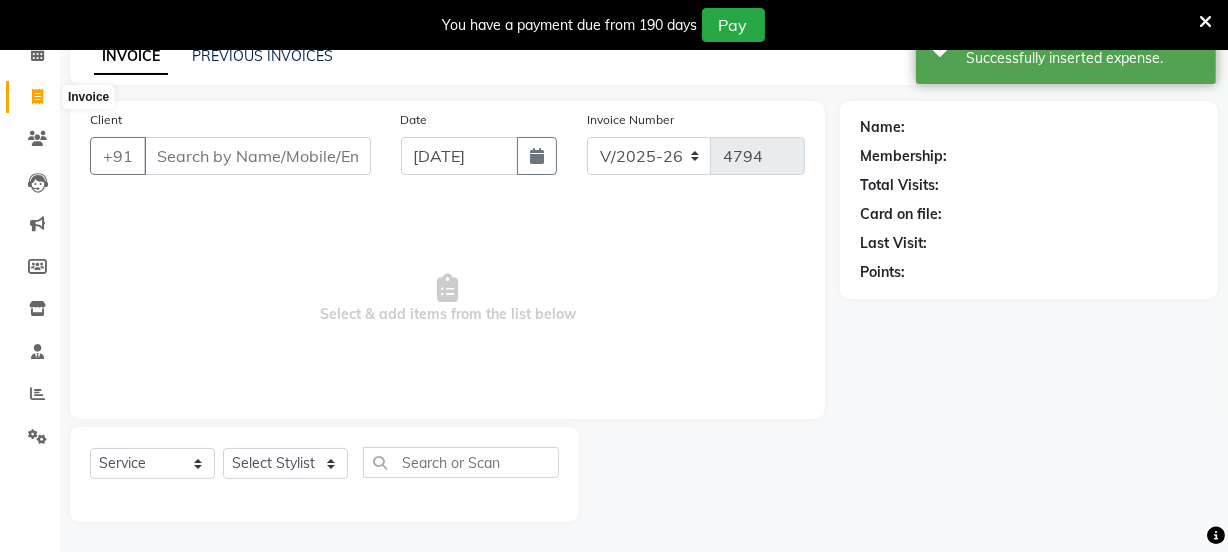 click 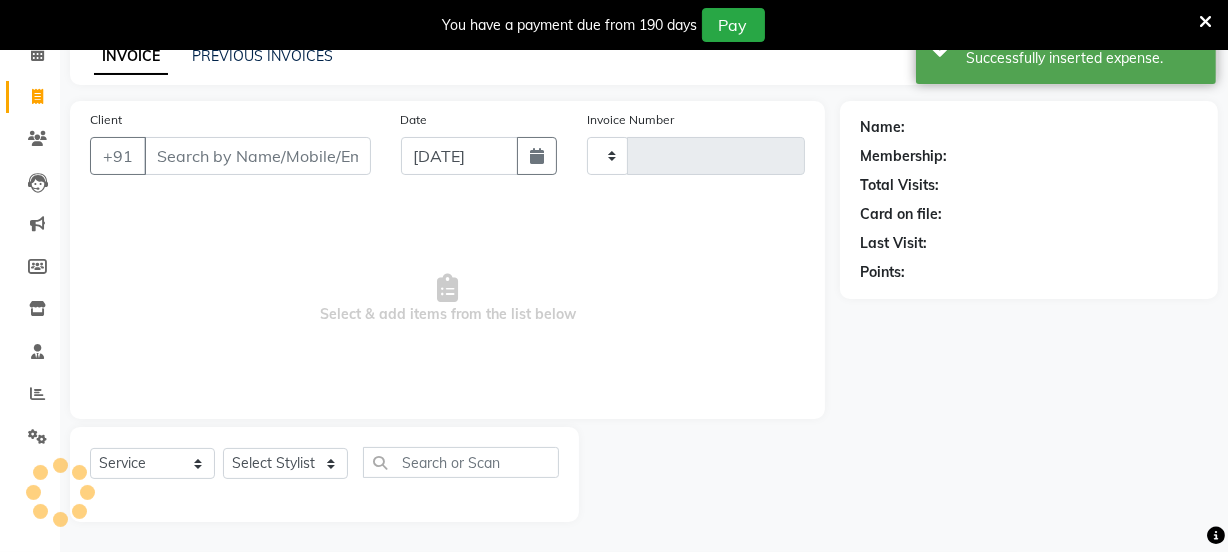 type on "4794" 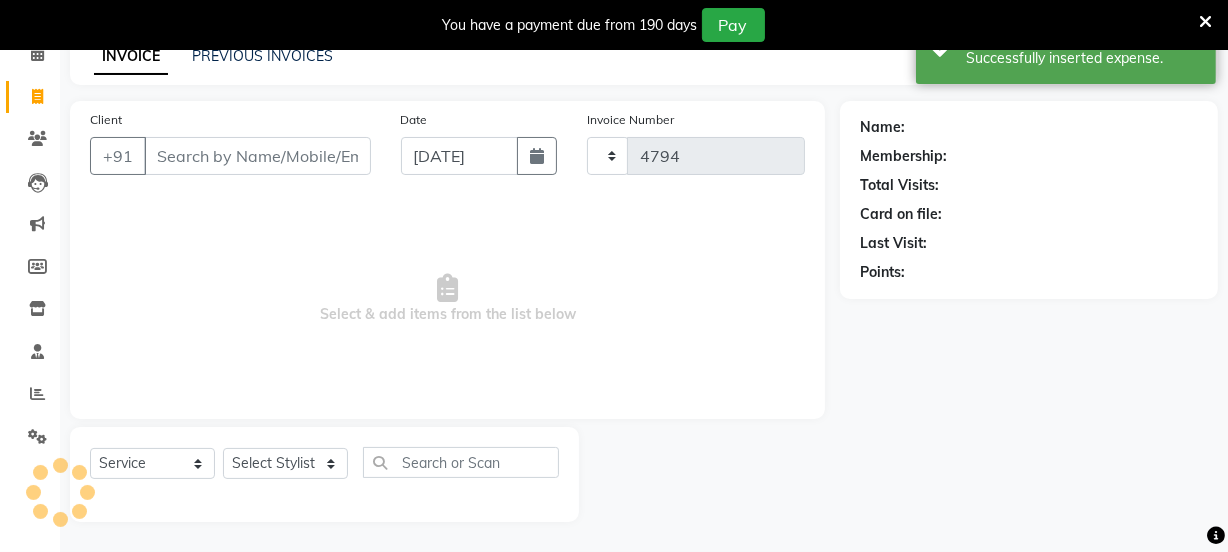 select on "3729" 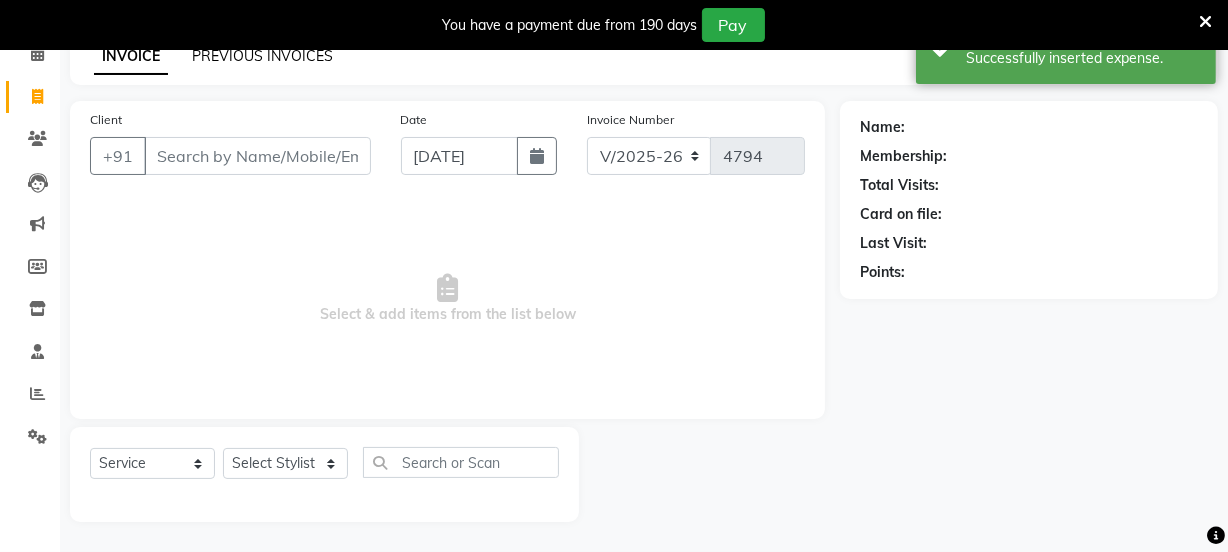 click on "PREVIOUS INVOICES" 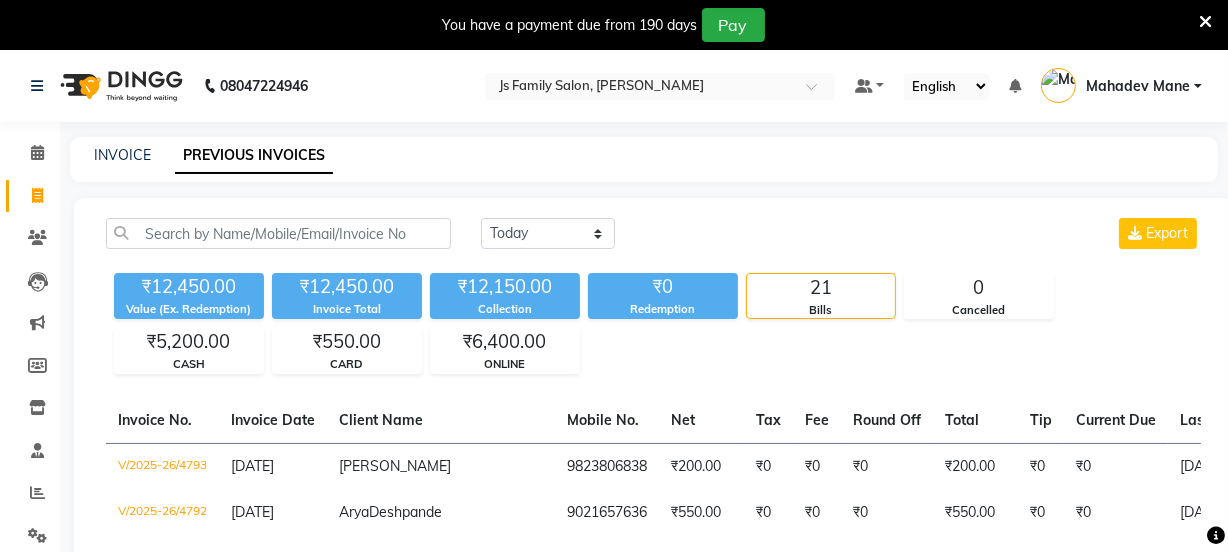 scroll, scrollTop: 0, scrollLeft: 0, axis: both 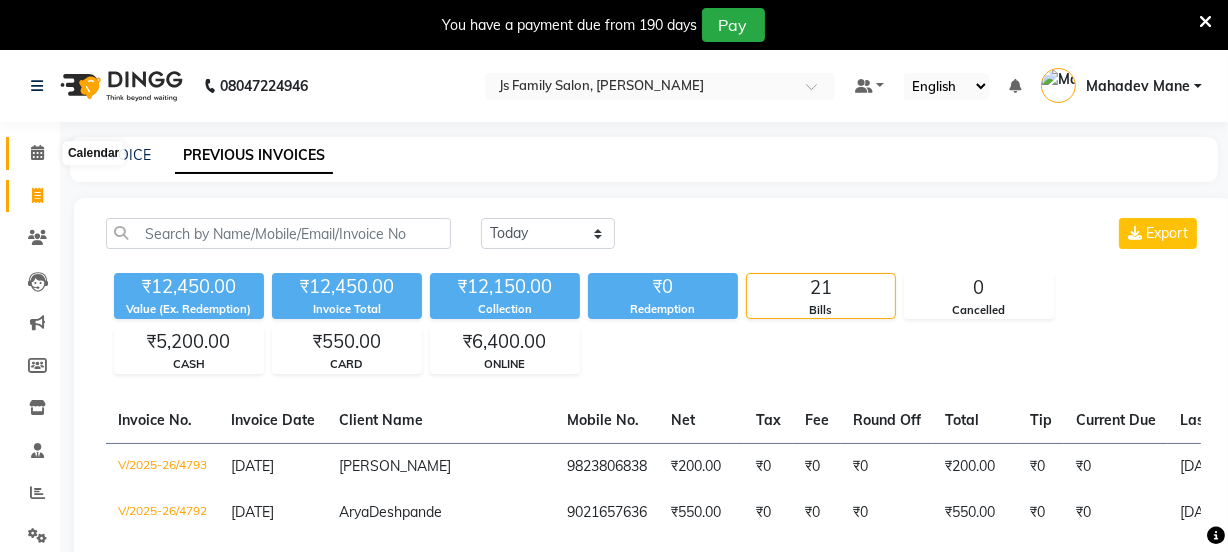 click 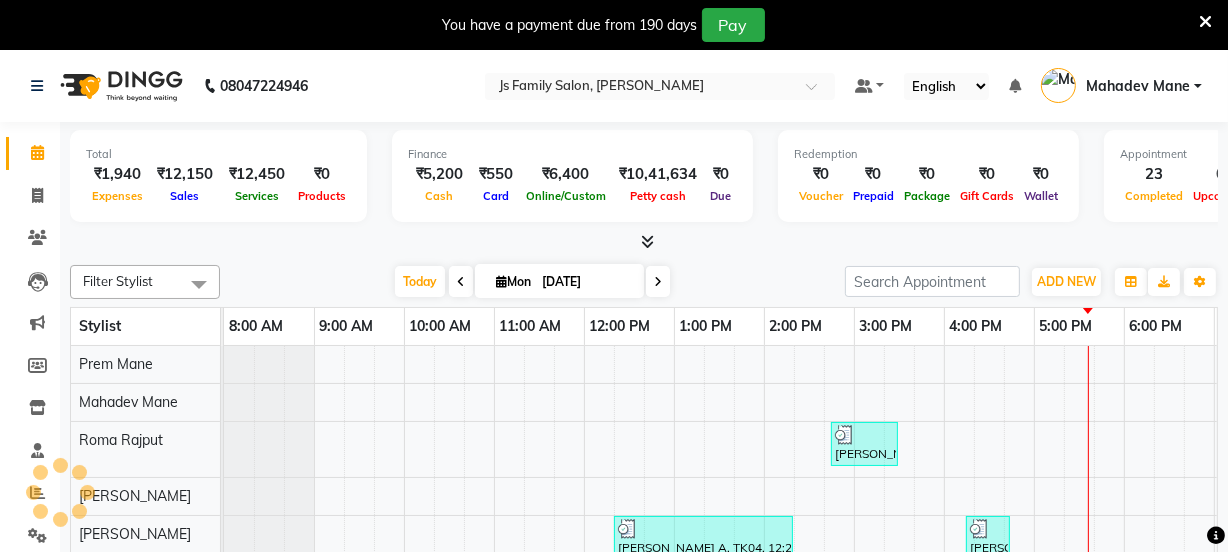 scroll, scrollTop: 0, scrollLeft: 0, axis: both 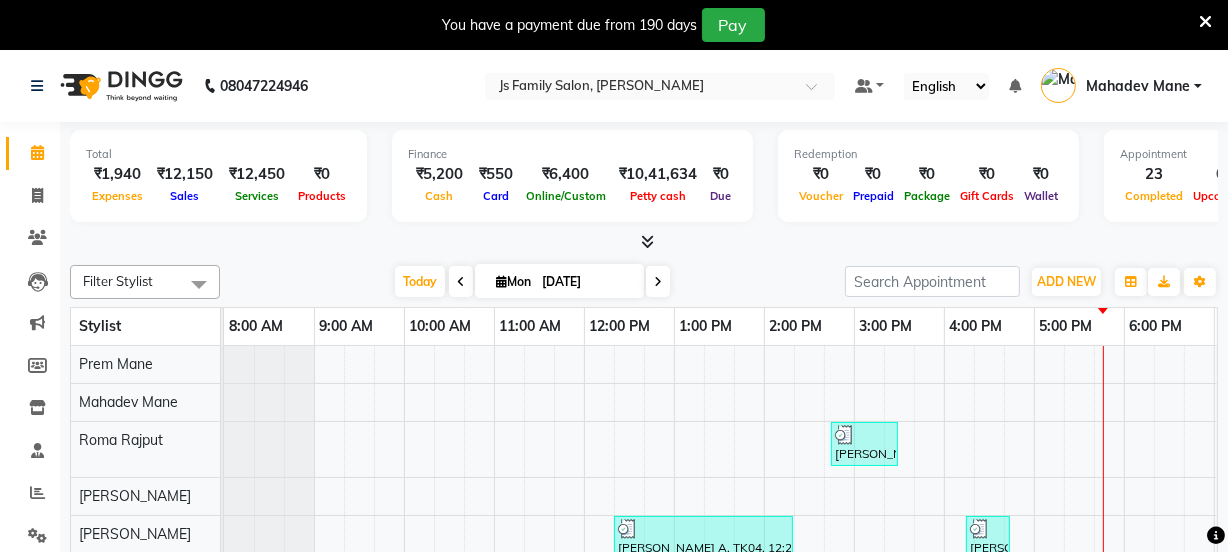 click on "Services" at bounding box center [257, 196] 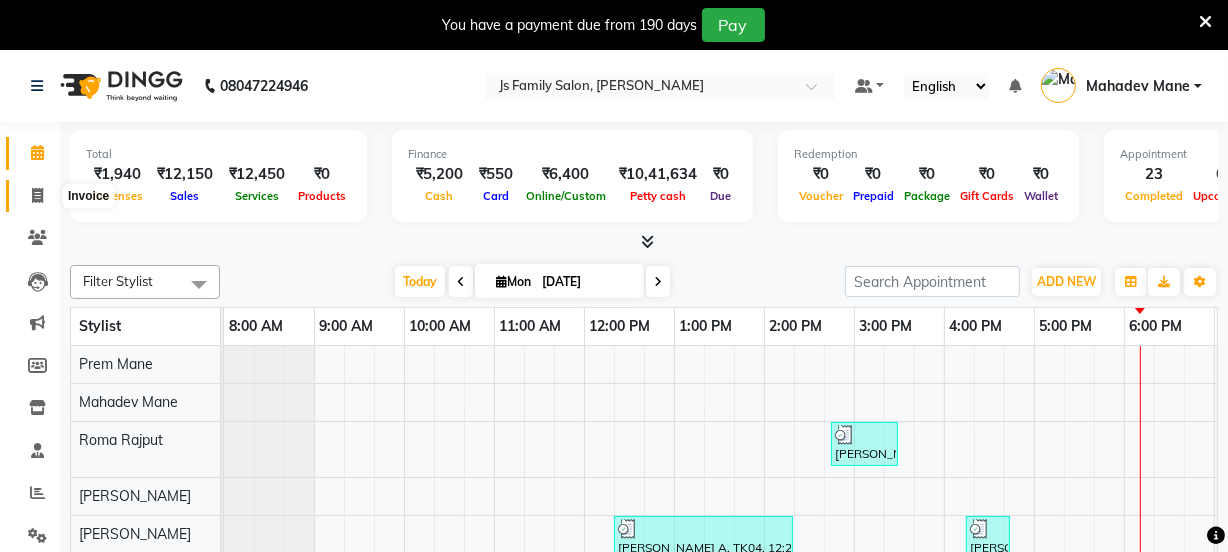 click 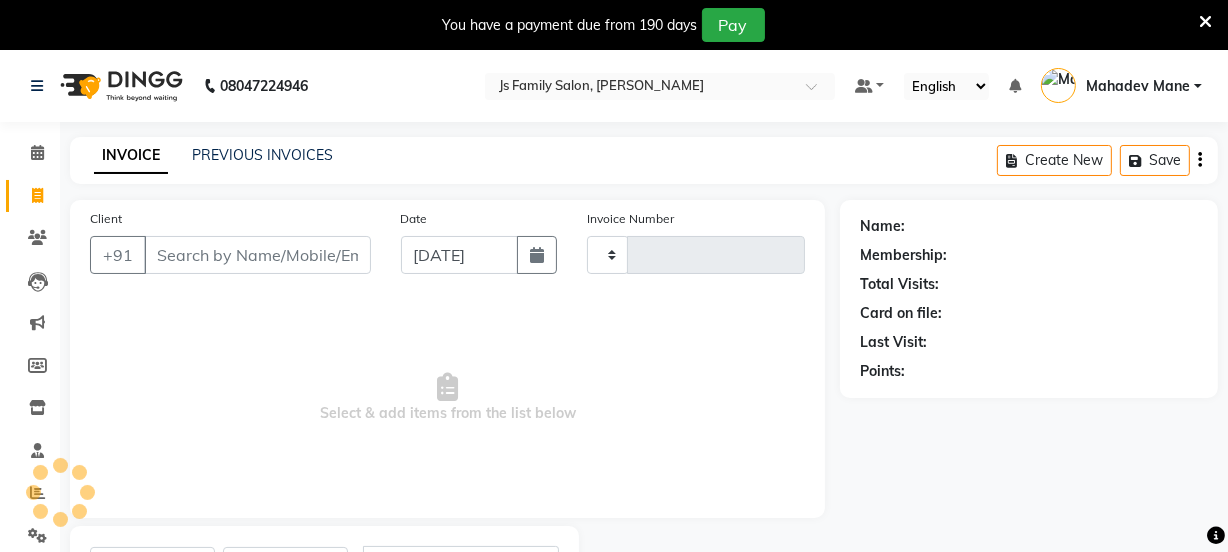 type on "4794" 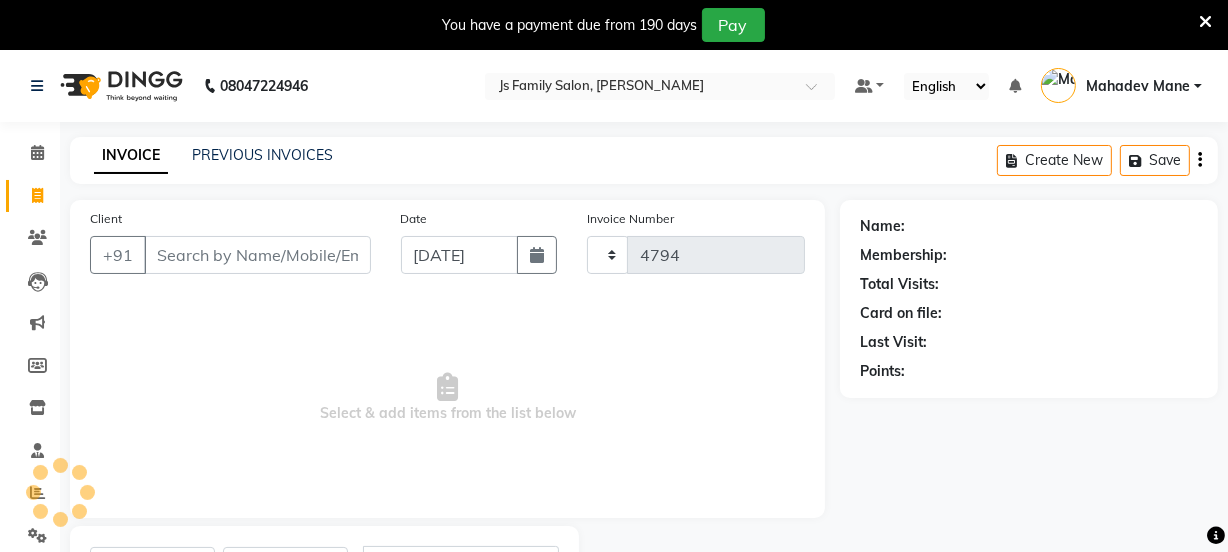 select on "3729" 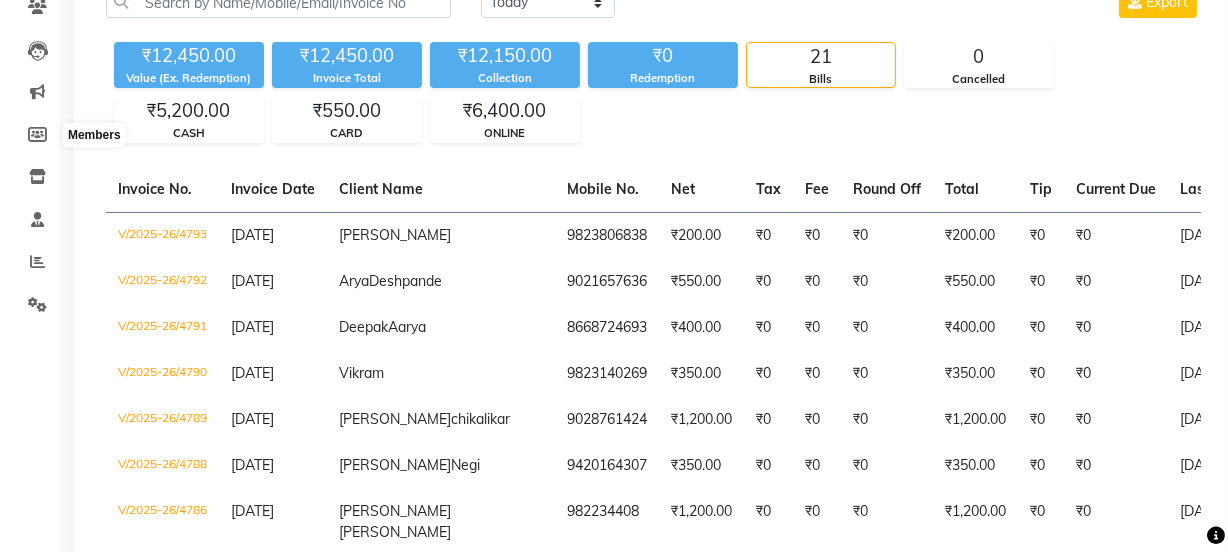 scroll, scrollTop: 0, scrollLeft: 0, axis: both 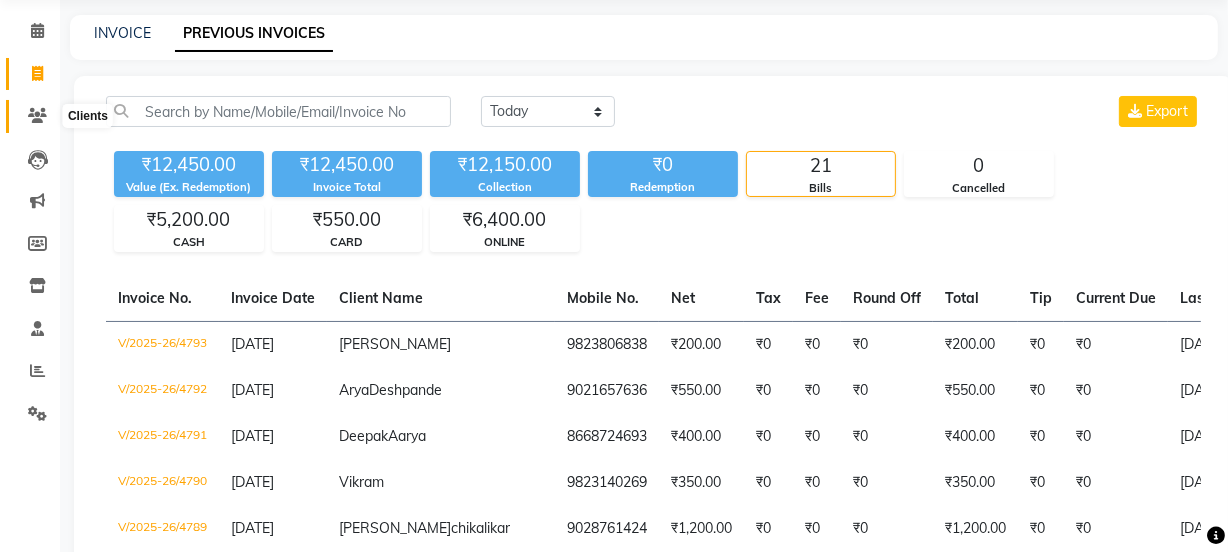 click 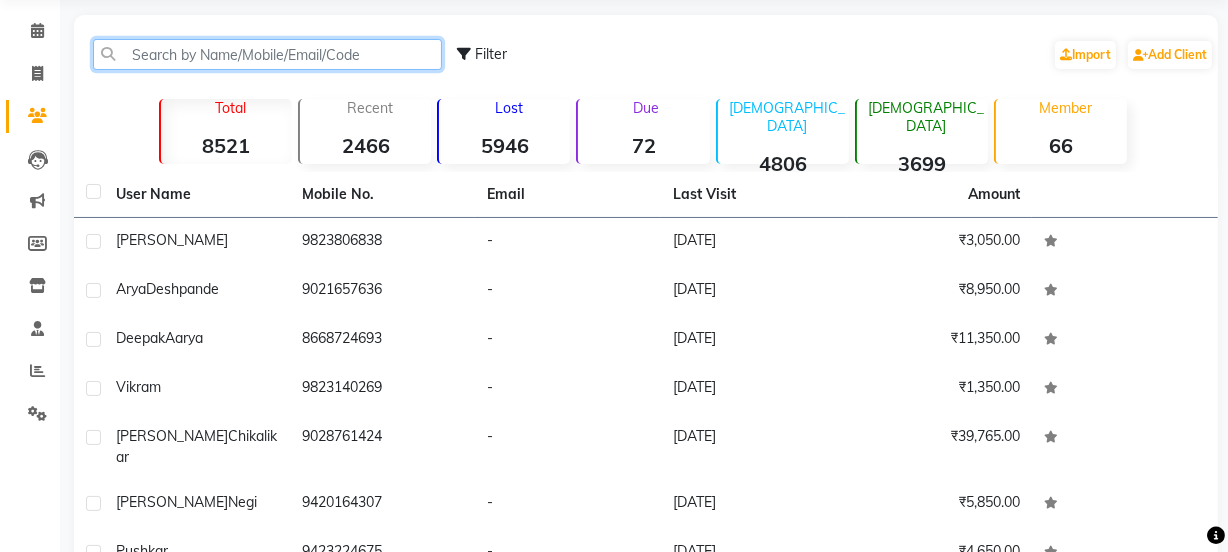 click 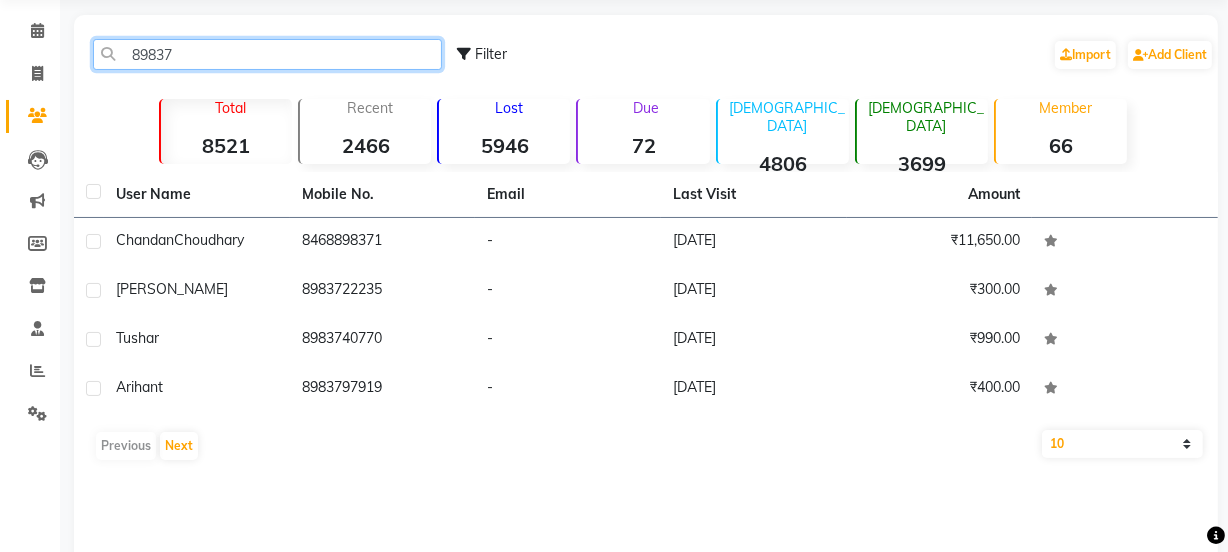 click on "89837" 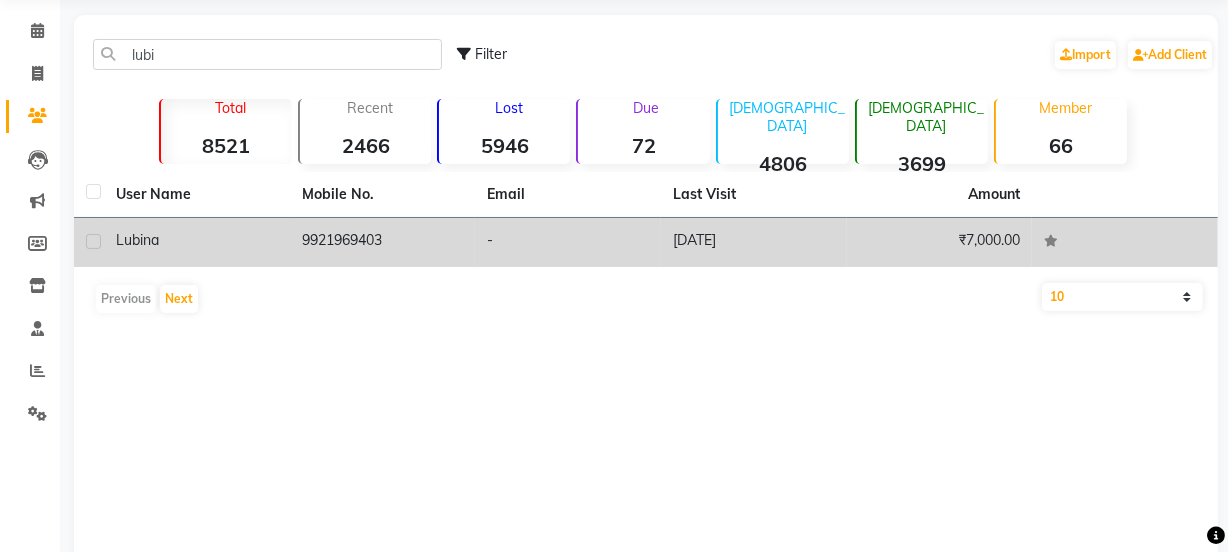 click on "9921969403" 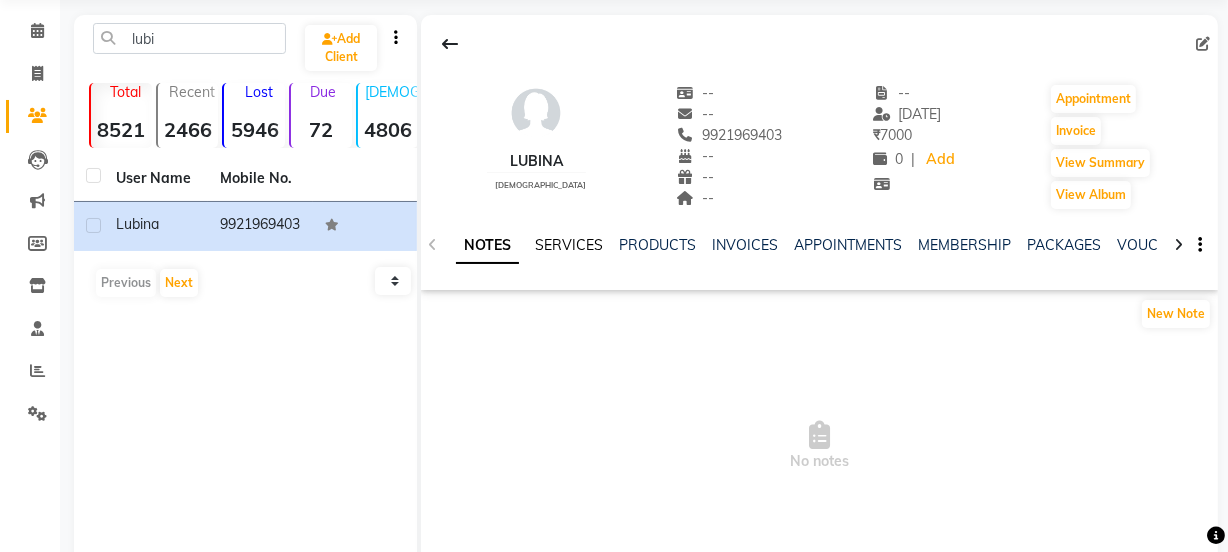 click on "SERVICES" 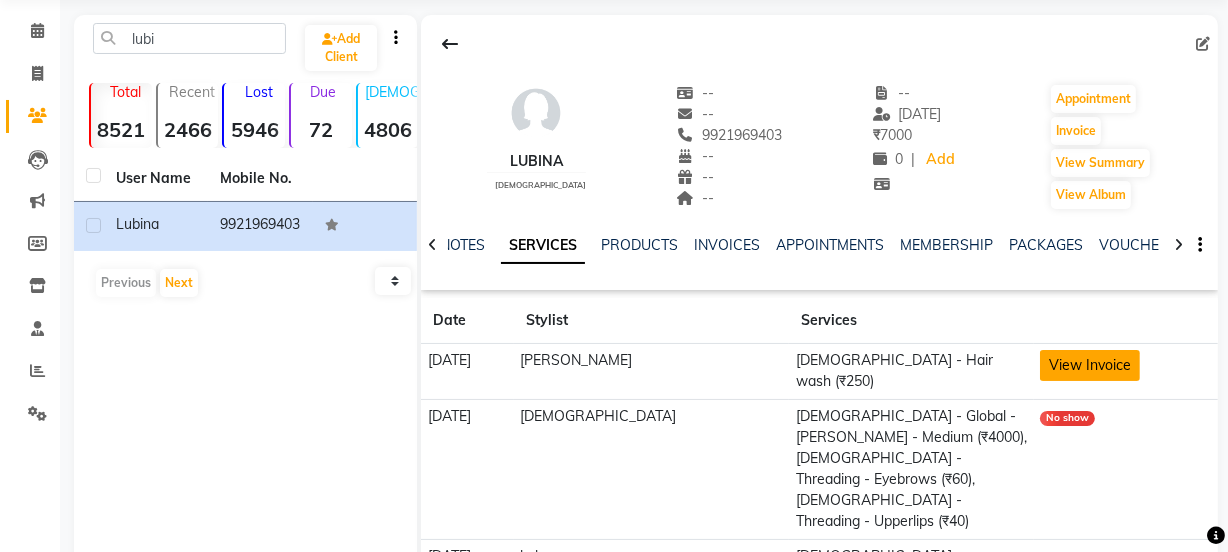 click on "View Invoice" 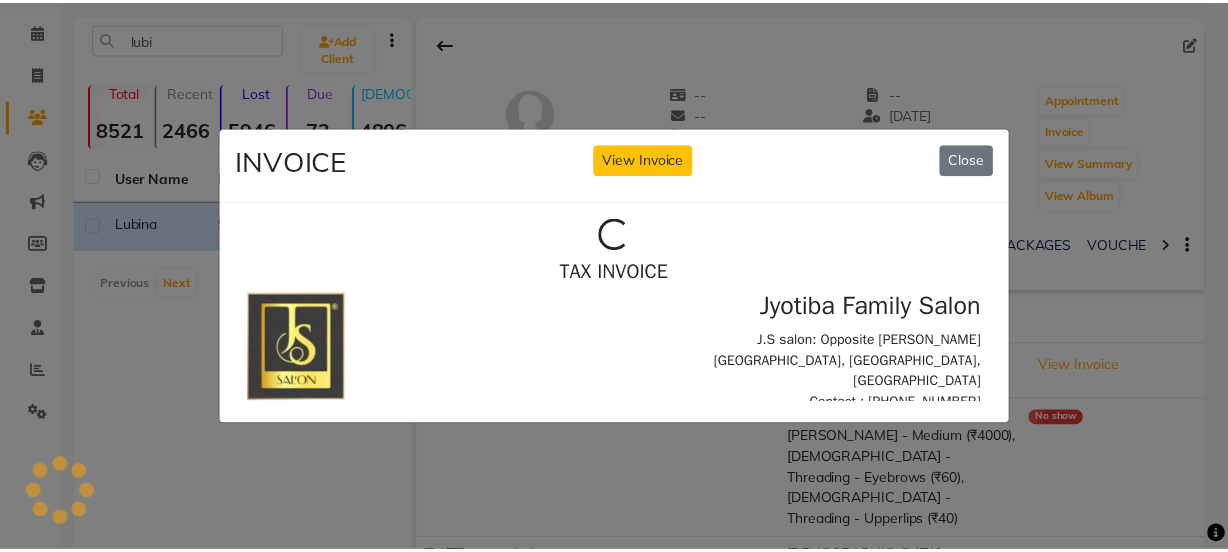 scroll, scrollTop: 0, scrollLeft: 0, axis: both 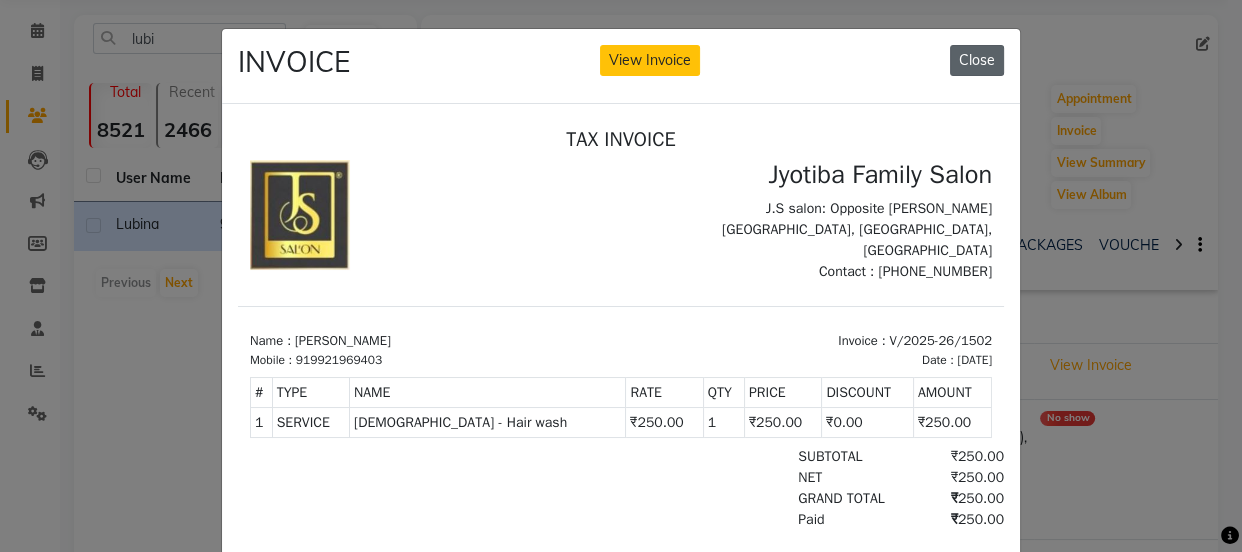 click on "Close" 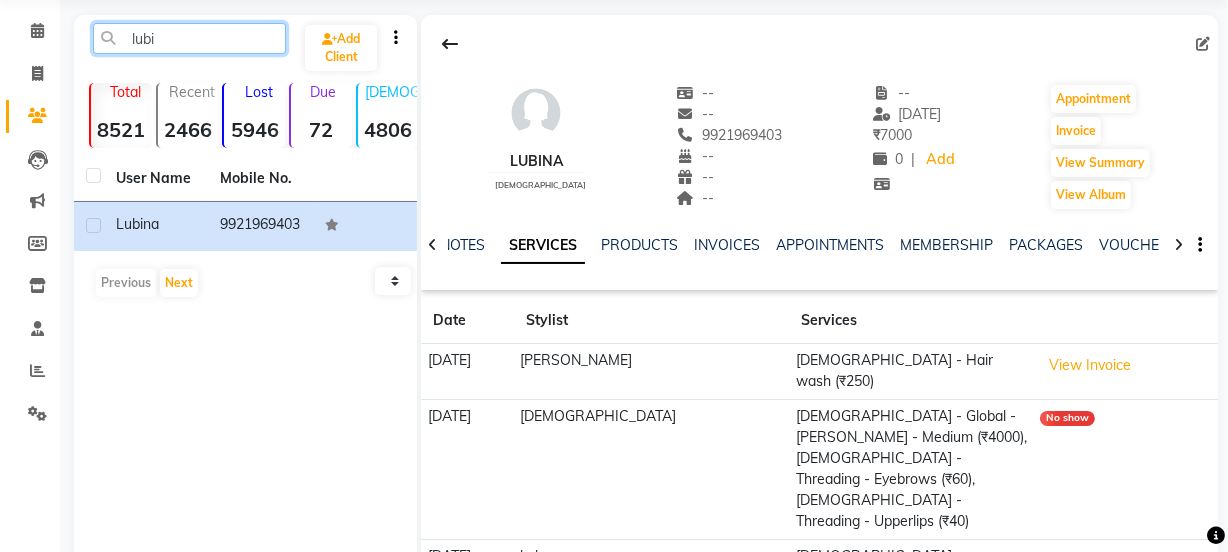 click on "lubi" 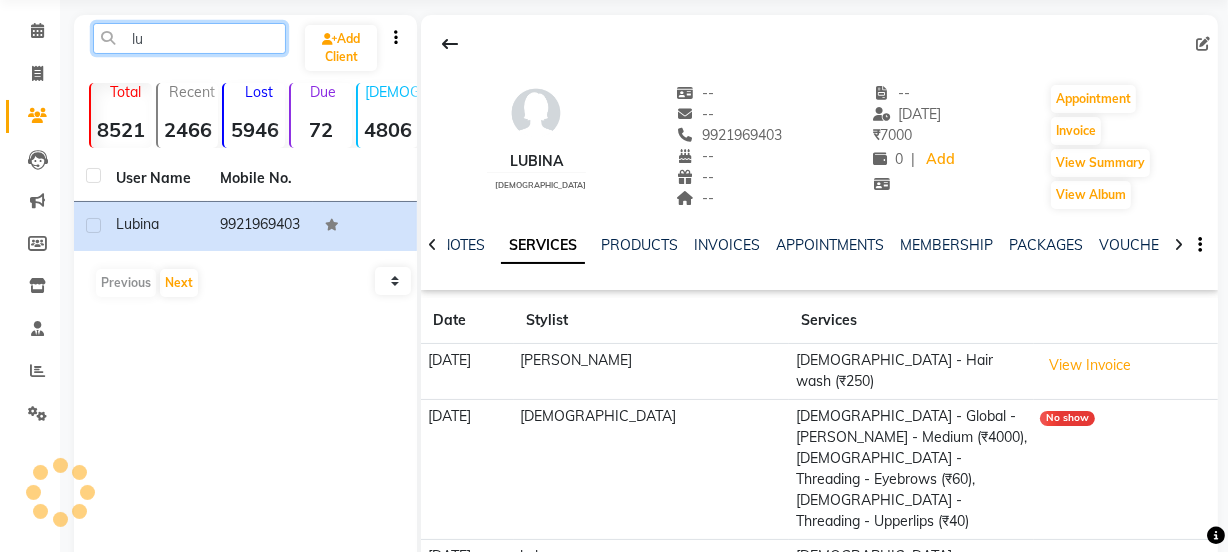 type on "l" 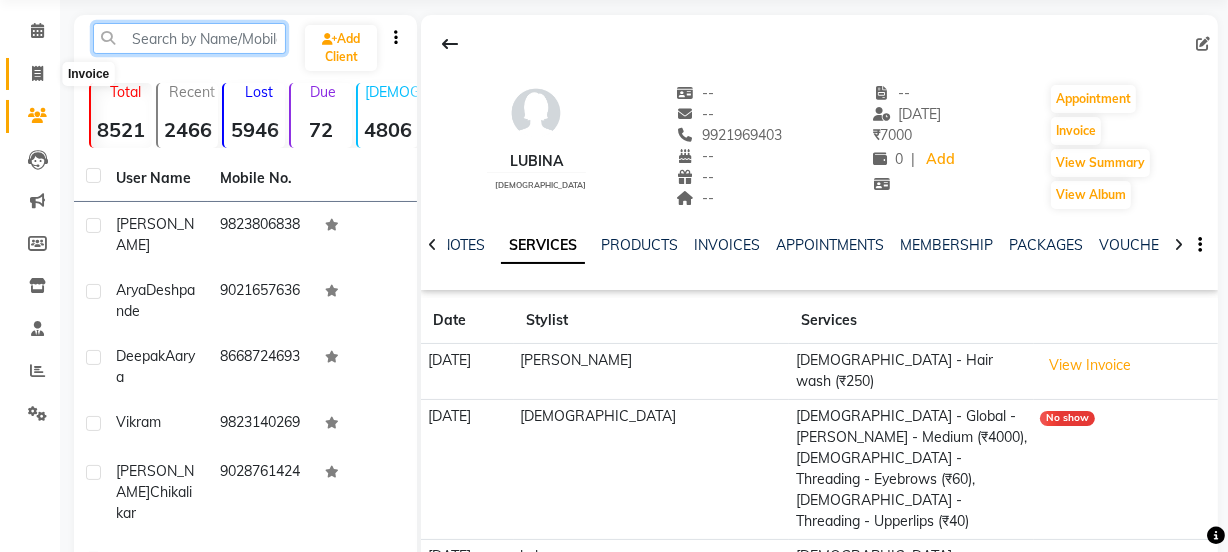 type 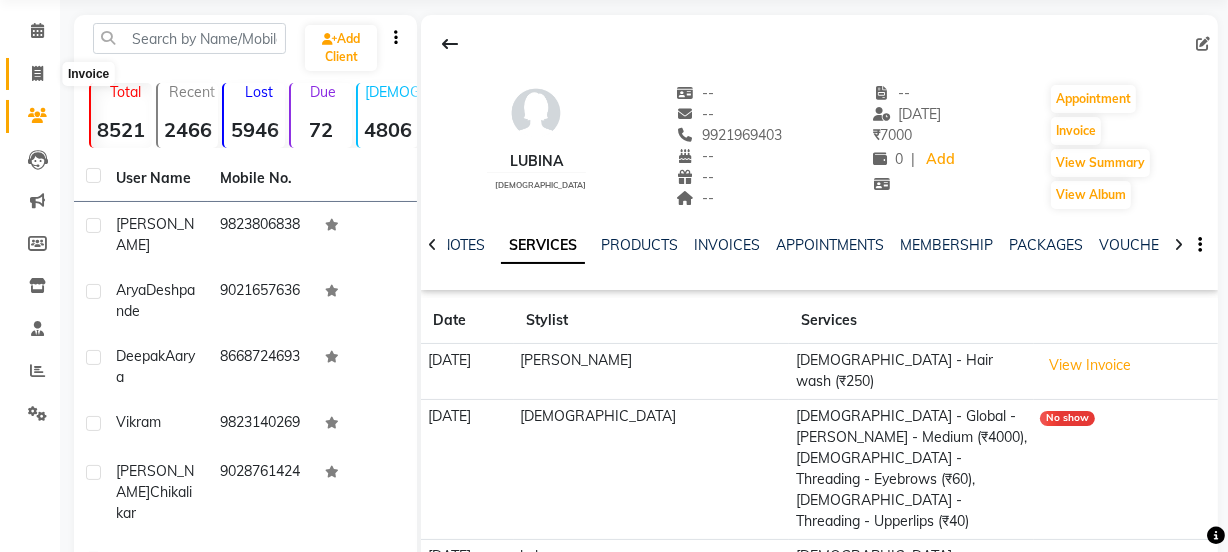click 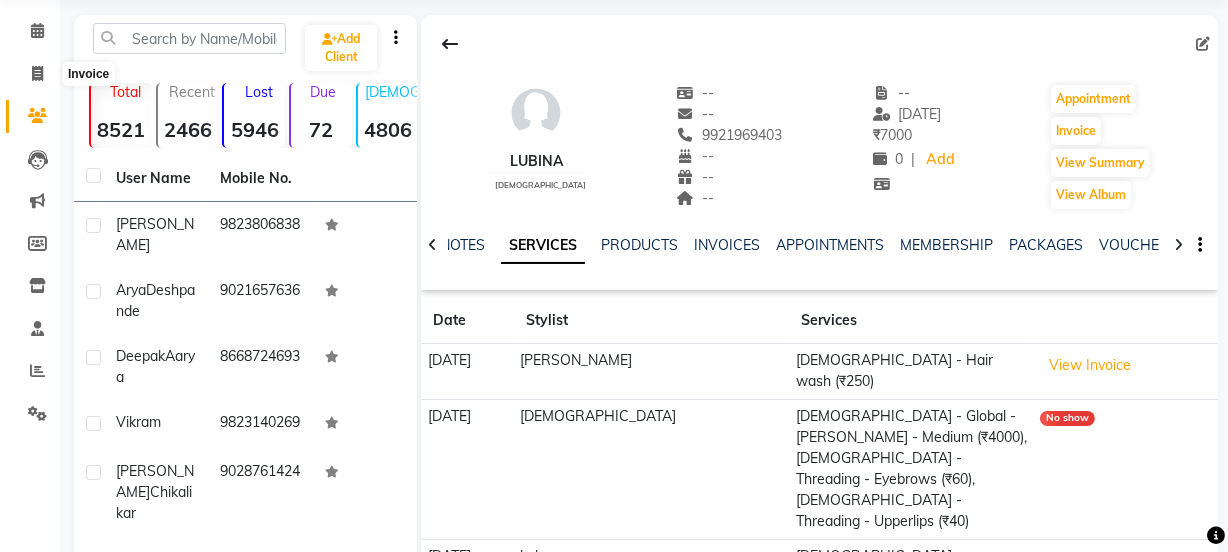 select on "3729" 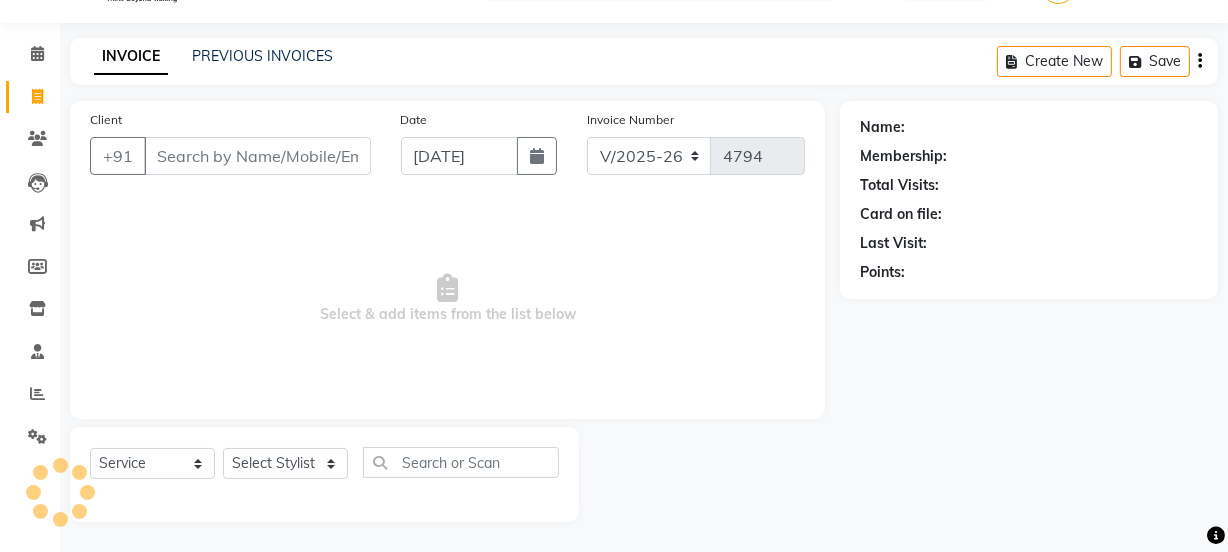 scroll, scrollTop: 50, scrollLeft: 0, axis: vertical 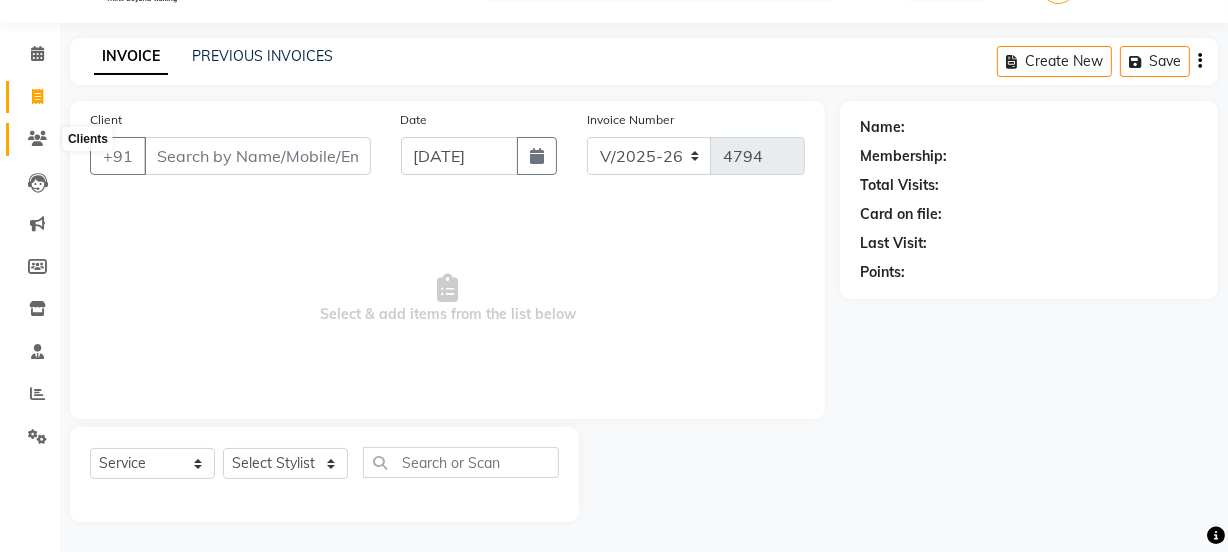 click 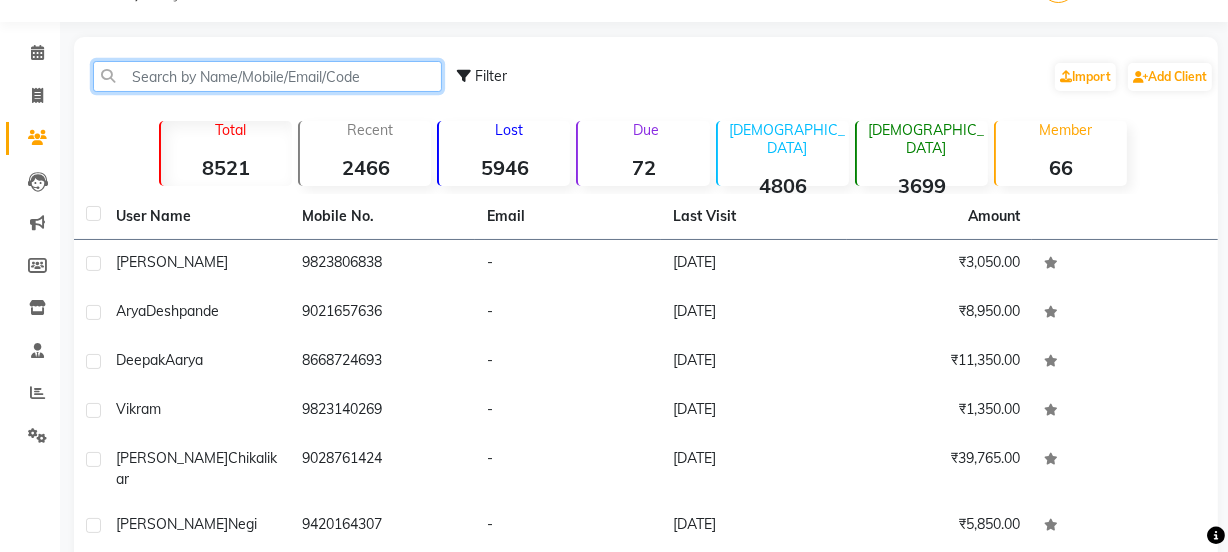 click 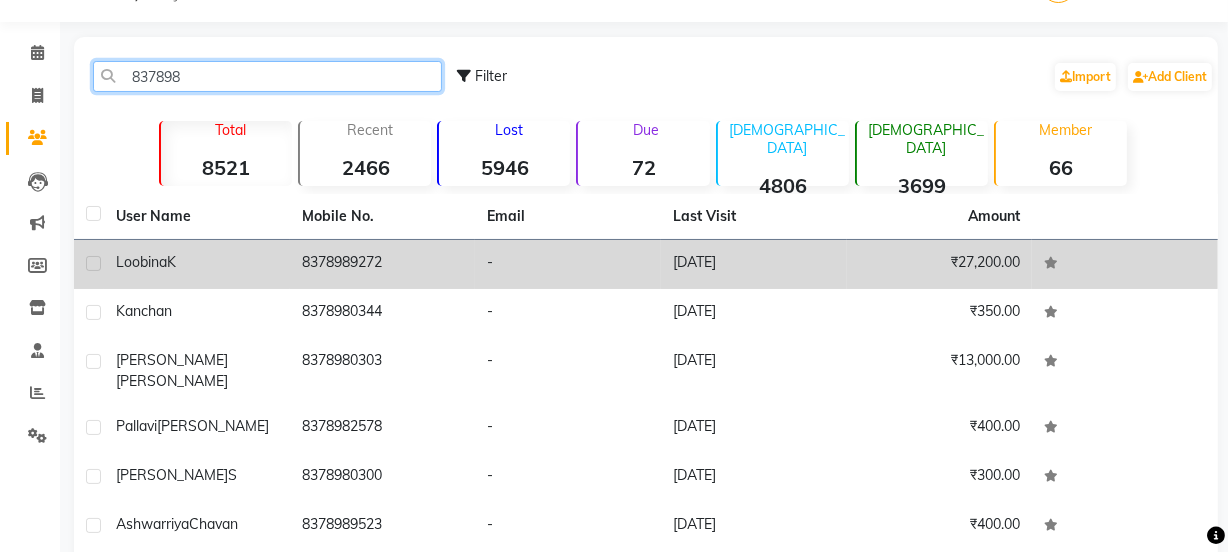 type on "837898" 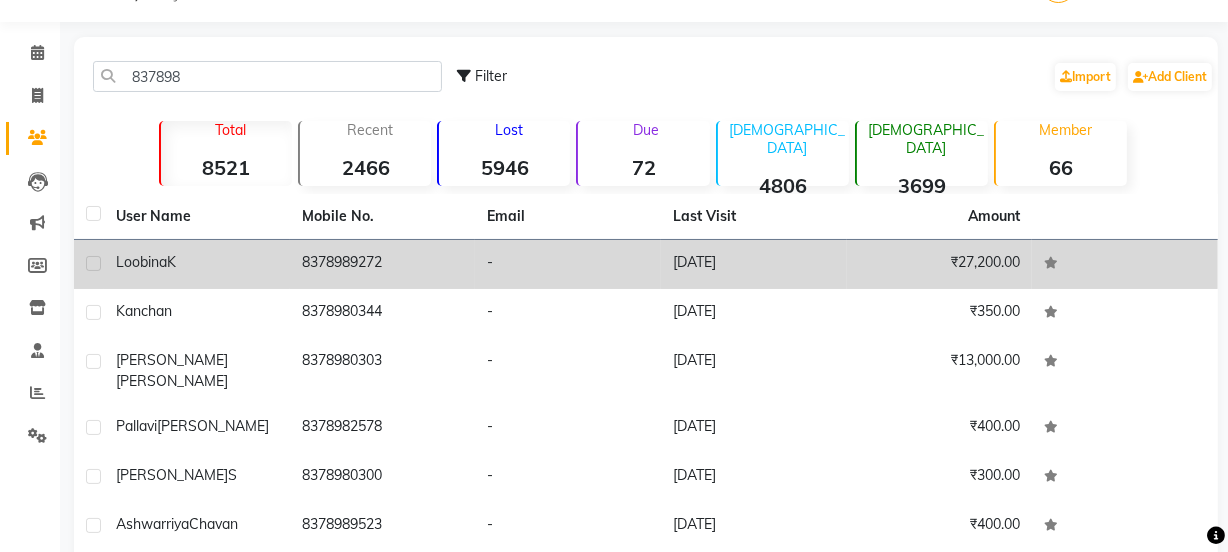 click on "8378989272" 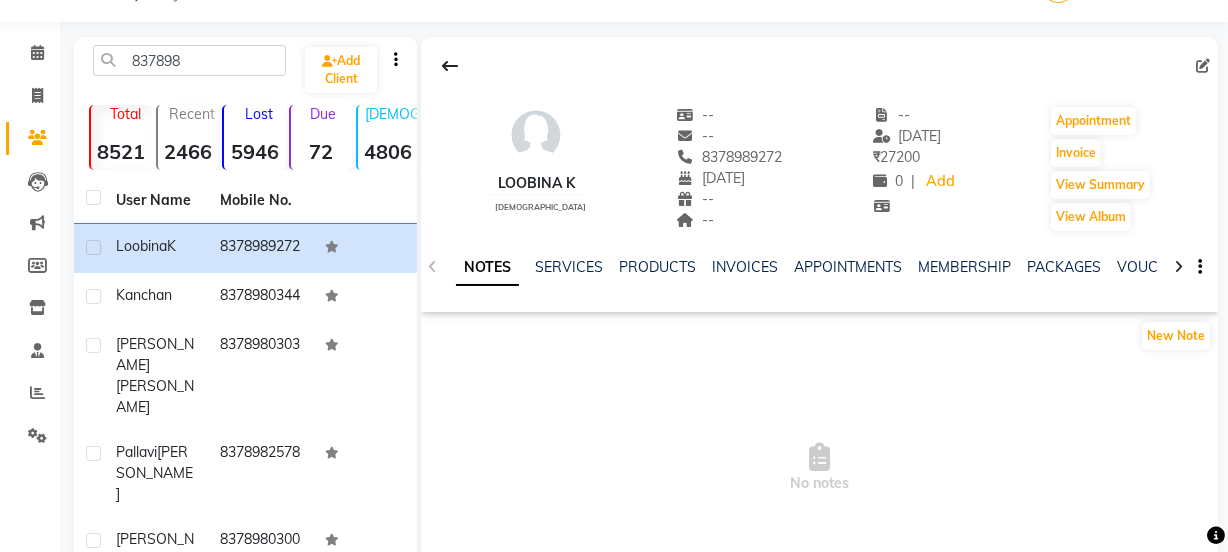 click on "NOTES SERVICES PRODUCTS INVOICES APPOINTMENTS MEMBERSHIP PACKAGES VOUCHERS GIFTCARDS FAMILY CARDS WALLET" 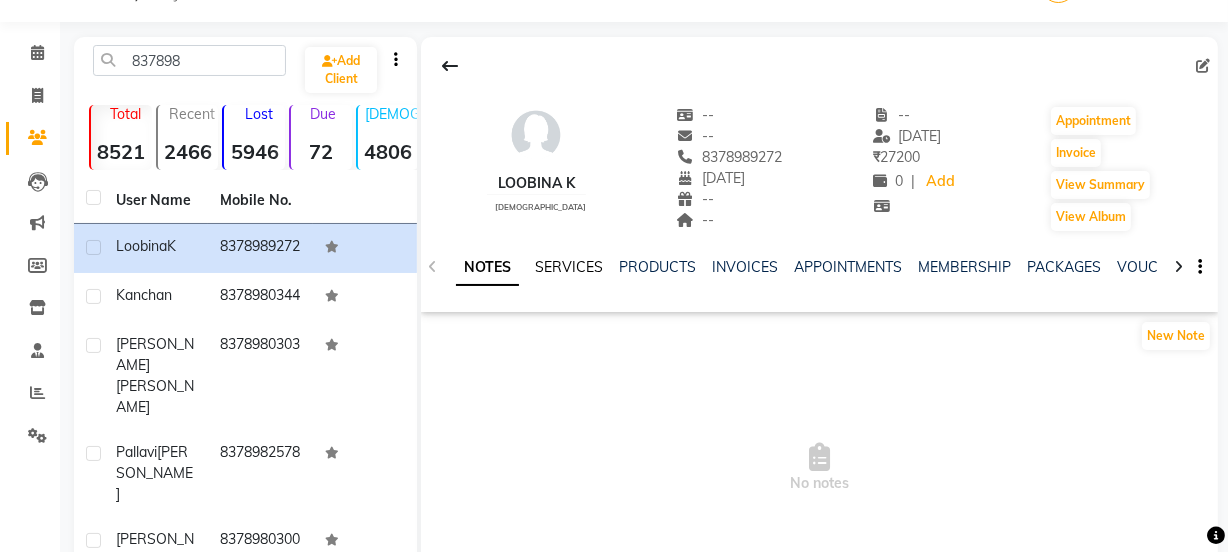 click on "SERVICES" 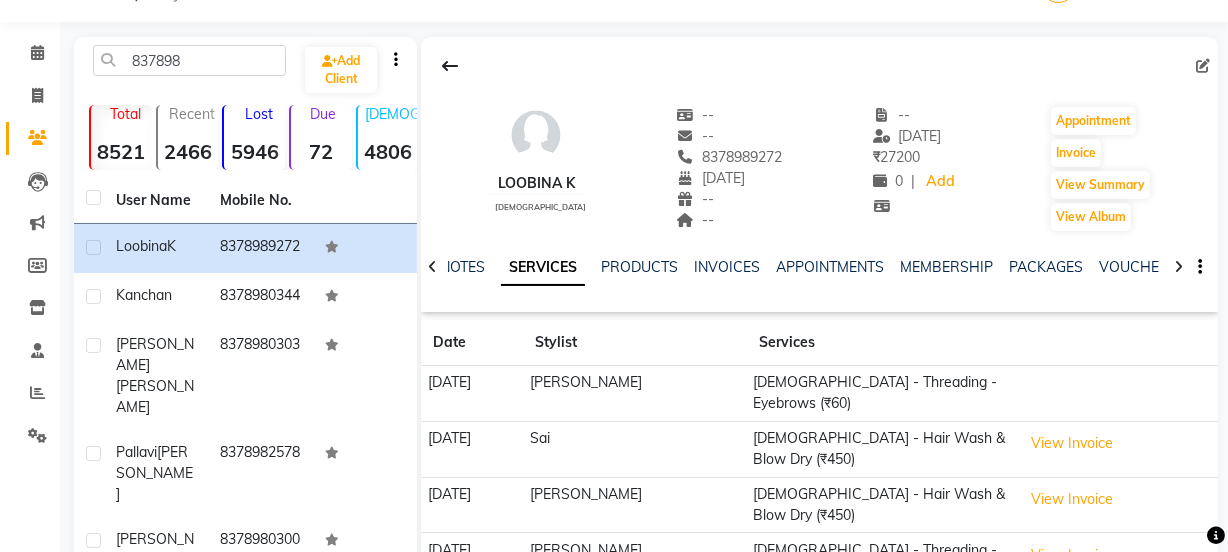 scroll, scrollTop: 224, scrollLeft: 0, axis: vertical 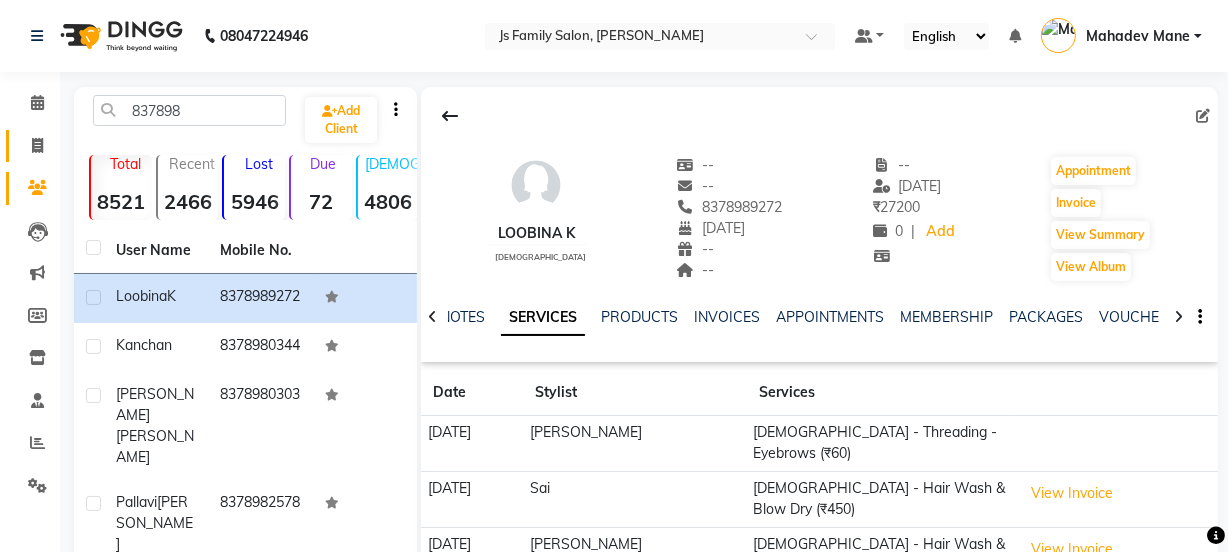 click 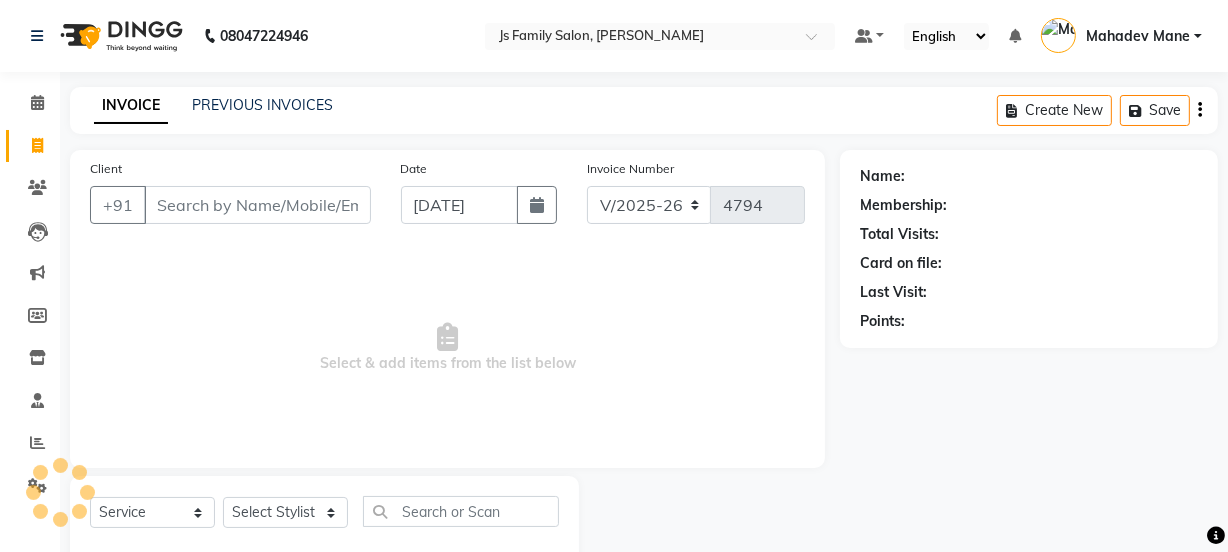 scroll, scrollTop: 50, scrollLeft: 0, axis: vertical 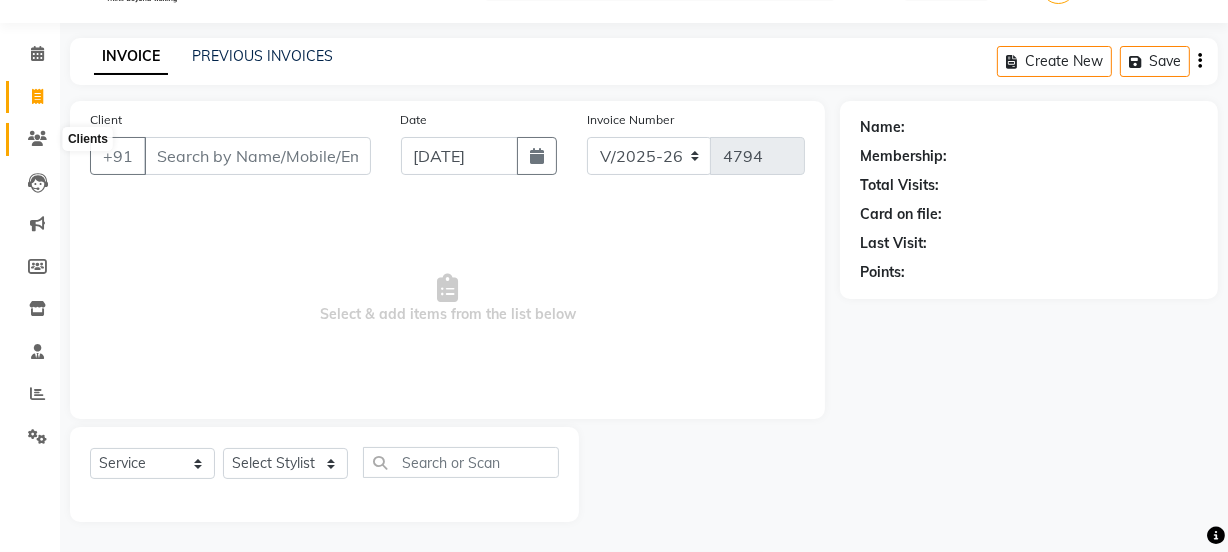 click 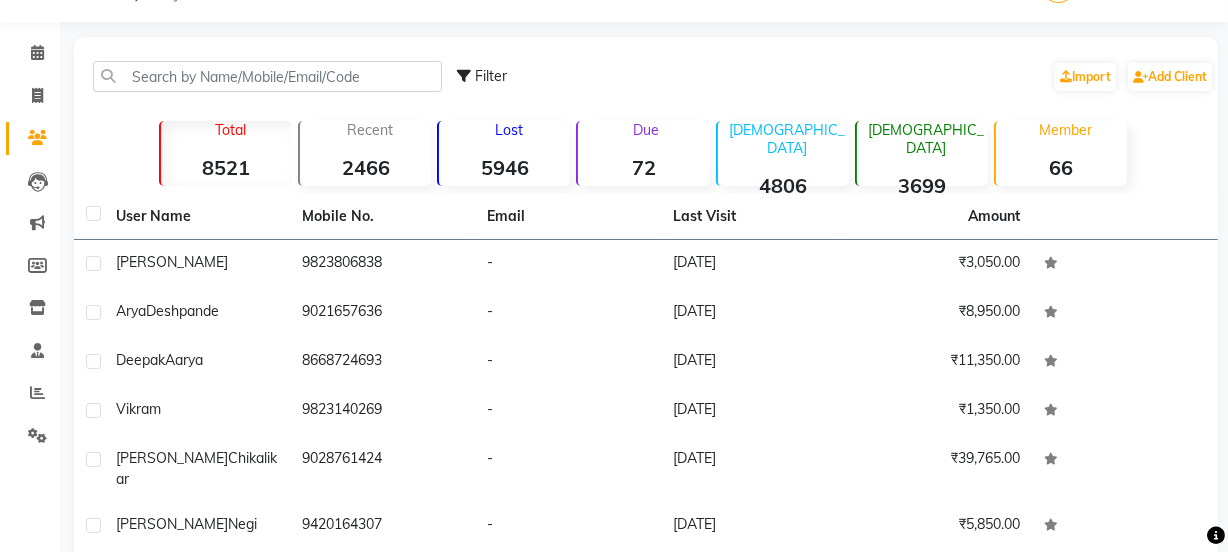 click on "Invoice" 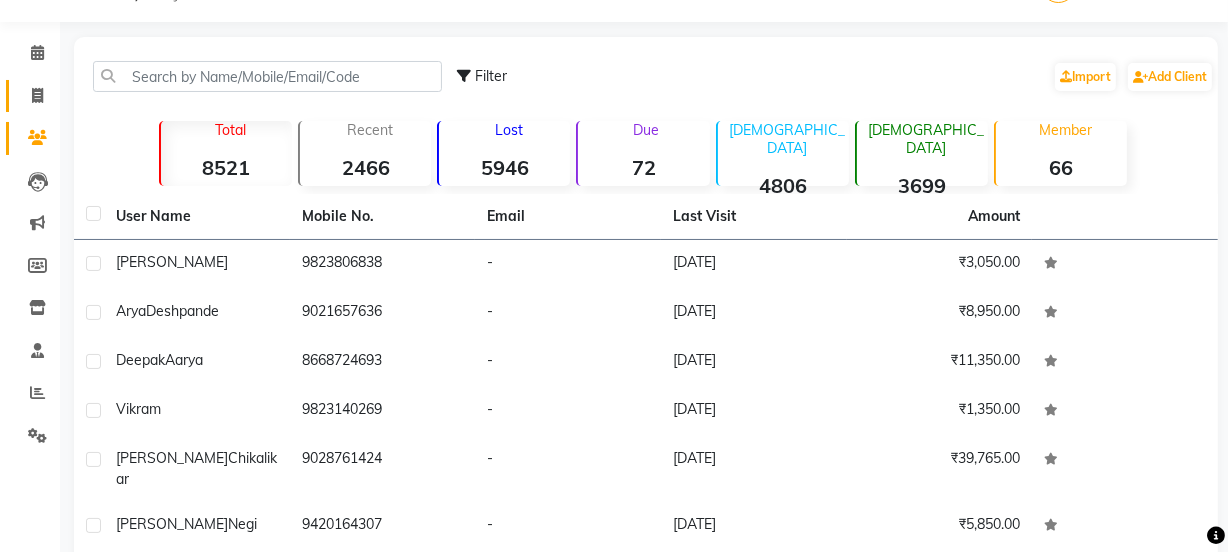 click 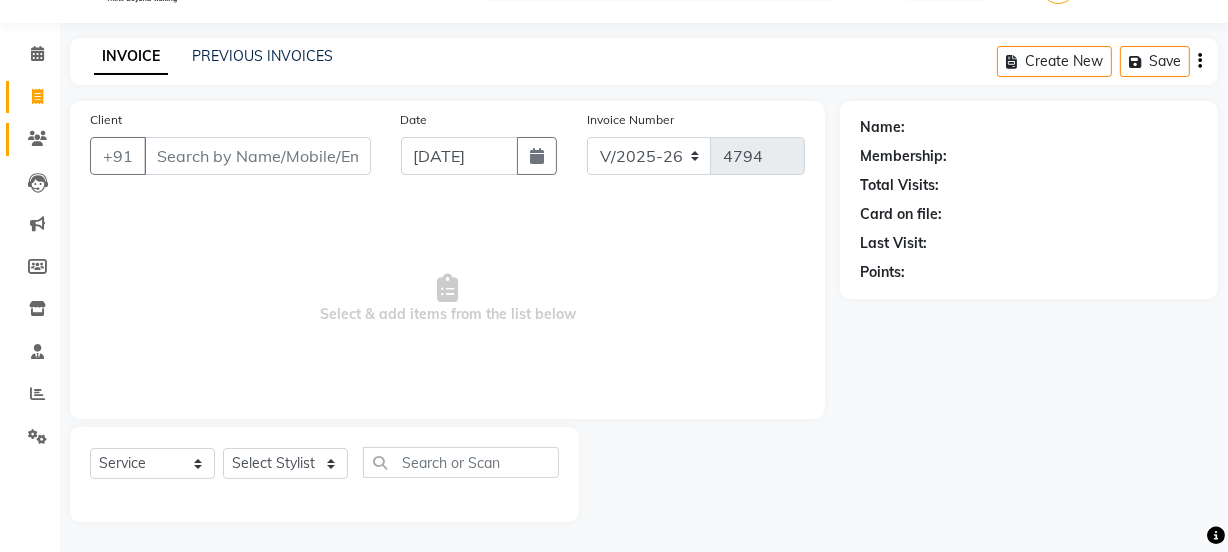 click on "Clients" 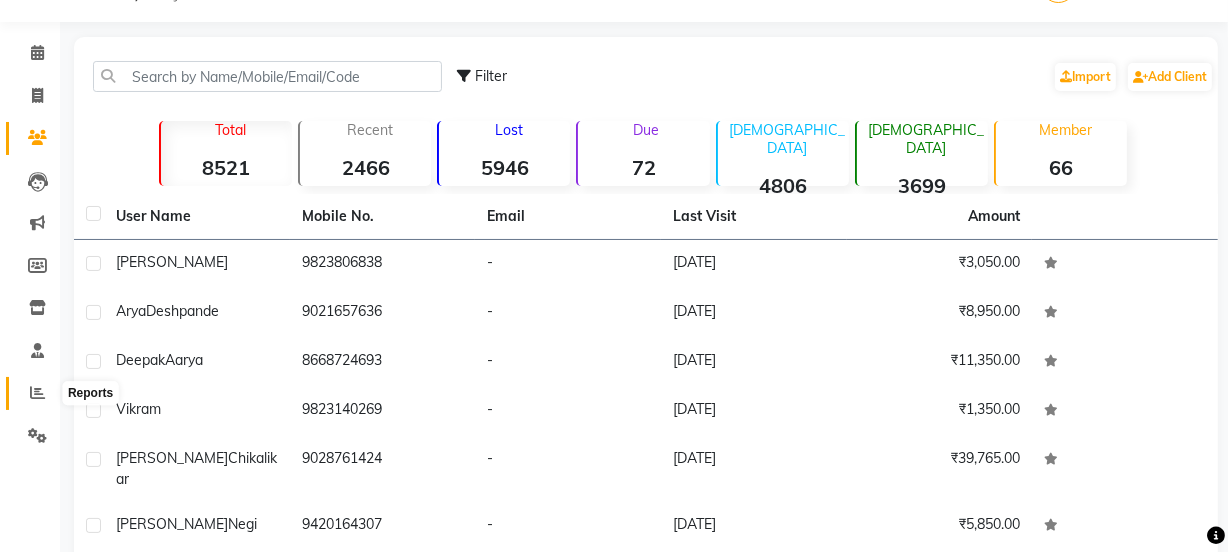click 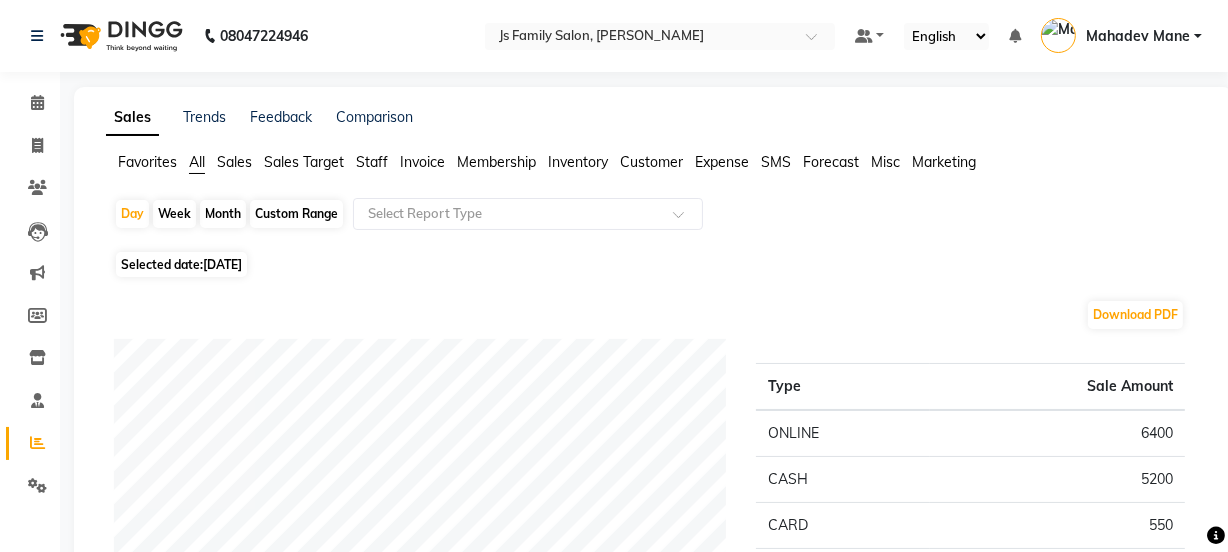 click on "Month" 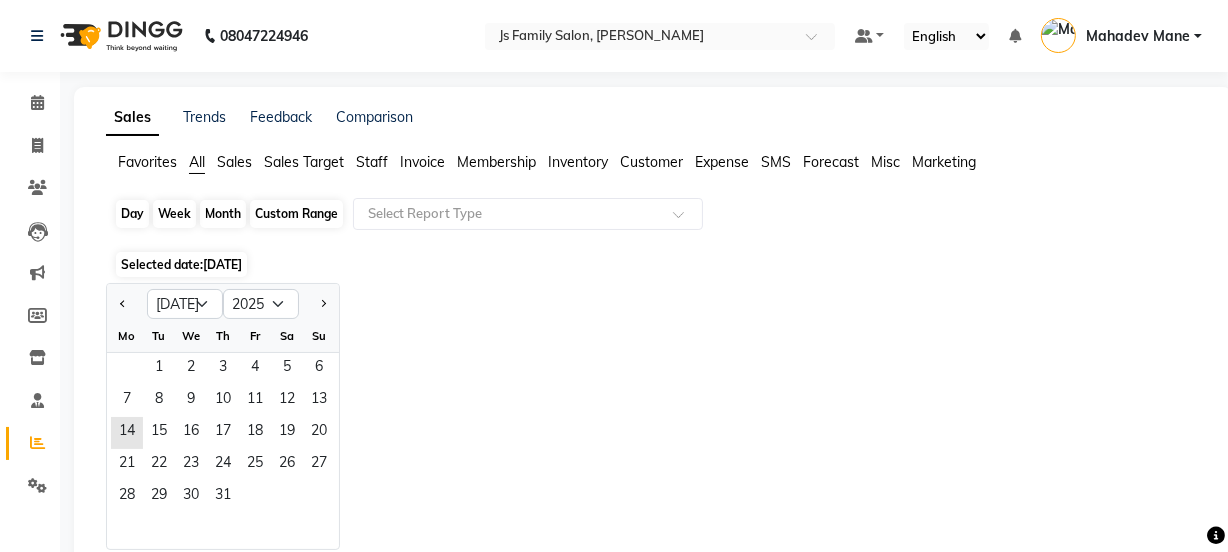 click on "Month" 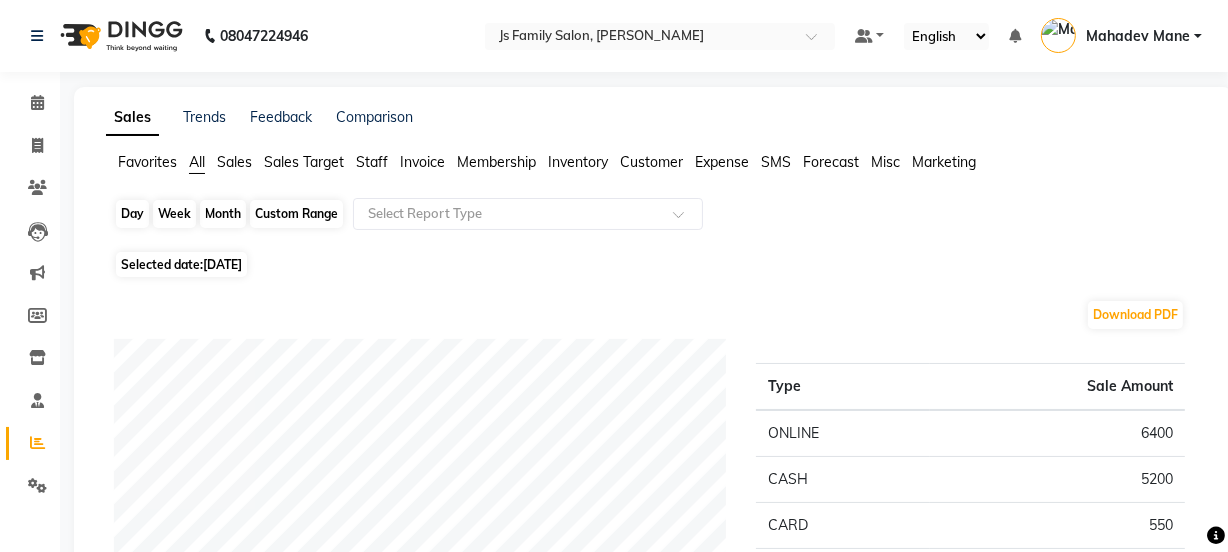 click on "Month" 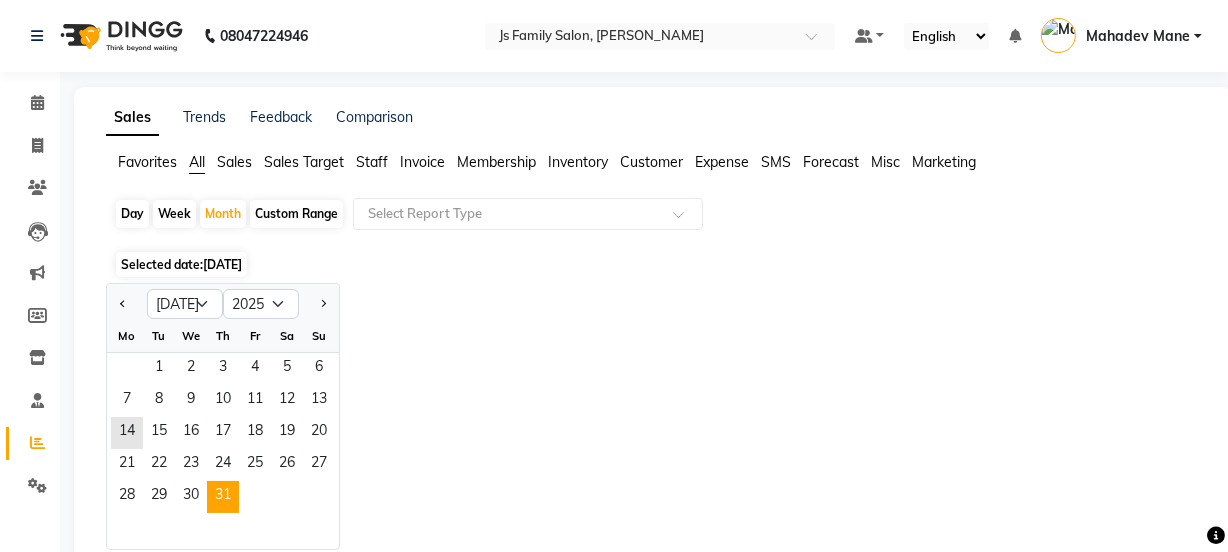 click on "31" 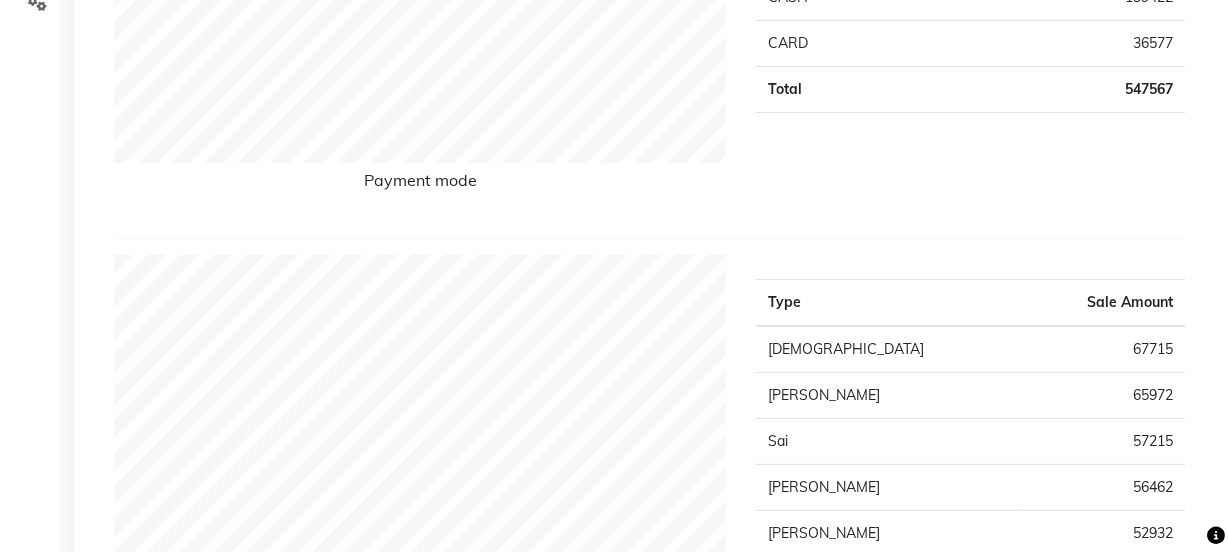 scroll, scrollTop: 965, scrollLeft: 0, axis: vertical 